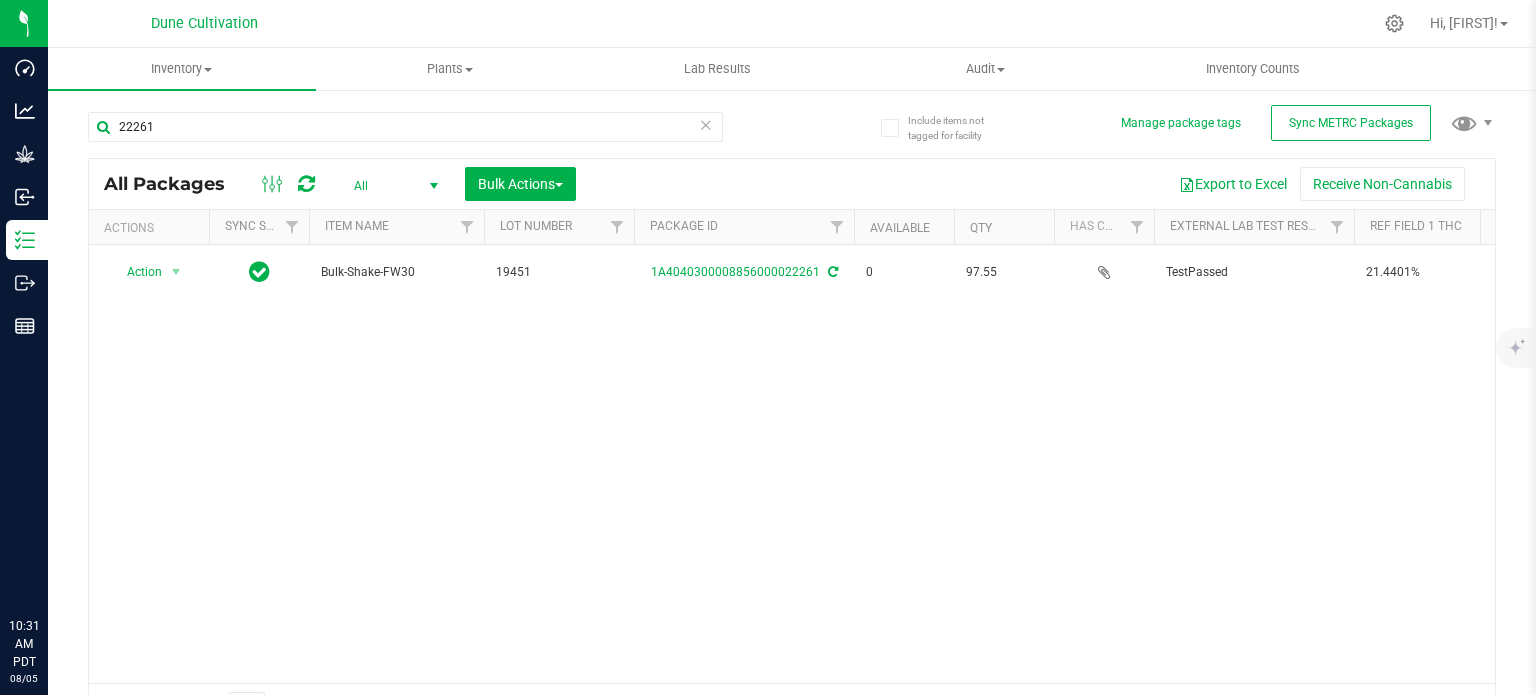scroll, scrollTop: 0, scrollLeft: 0, axis: both 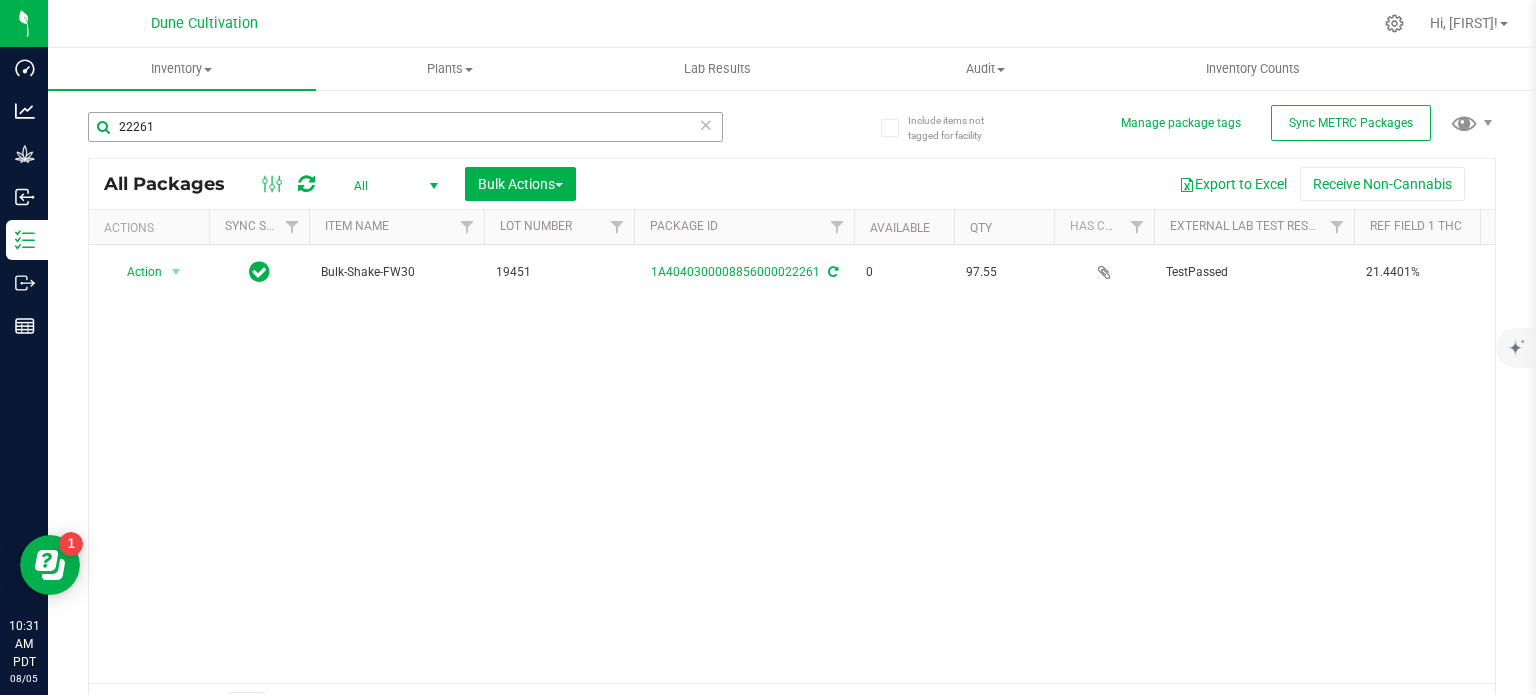 click on "22261" at bounding box center [405, 127] 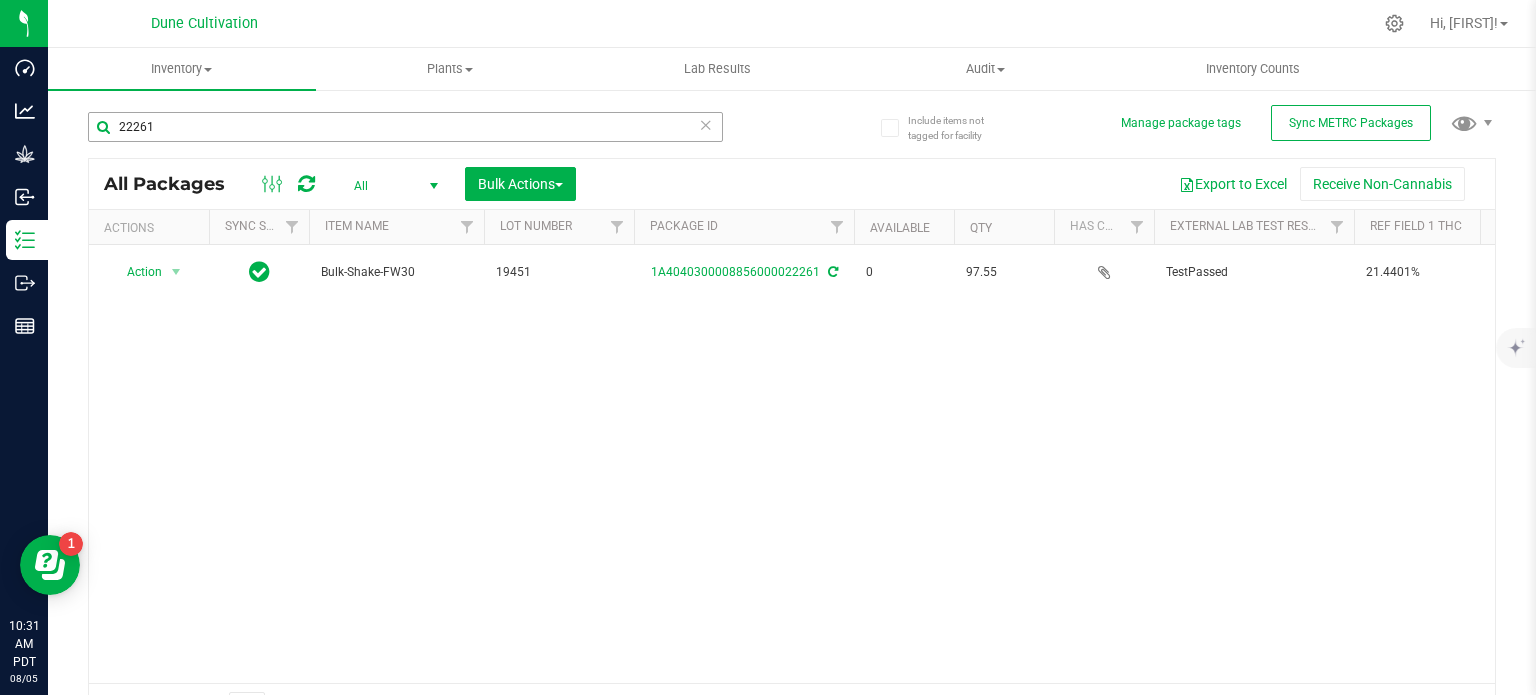 click on "22261" at bounding box center [405, 127] 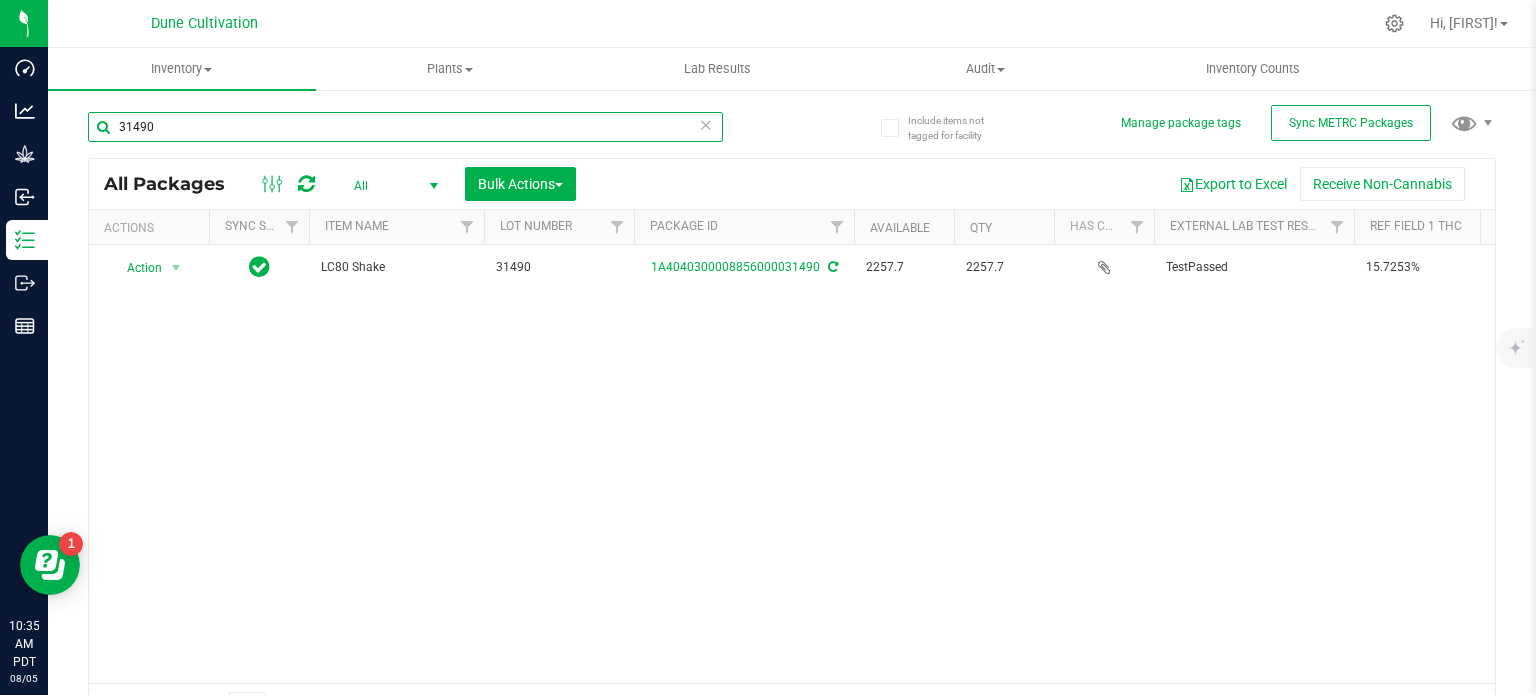 click on "31490" at bounding box center [405, 127] 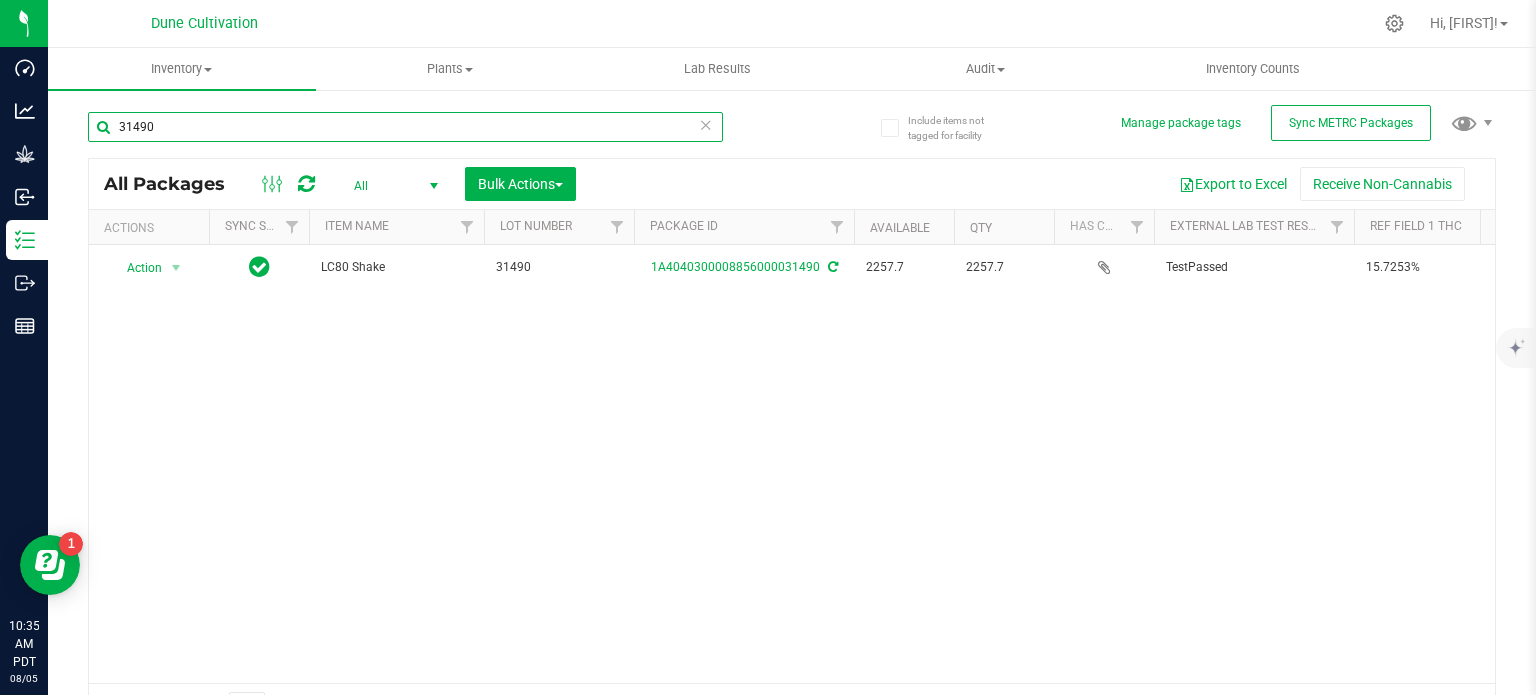 click on "31490" at bounding box center [405, 127] 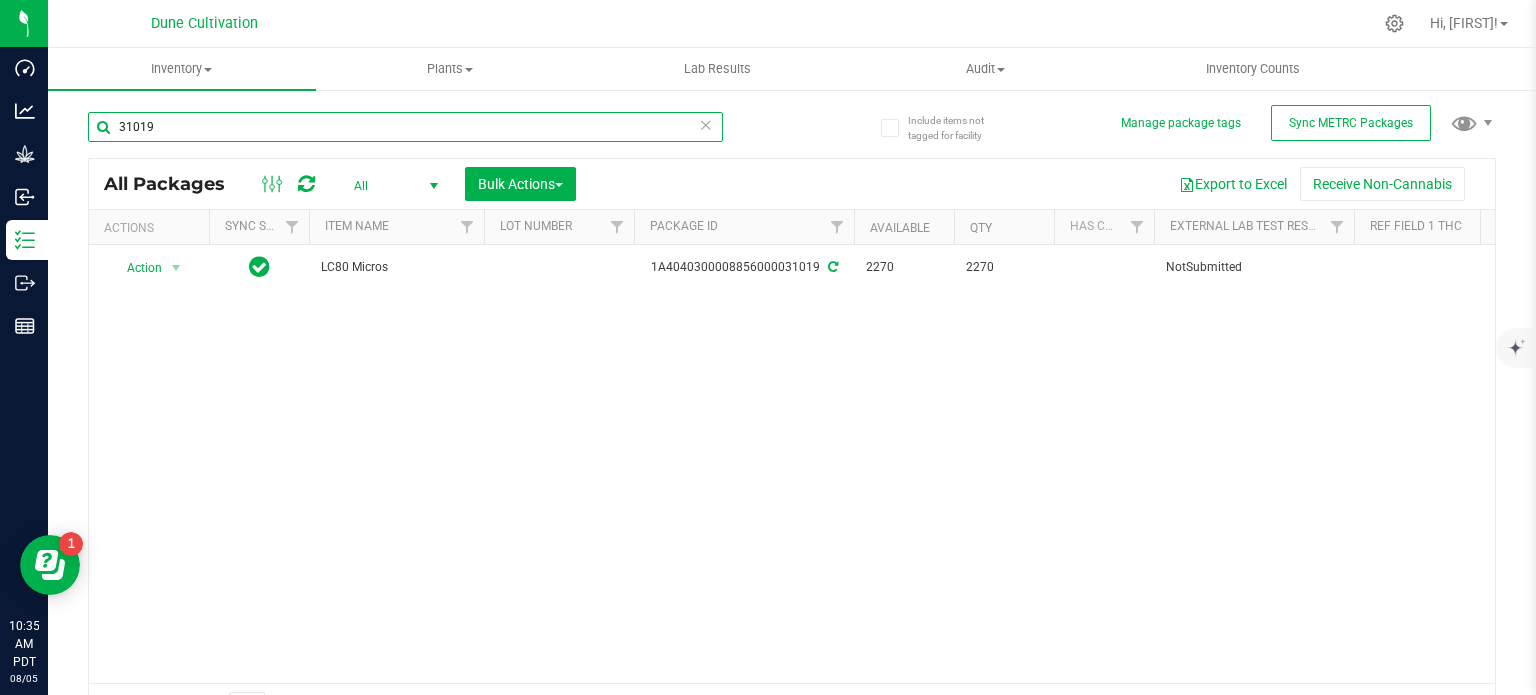 scroll, scrollTop: 0, scrollLeft: 276, axis: horizontal 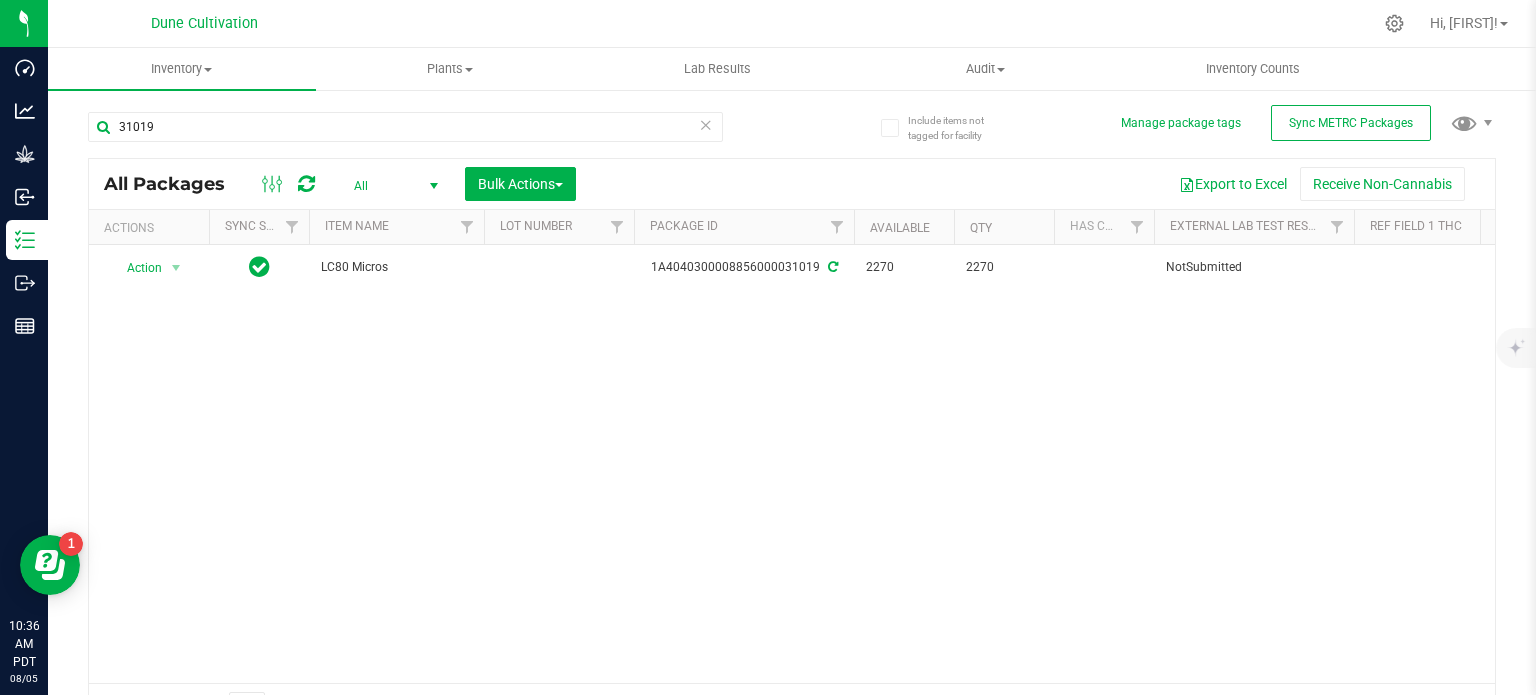 click on "Action Action Adjust qty Create package Edit attributes Global inventory Locate package Lock package Package audit log Print package label Record a lab result Retag package See history Take lab sample
LC80 Micros
1A4040300008856000031019
2270
2270
NotSubmitted
Created
LC80
Gram
Finished Product Vault
1.1270.9172.1624.0
Jul 8, 2025 05:00:00 PDT" at bounding box center [792, 464] 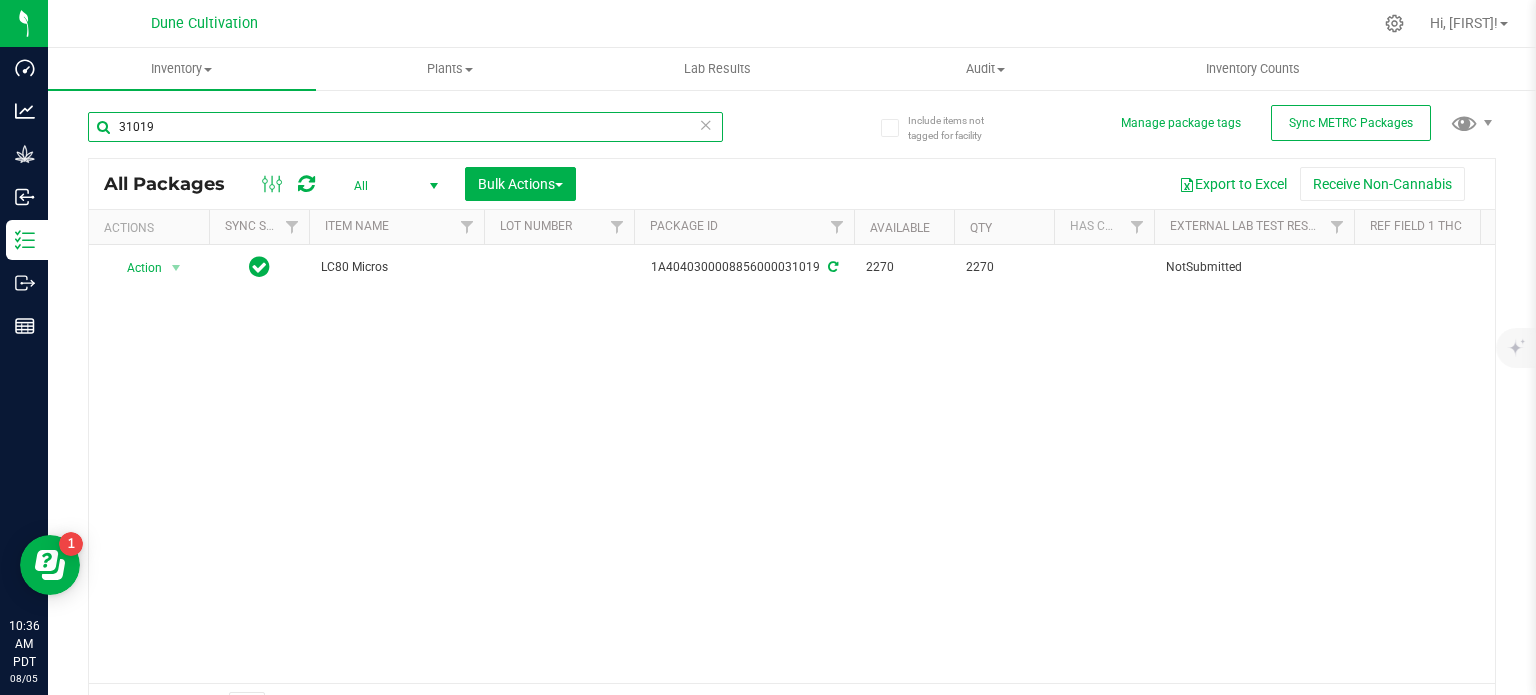 click on "31019" at bounding box center (405, 127) 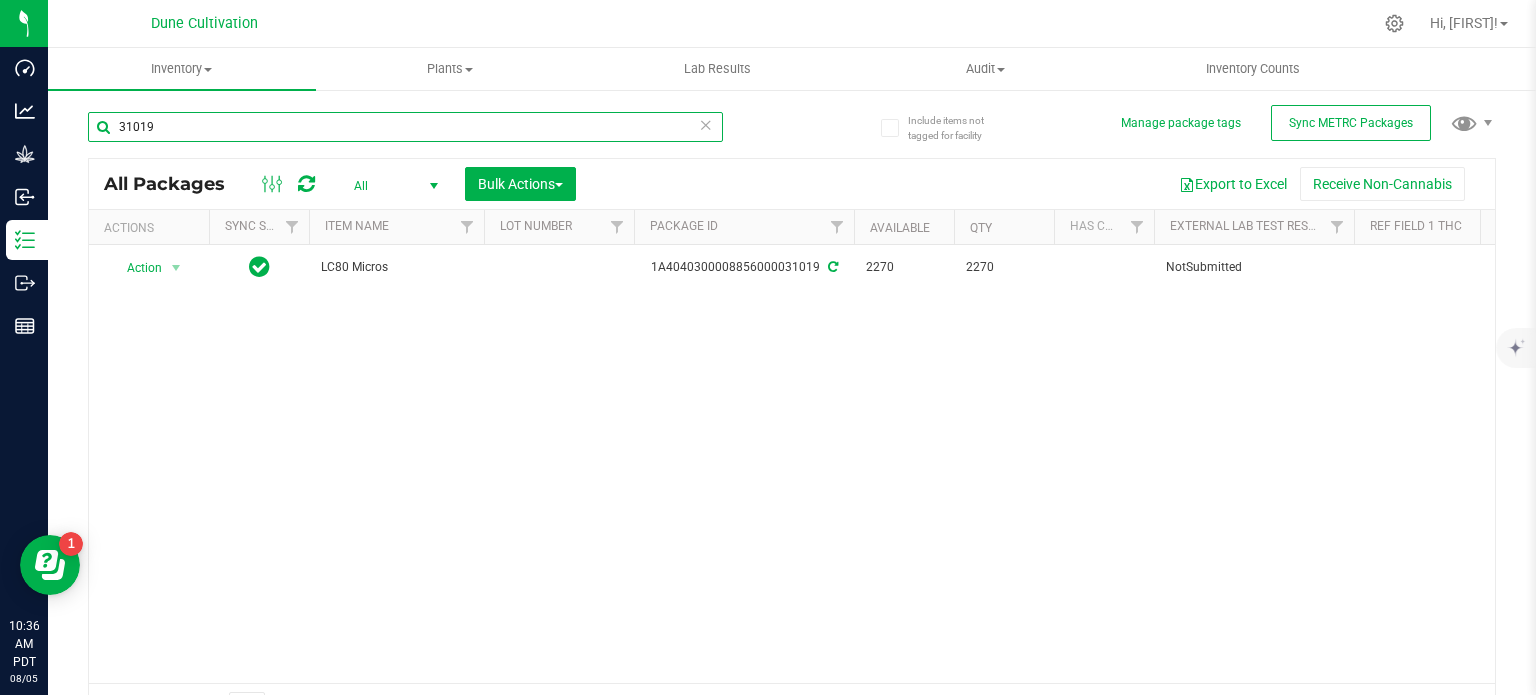 click on "31019" at bounding box center [405, 127] 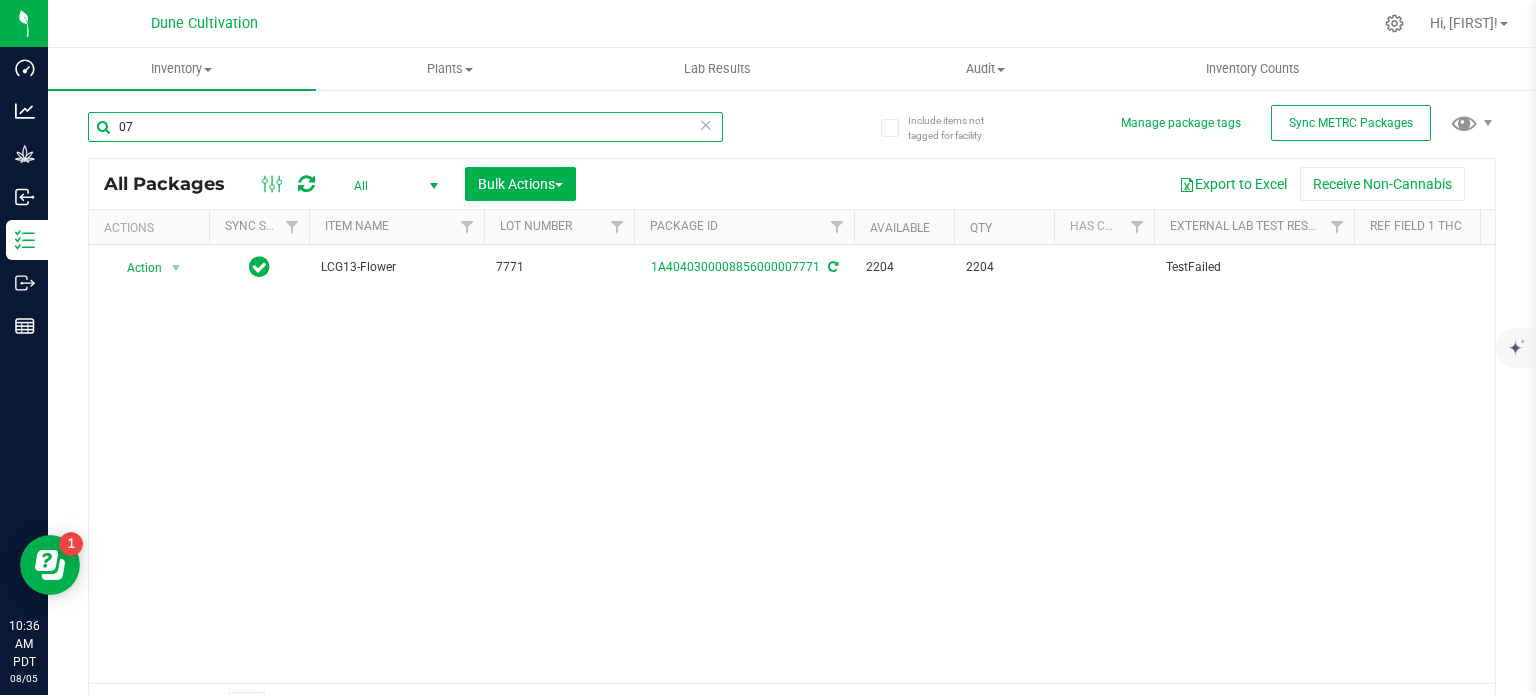 type on "0" 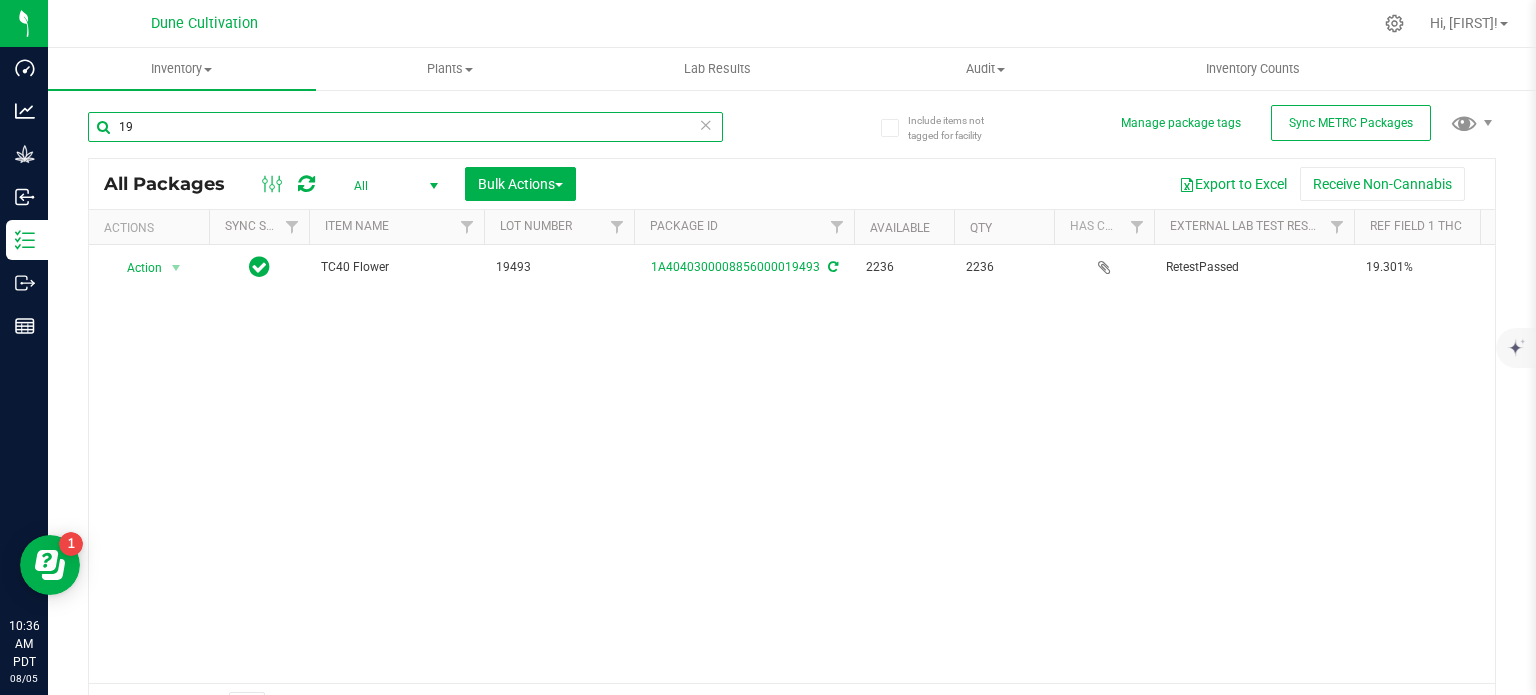 type on "1" 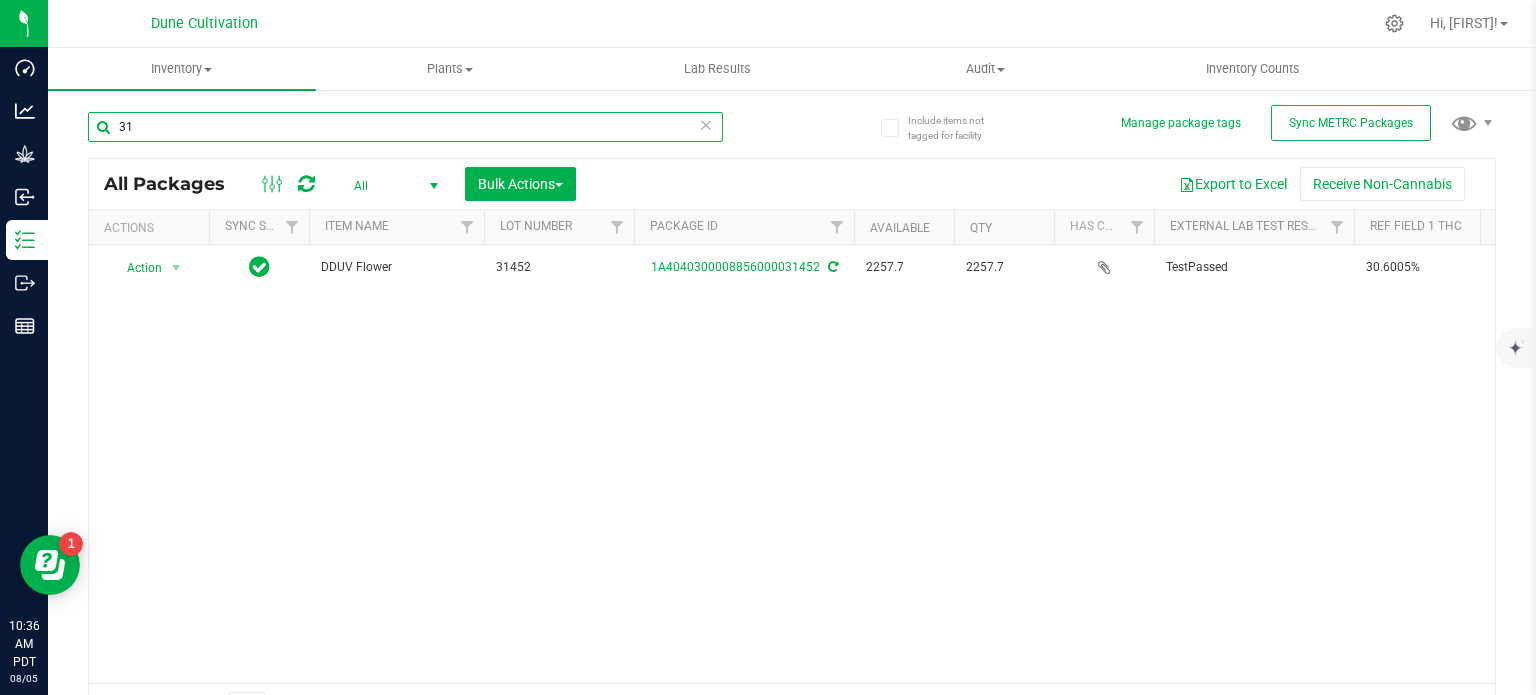 type on "3" 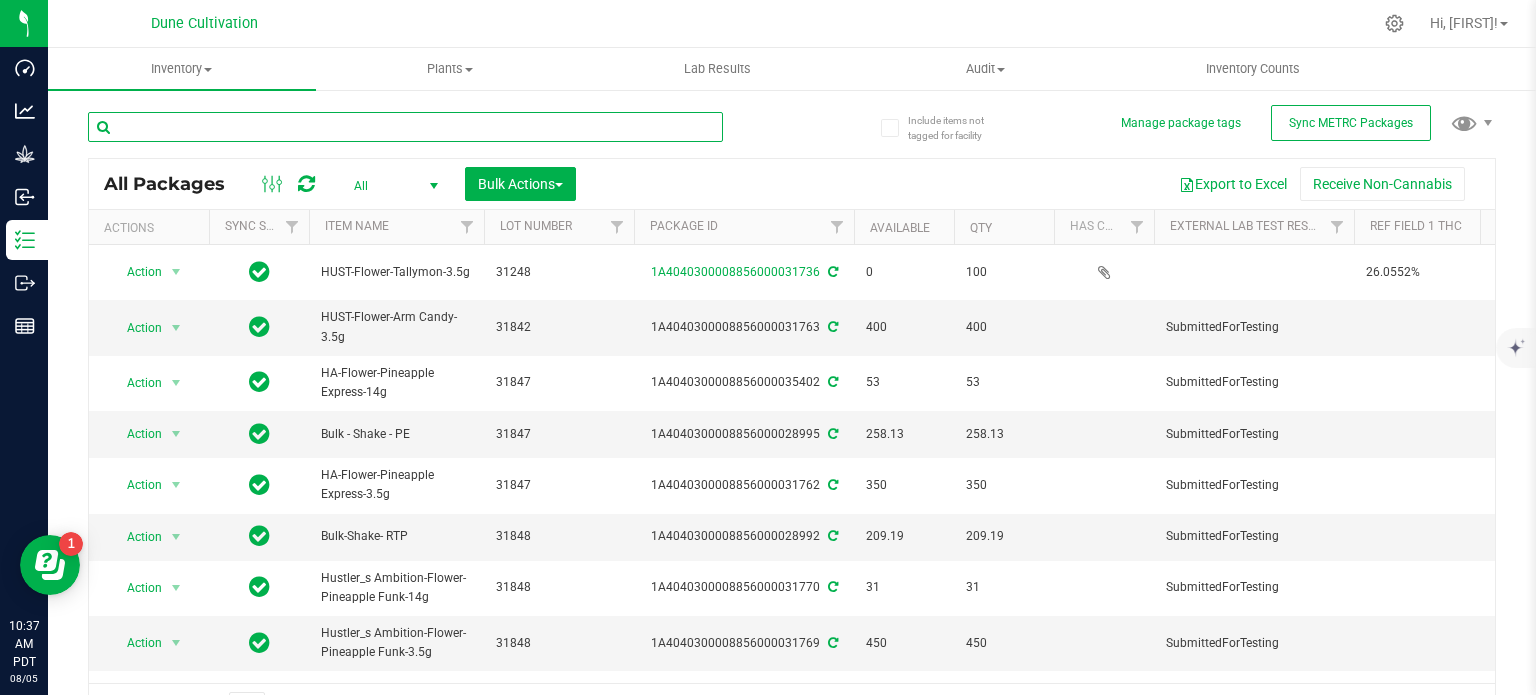 click at bounding box center (405, 127) 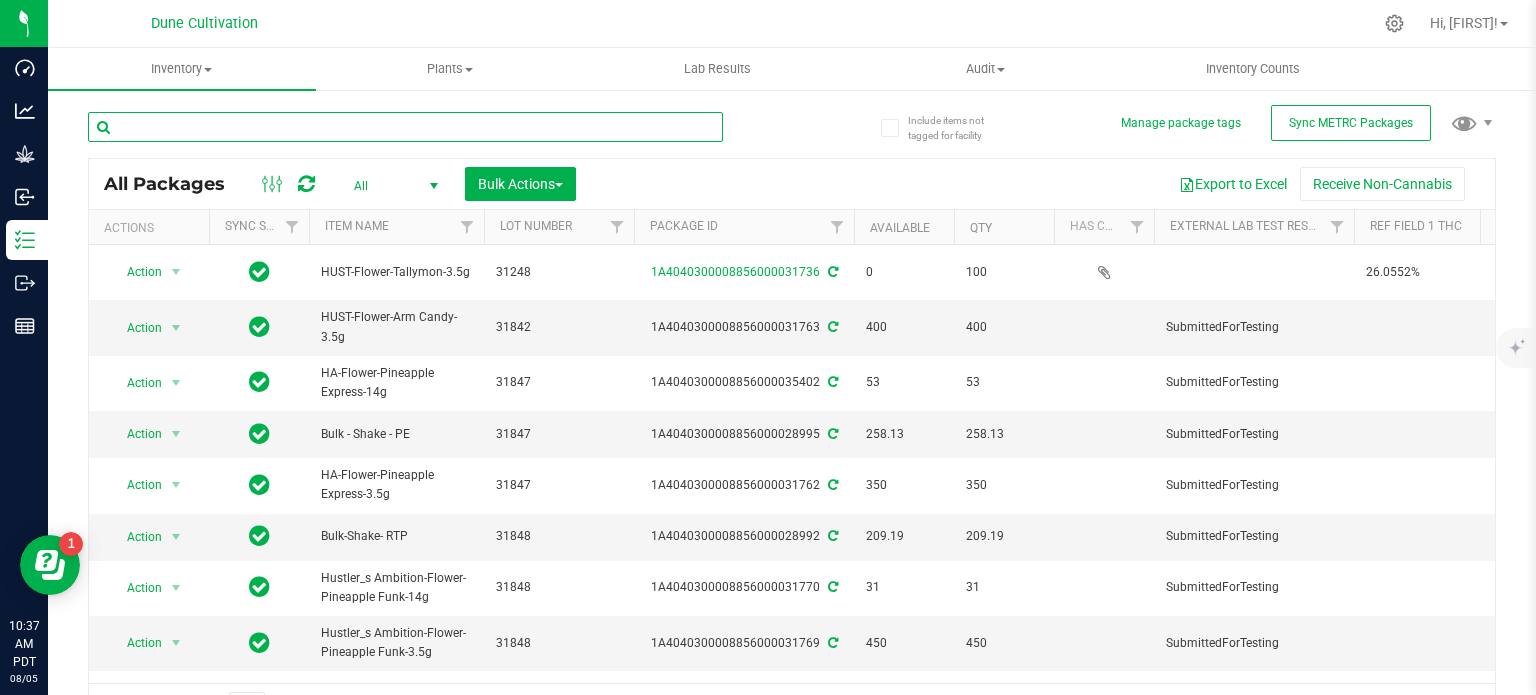 click at bounding box center (405, 127) 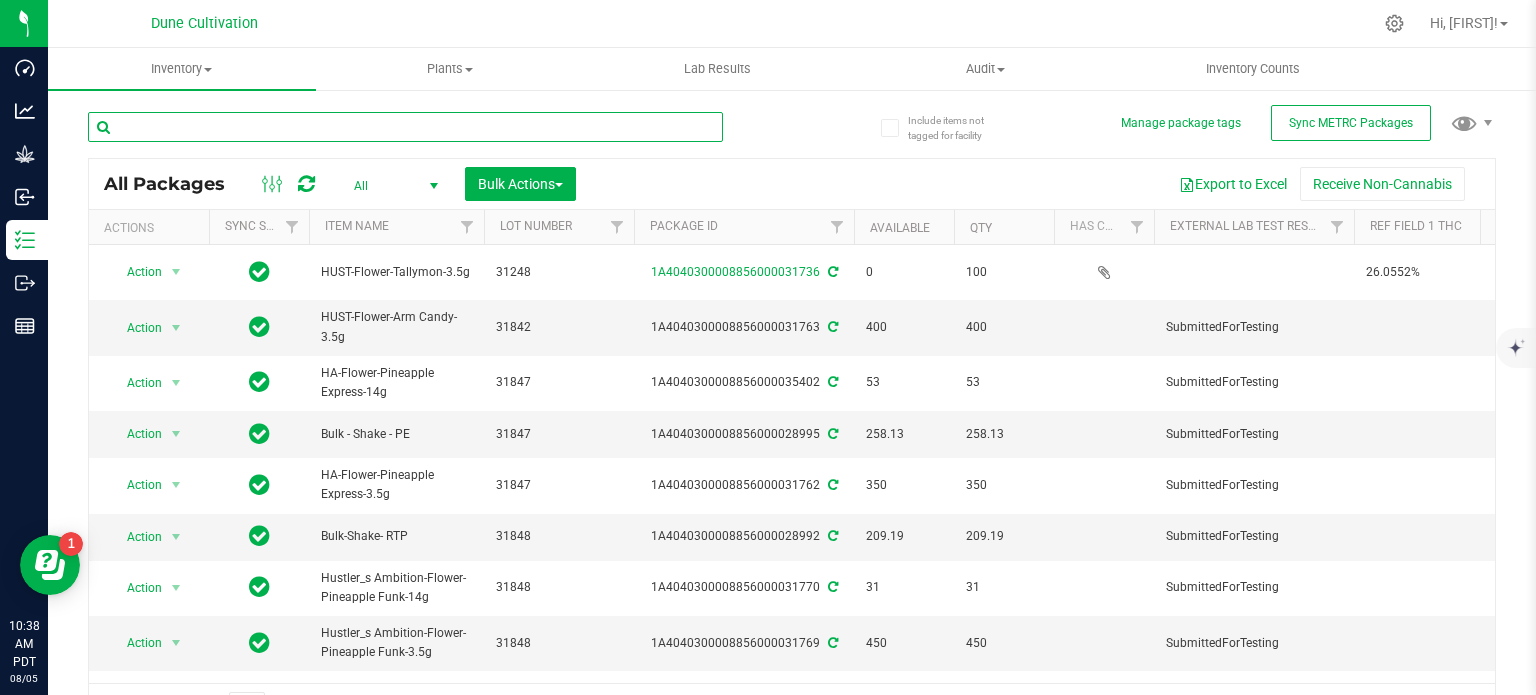 click at bounding box center (405, 127) 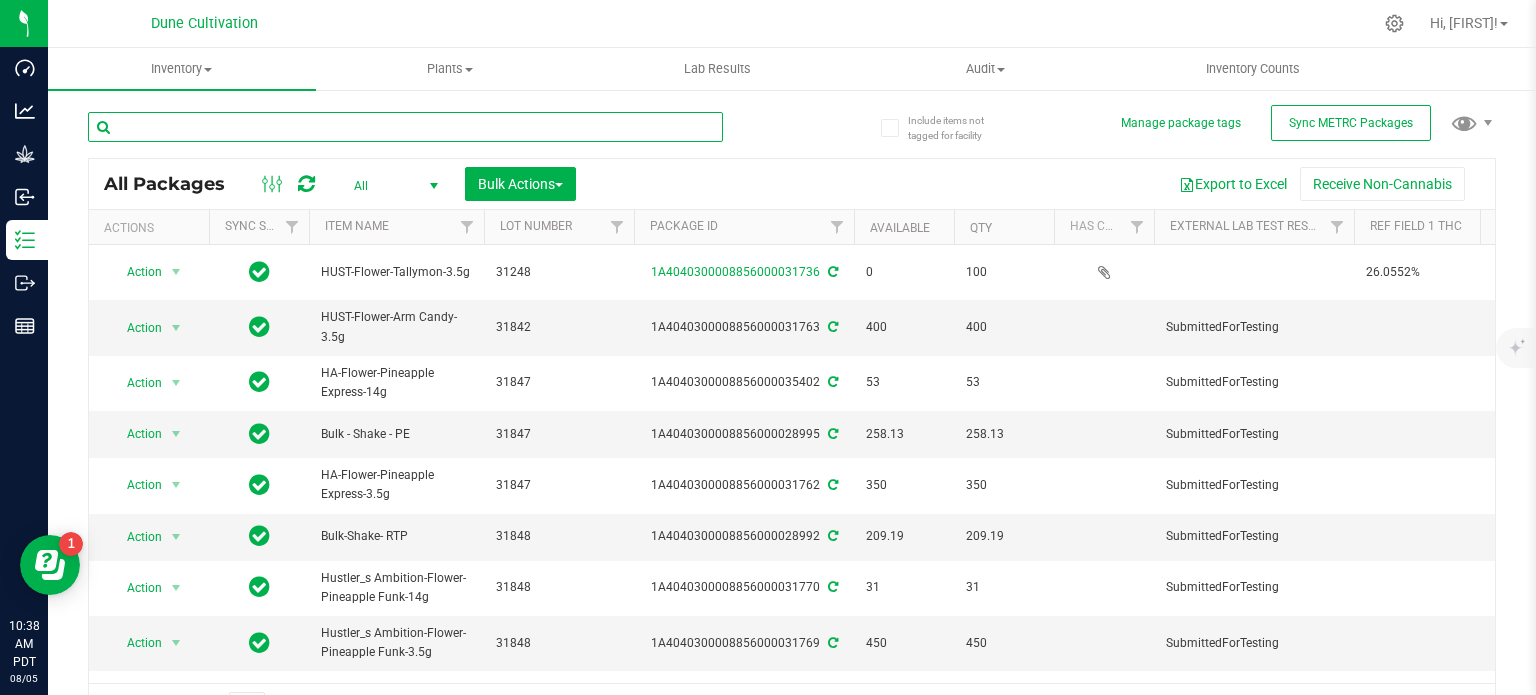 click at bounding box center [405, 127] 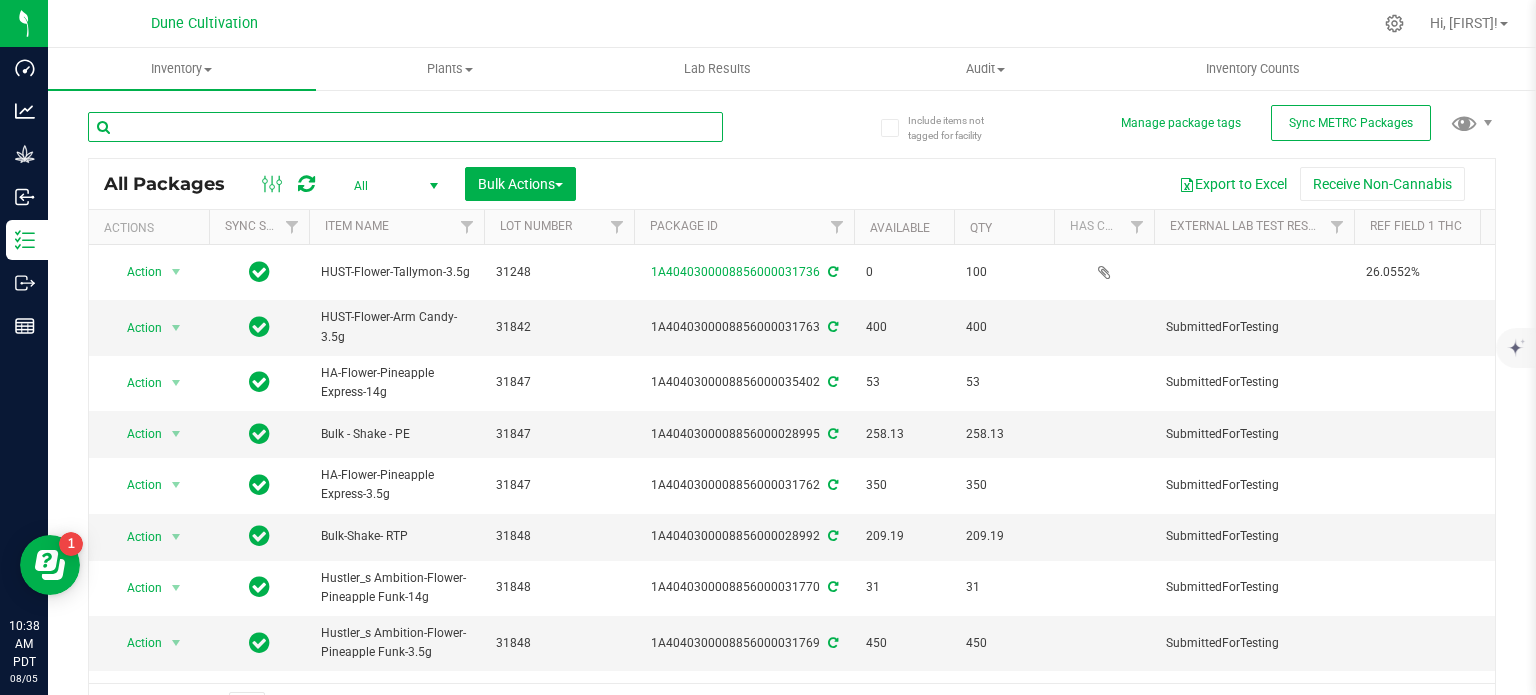 click at bounding box center [405, 127] 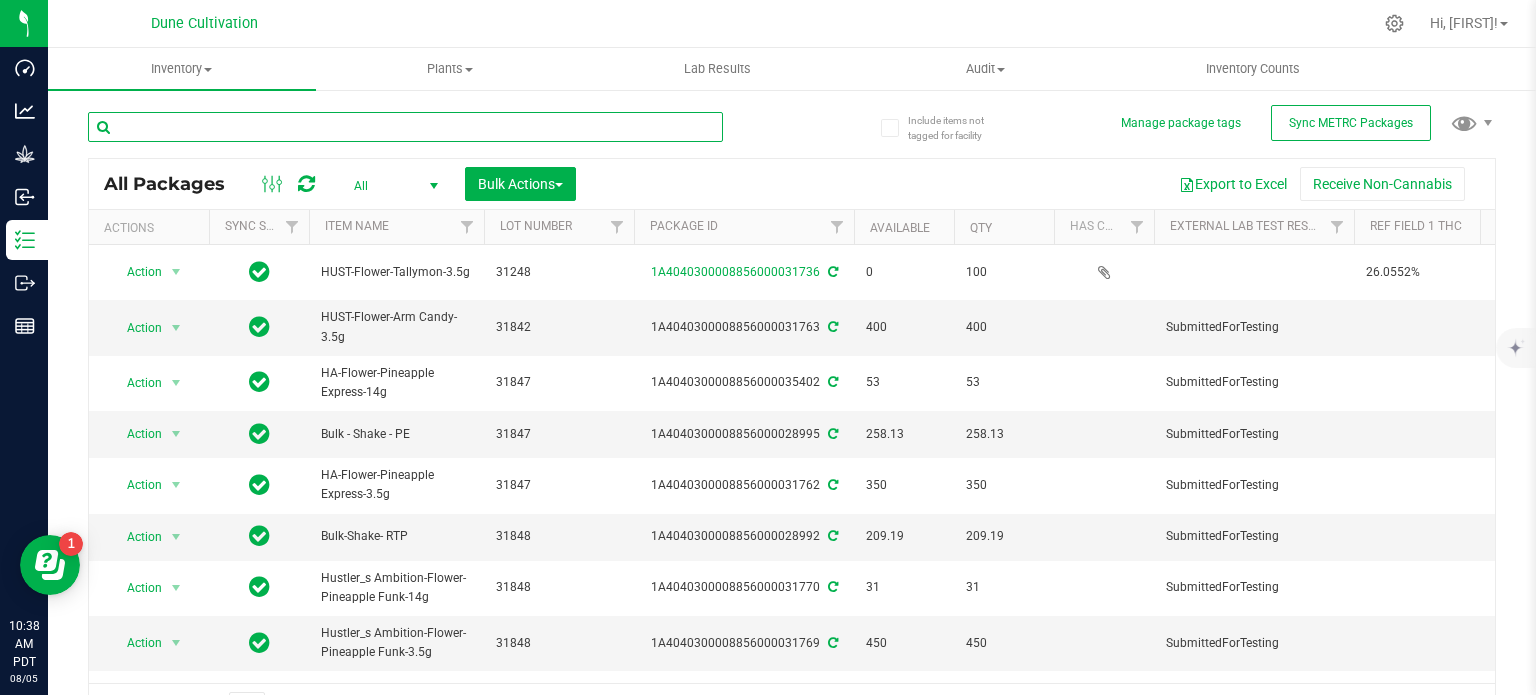 click at bounding box center (405, 127) 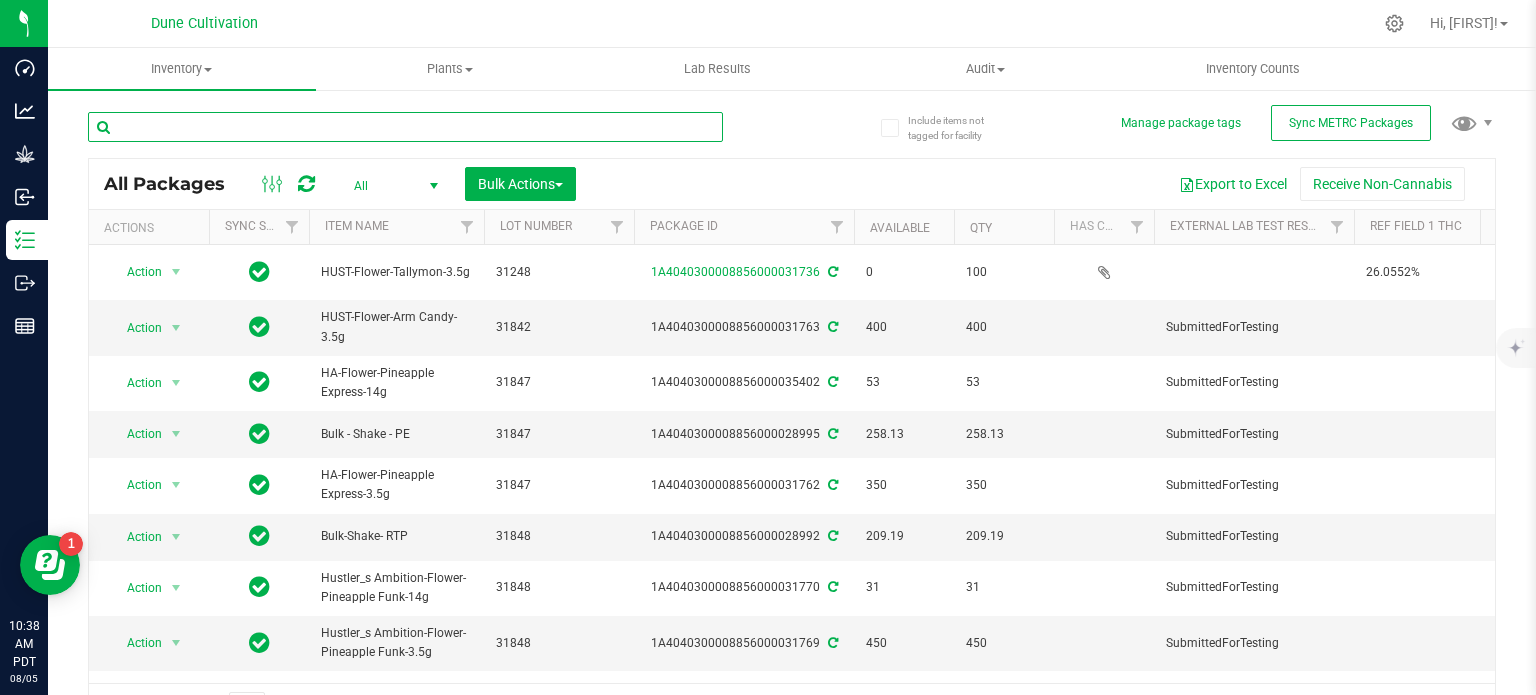 click at bounding box center [405, 127] 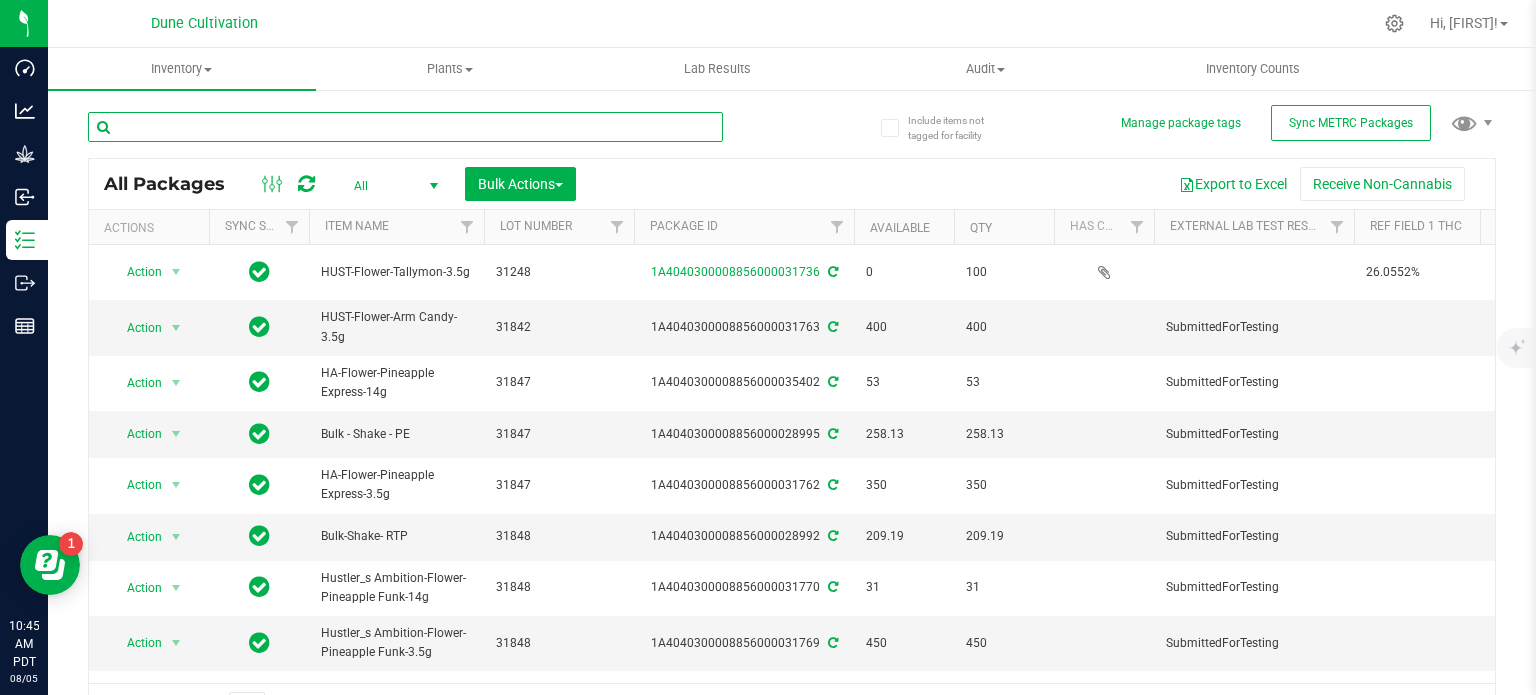 click at bounding box center [405, 127] 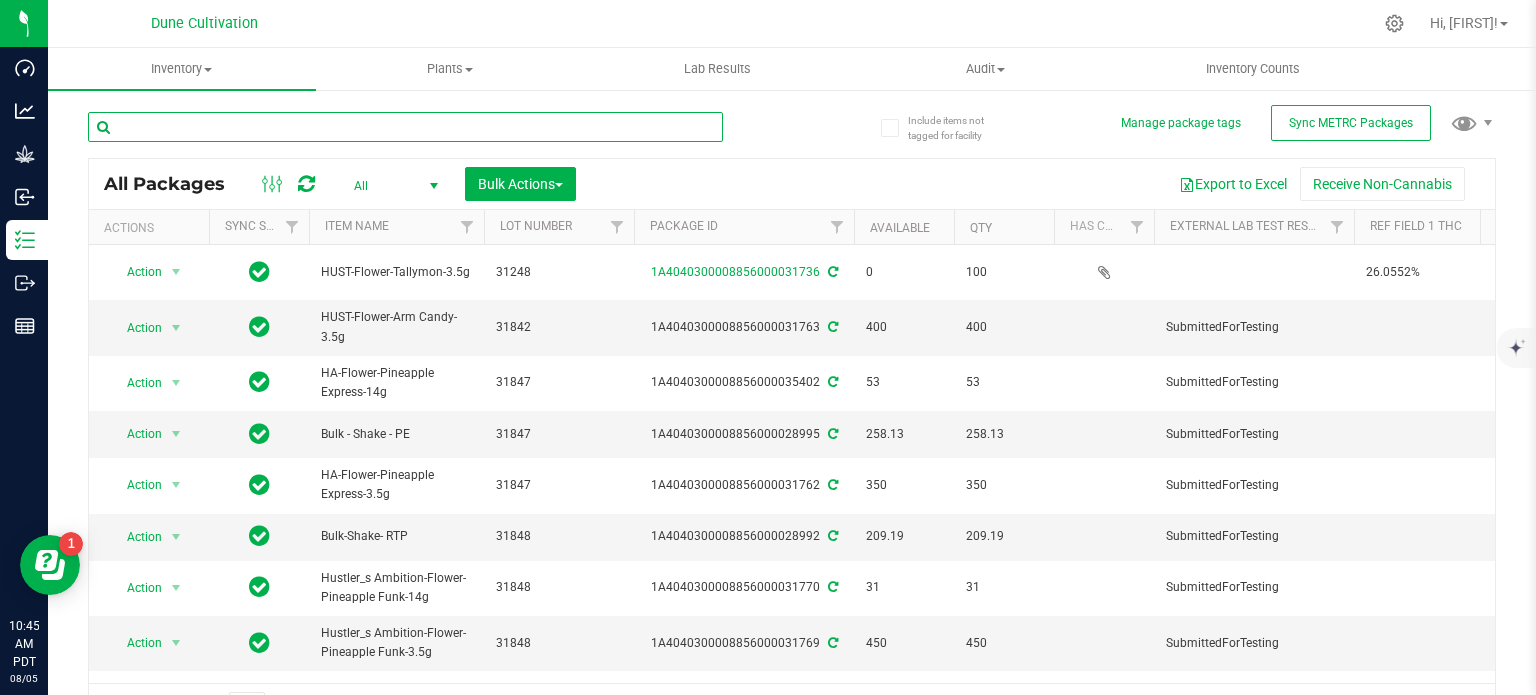 click at bounding box center (405, 127) 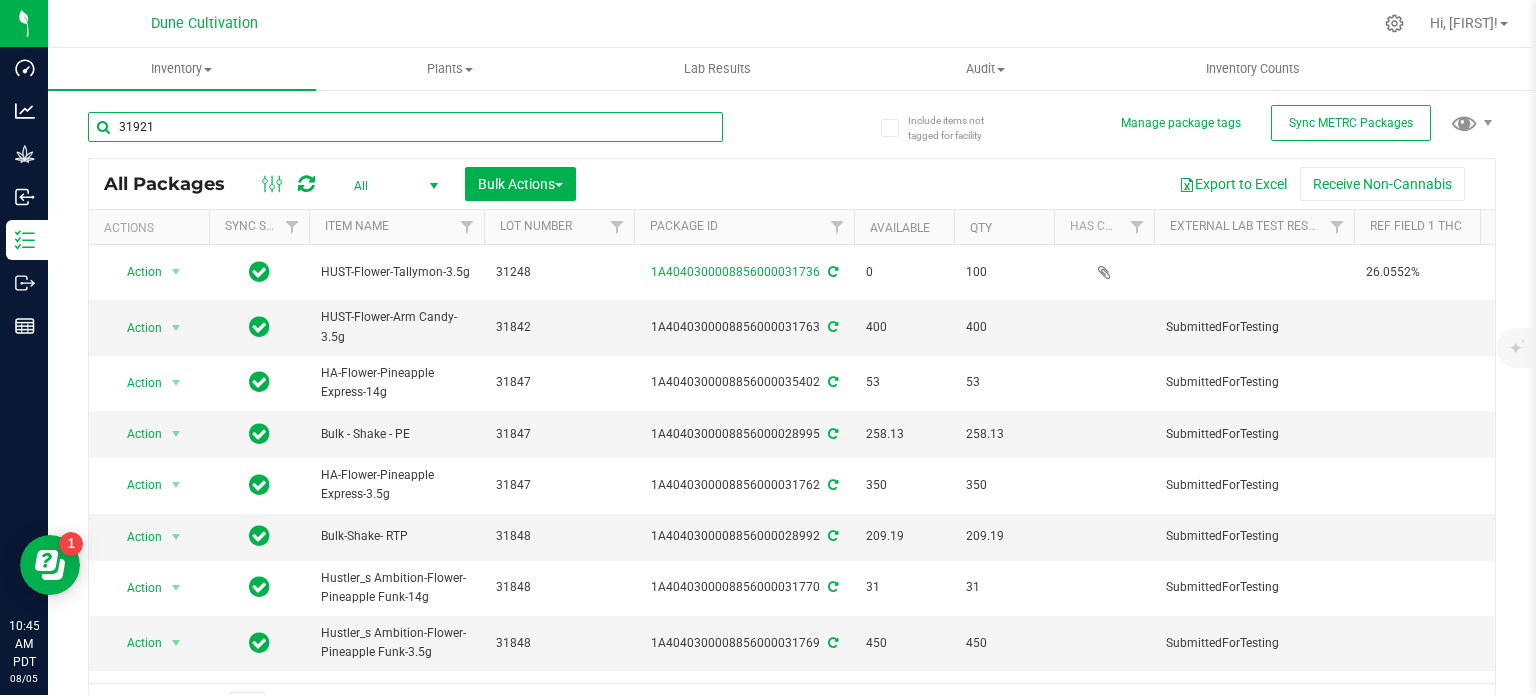 type on "31921" 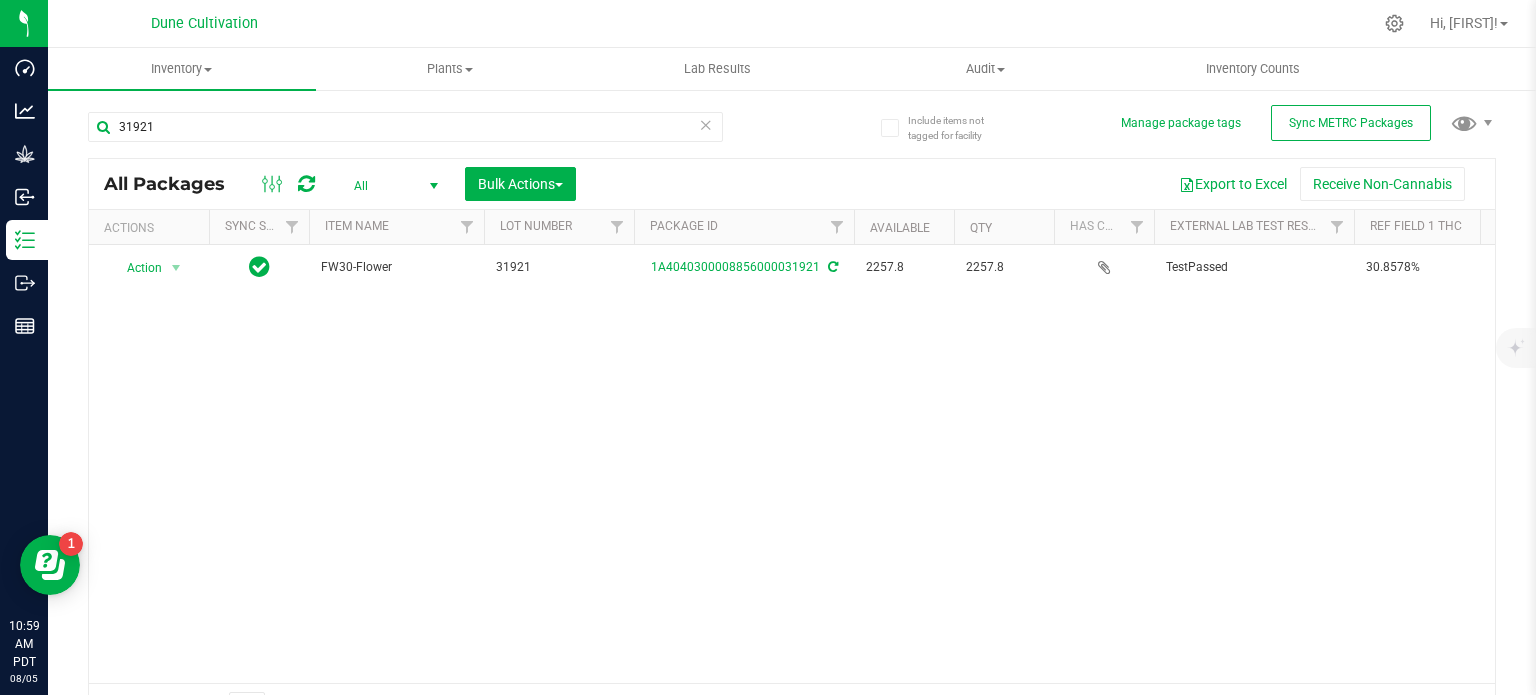click at bounding box center (865, 23) 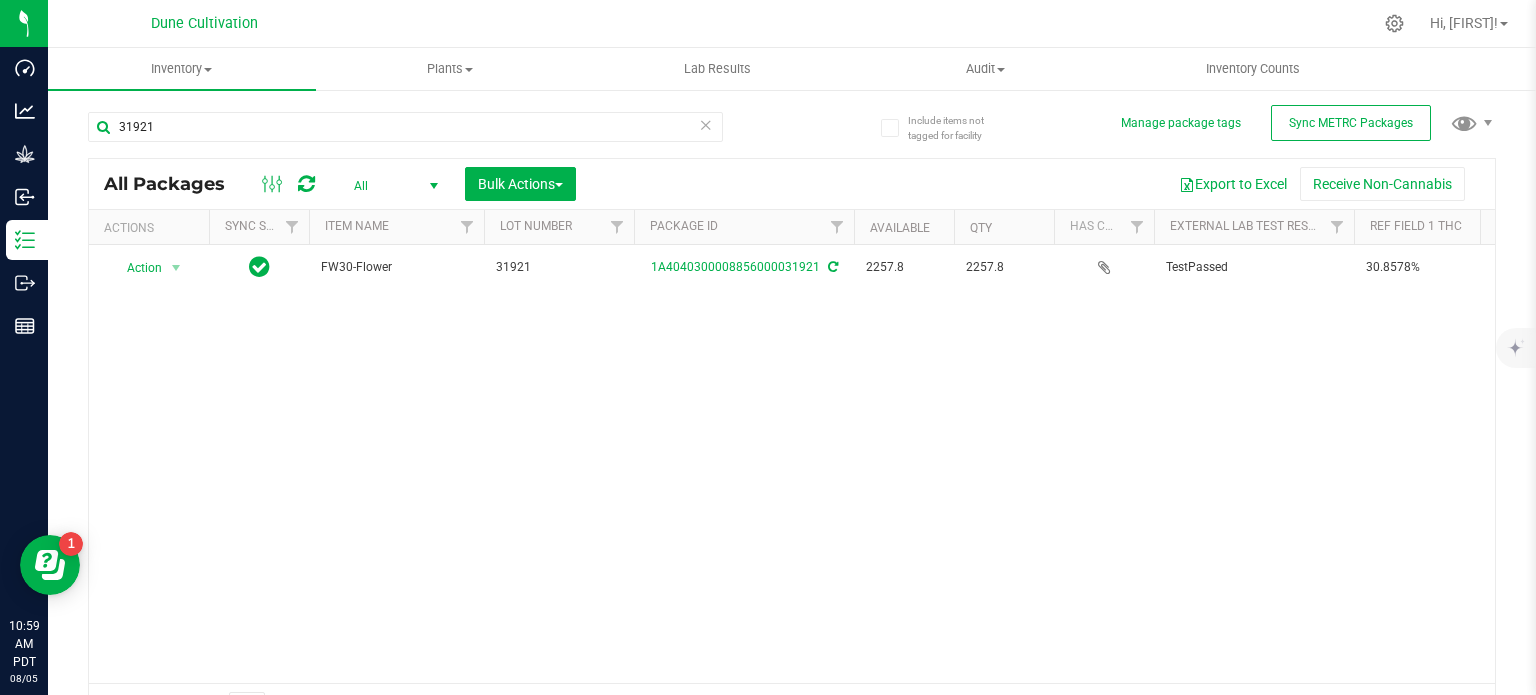 click at bounding box center [865, 23] 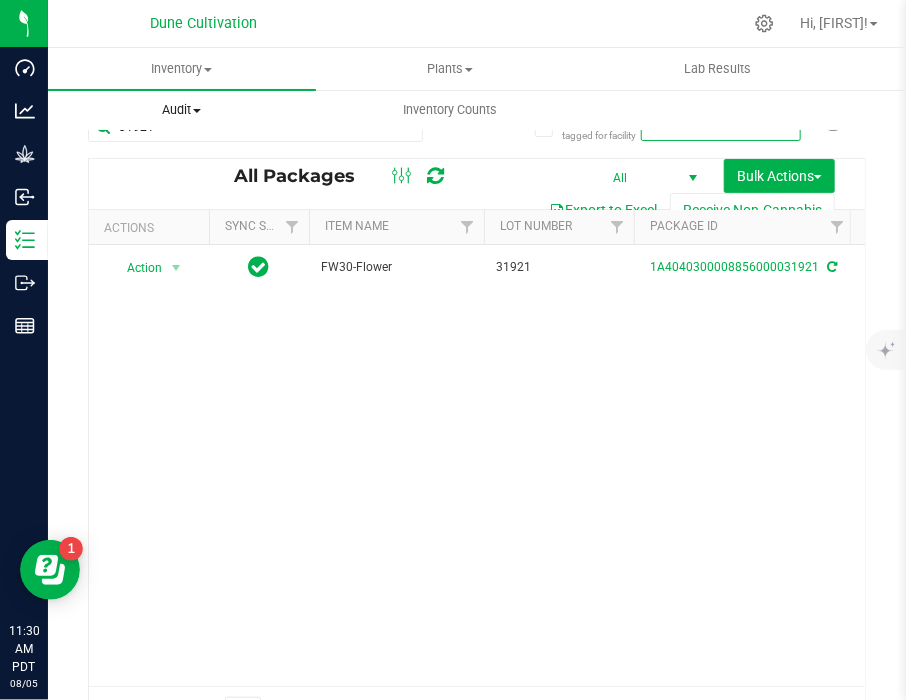 click on "Audit
Inventory auditing
Package history" at bounding box center [182, 110] 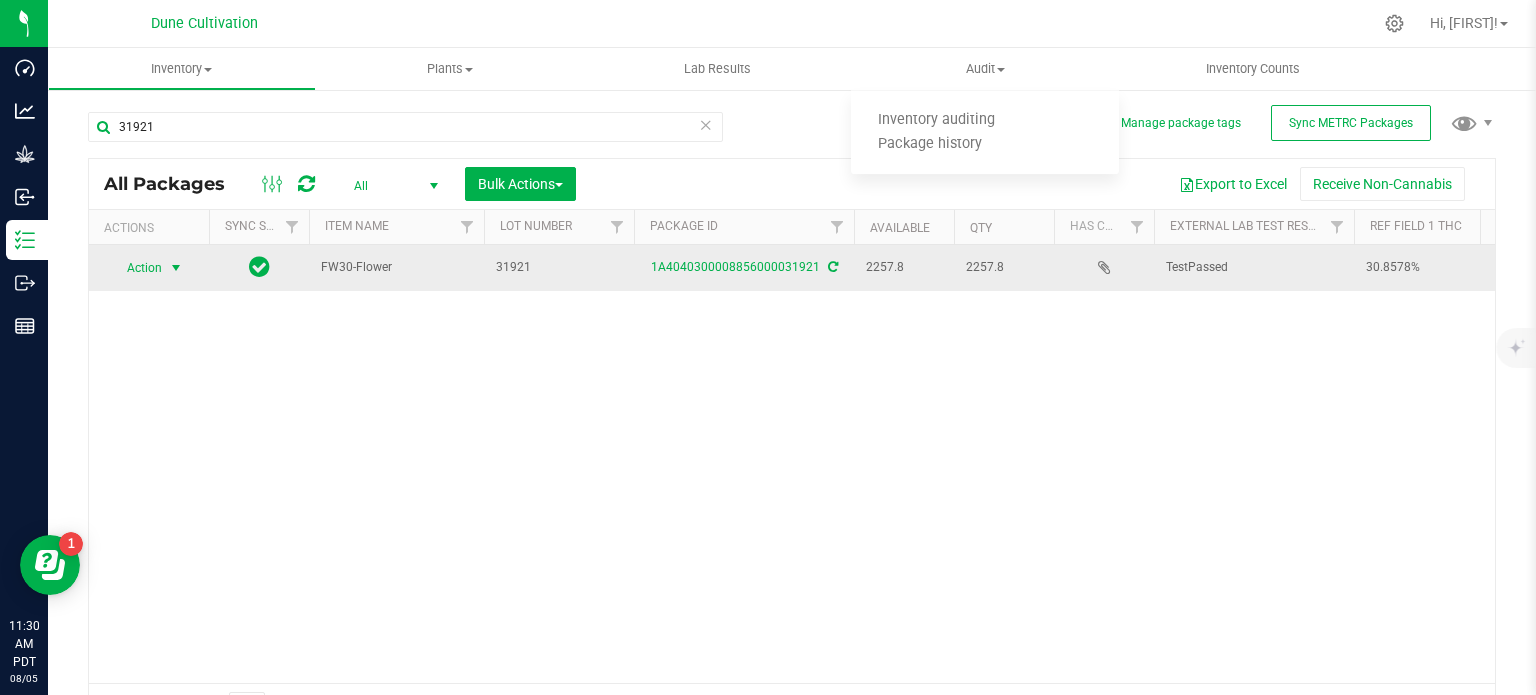 click at bounding box center [176, 268] 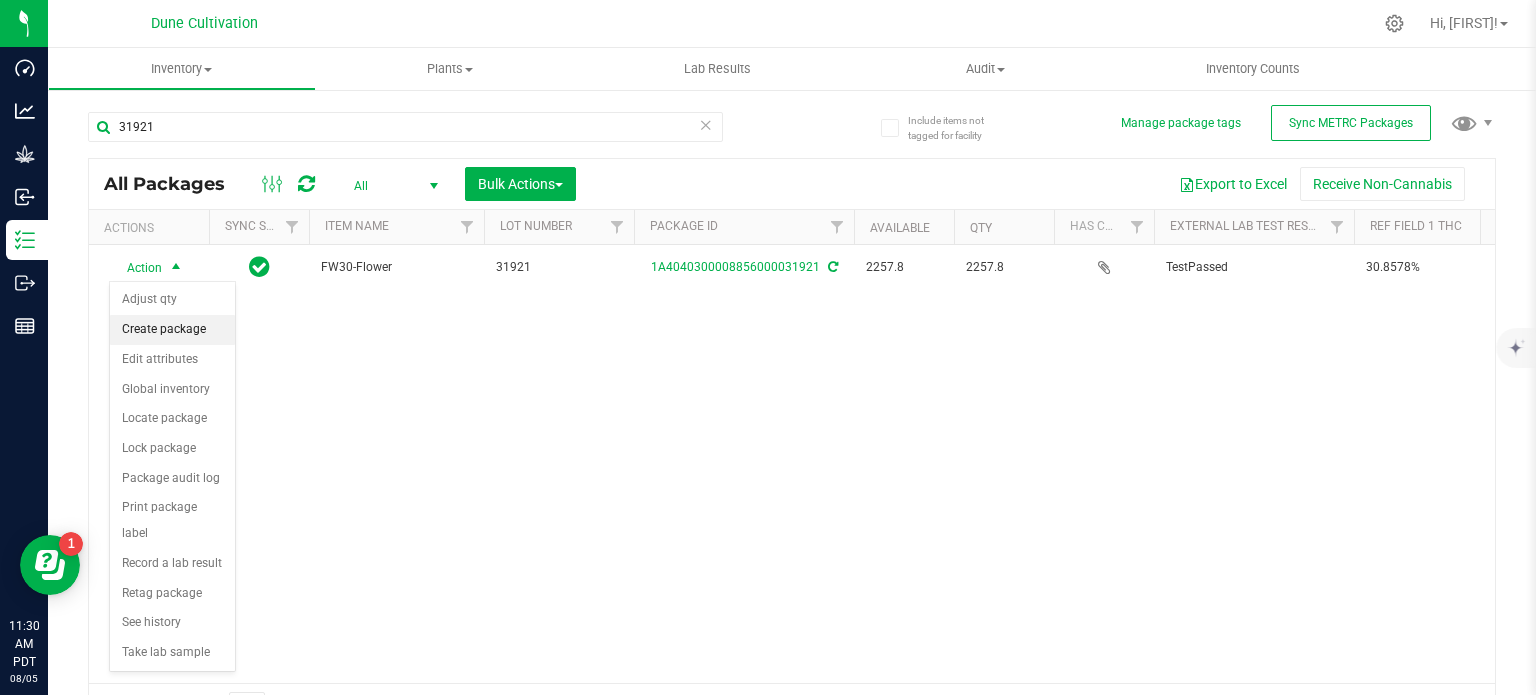click on "Create package" at bounding box center (172, 330) 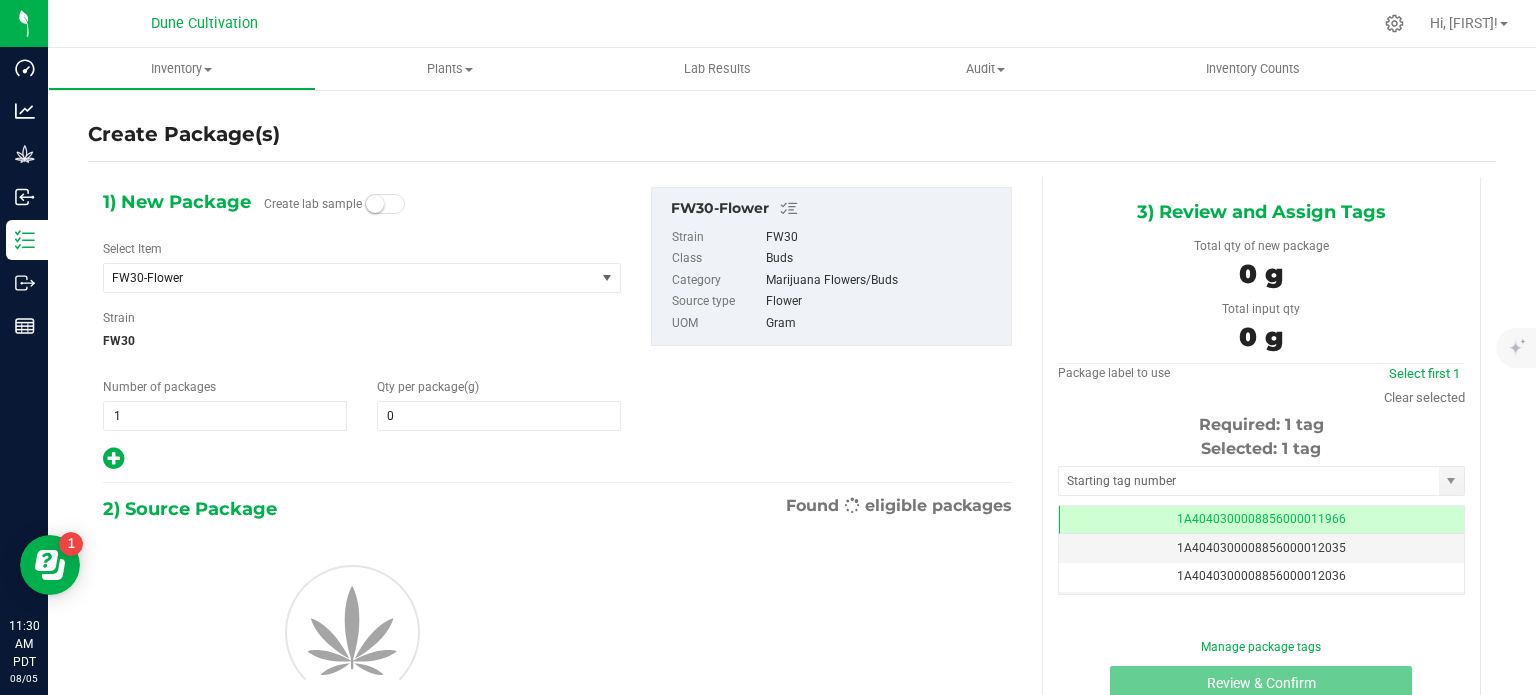 type on "0.0000" 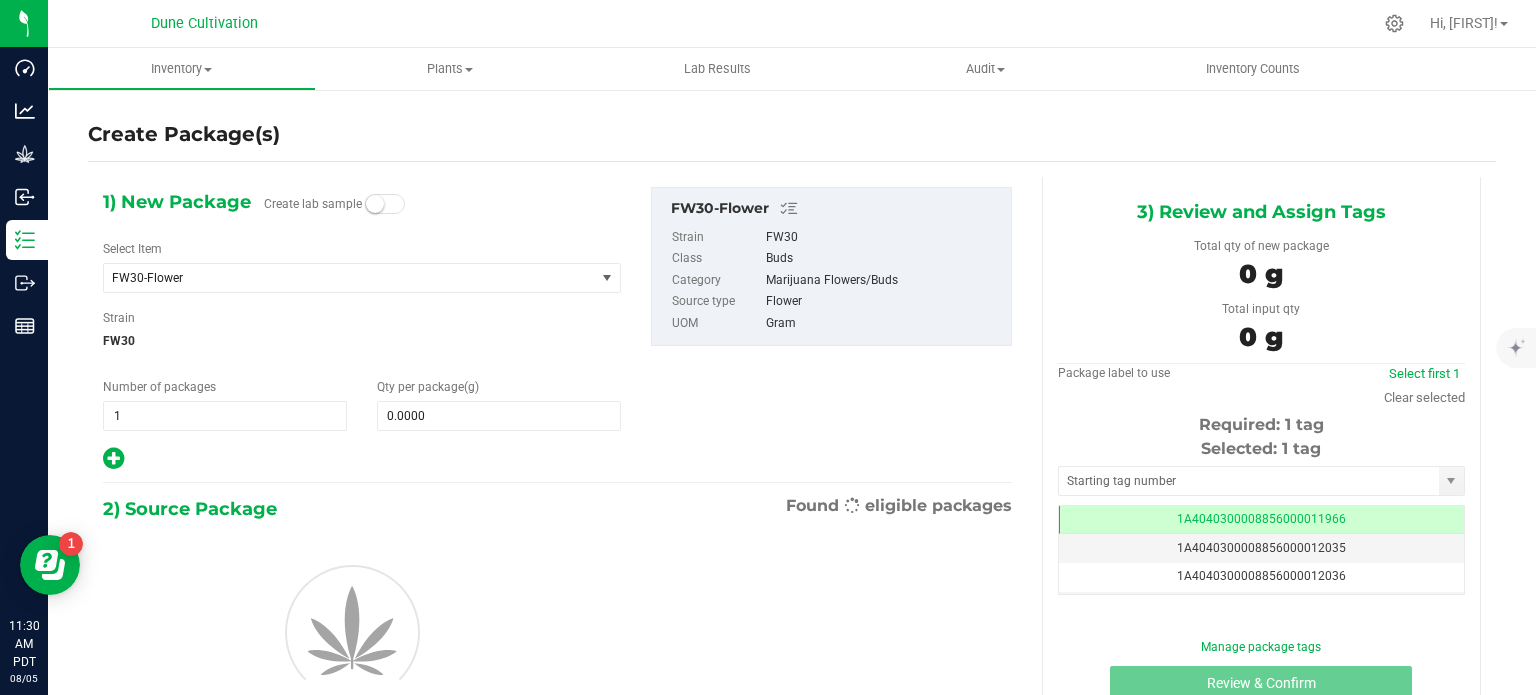 scroll, scrollTop: 0, scrollLeft: 0, axis: both 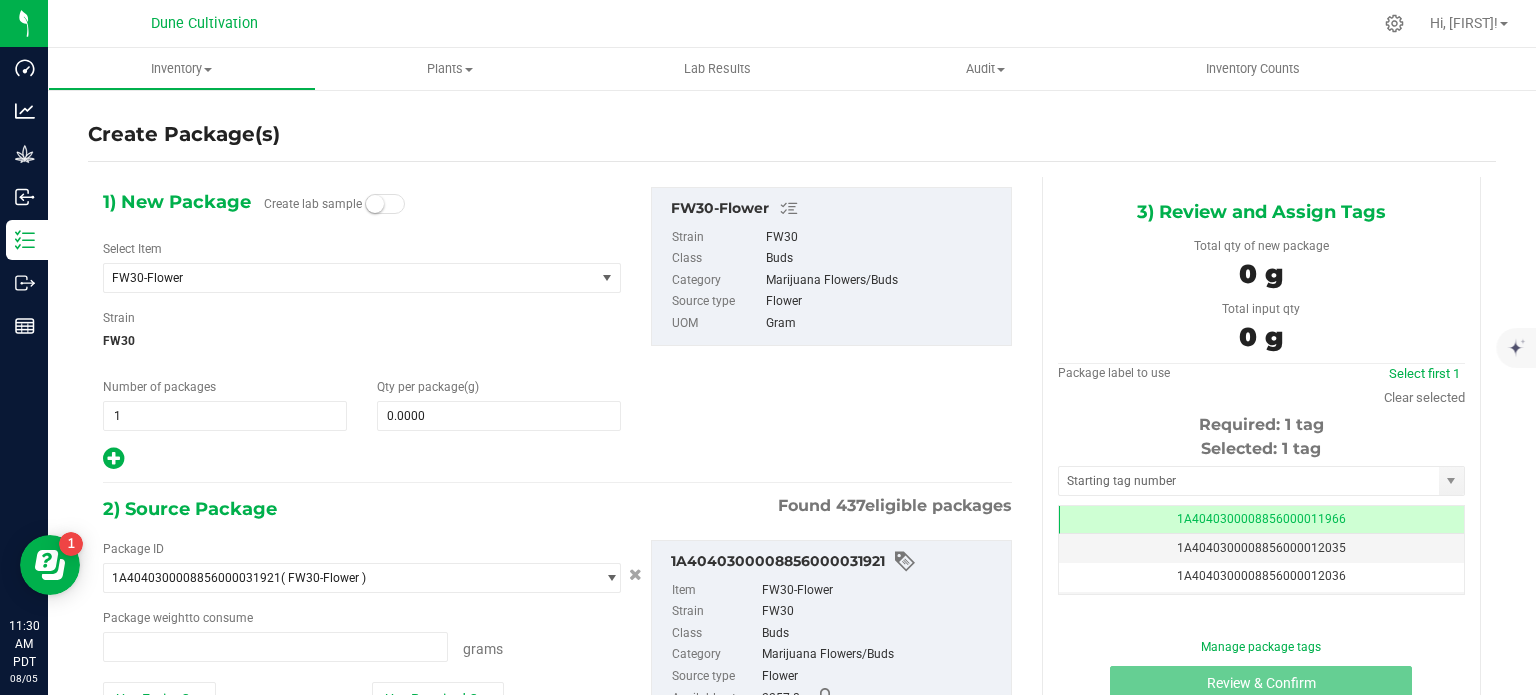 type on "0.0000 g" 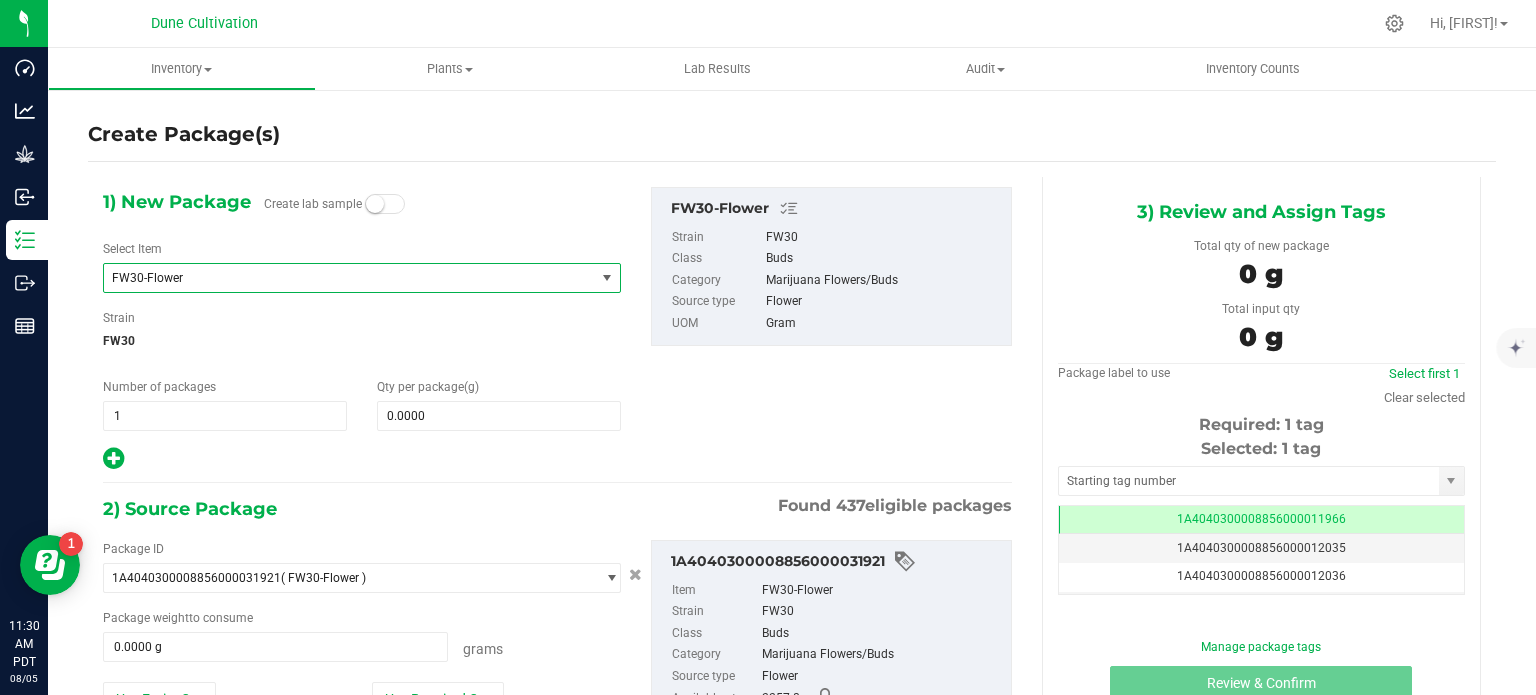 click on "FW30-Flower" at bounding box center [340, 278] 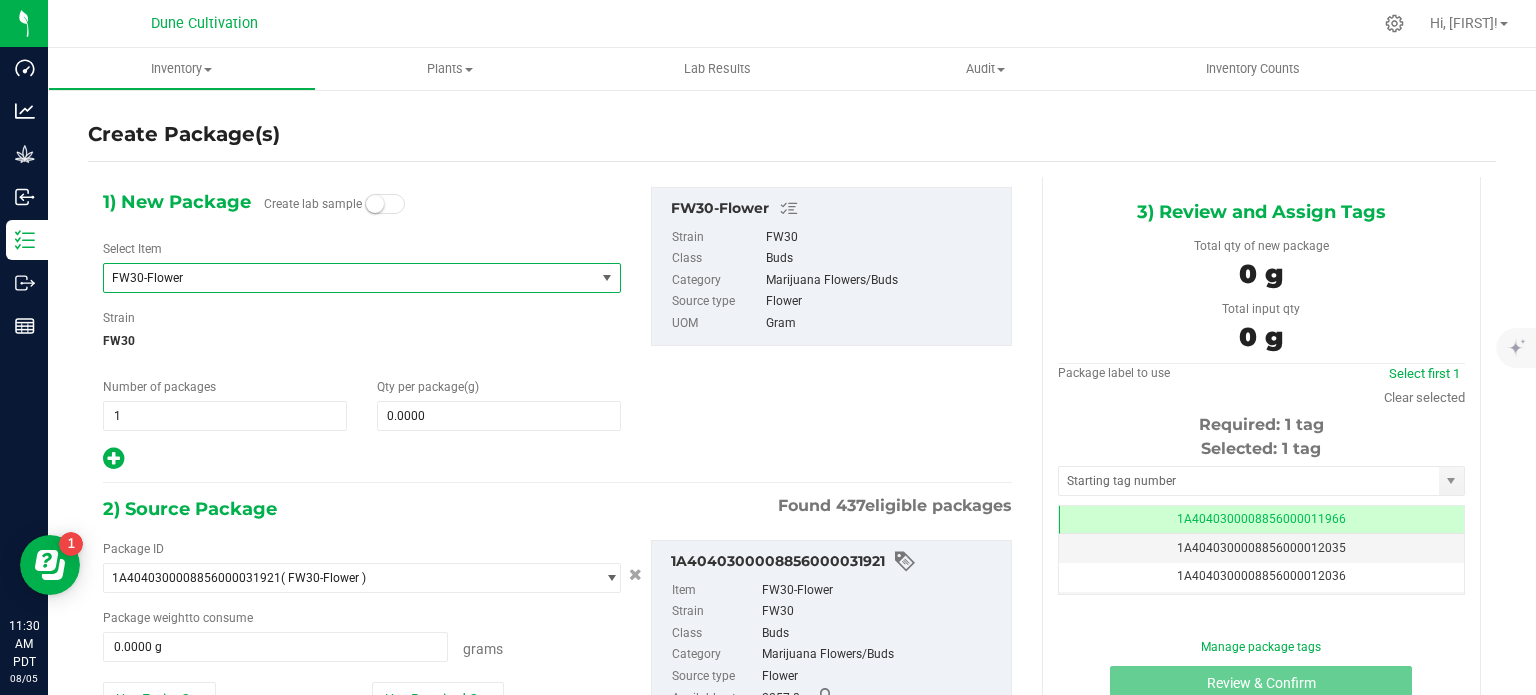 scroll, scrollTop: 16520, scrollLeft: 0, axis: vertical 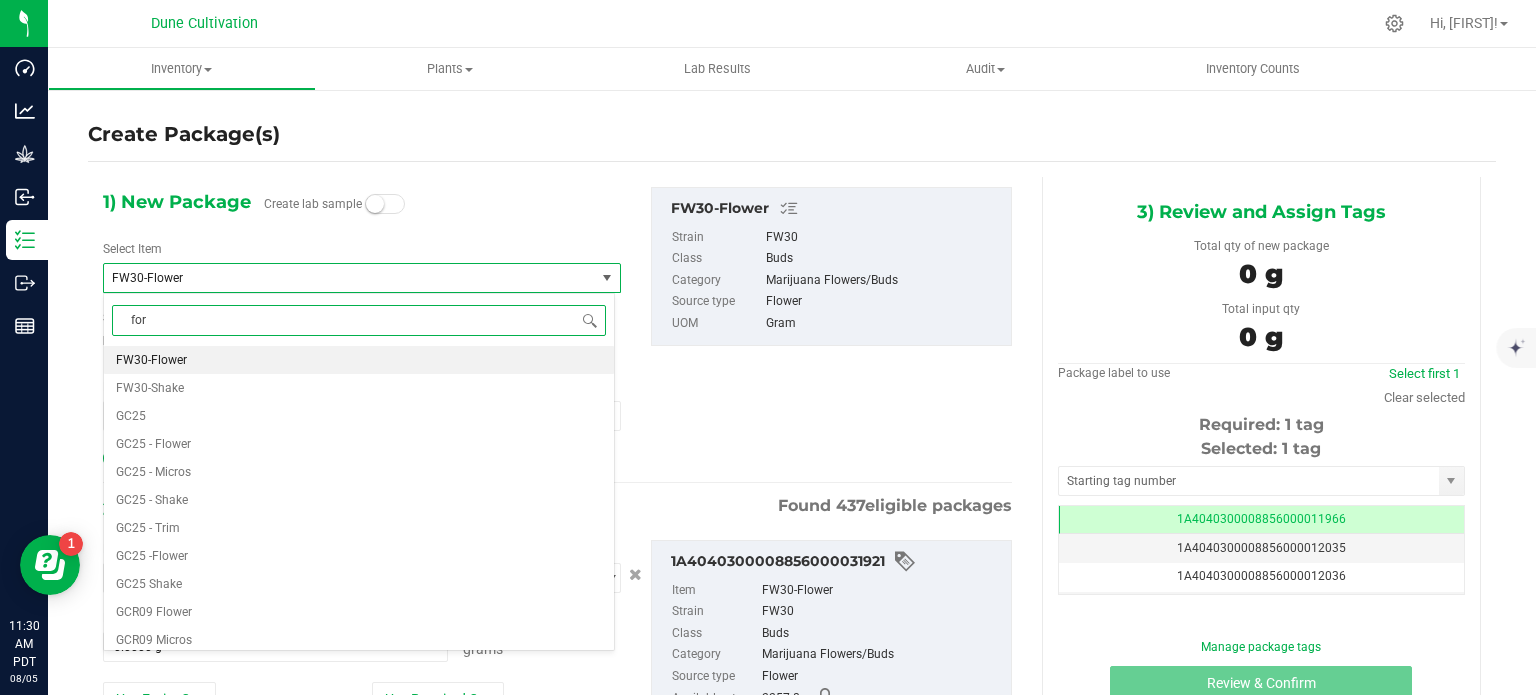 type on "forb" 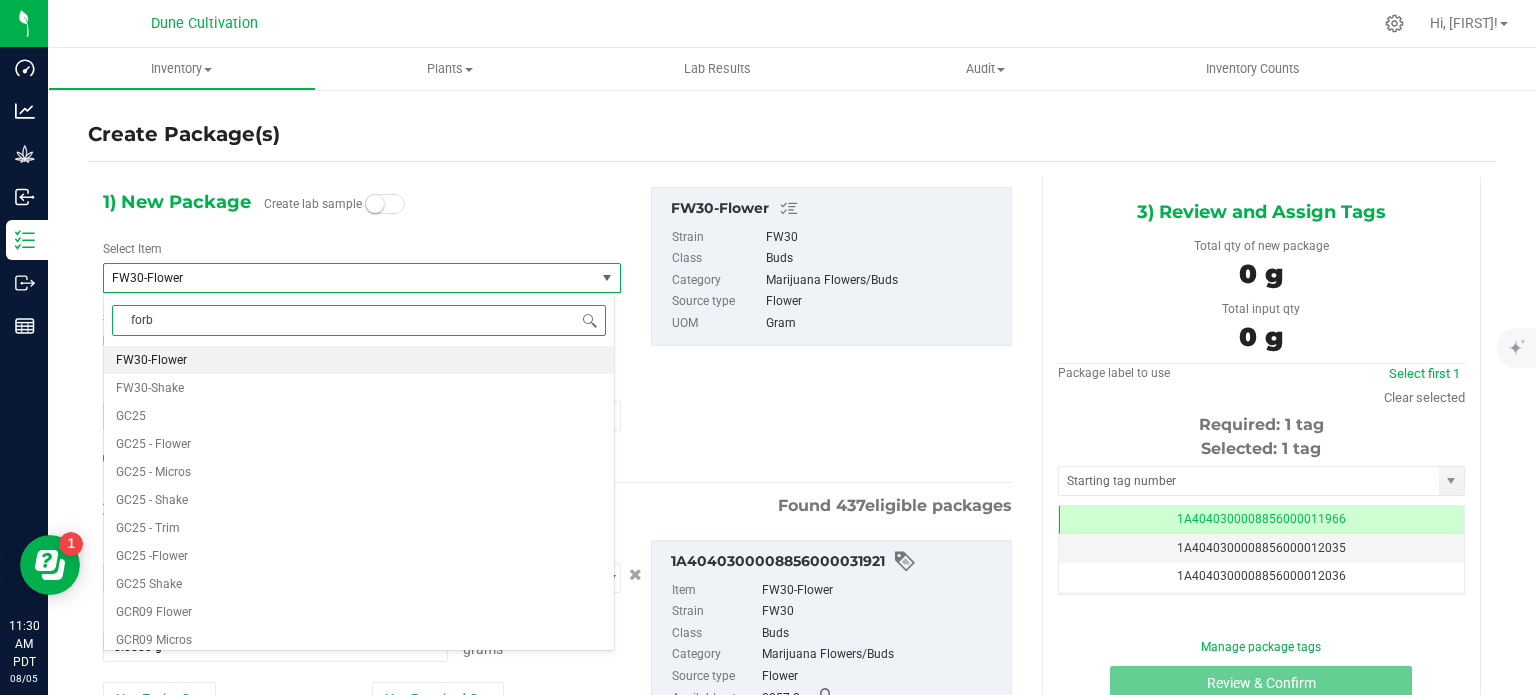 scroll, scrollTop: 0, scrollLeft: 0, axis: both 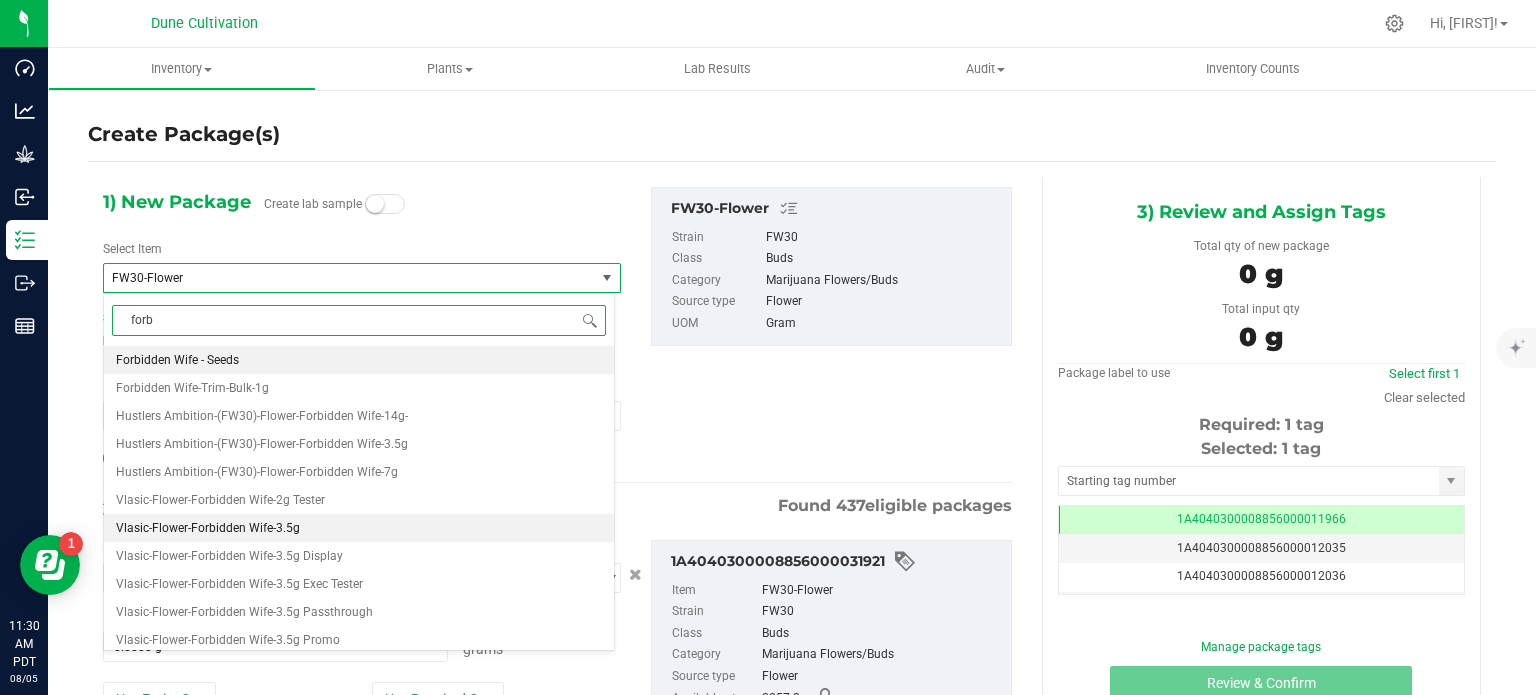drag, startPoint x: 303, startPoint y: 510, endPoint x: 308, endPoint y: 521, distance: 12.083046 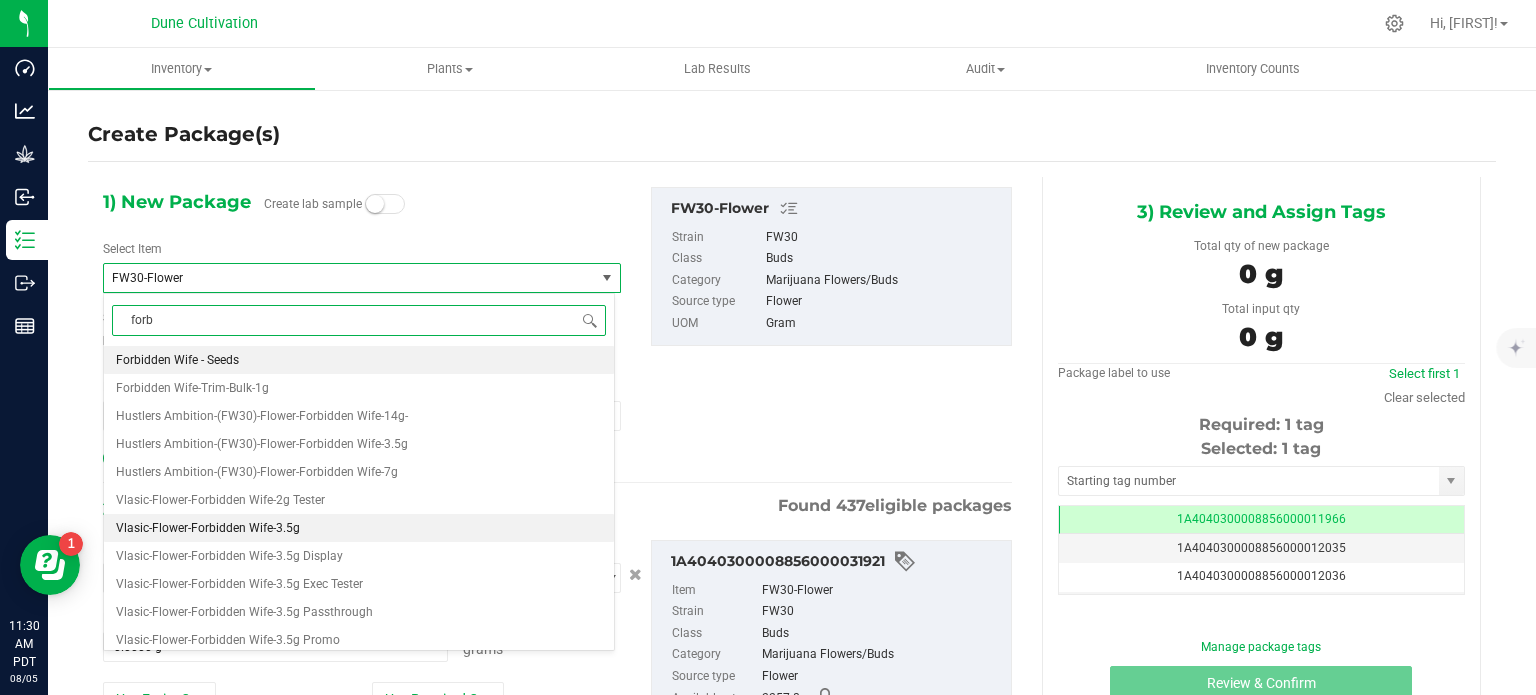 click on "Forbidden Wife - Seeds
Forbidden Wife-Trim-Bulk-1g
Hustlers Ambition-(FW30)-Flower-Forbidden Wife-14g-
Hustlers Ambition-(FW30)-Flower-Forbidden Wife-3.5g
Hustlers Ambition-(FW30)-Flower-Forbidden Wife-7g
Vlasic-Flower-Forbidden Wife-2g Tester
Vlasic-Flower-Forbidden Wife-3.5g
Vlasic-Flower-Forbidden Wife-3.5g Display
Vlasic-Flower-Forbidden Wife-3.5g Exec Tester
Vlasic-Flower-Forbidden Wife-3.5g Passthrough
Vlasic-Flower-Forbidden Wife-3.5g Promo
Vlasic-Flower-Forbidden Wife-3.5g Tester
Vlasic-Flower-Forbidden Wife-7g
Vlasic-Flower_Forbidden Wife_3.5g" at bounding box center (359, 346) 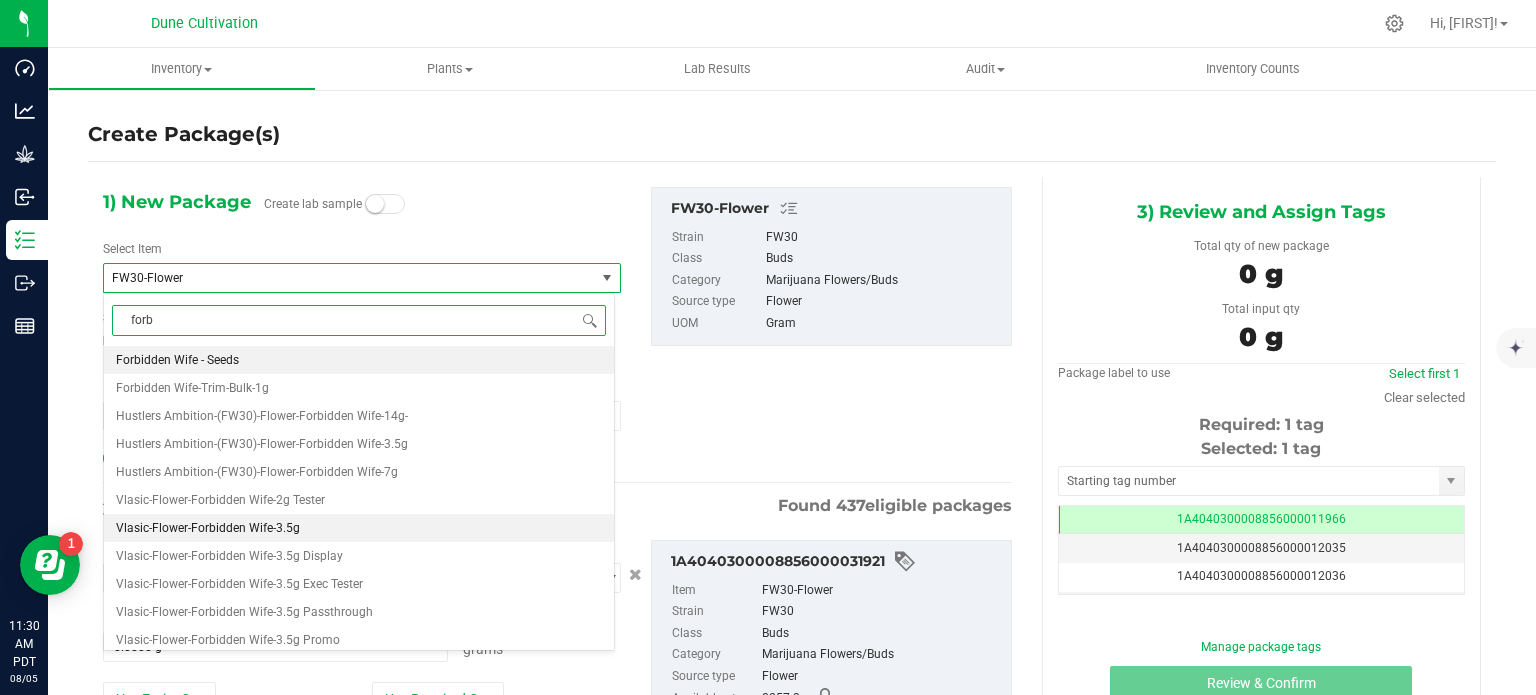 click on "Vlasic-Flower-Forbidden Wife-3.5g" at bounding box center (359, 528) 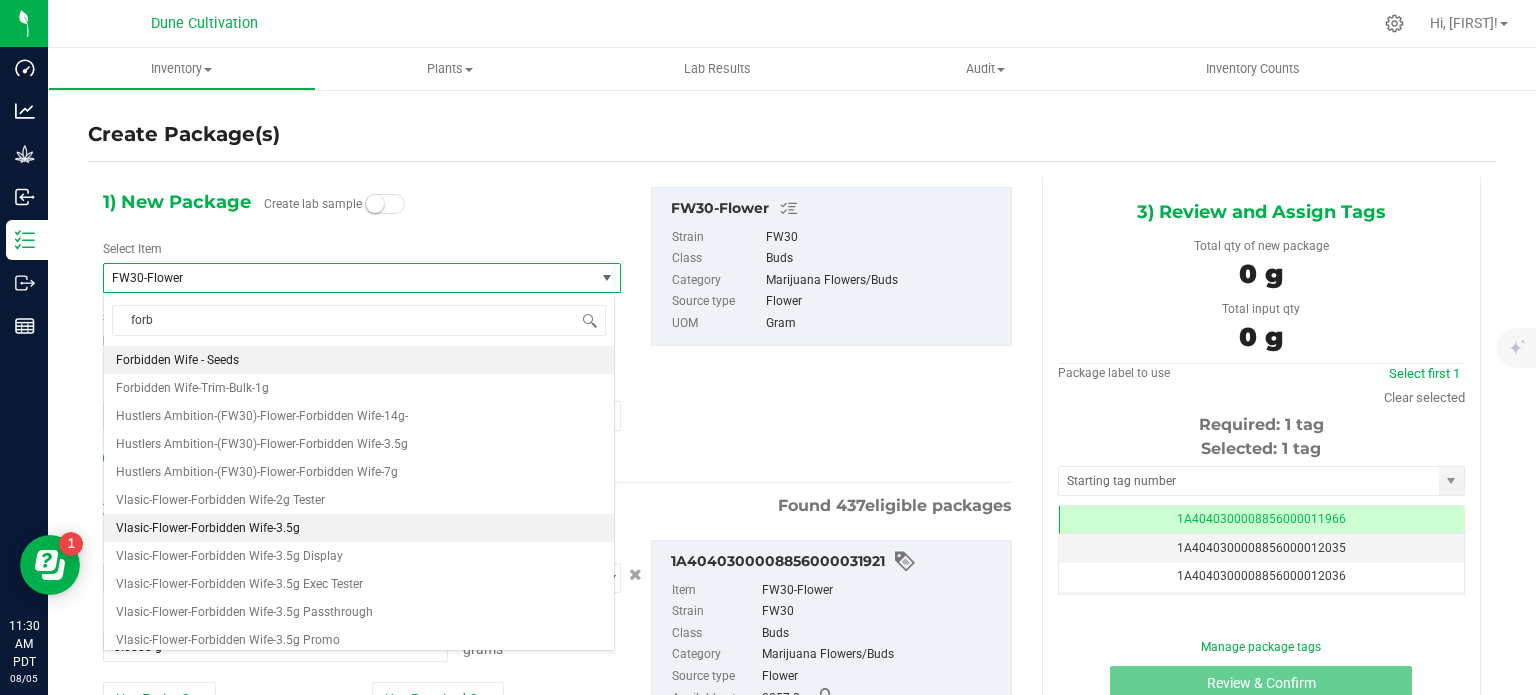 type 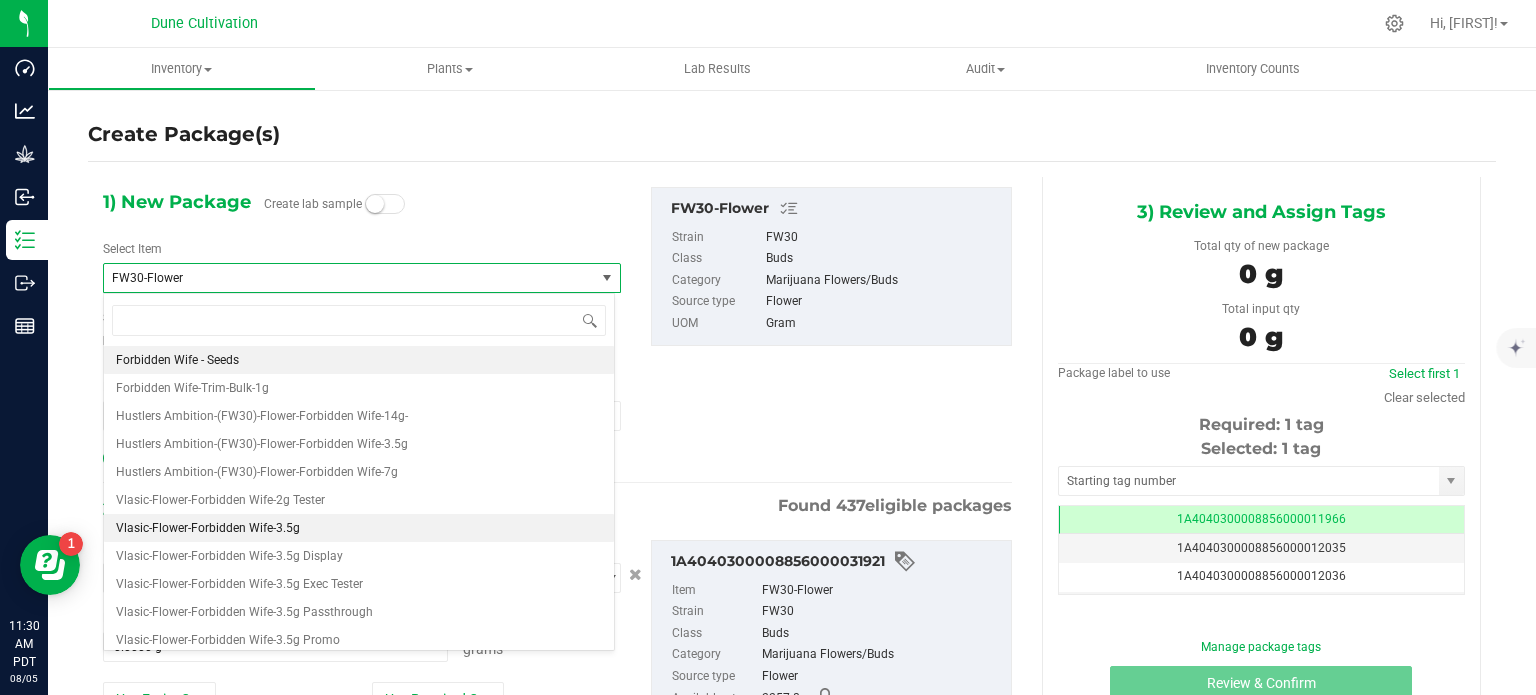 type on "0" 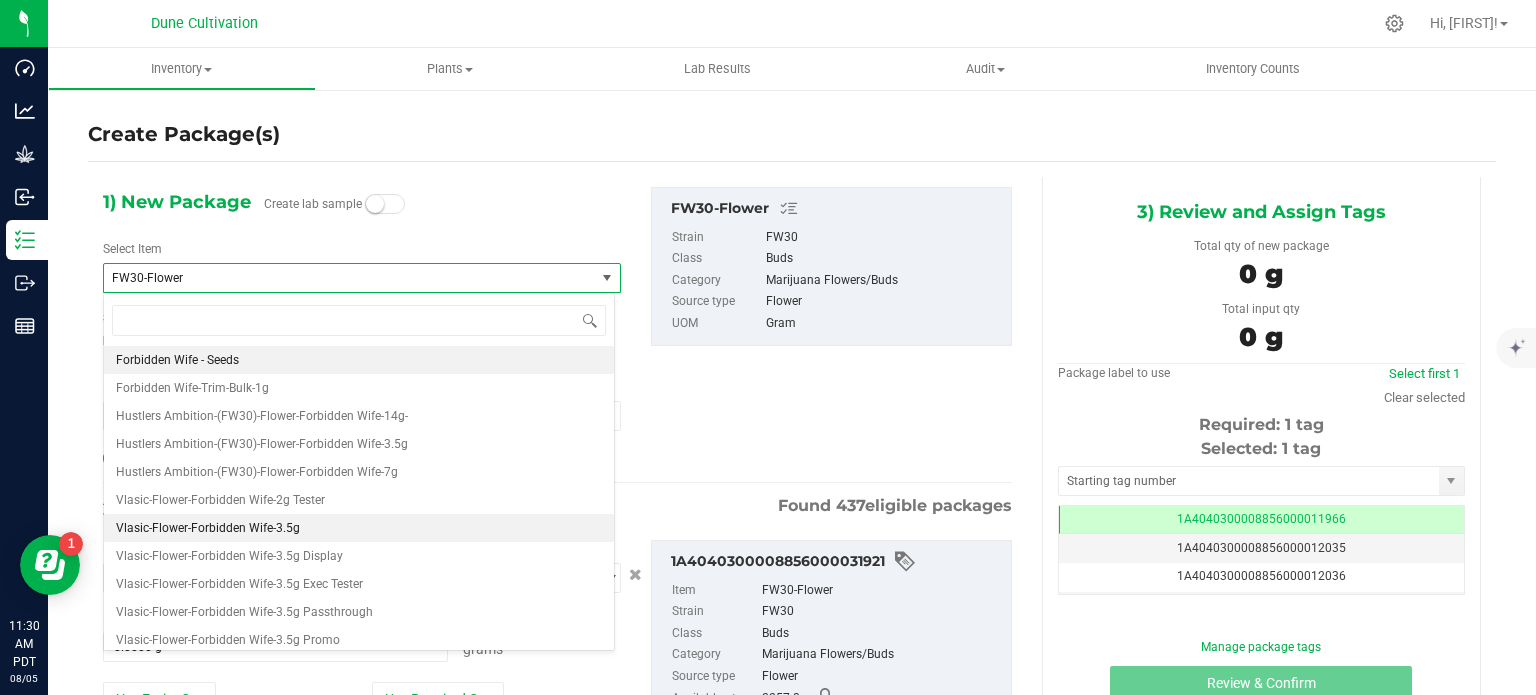 scroll, scrollTop: 60704, scrollLeft: 0, axis: vertical 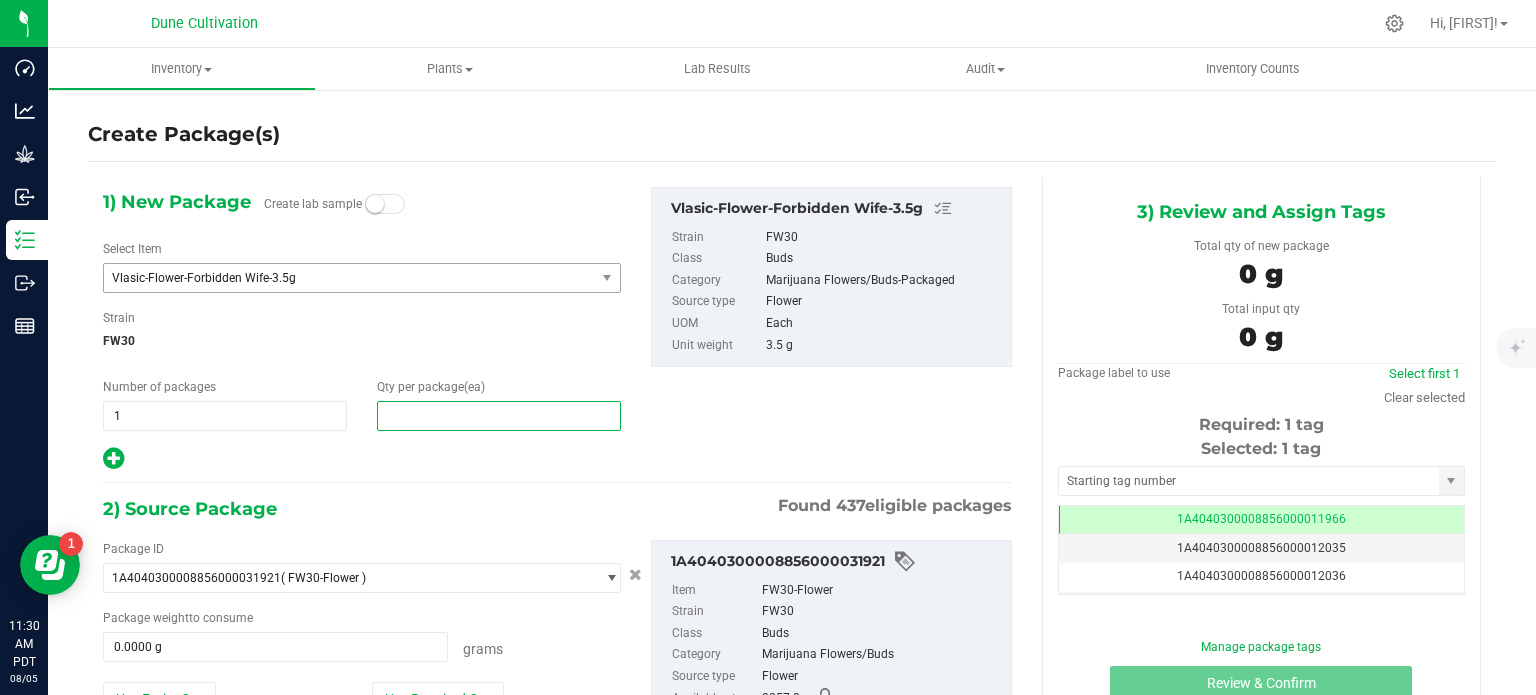 click at bounding box center [499, 416] 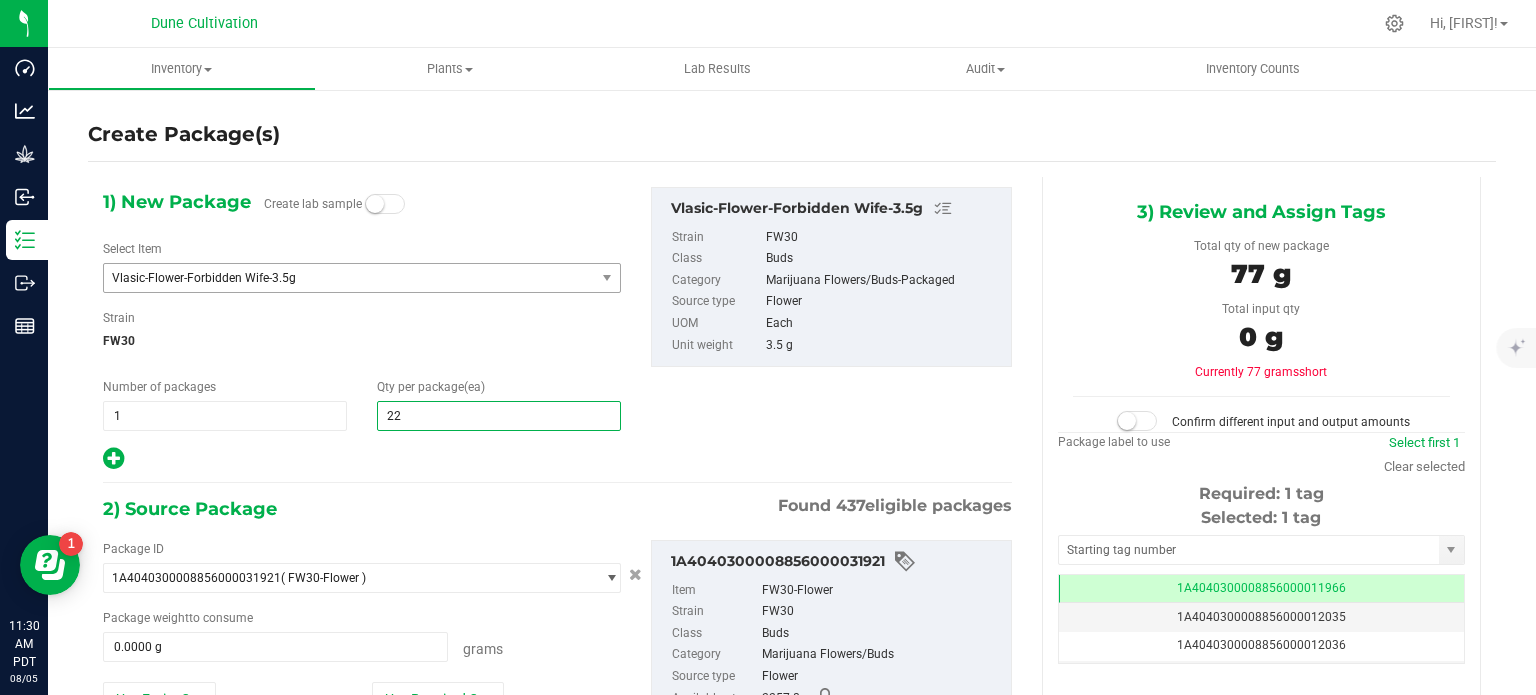 type on "225" 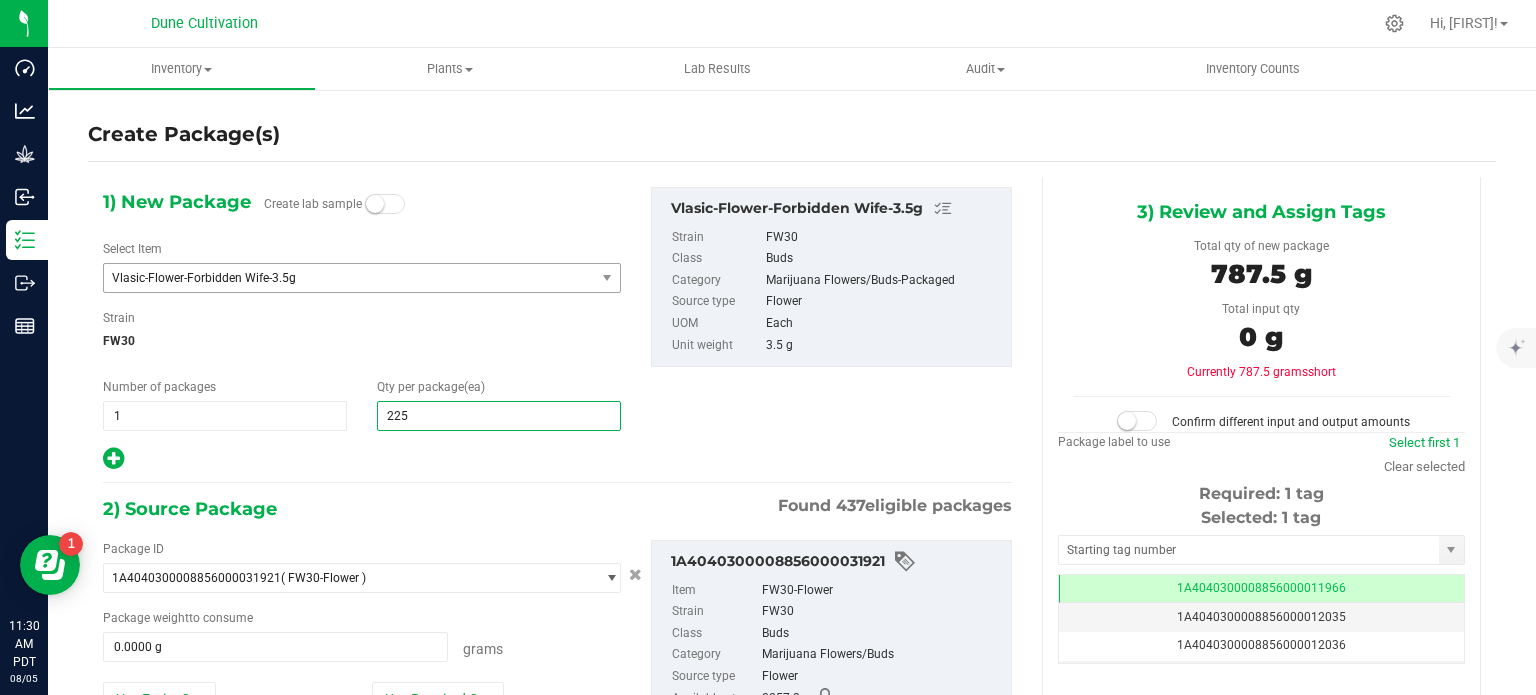 type on "225" 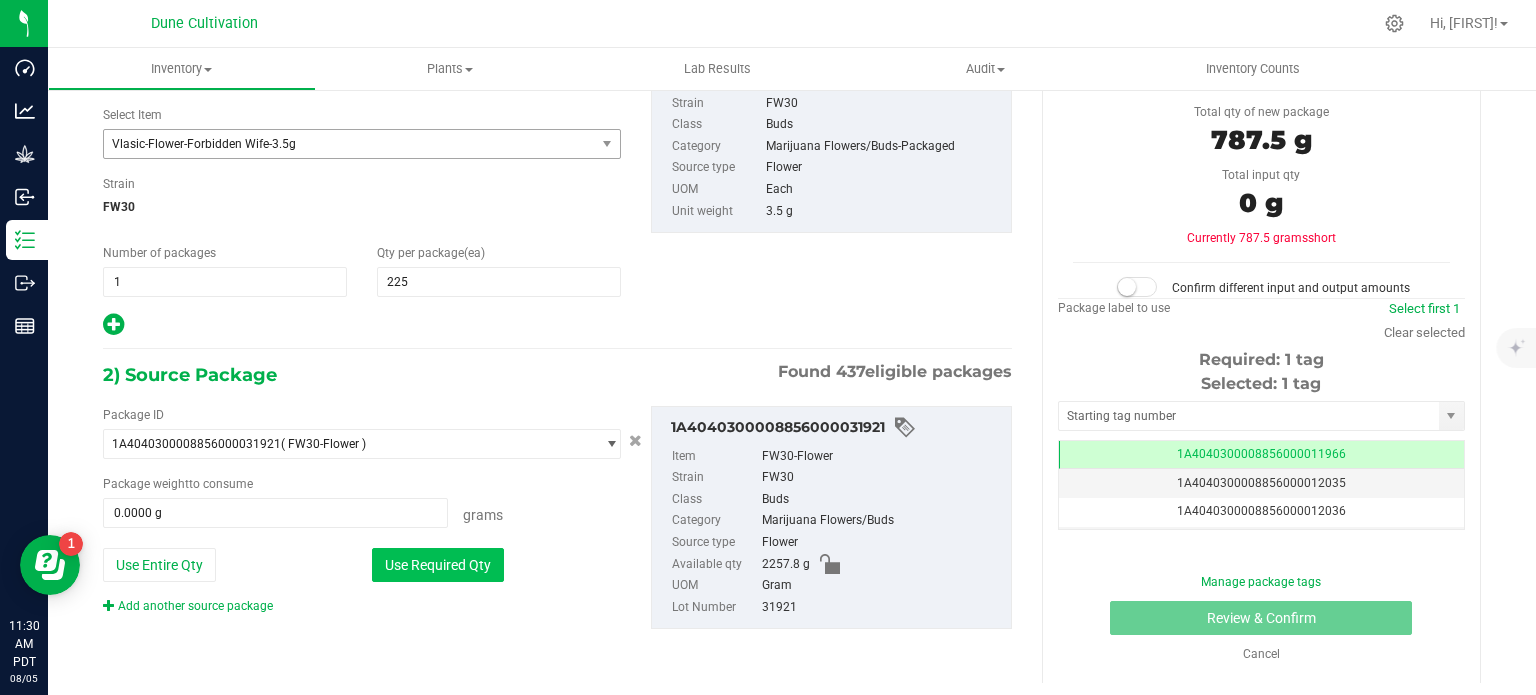 click on "Use Required Qty" at bounding box center [438, 565] 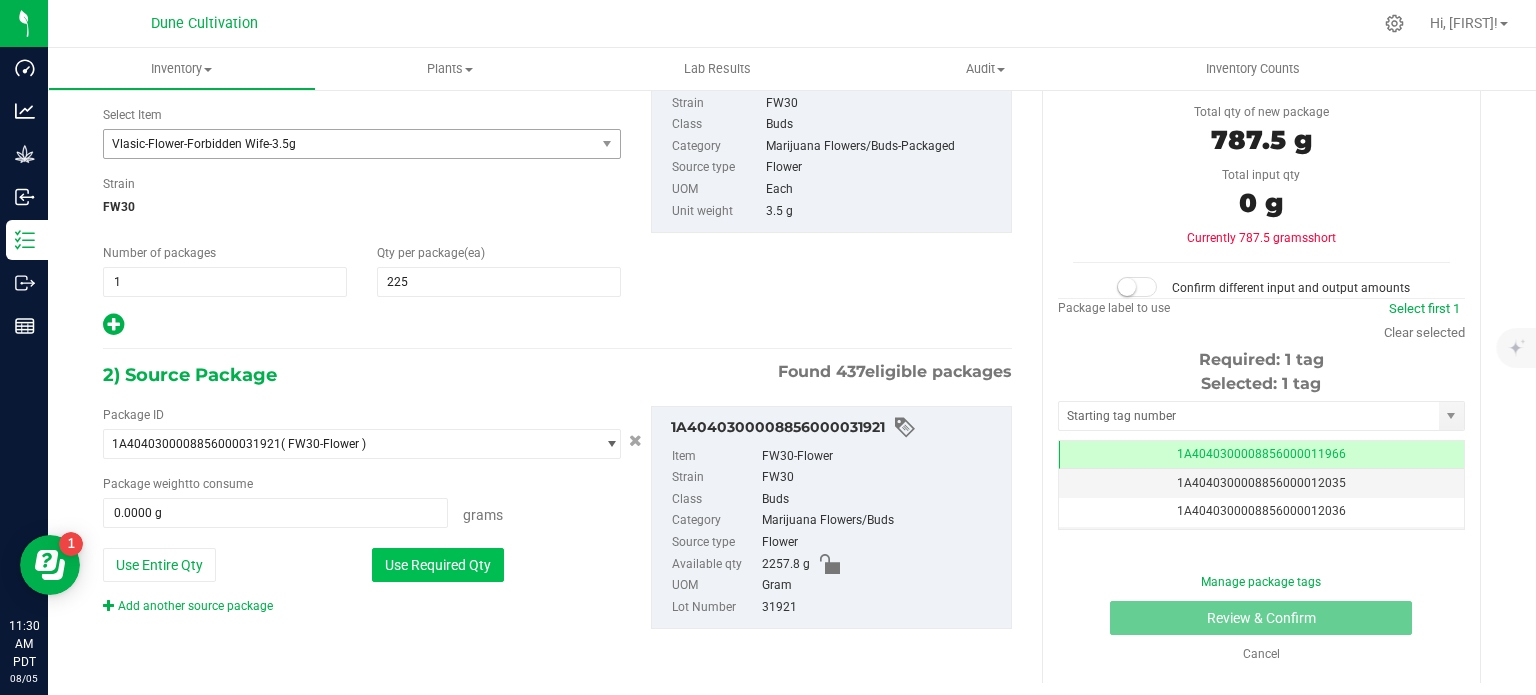 type on "787.5000 g" 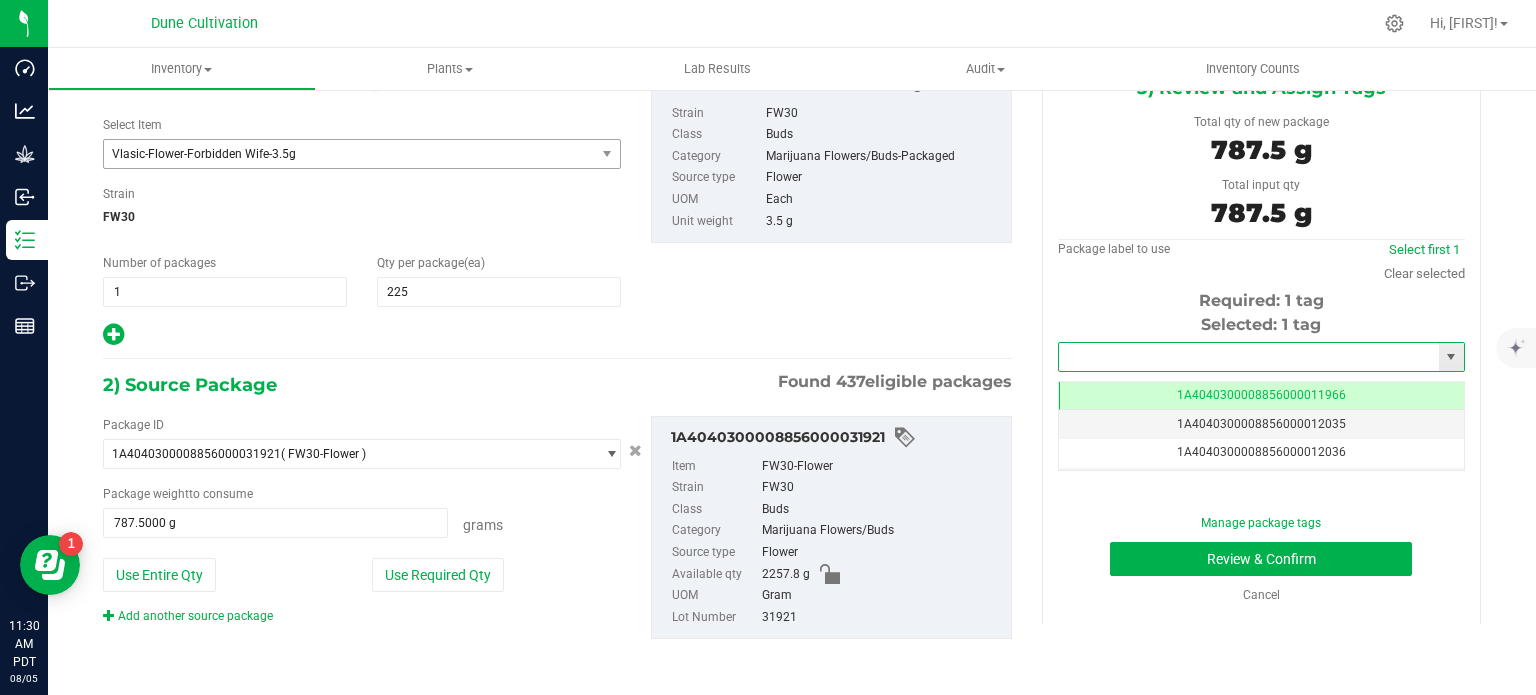 click at bounding box center [1249, 357] 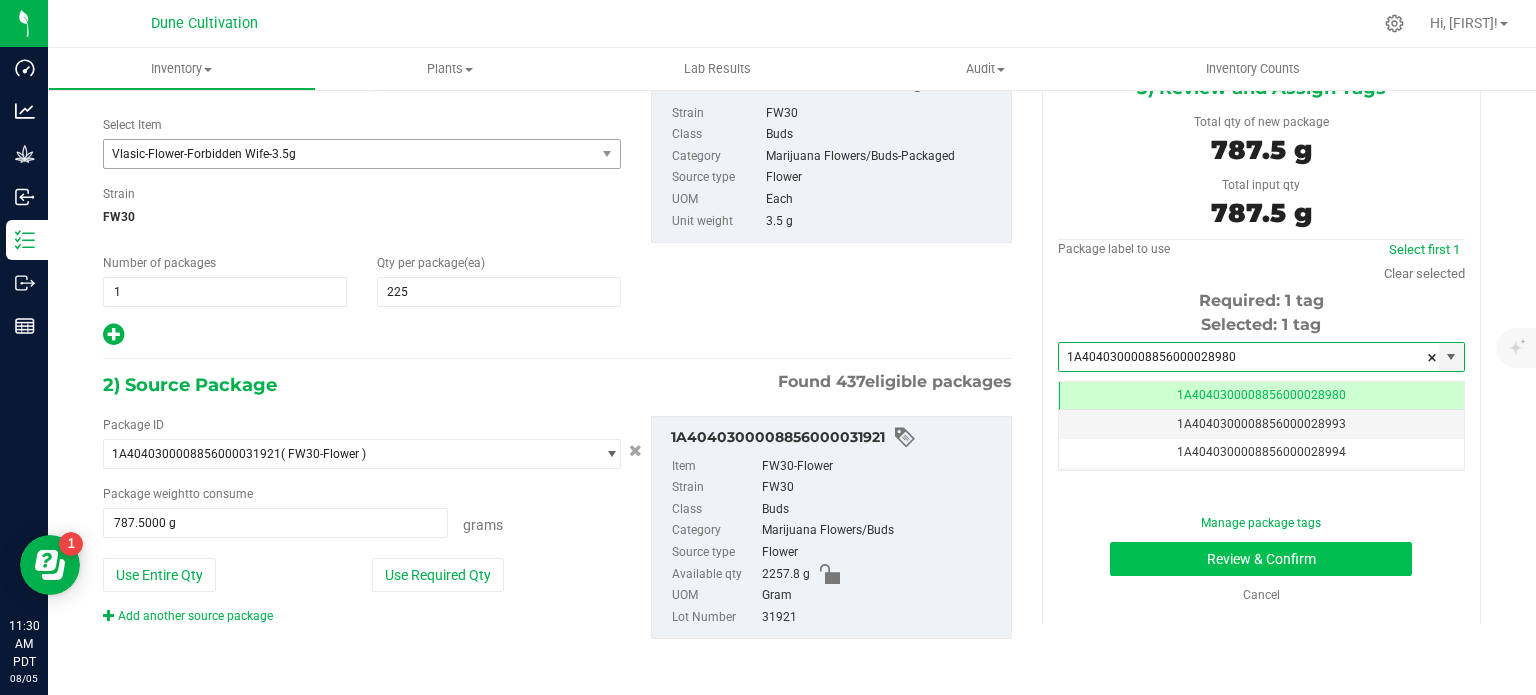 type on "1A4040300008856000028980" 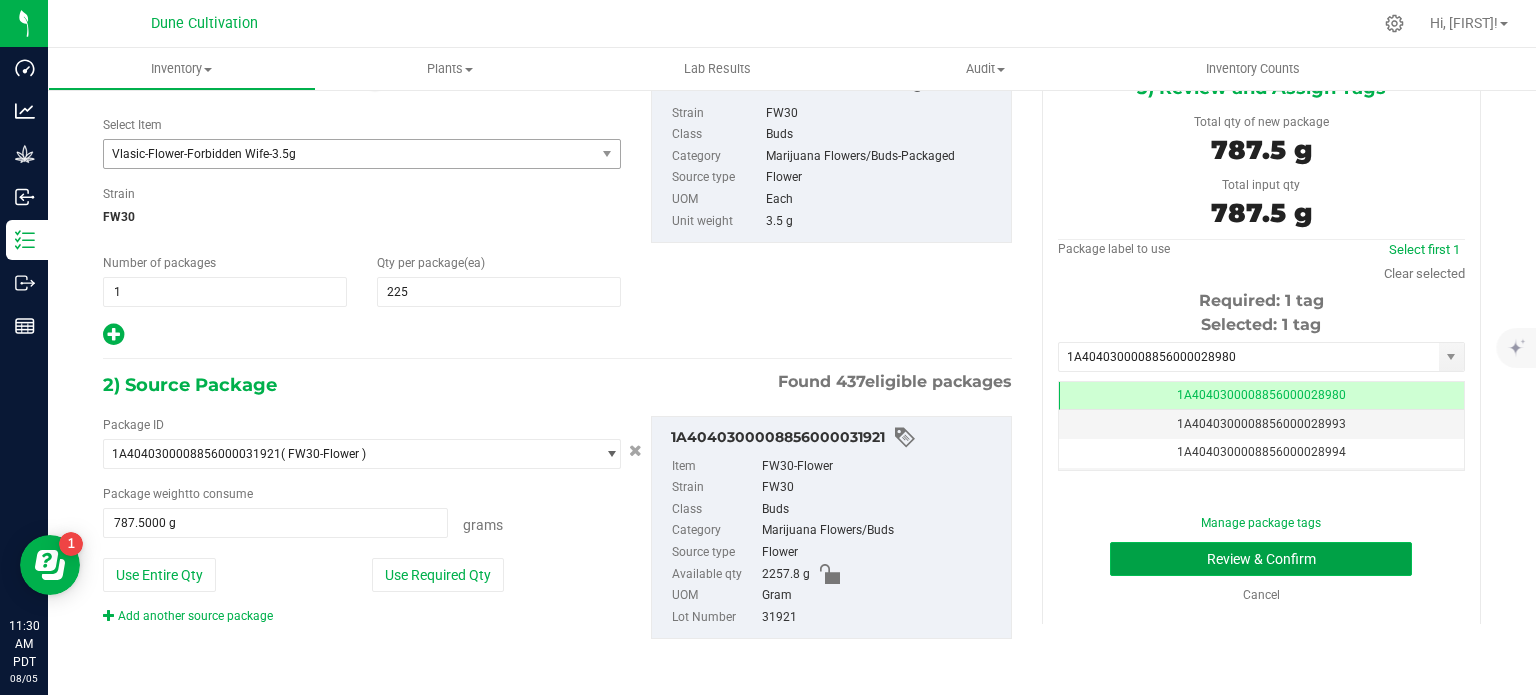 click on "Review & Confirm" at bounding box center [1261, 559] 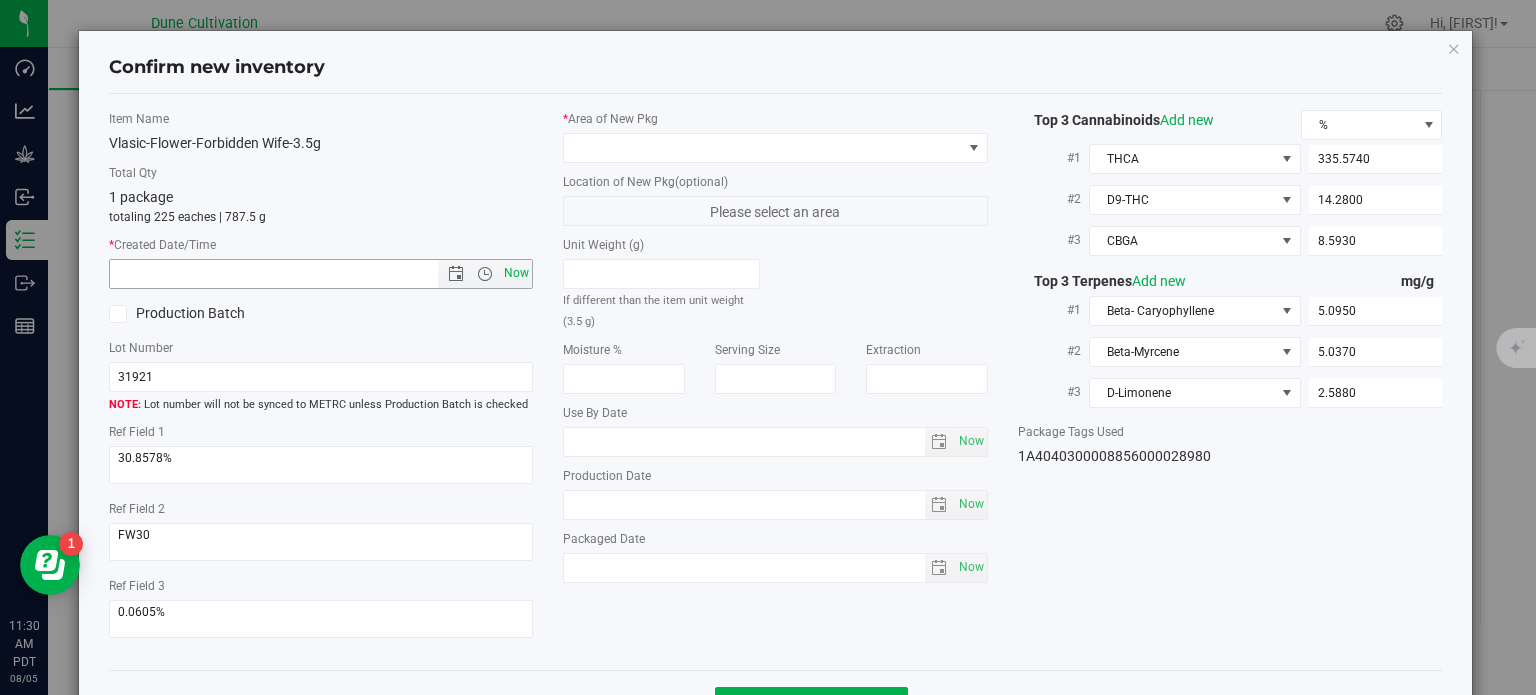 click on "Now" at bounding box center [517, 273] 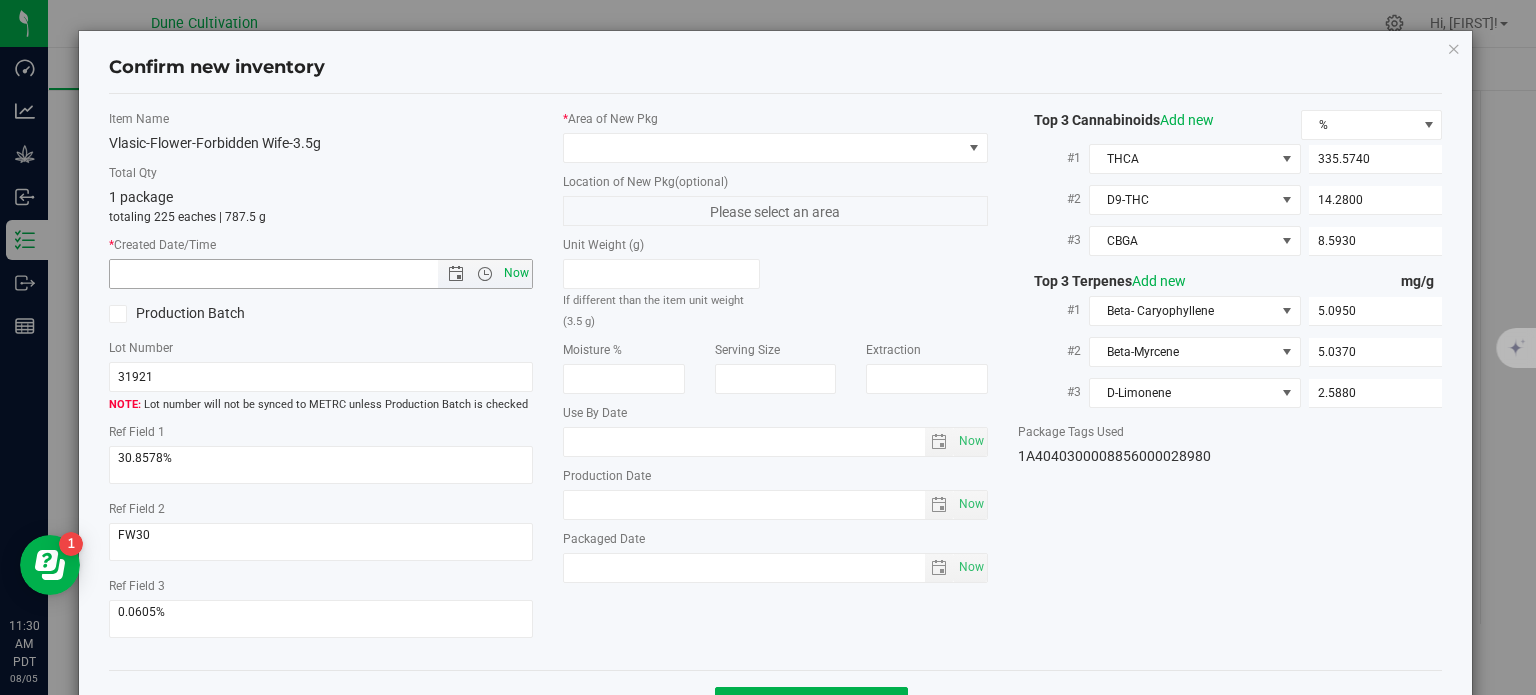 type on "8/5/2025 11:30 AM" 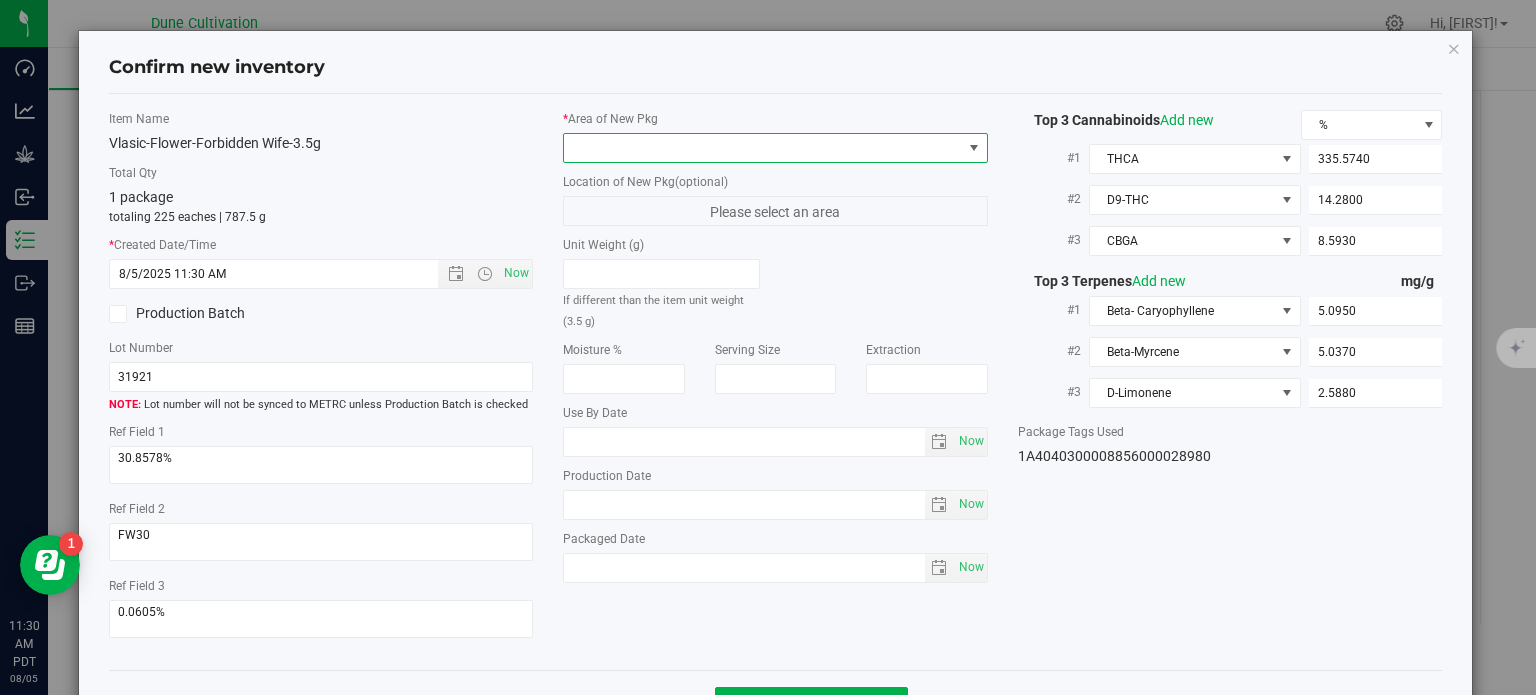 click at bounding box center [763, 148] 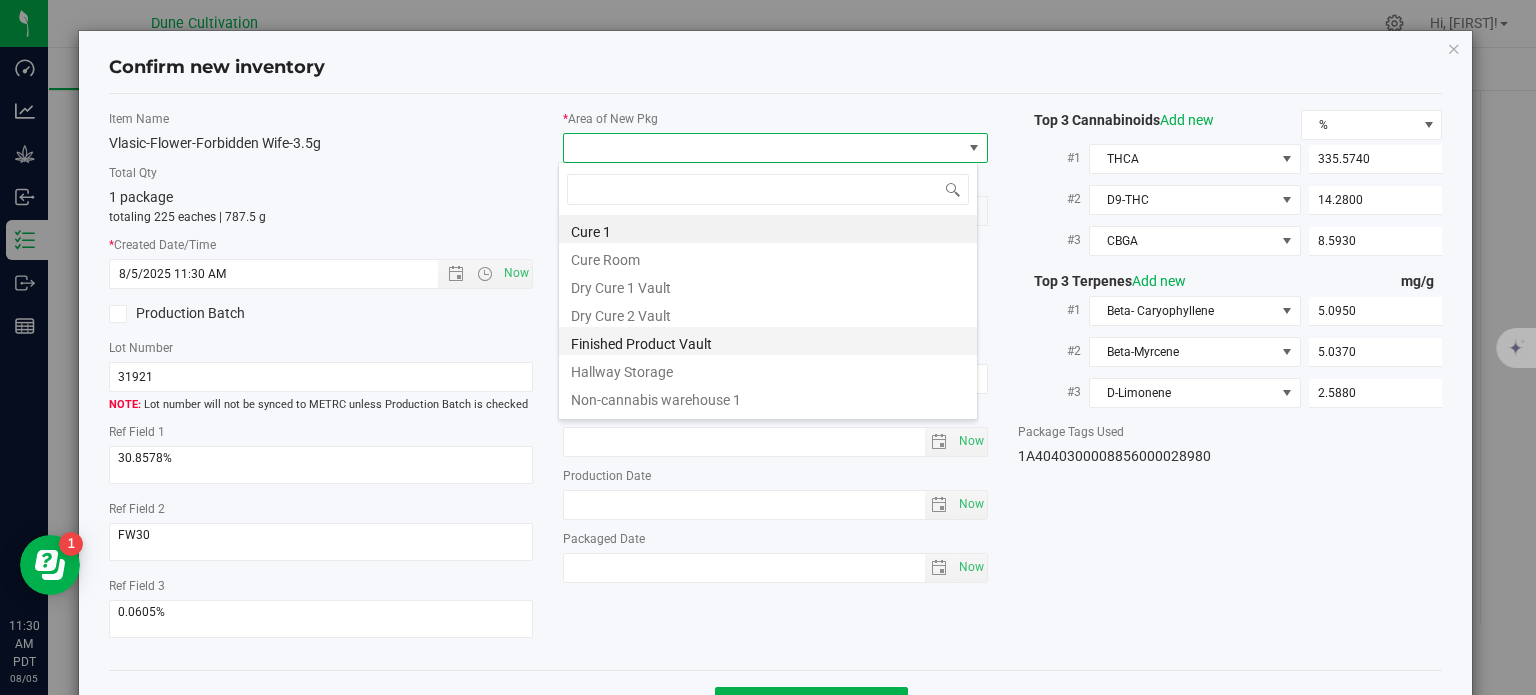 click on "Finished Product Vault" at bounding box center [768, 341] 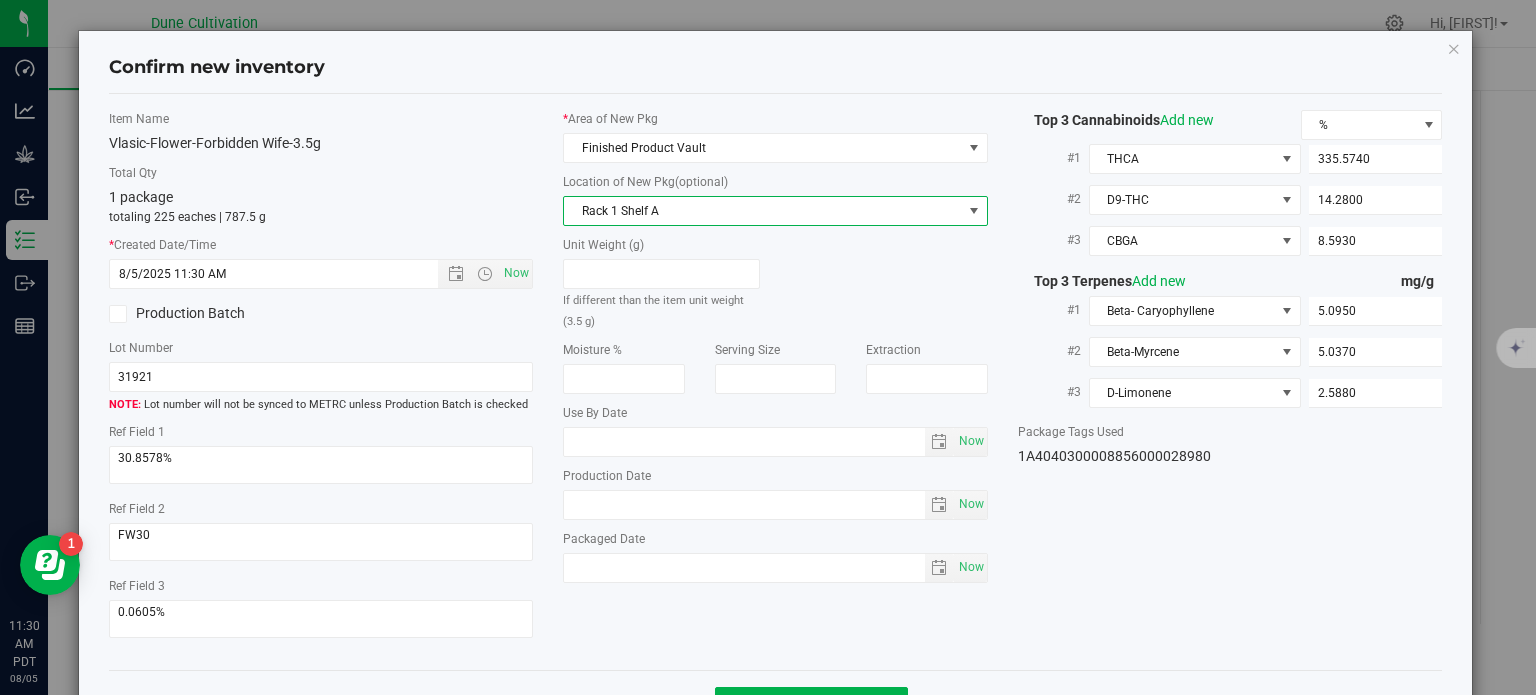 click on "Rack 1 Shelf A" at bounding box center (763, 211) 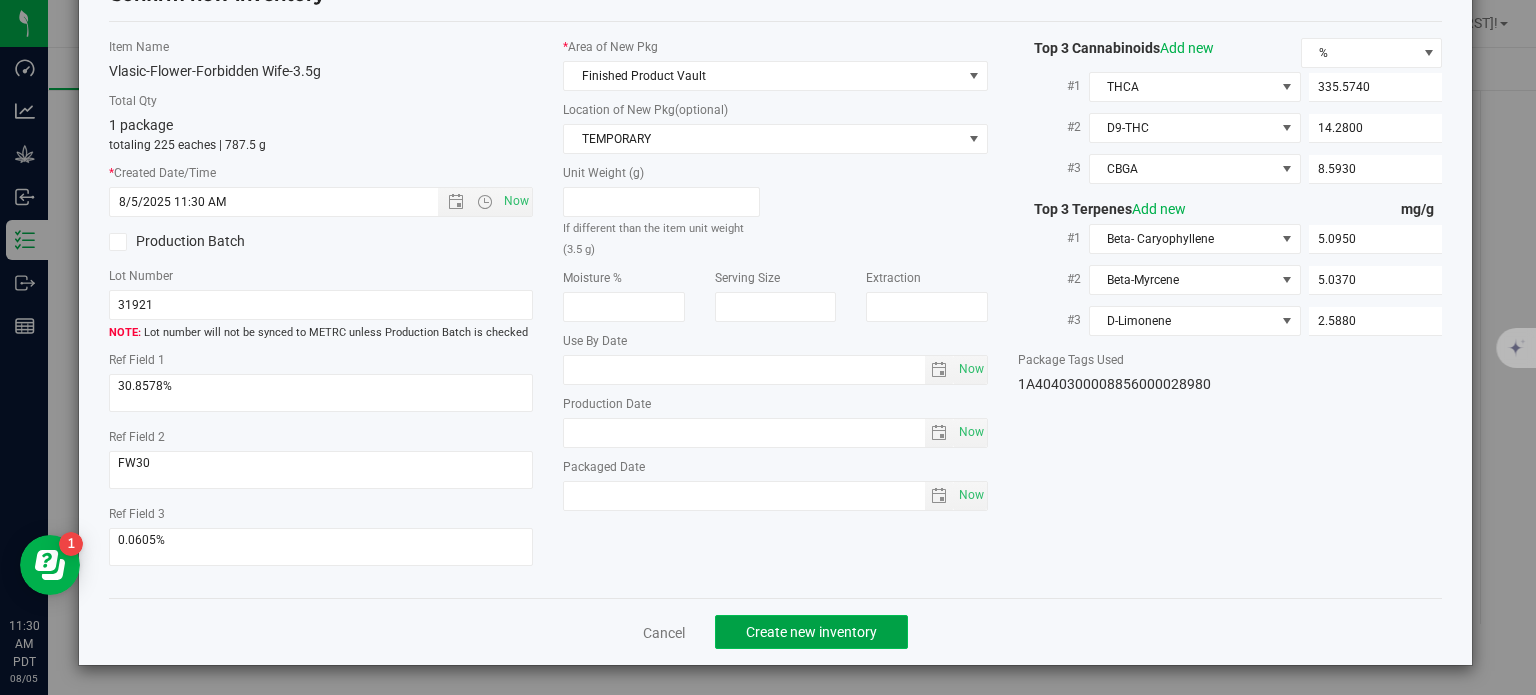 click on "Create new inventory" 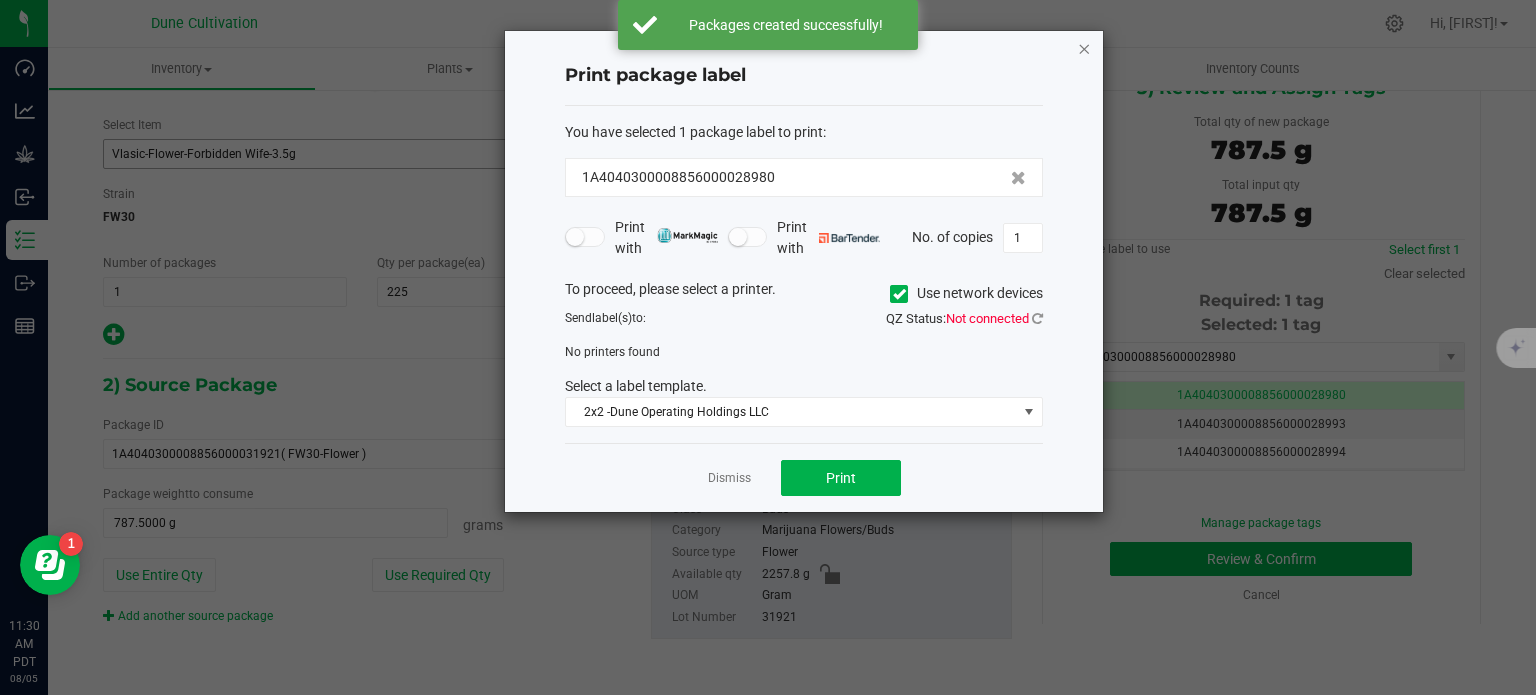 click 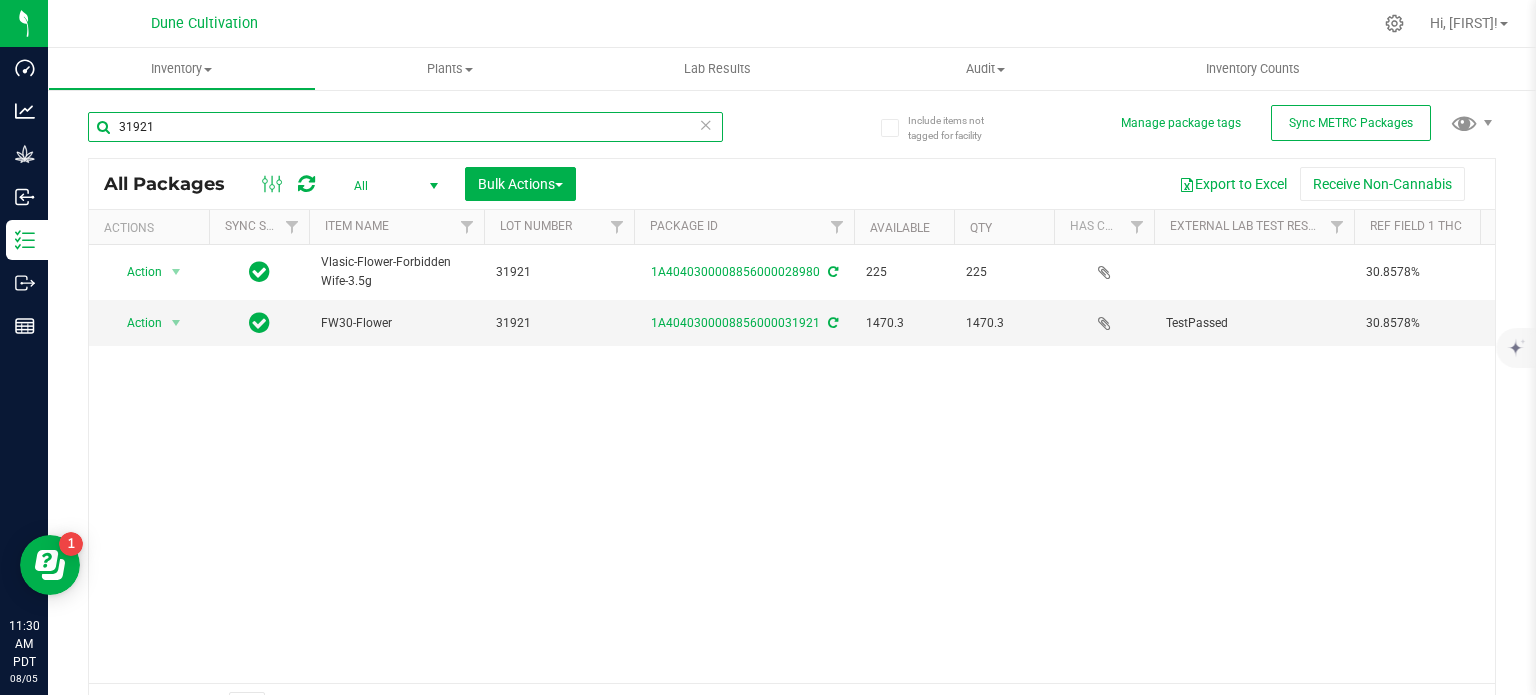 click on "31921" at bounding box center [405, 127] 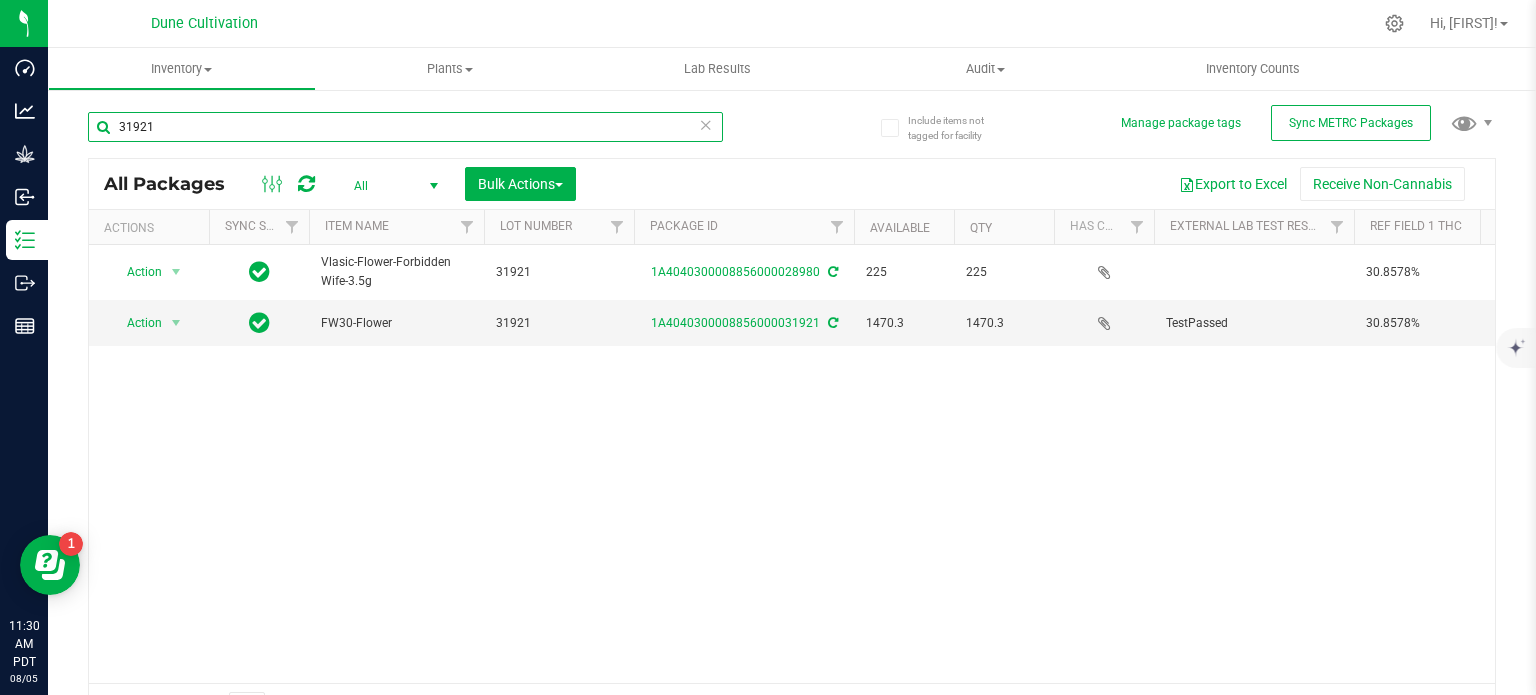 click on "31921" at bounding box center [405, 127] 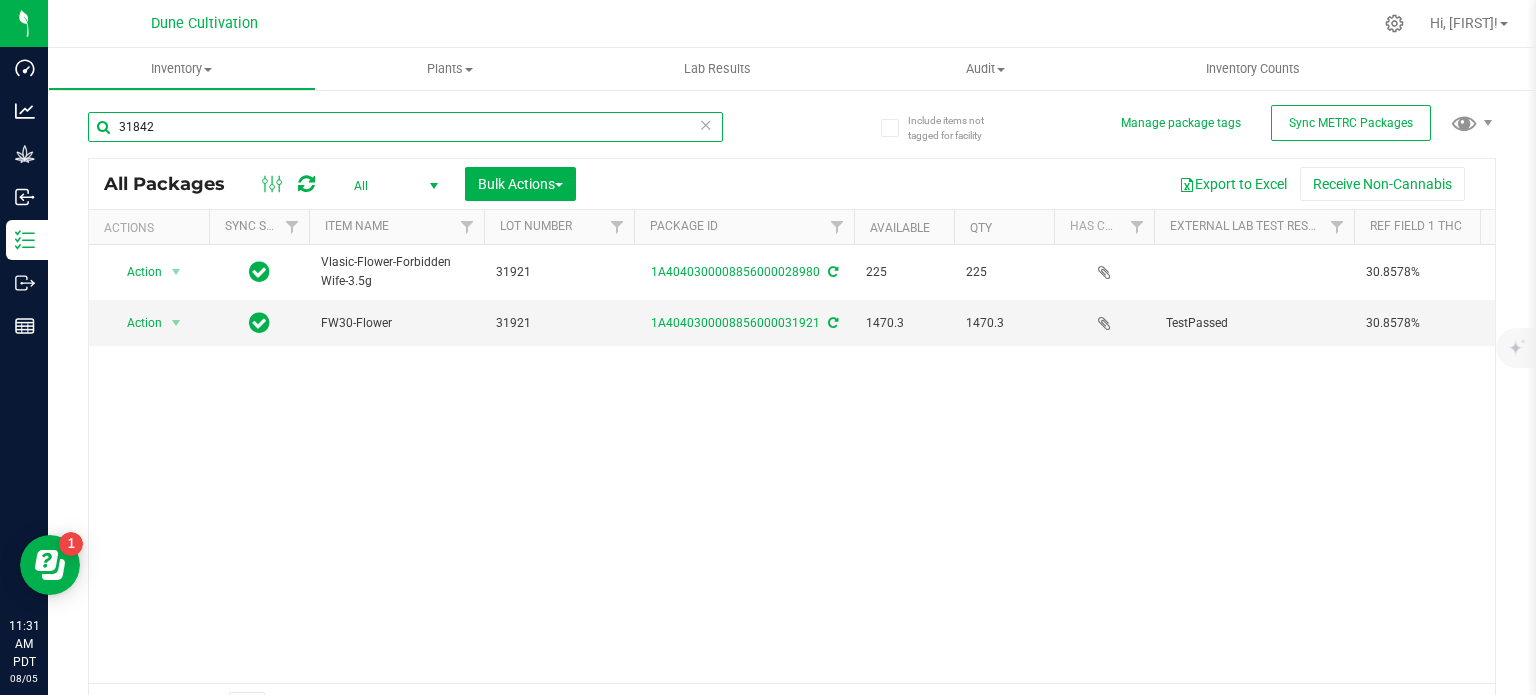 type on "31842" 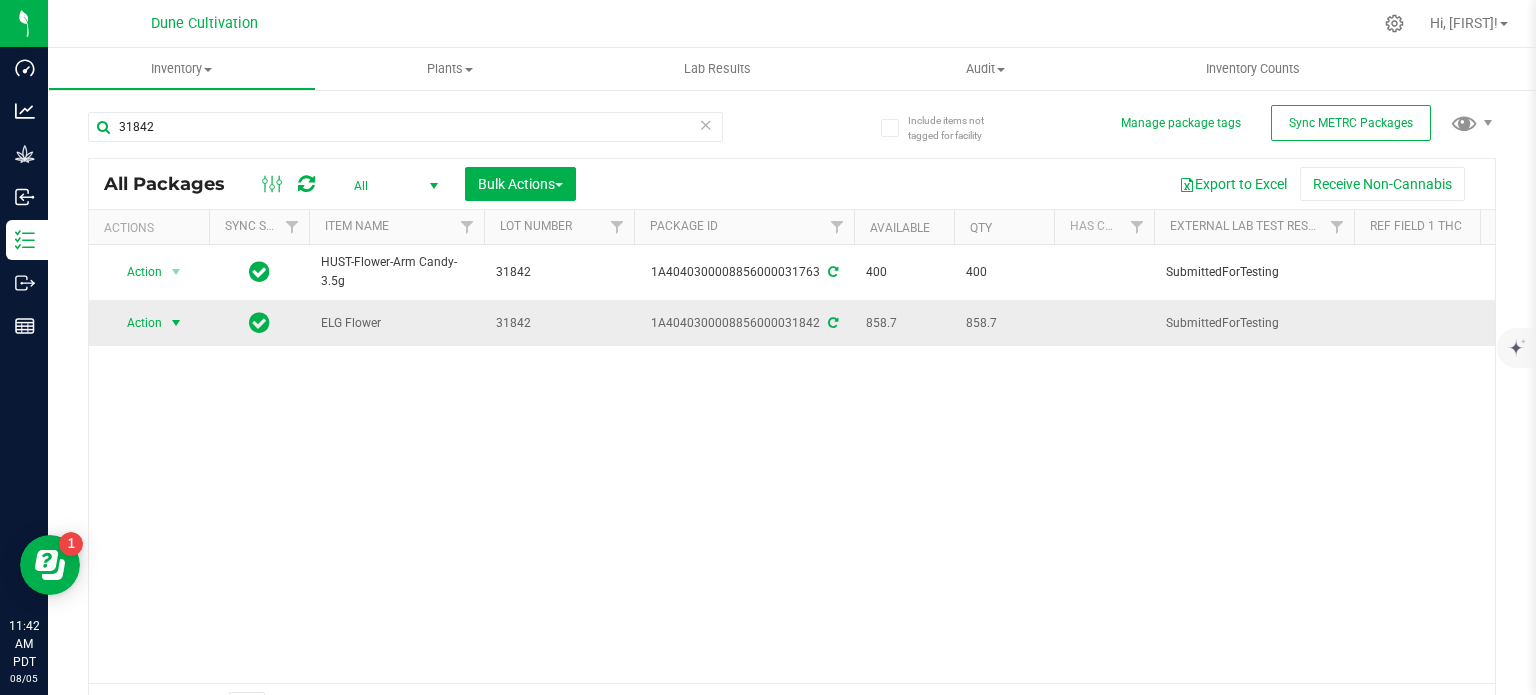click at bounding box center (176, 323) 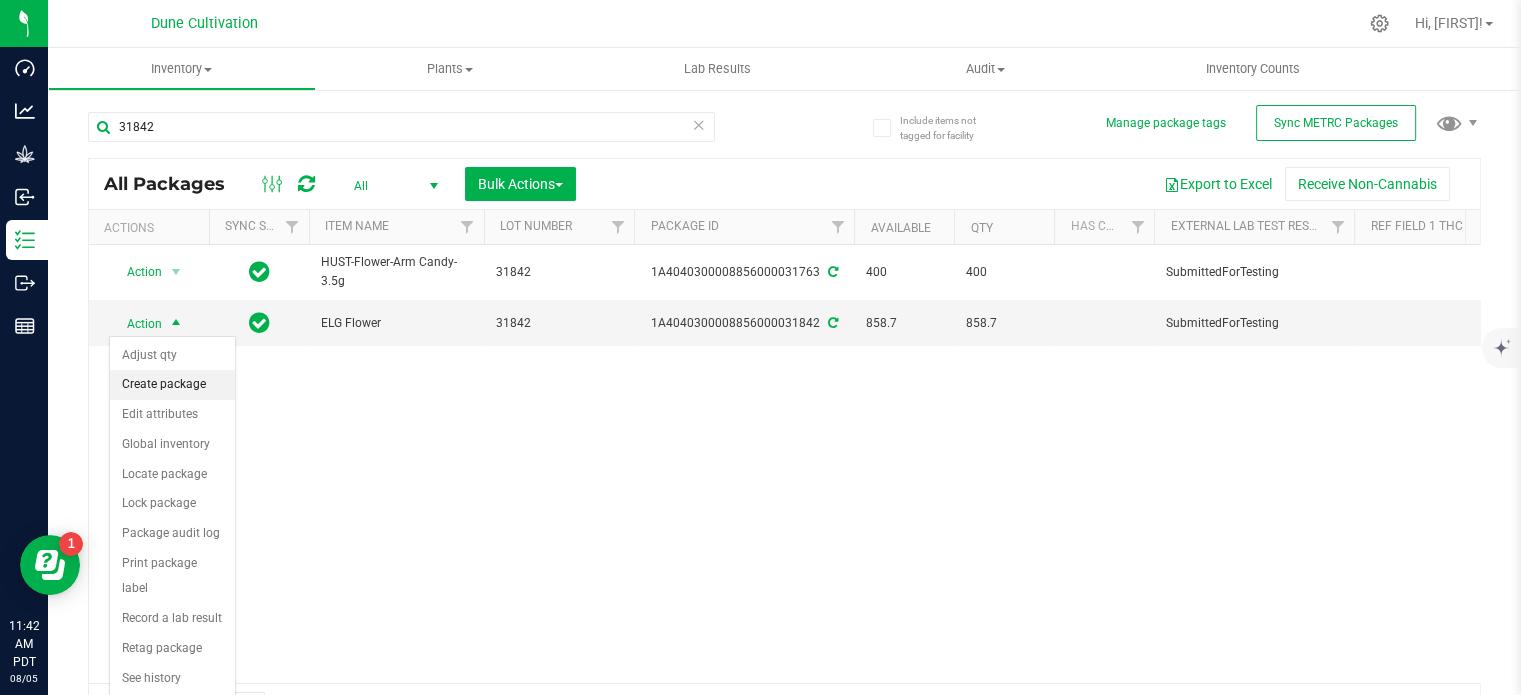 click on "Create package" at bounding box center (172, 385) 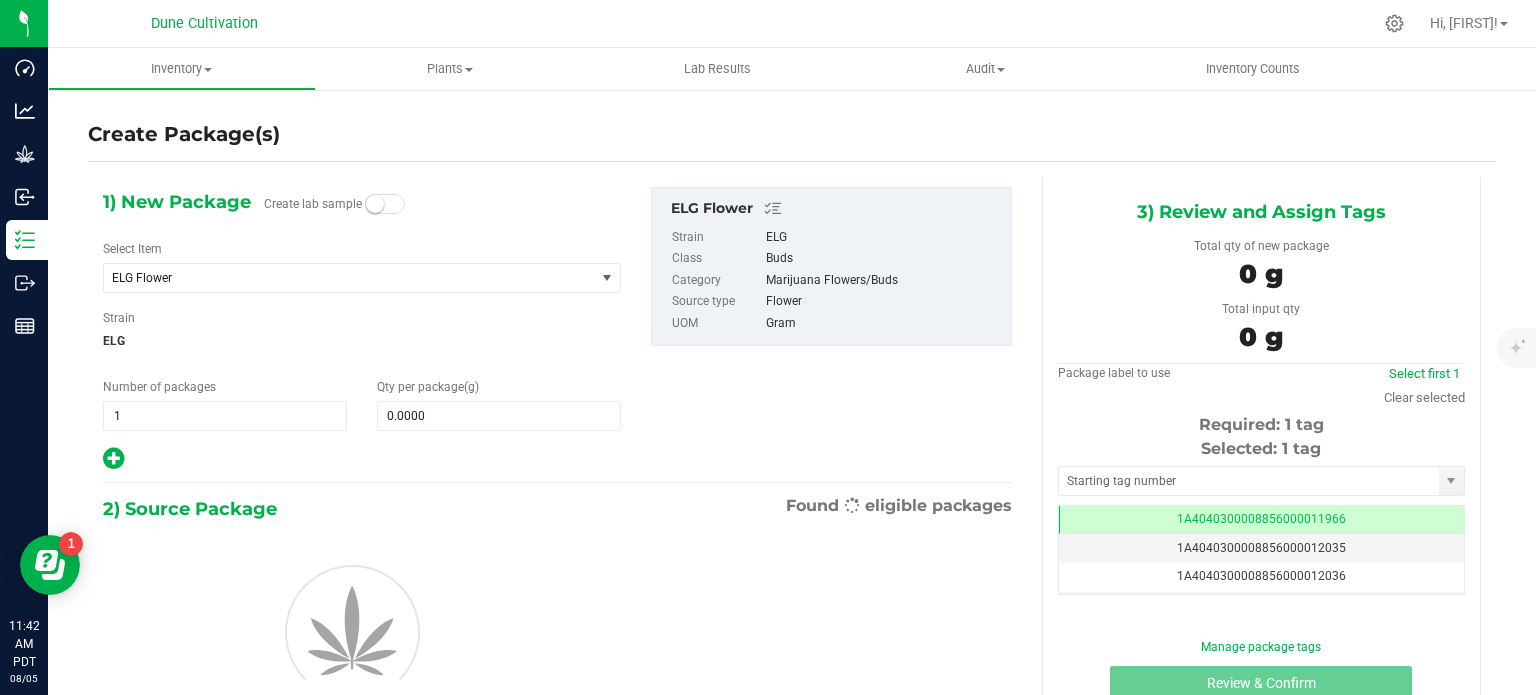 scroll, scrollTop: 0, scrollLeft: 0, axis: both 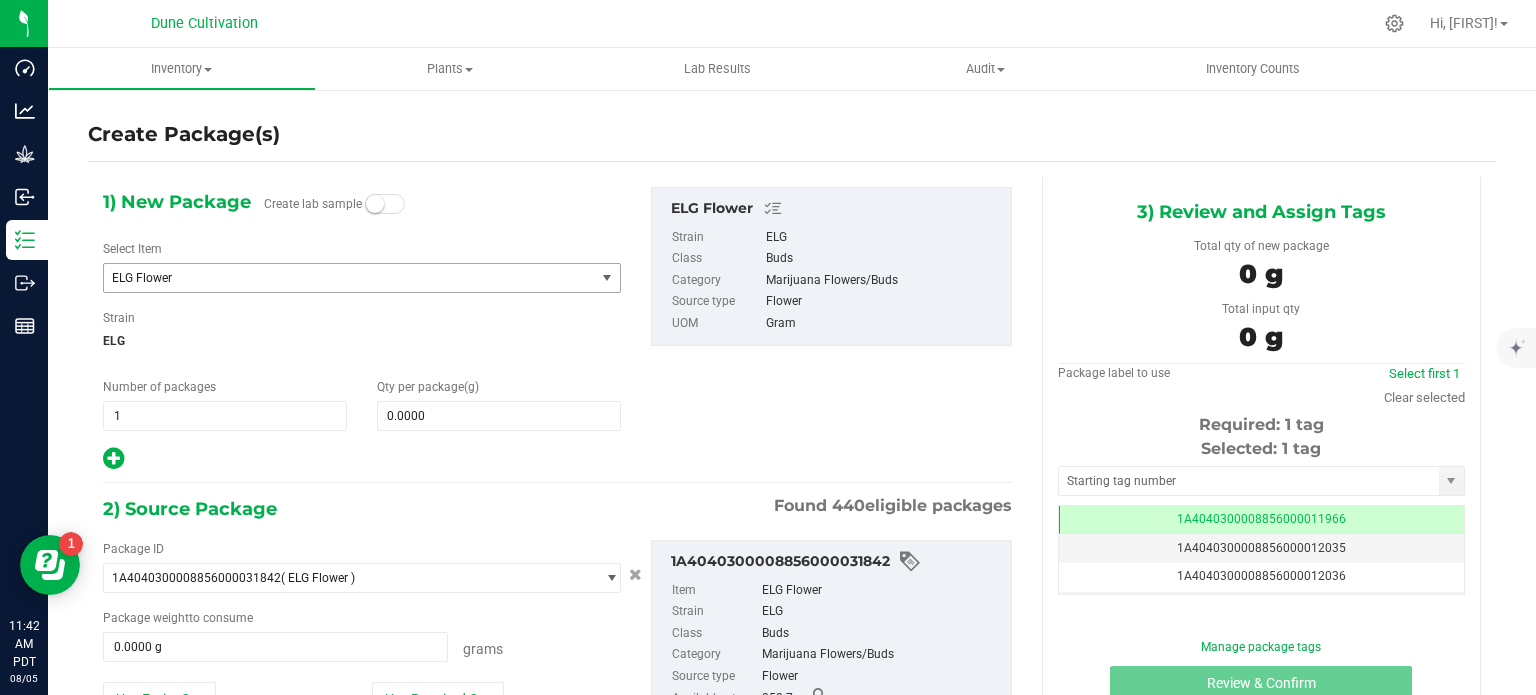 click on "ELG Flower" at bounding box center [340, 278] 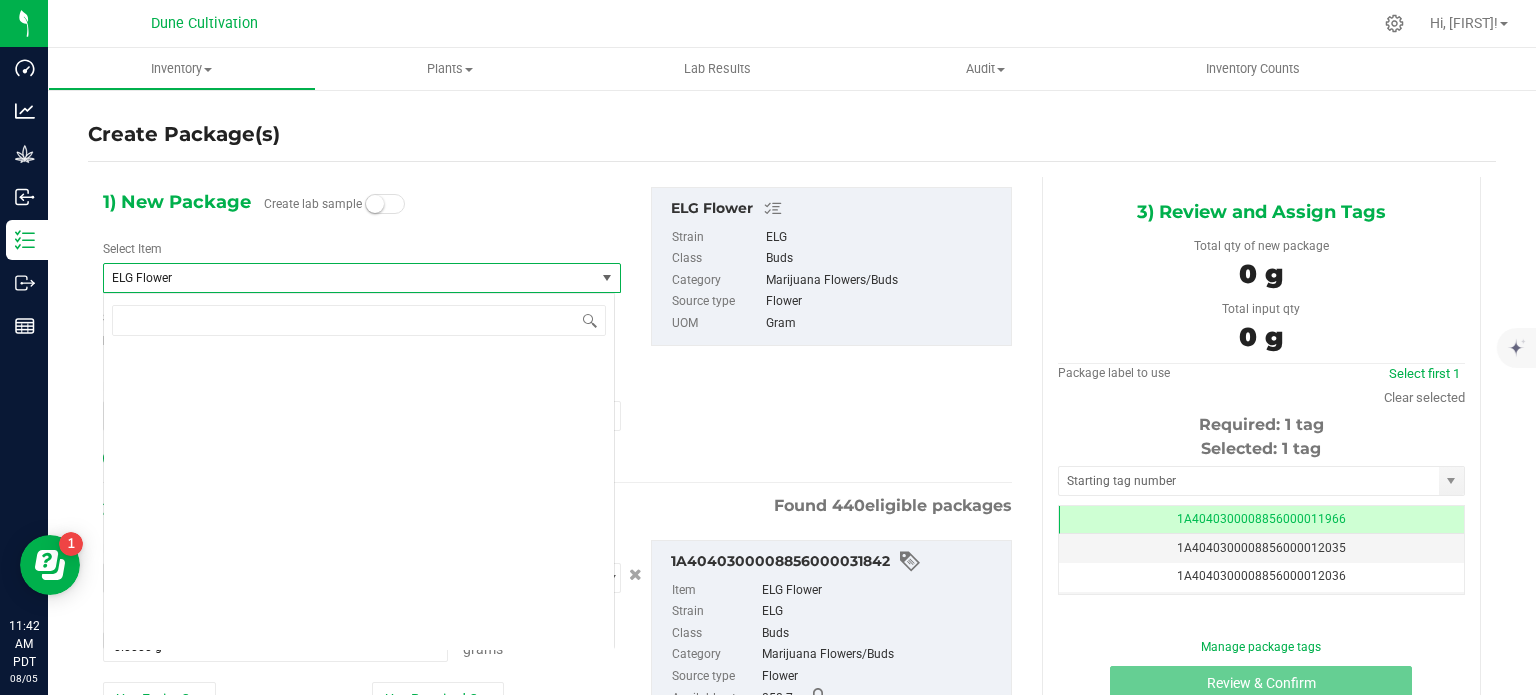 scroll, scrollTop: 16072, scrollLeft: 0, axis: vertical 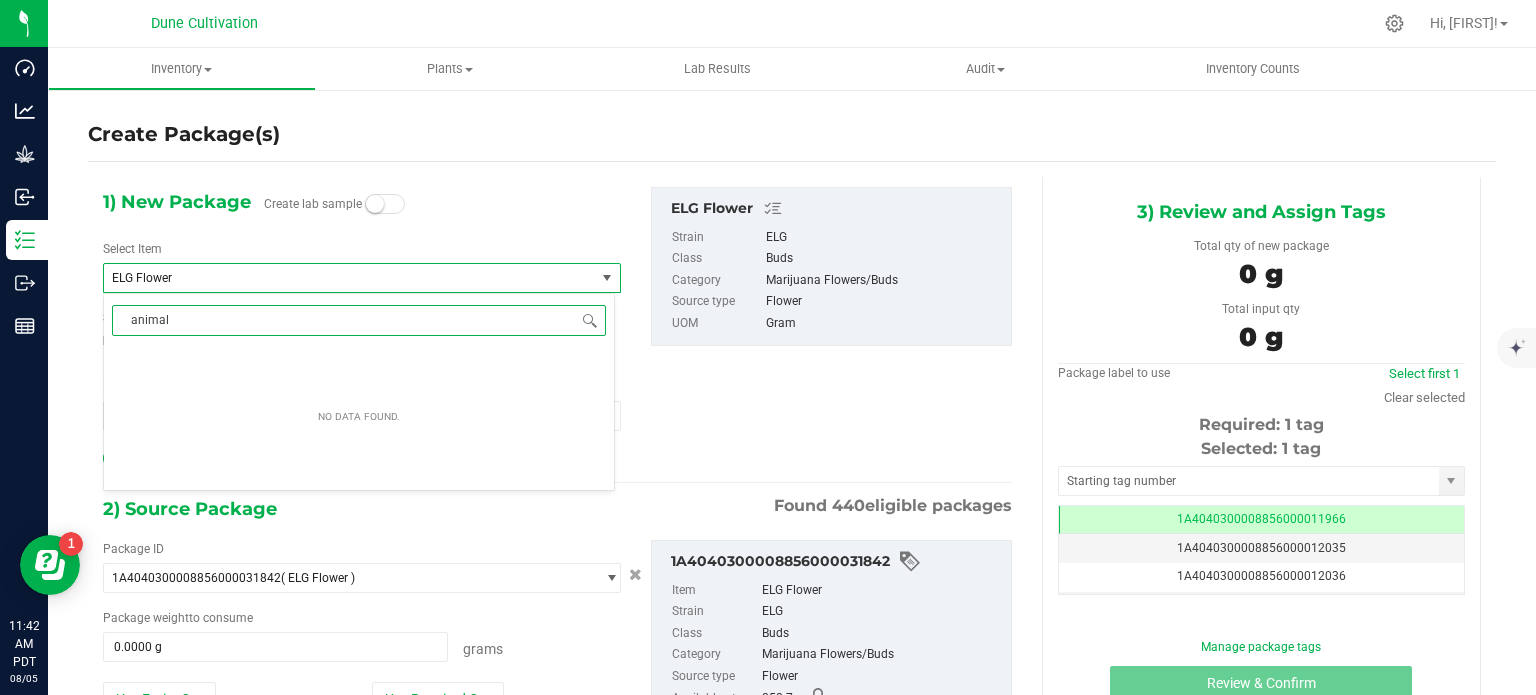 type on "animal" 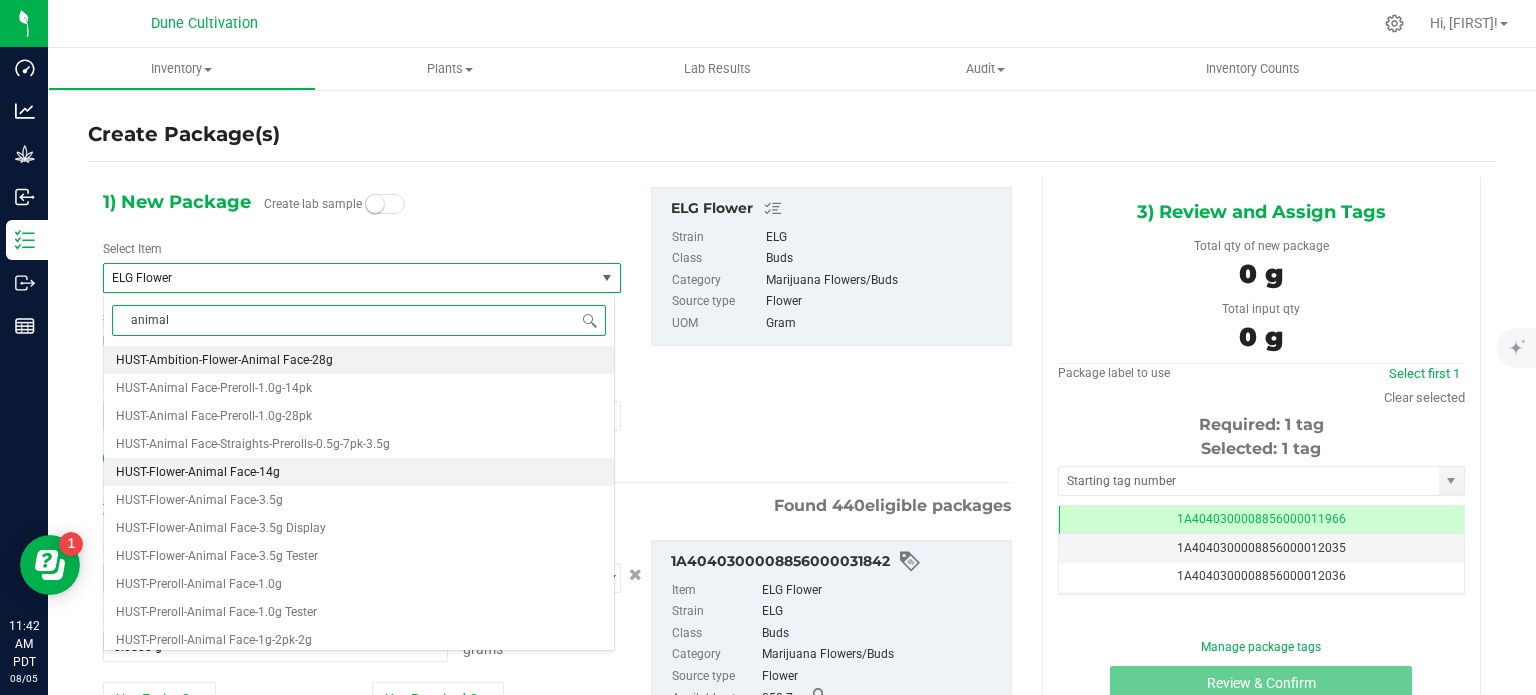 scroll, scrollTop: 8, scrollLeft: 0, axis: vertical 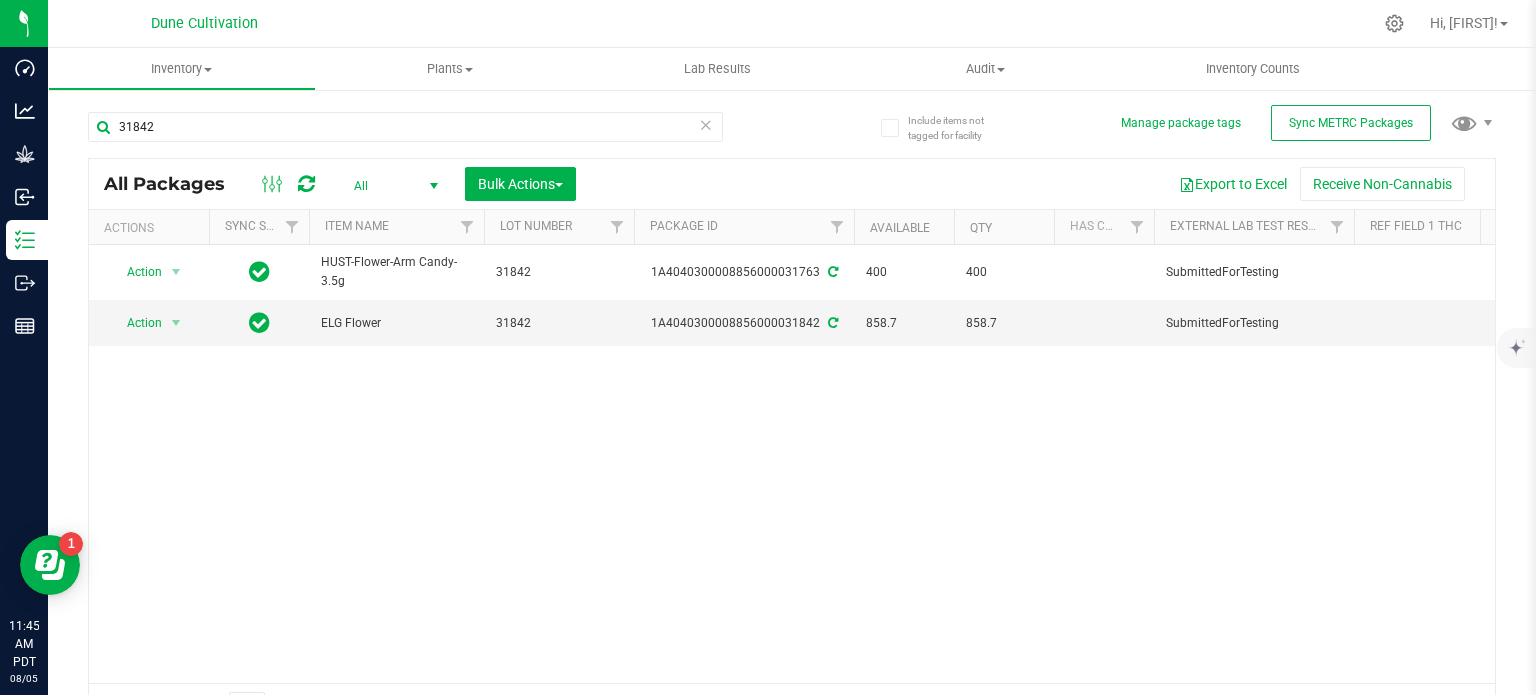 click on "Action Action Adjust qty Create package Edit attributes Global inventory Locate package Lock package Package audit log Print package label Record a lab result Retag package See history Take lab sample
HUST-Flower-Arm Candy-3.5g
31842
1A4040300008856000031763
400
400
SubmittedForTesting
Created
FW30
Each
(3.5 g ea.)
Finished Product Vault
TEMPORARY
1.1281.1304.3283.0" at bounding box center (792, 464) 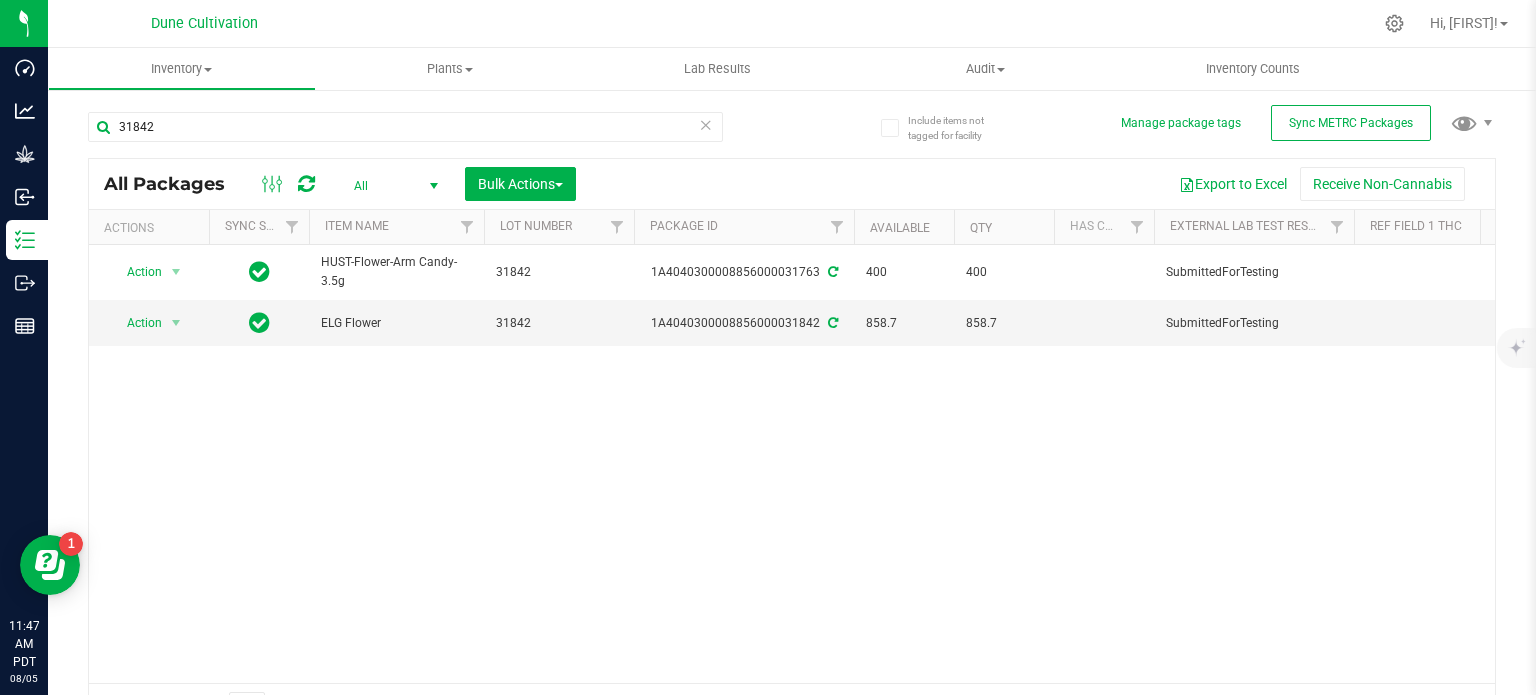 click on "Action Action Adjust qty Create package Edit attributes Global inventory Locate package Lock package Package audit log Print package label Record a lab result Retag package See history Take lab sample
HUST-Flower-Arm Candy-3.5g
31842
1A4040300008856000031763
400
400
SubmittedForTesting
Created
FW30
Each
(3.5 g ea.)
Finished Product Vault
TEMPORARY
1.1281.1304.3283.0" at bounding box center [792, 464] 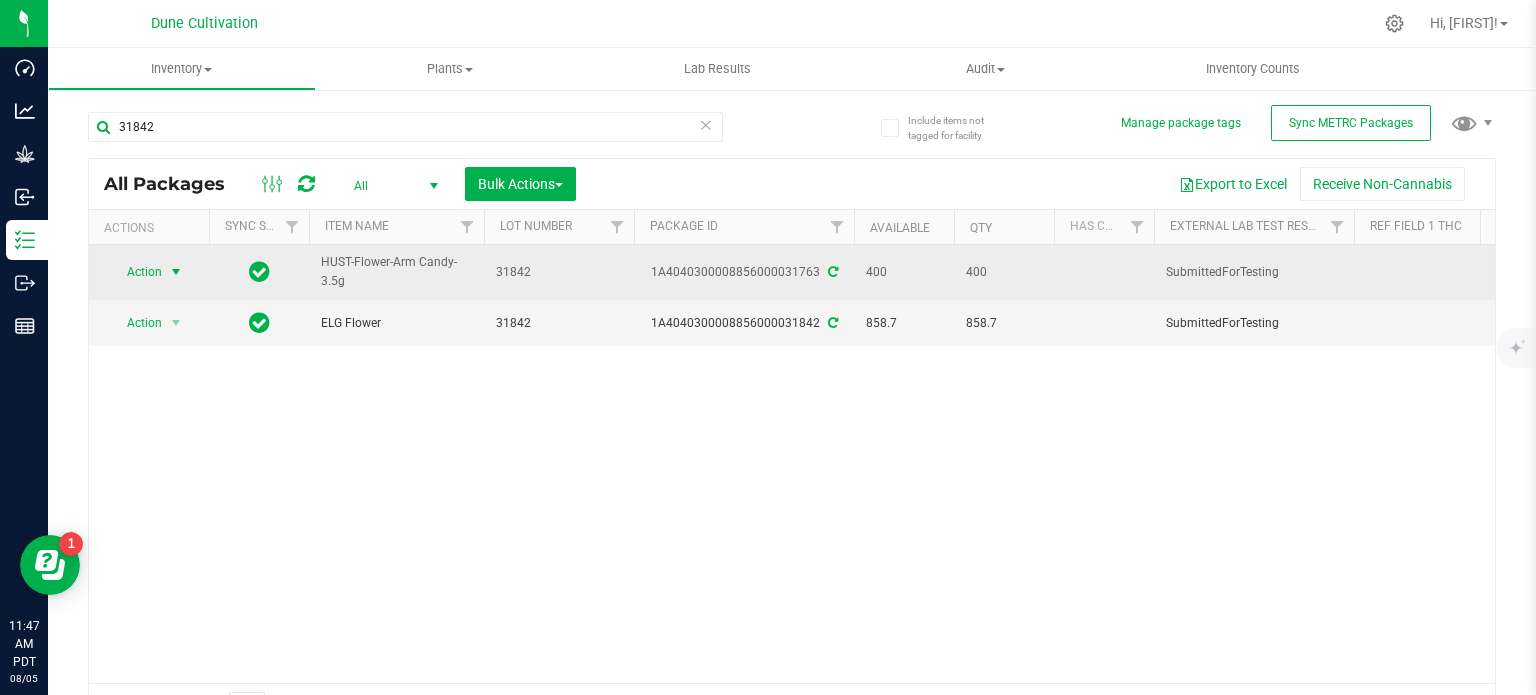 click at bounding box center (176, 272) 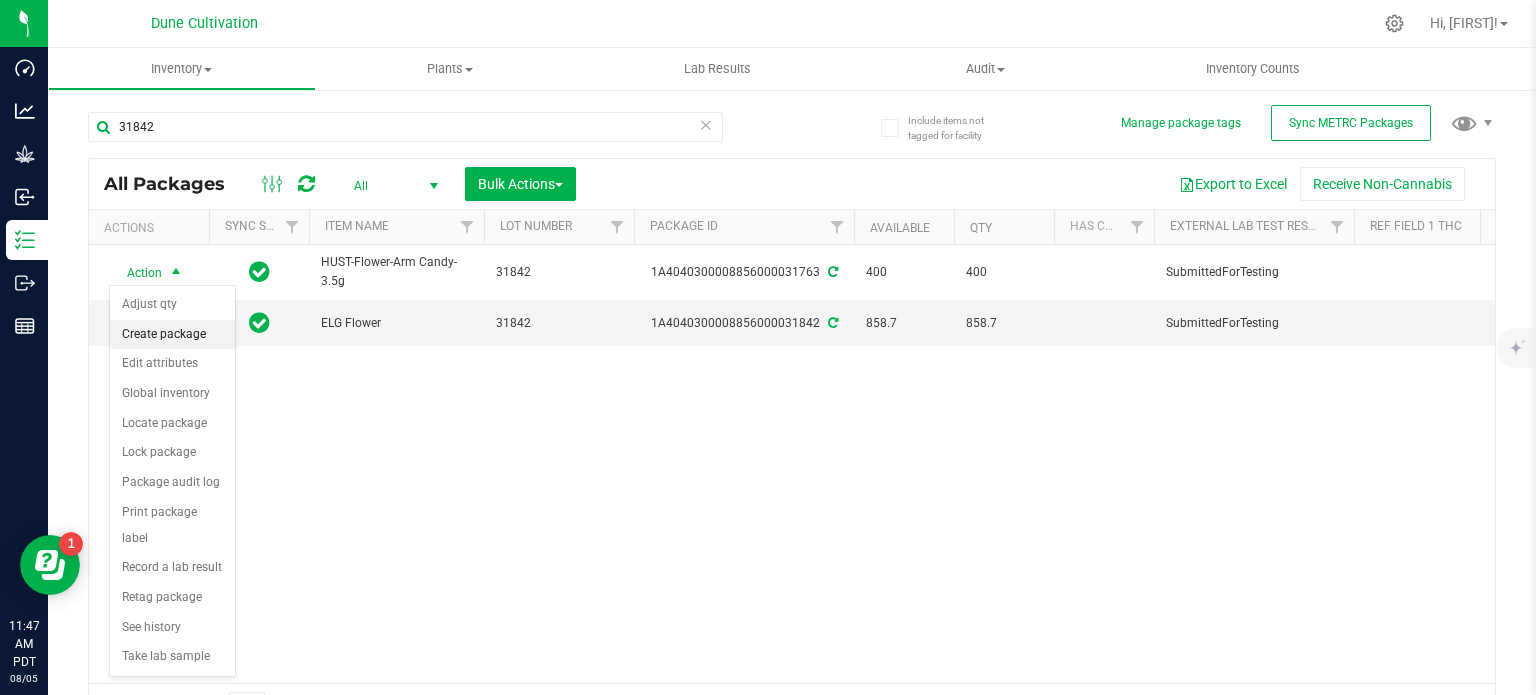 click on "Create package" at bounding box center [172, 335] 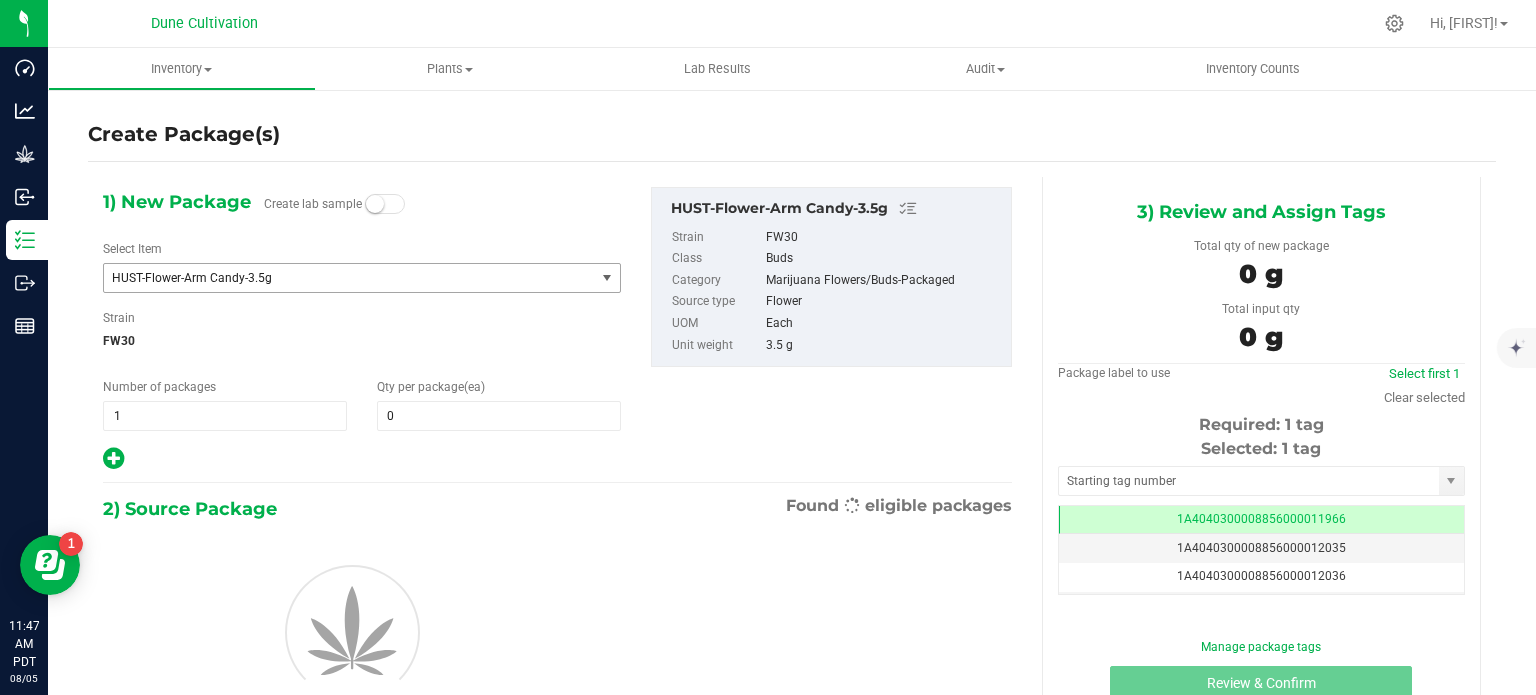 type on "0" 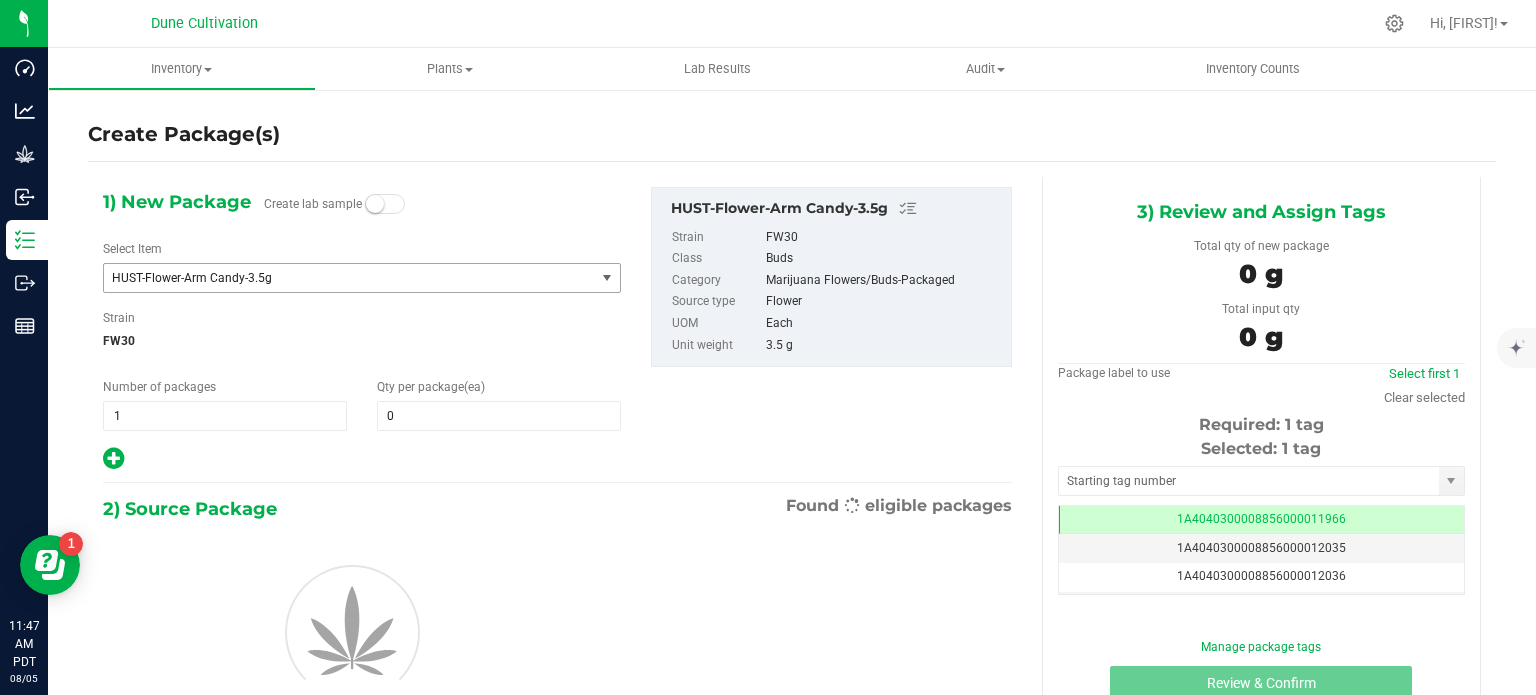 scroll, scrollTop: 0, scrollLeft: 0, axis: both 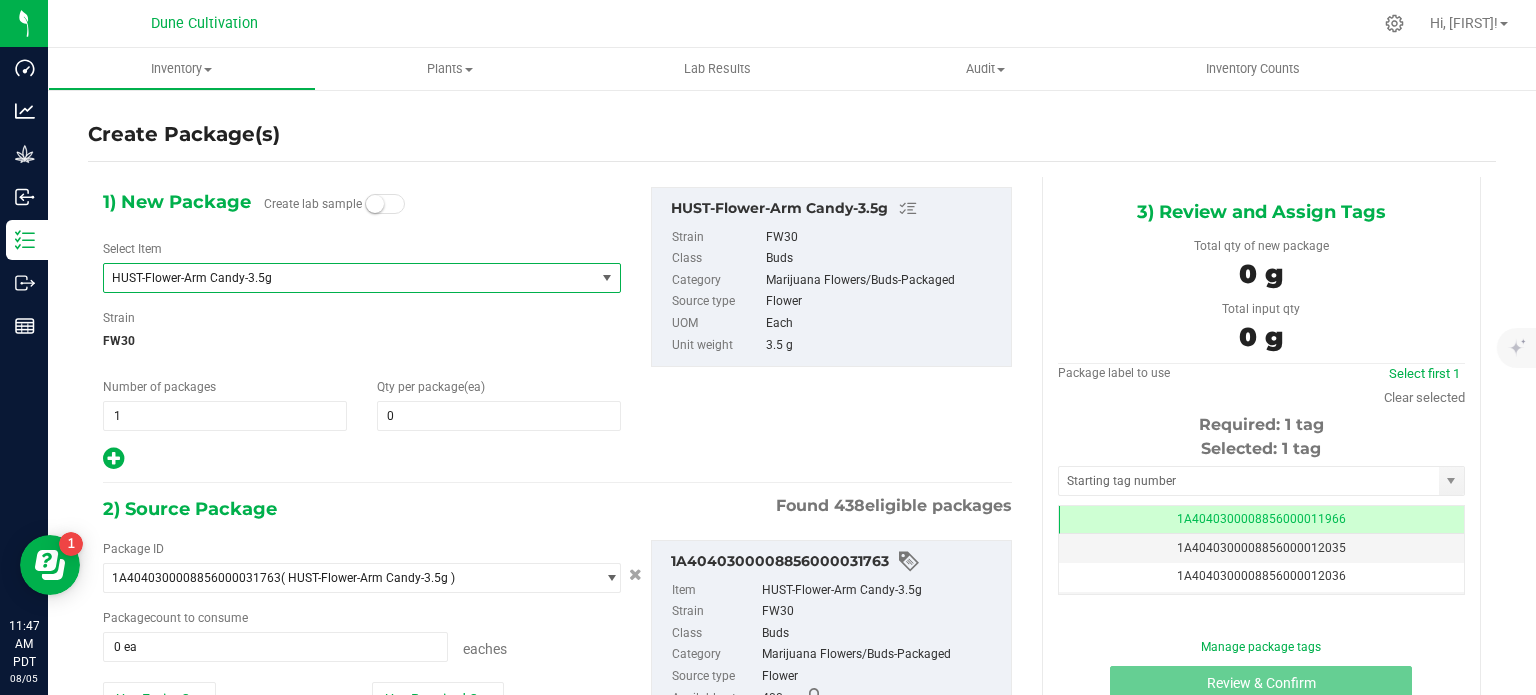 click on "HUST-Flower-Arm Candy-3.5g" at bounding box center (340, 278) 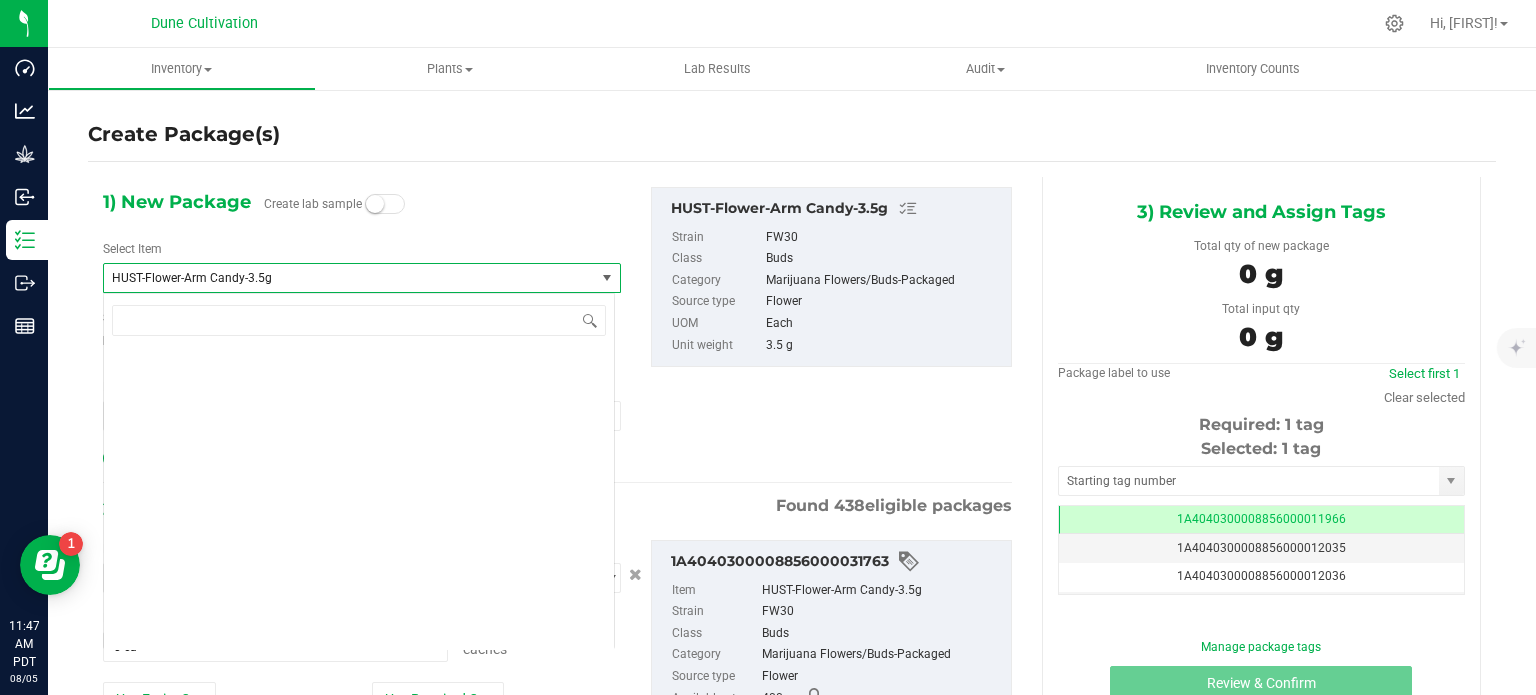 scroll, scrollTop: 19348, scrollLeft: 0, axis: vertical 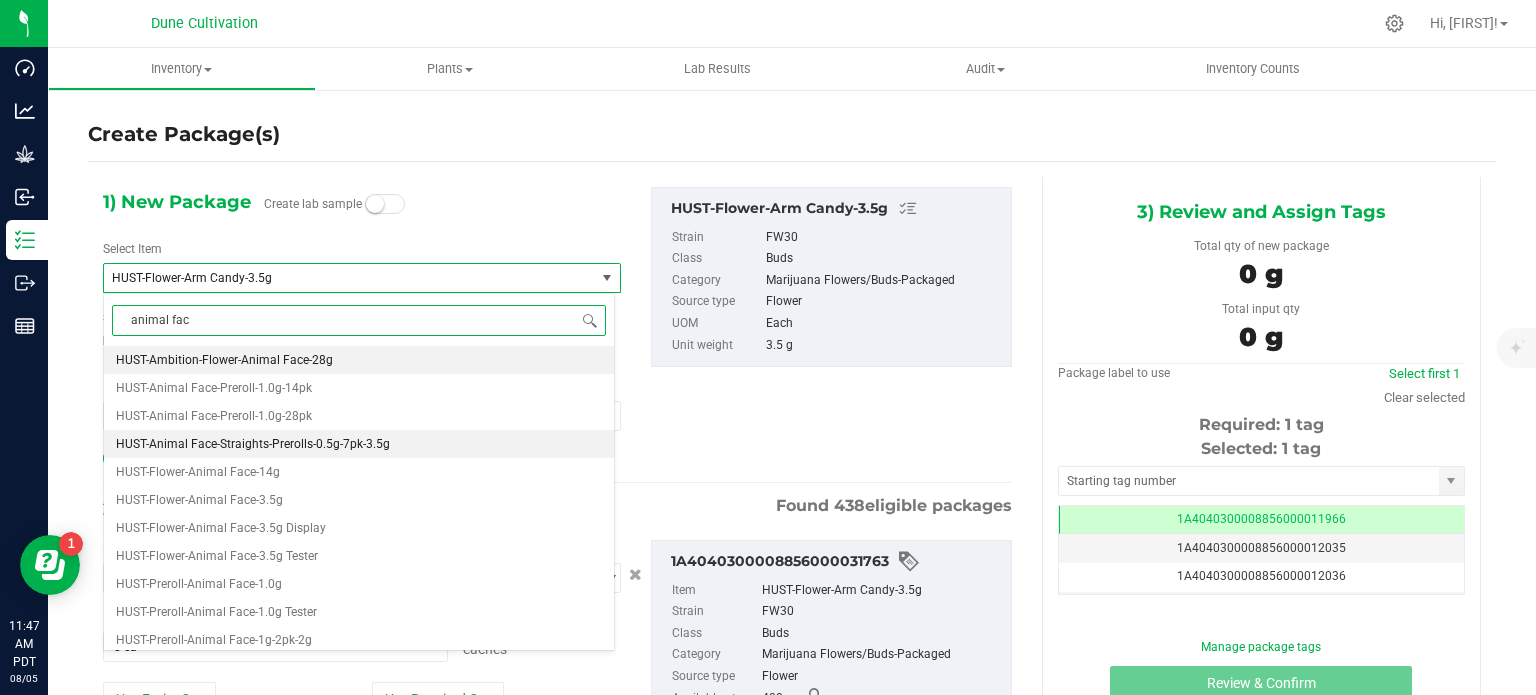 type on "animal face" 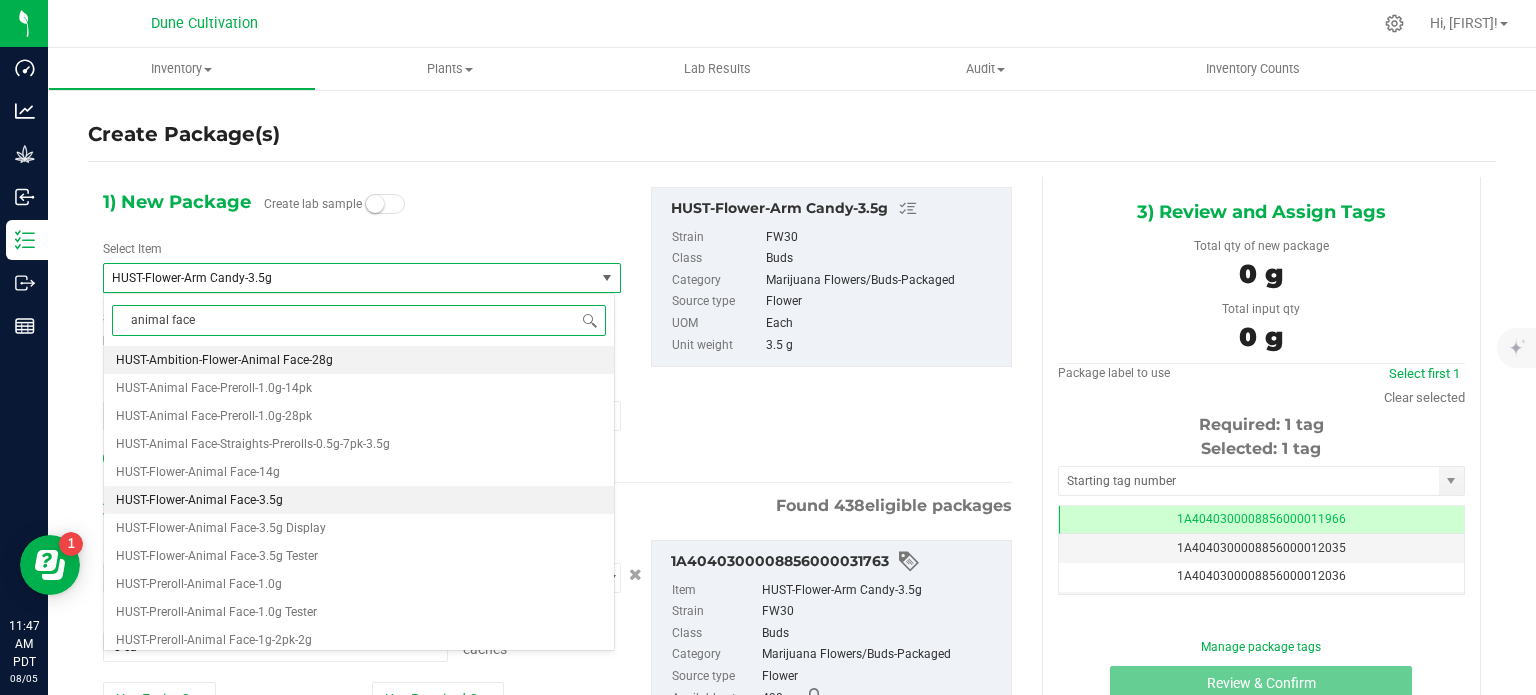 click on "HUST-Flower-Animal Face-3.5g" at bounding box center [359, 500] 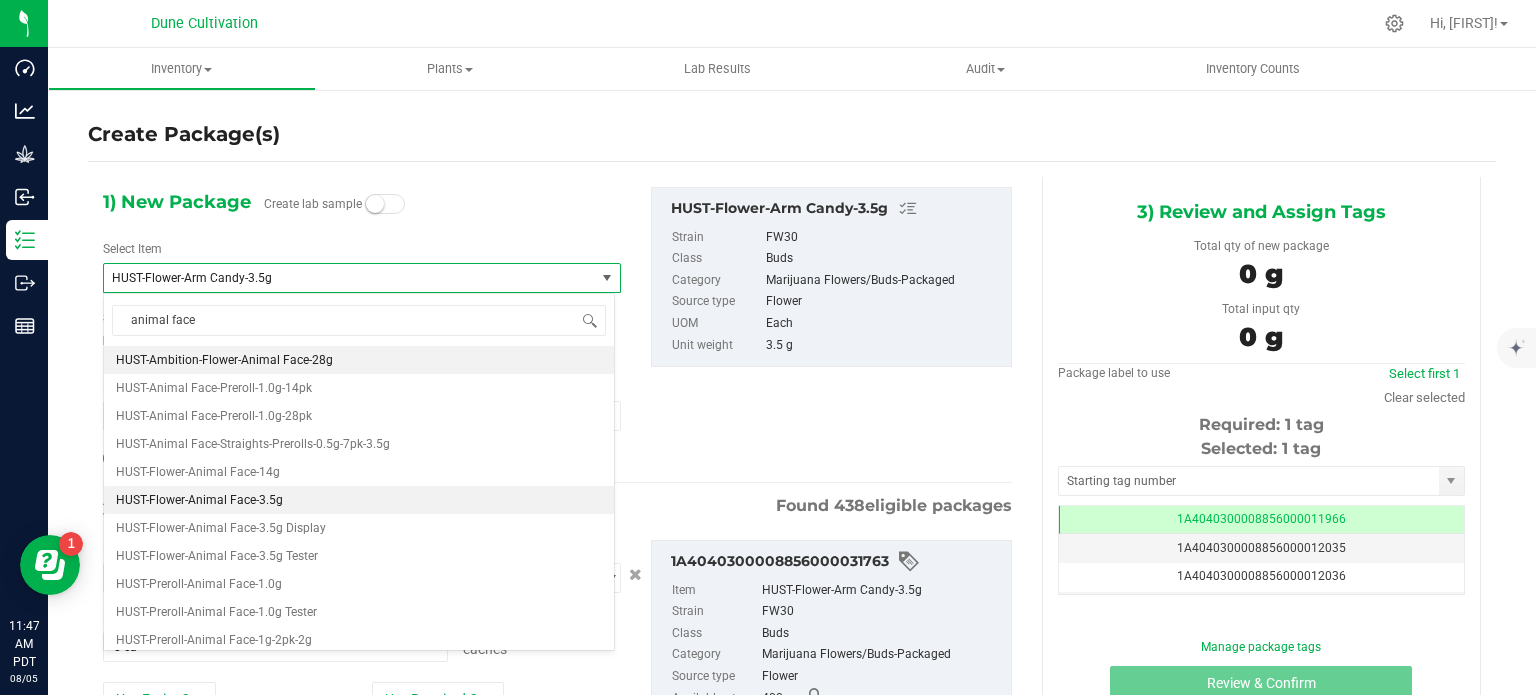 type 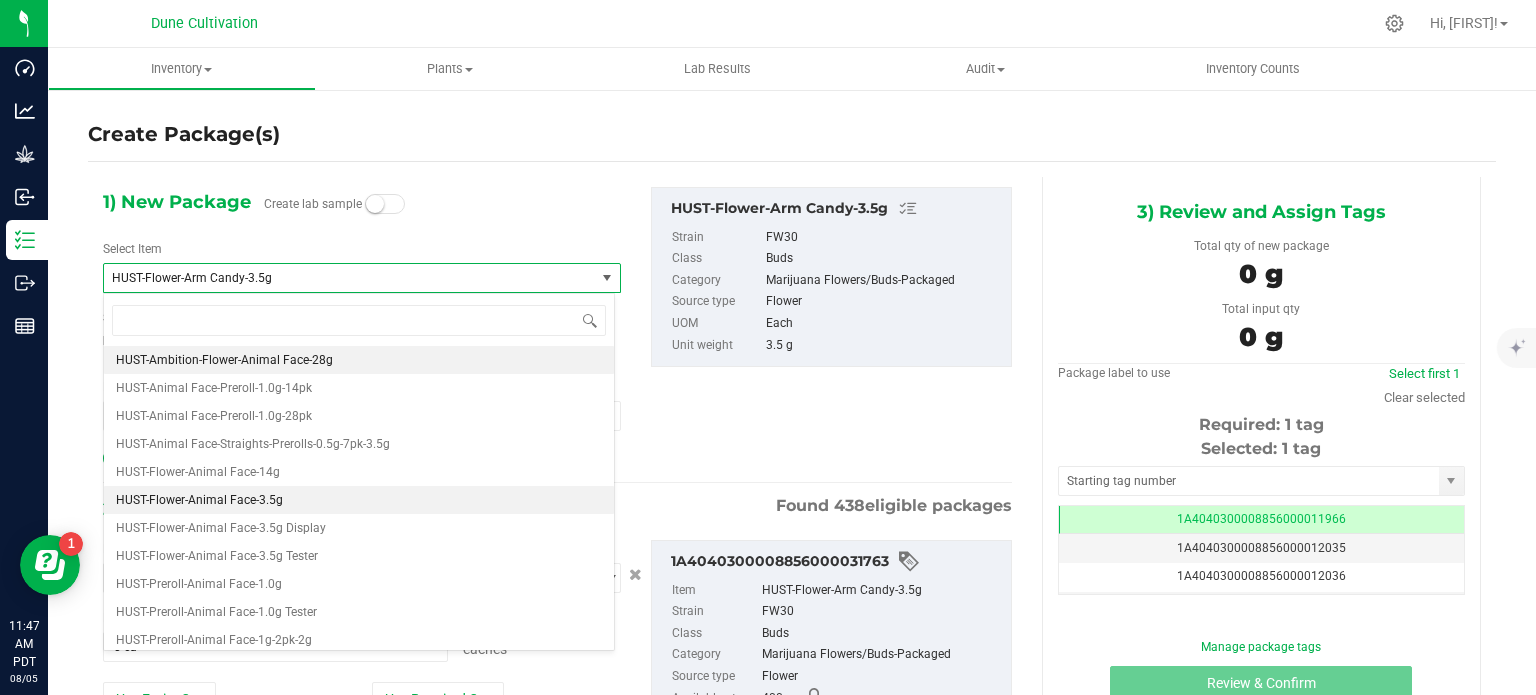 type on "0" 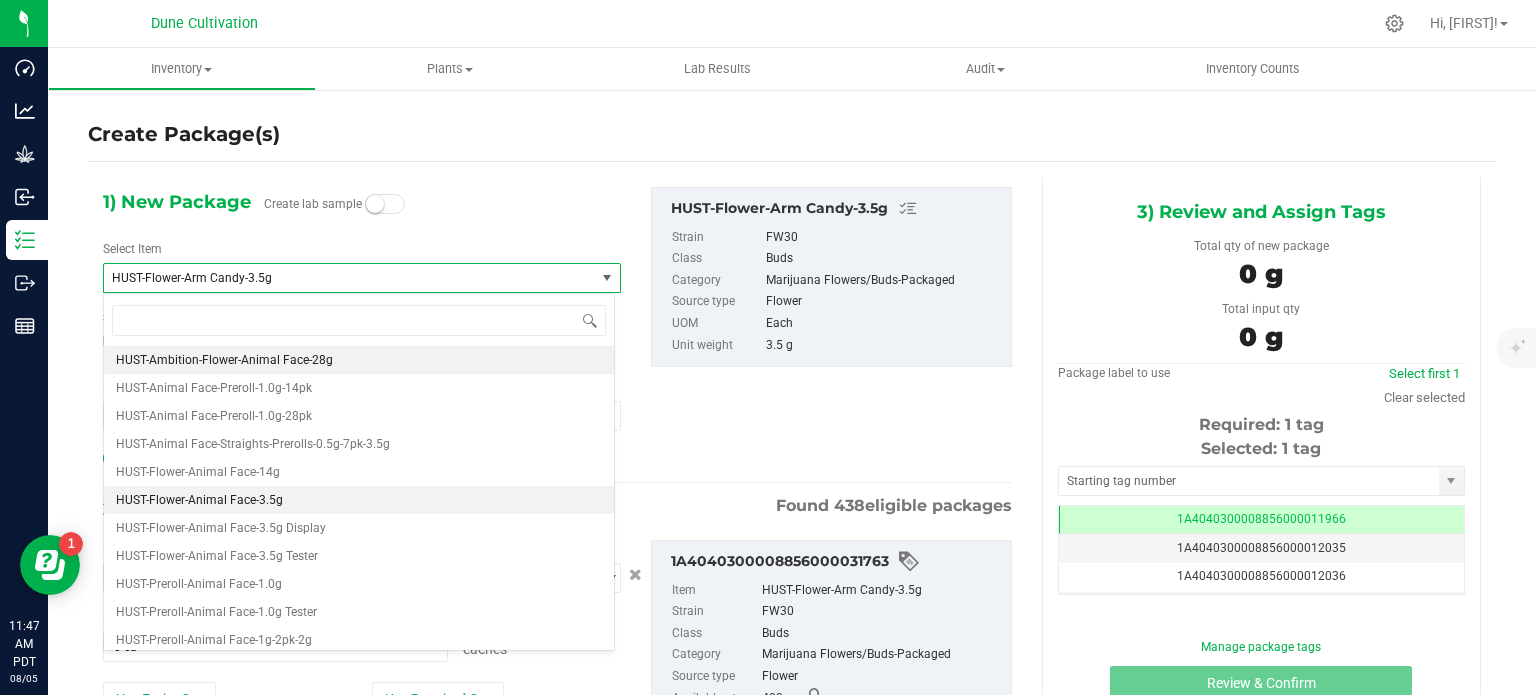 scroll, scrollTop: 19236, scrollLeft: 0, axis: vertical 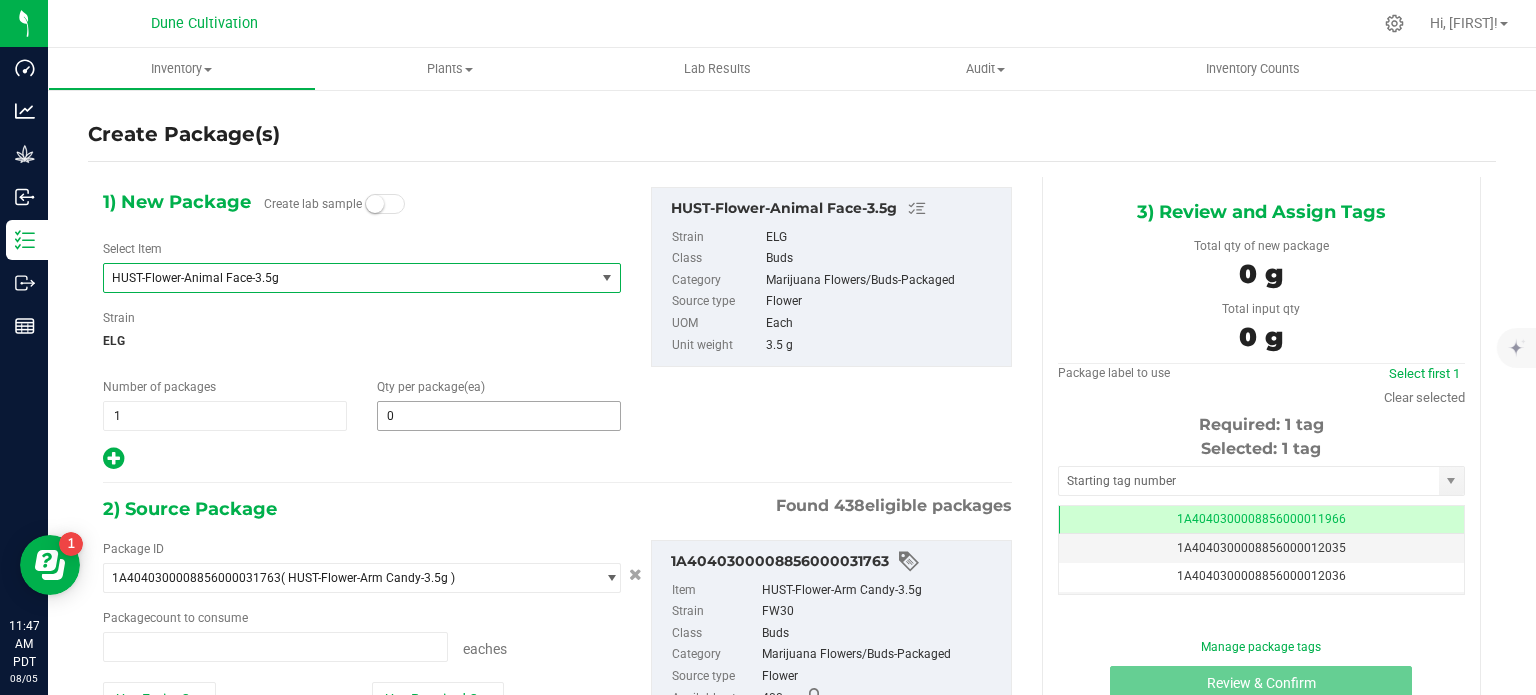 type on "0 ea" 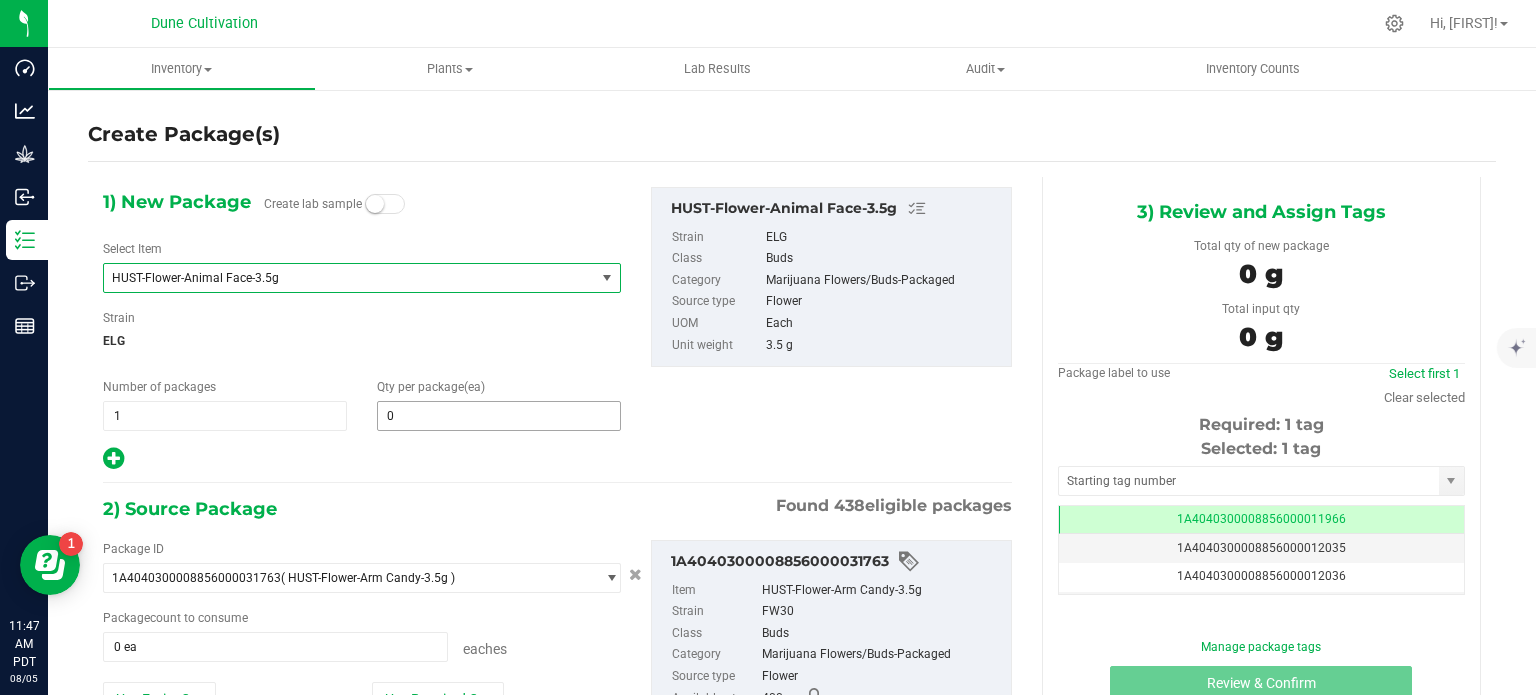 type 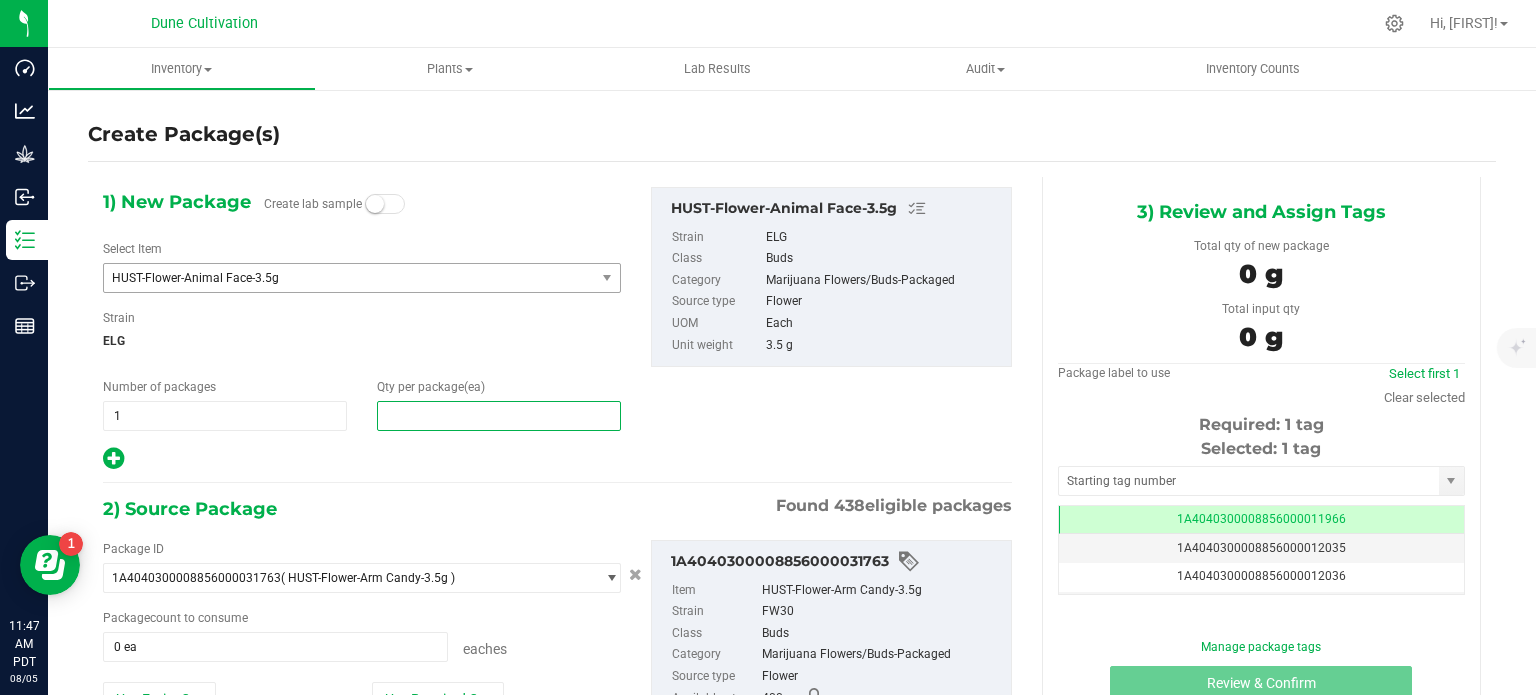 click at bounding box center (499, 416) 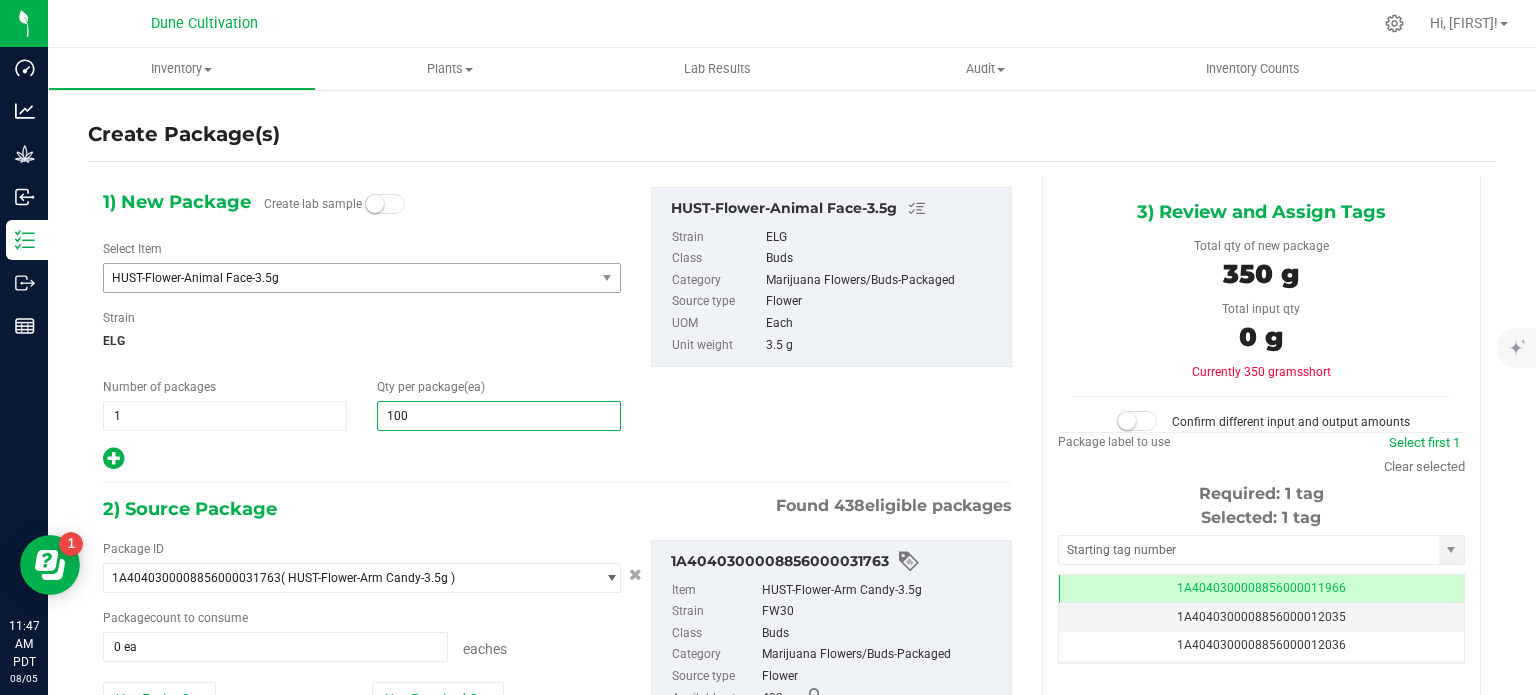 type on "100" 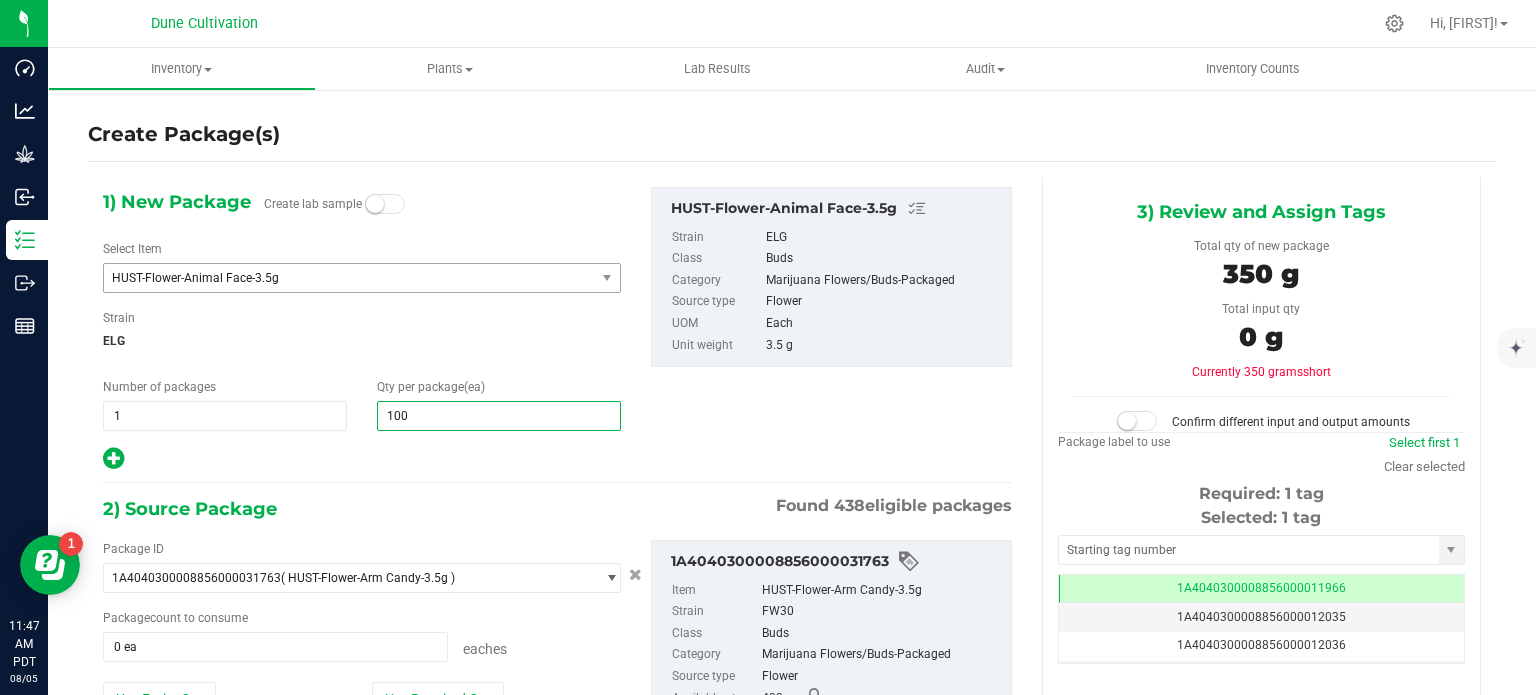 type on "100" 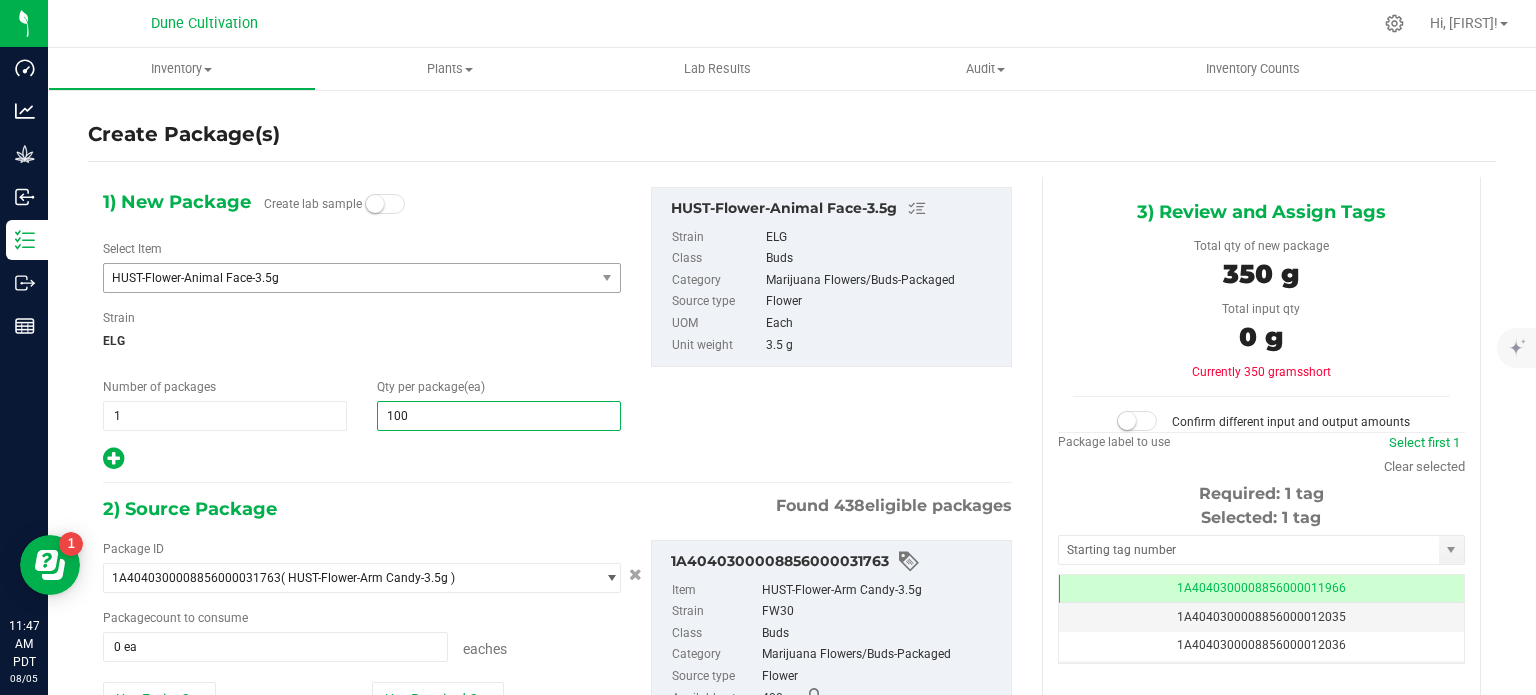 scroll, scrollTop: 168, scrollLeft: 0, axis: vertical 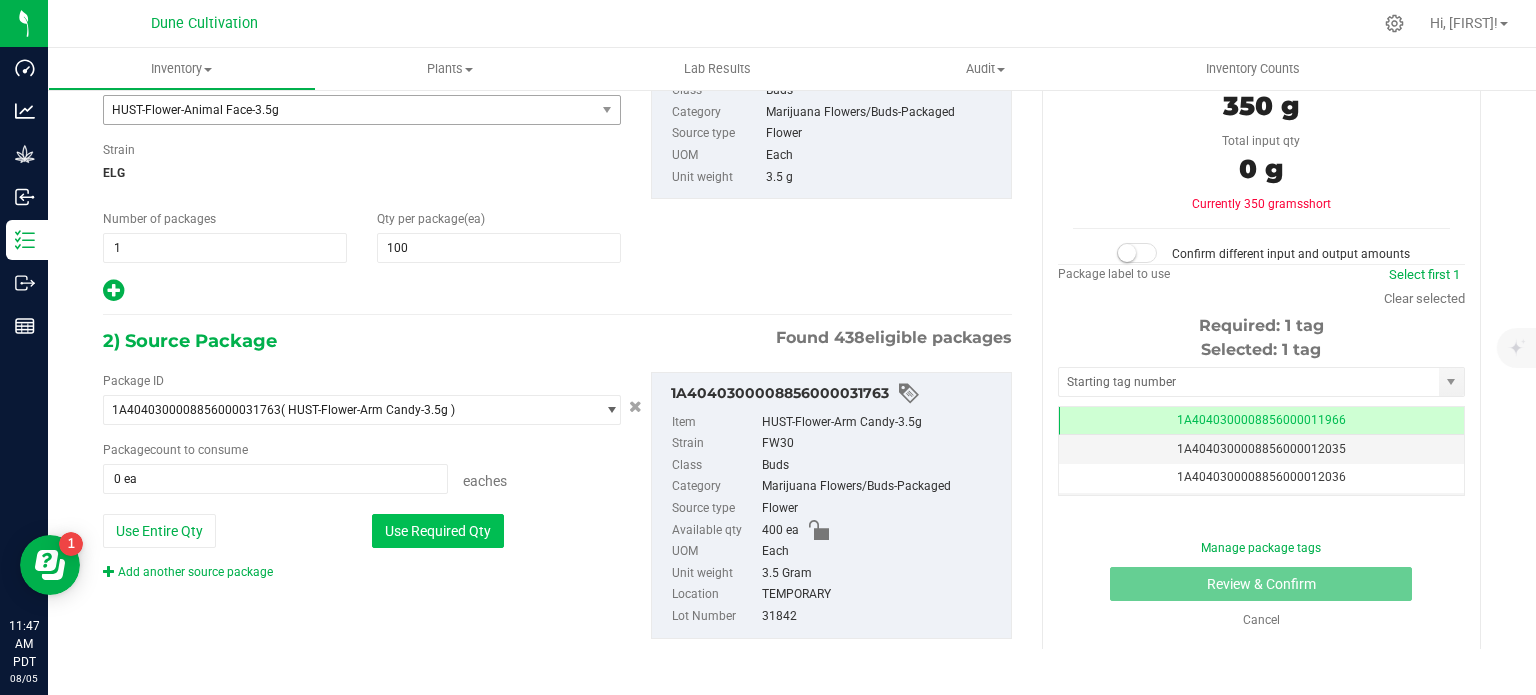 click on "Use Required Qty" at bounding box center [438, 531] 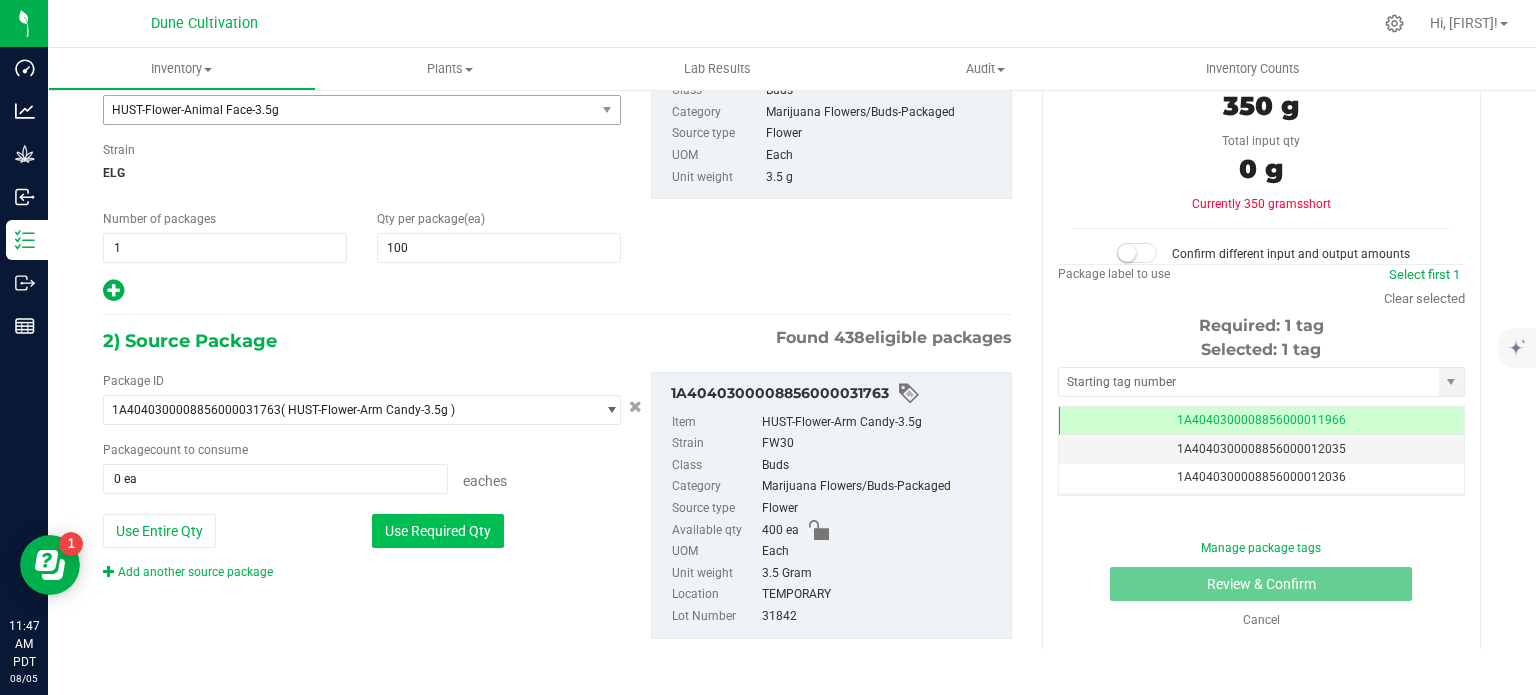 type on "100 ea" 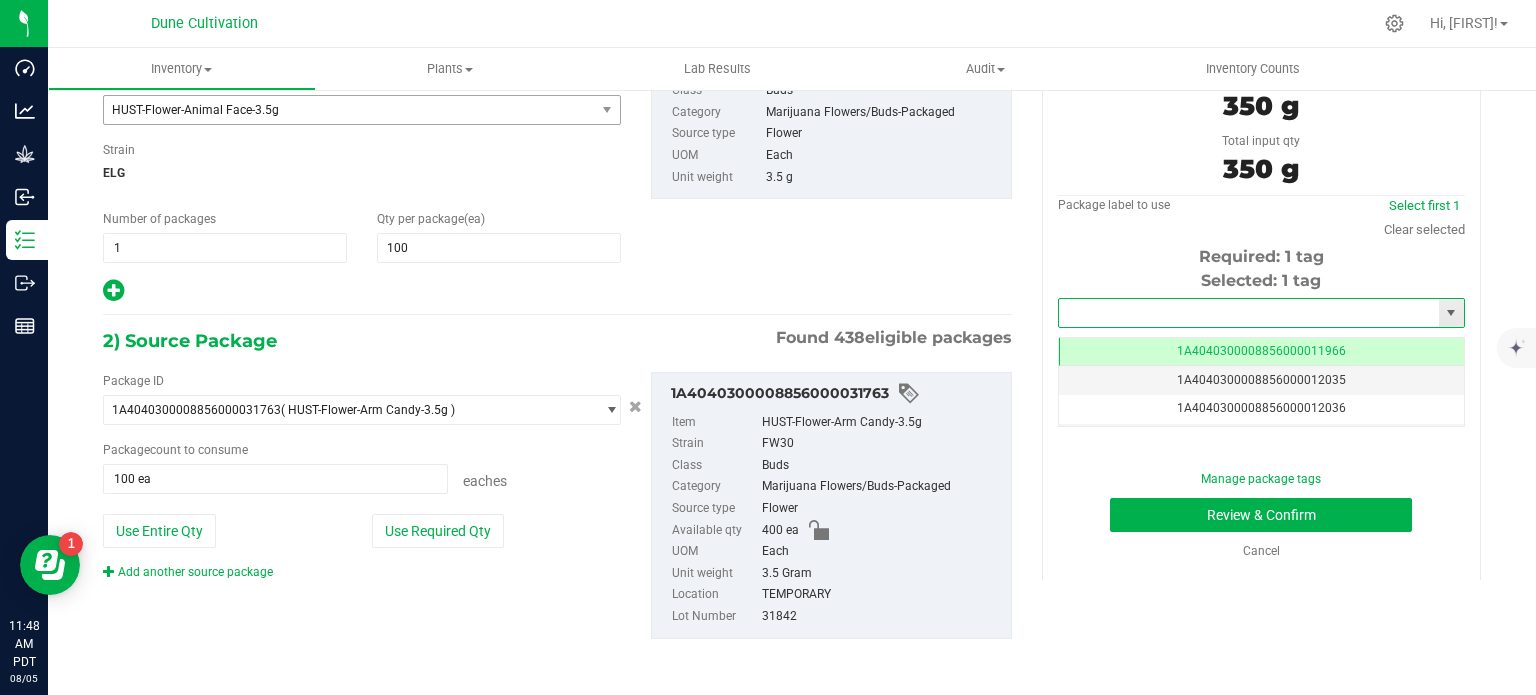 click at bounding box center [1249, 313] 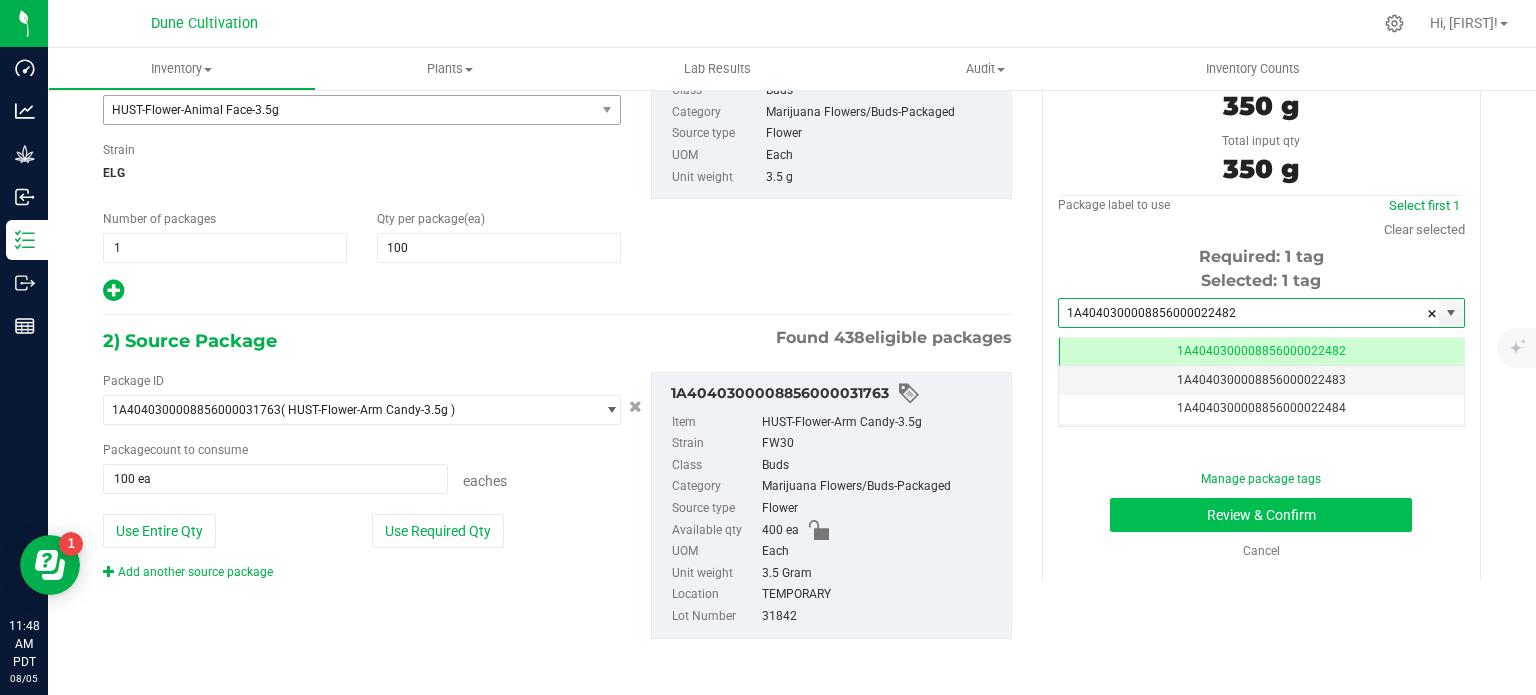 type on "1A4040300008856000022482" 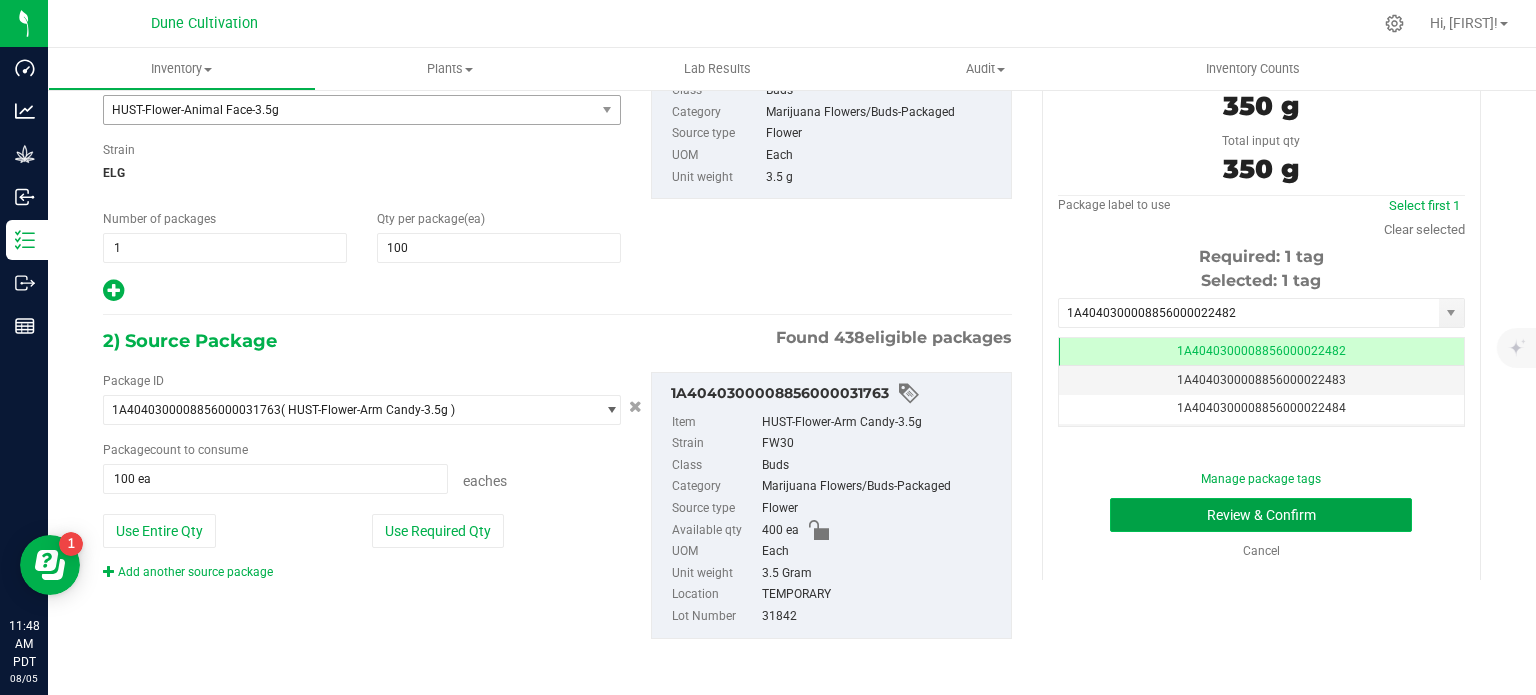 click on "Review & Confirm" at bounding box center [1261, 515] 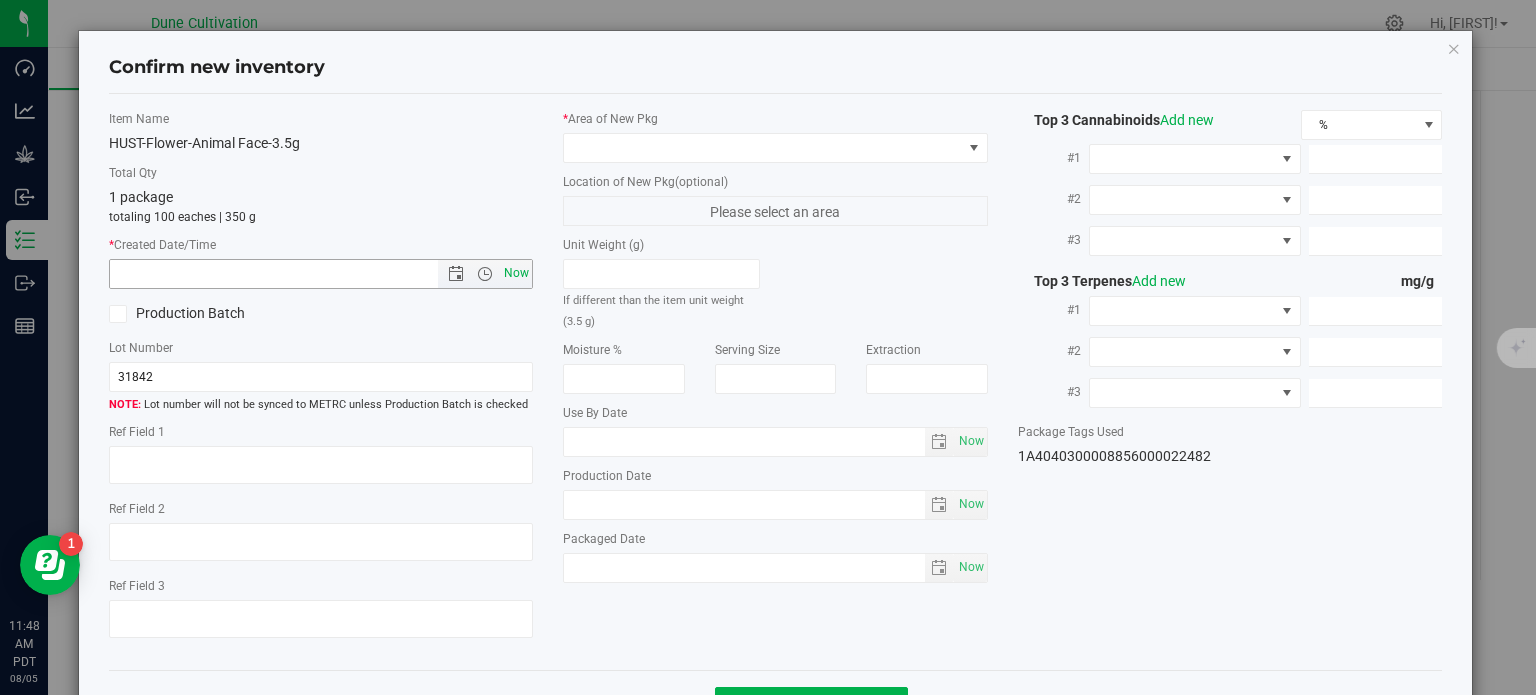 click on "*
Created Date/Time
Now" at bounding box center (321, 262) 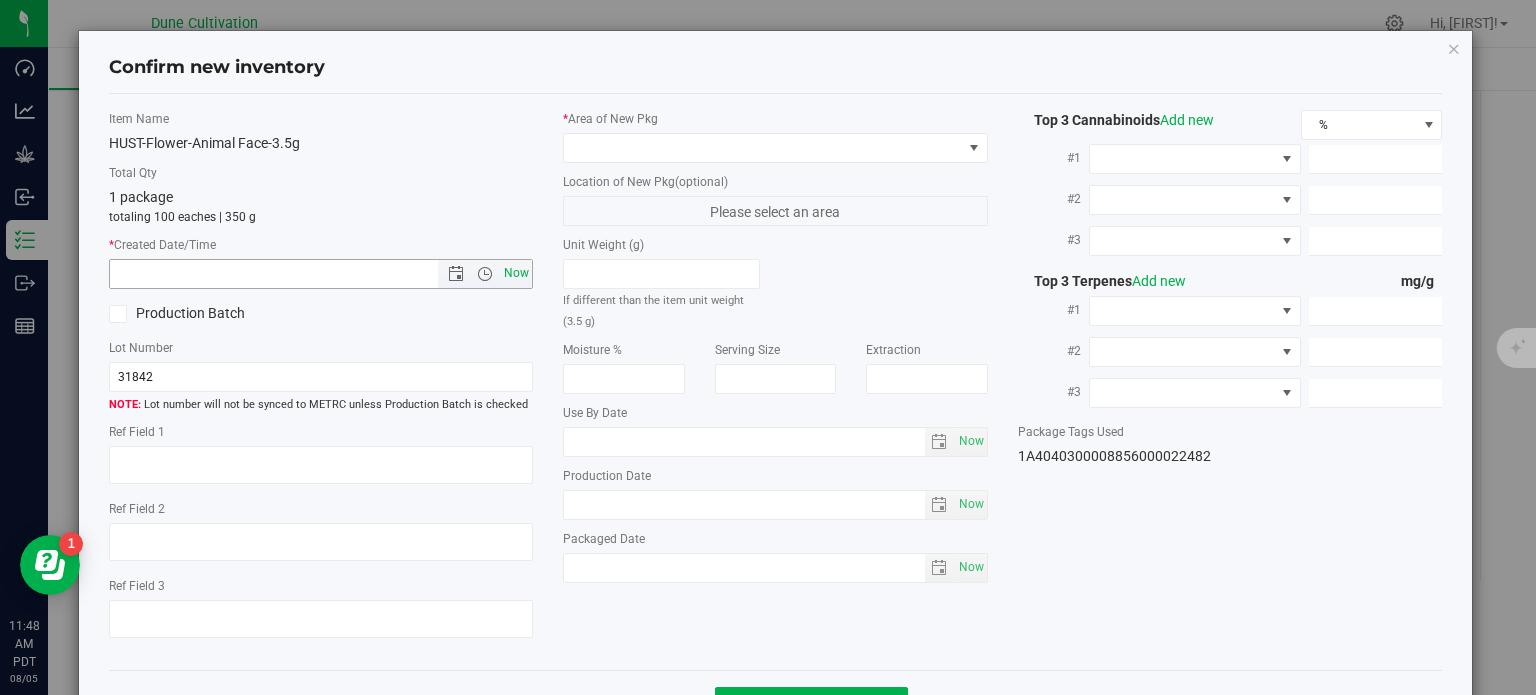 click on "Now" at bounding box center (517, 273) 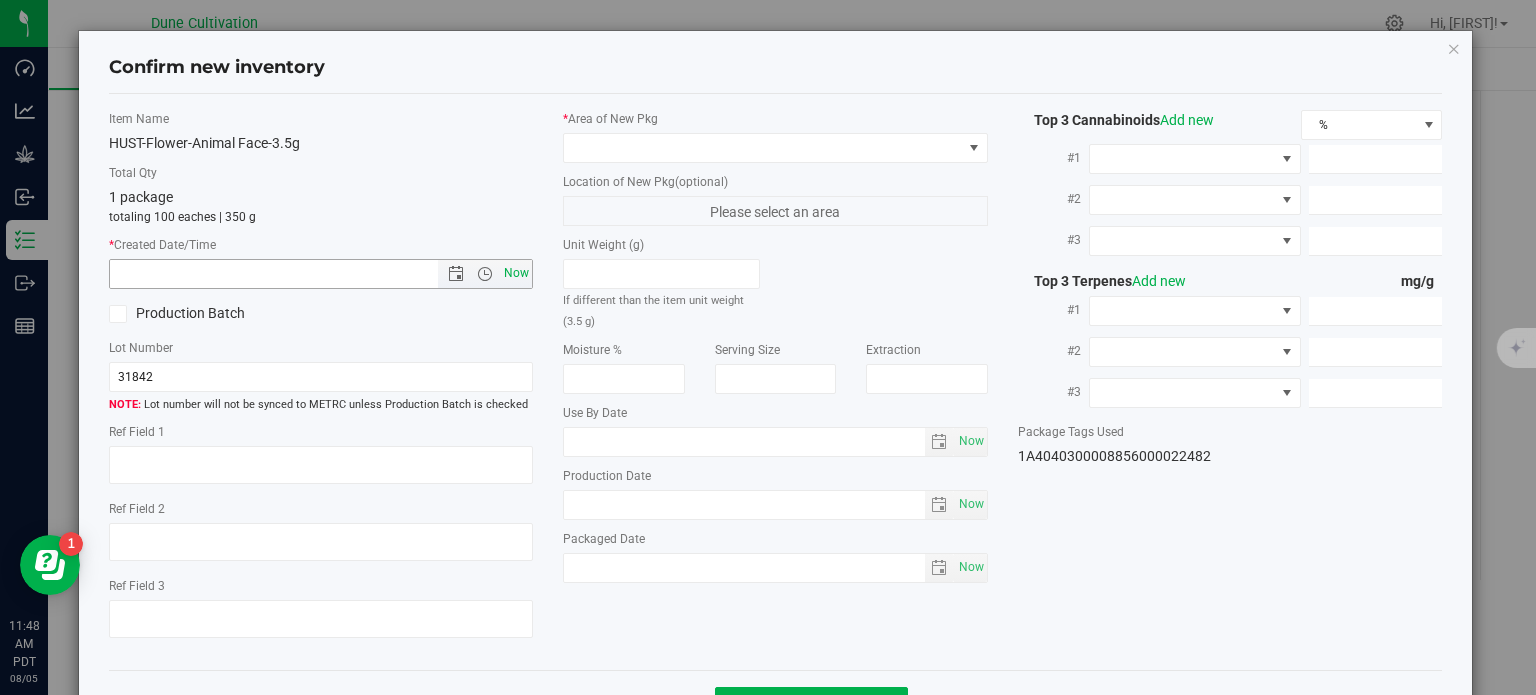 type on "8/5/2025 11:48 AM" 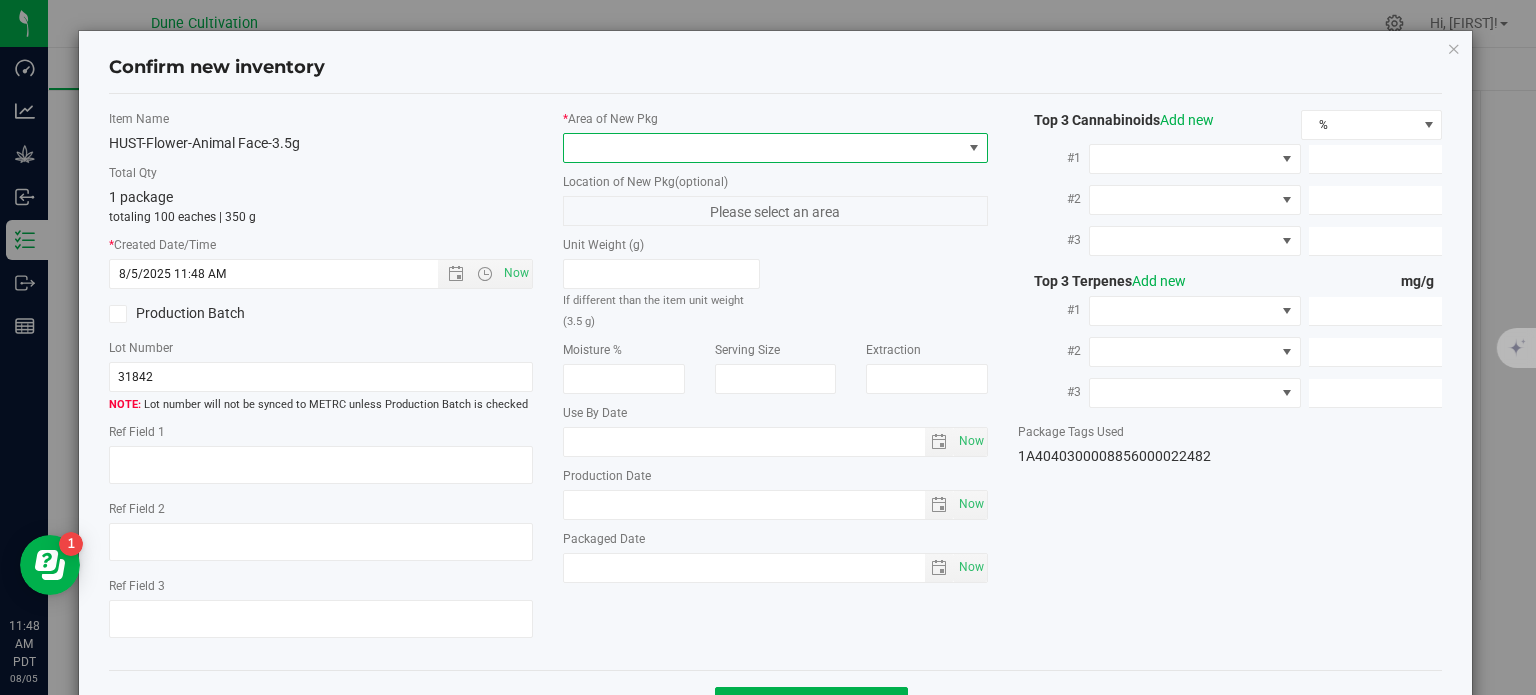 click at bounding box center (763, 148) 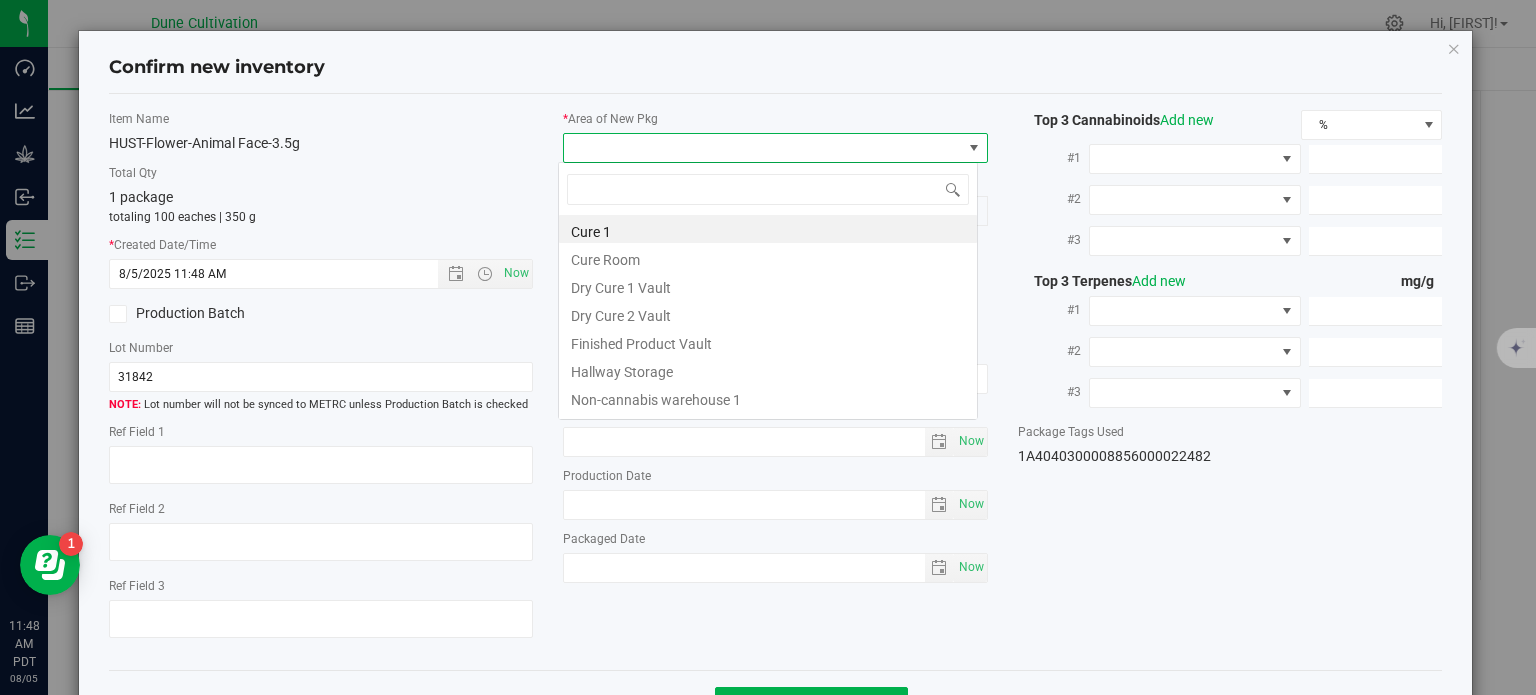 type on "t" 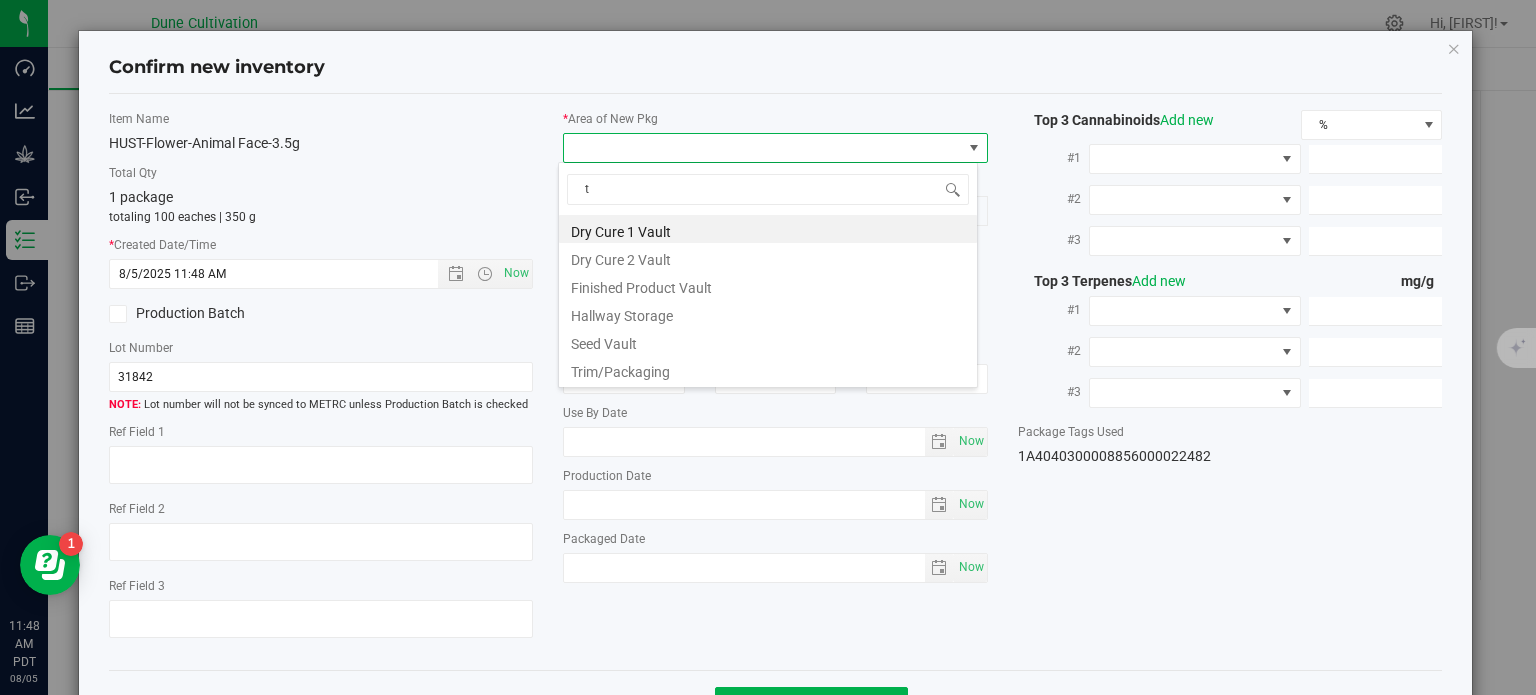 type 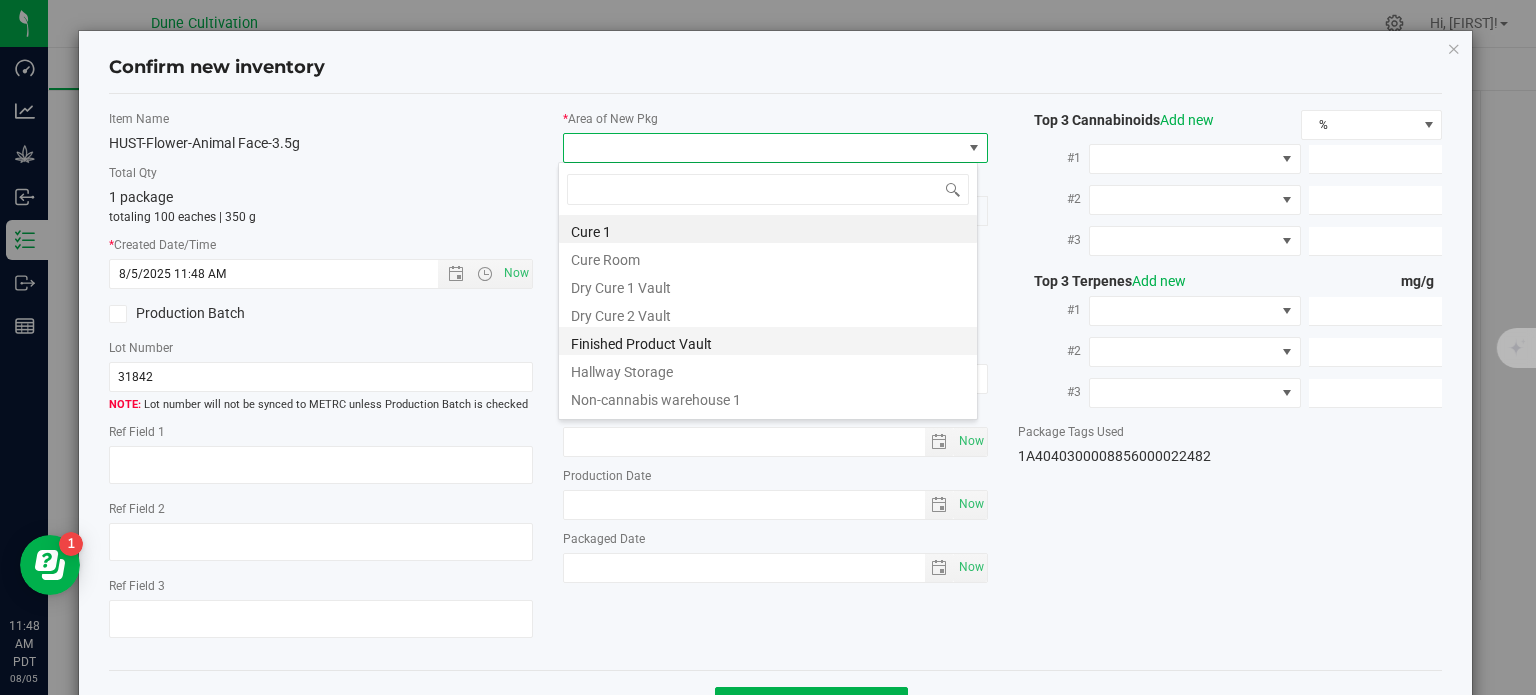 click on "Finished Product Vault" at bounding box center (768, 341) 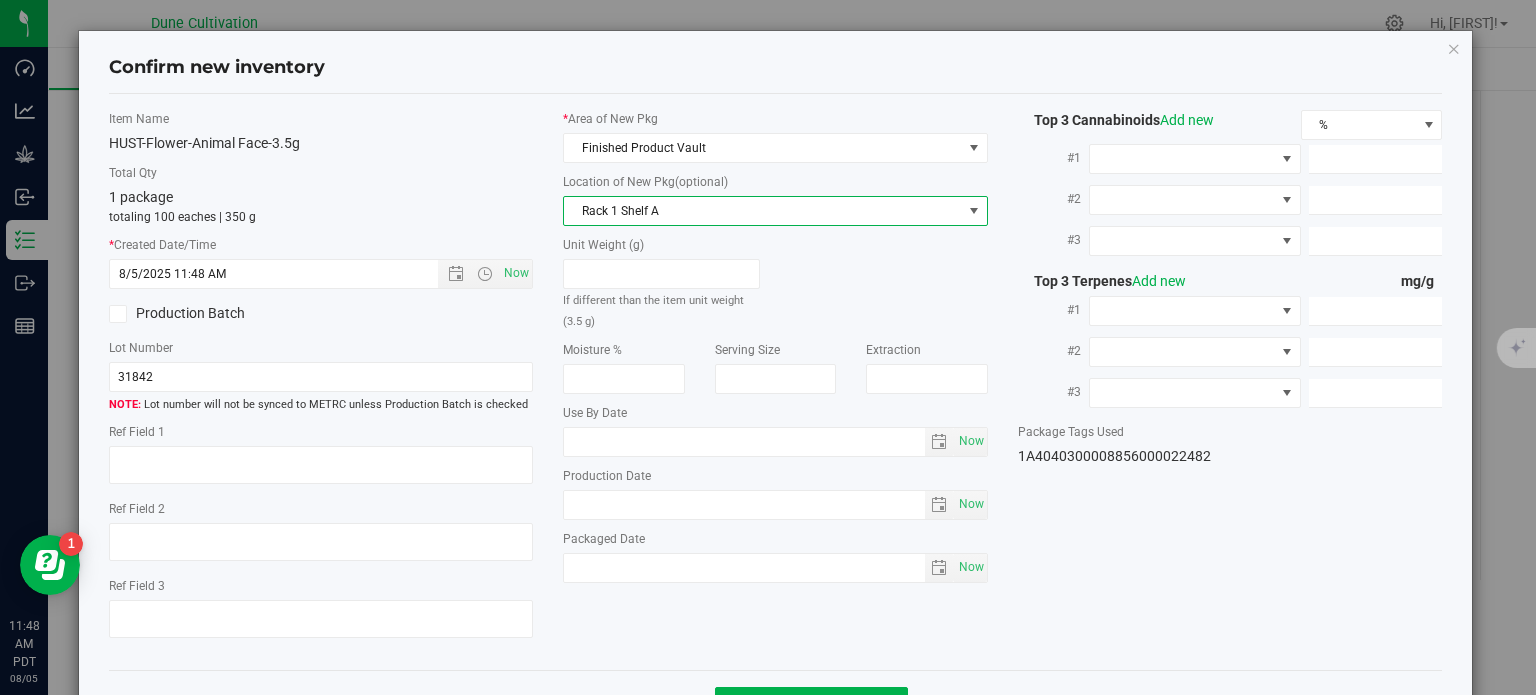 click on "Rack 1 Shelf A" at bounding box center (763, 211) 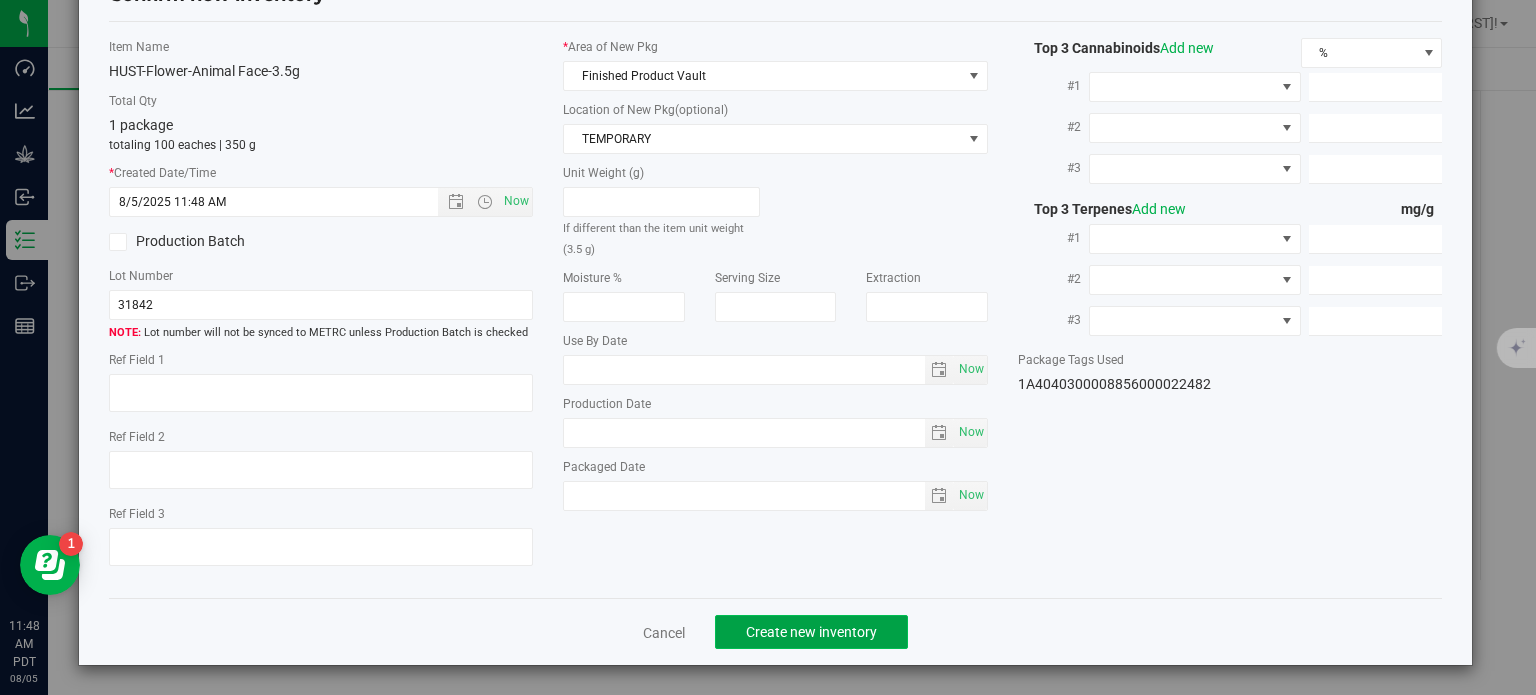 click on "Create new inventory" 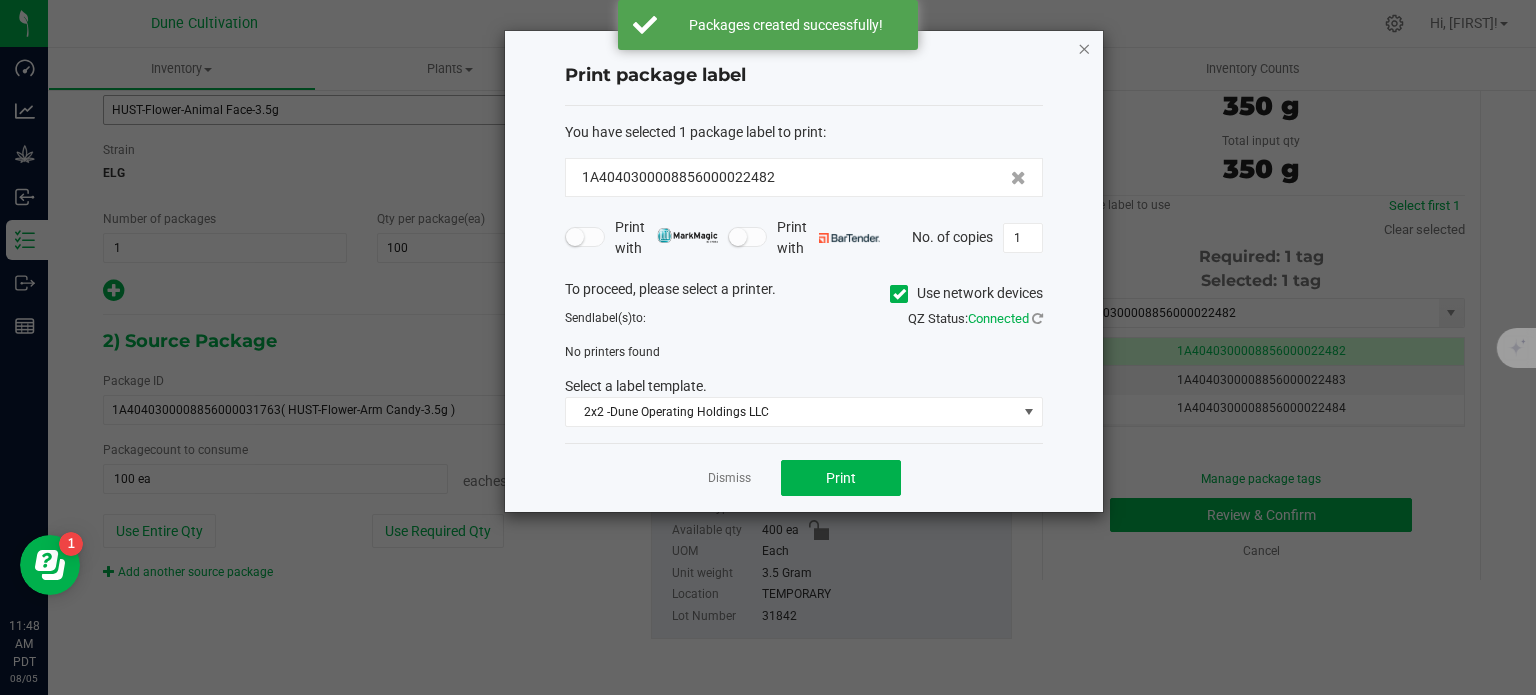 click 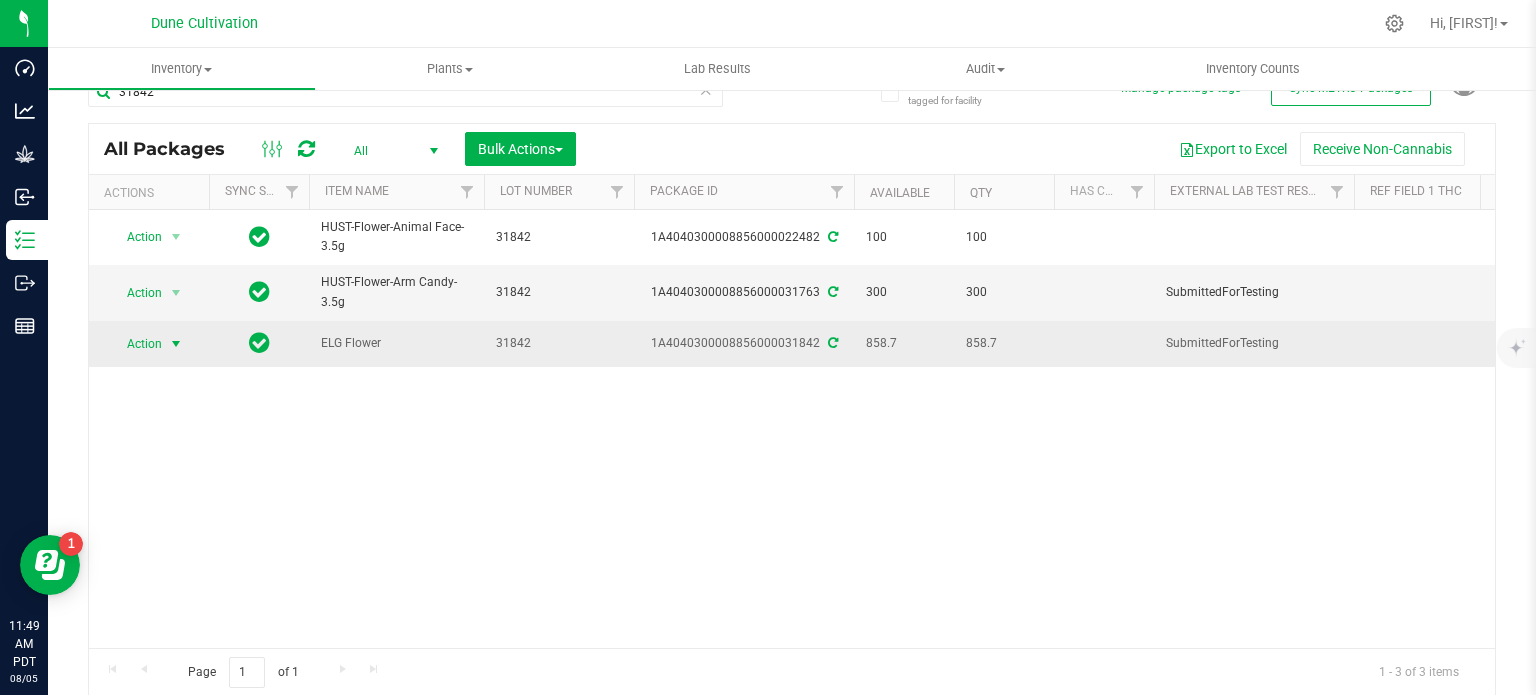 click at bounding box center [176, 344] 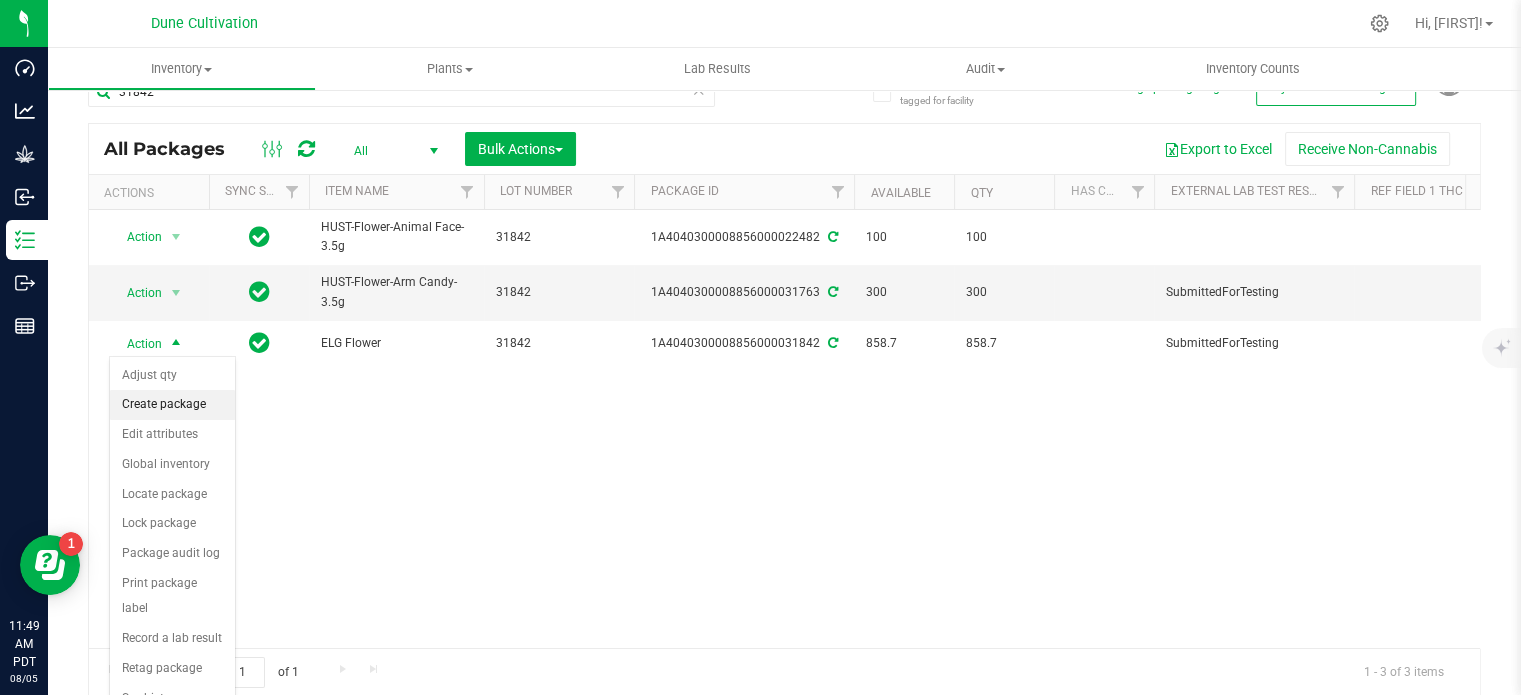 click on "Create package" at bounding box center (172, 405) 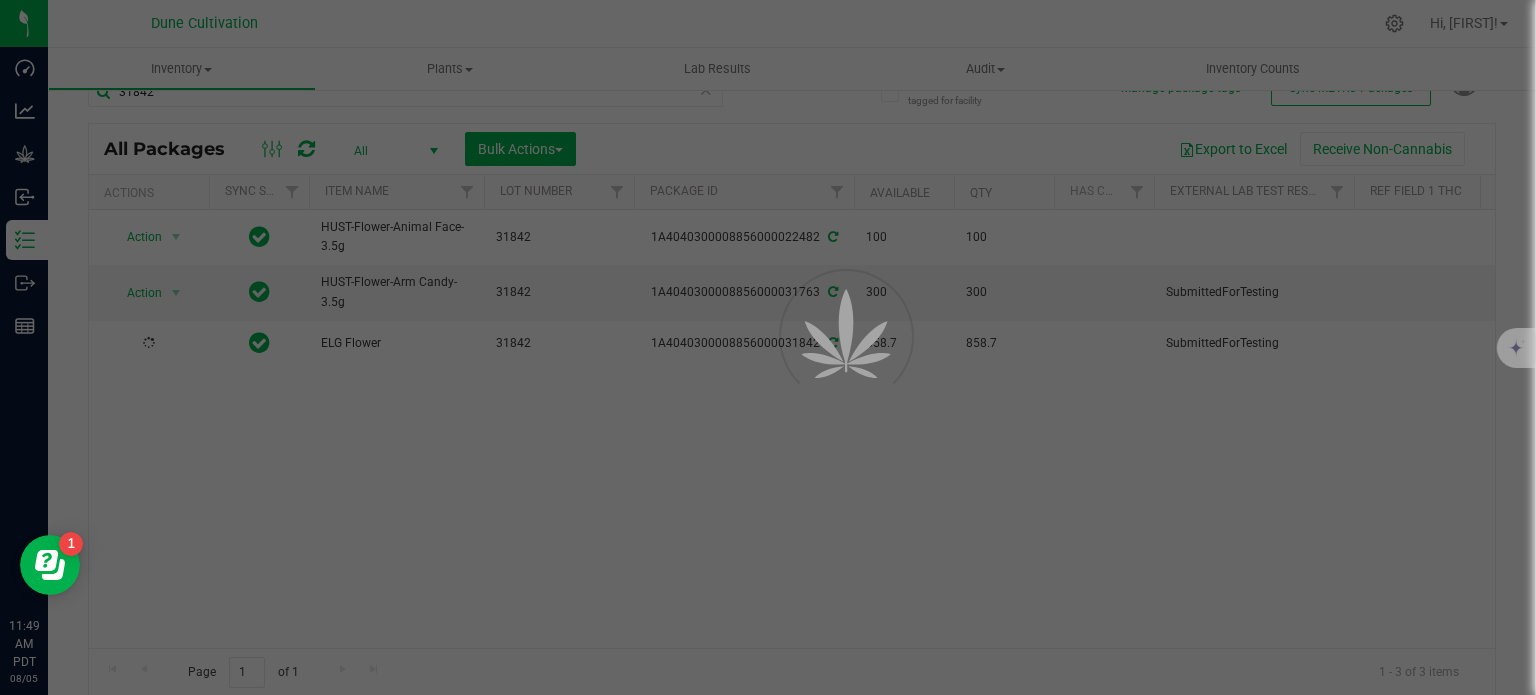 scroll, scrollTop: 17, scrollLeft: 0, axis: vertical 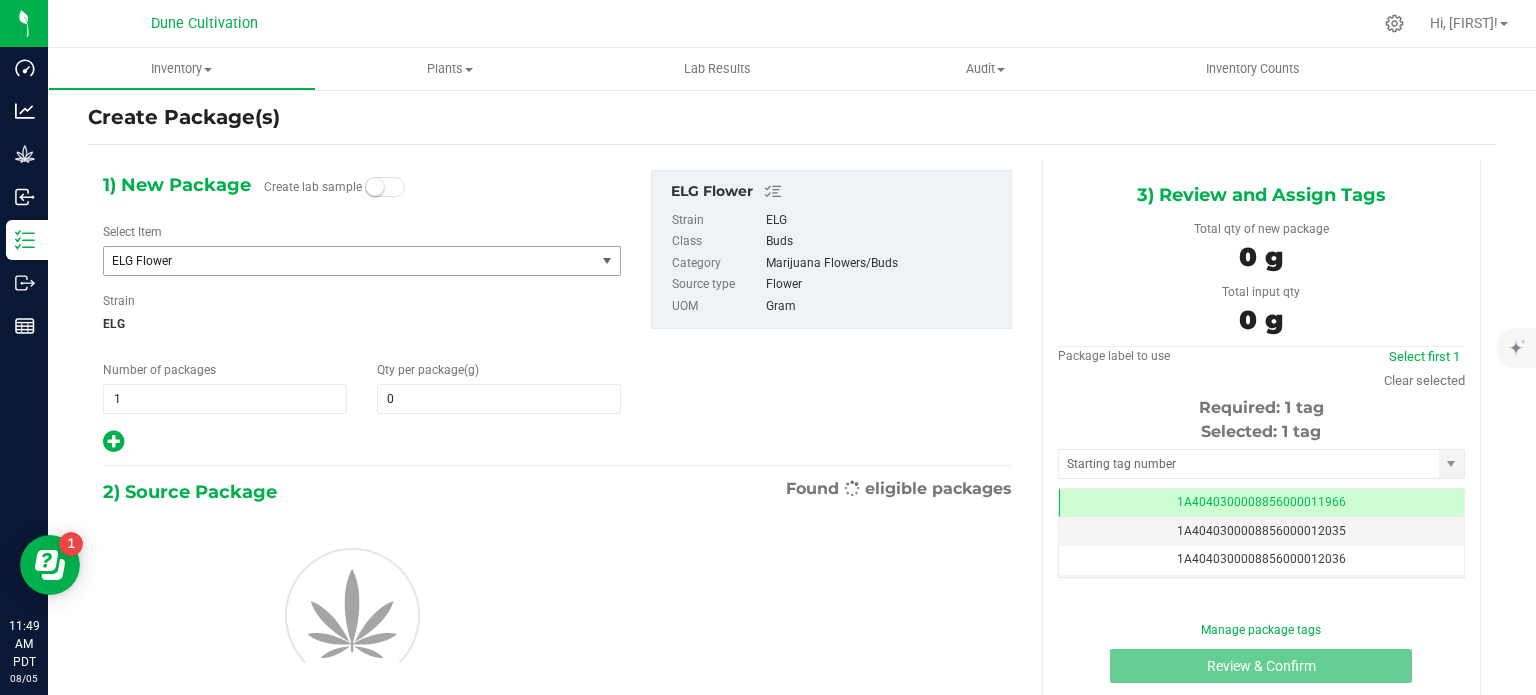 type on "0.0000" 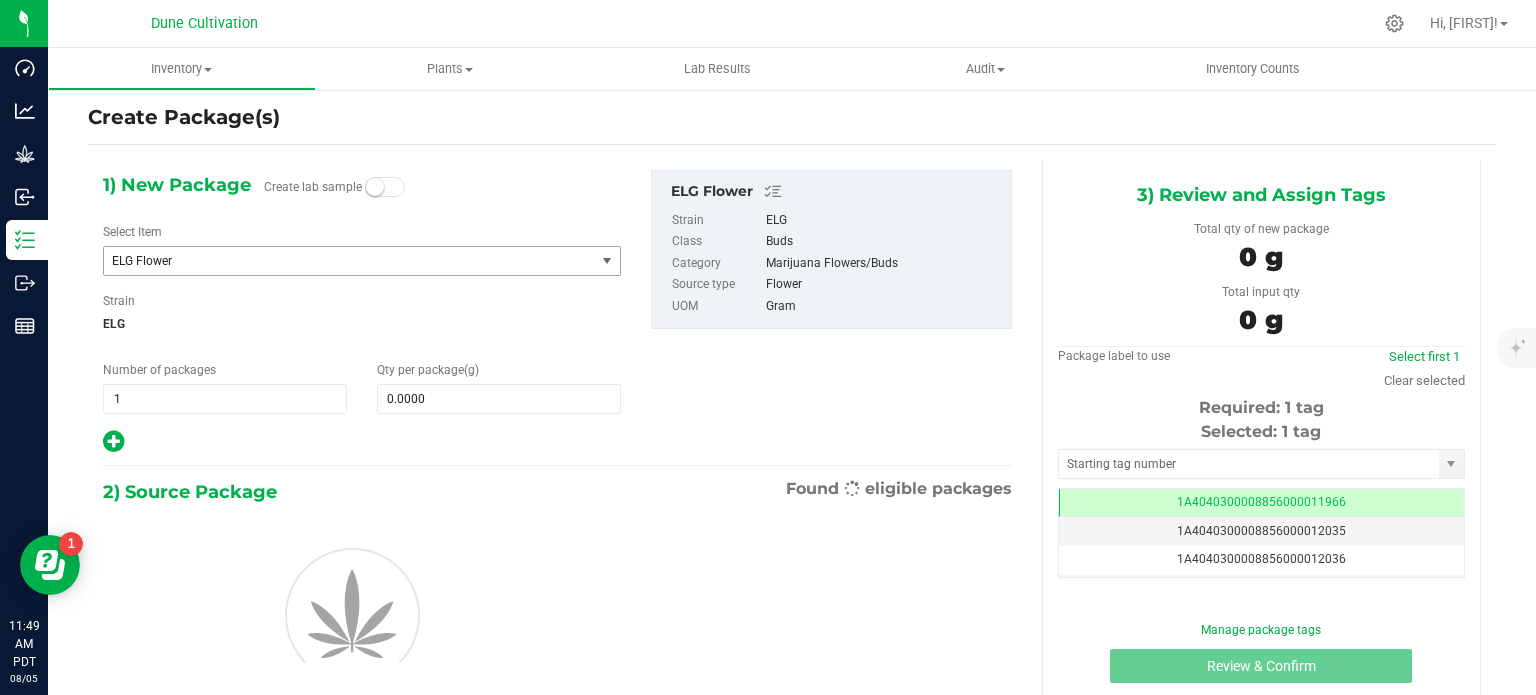scroll, scrollTop: 35, scrollLeft: 0, axis: vertical 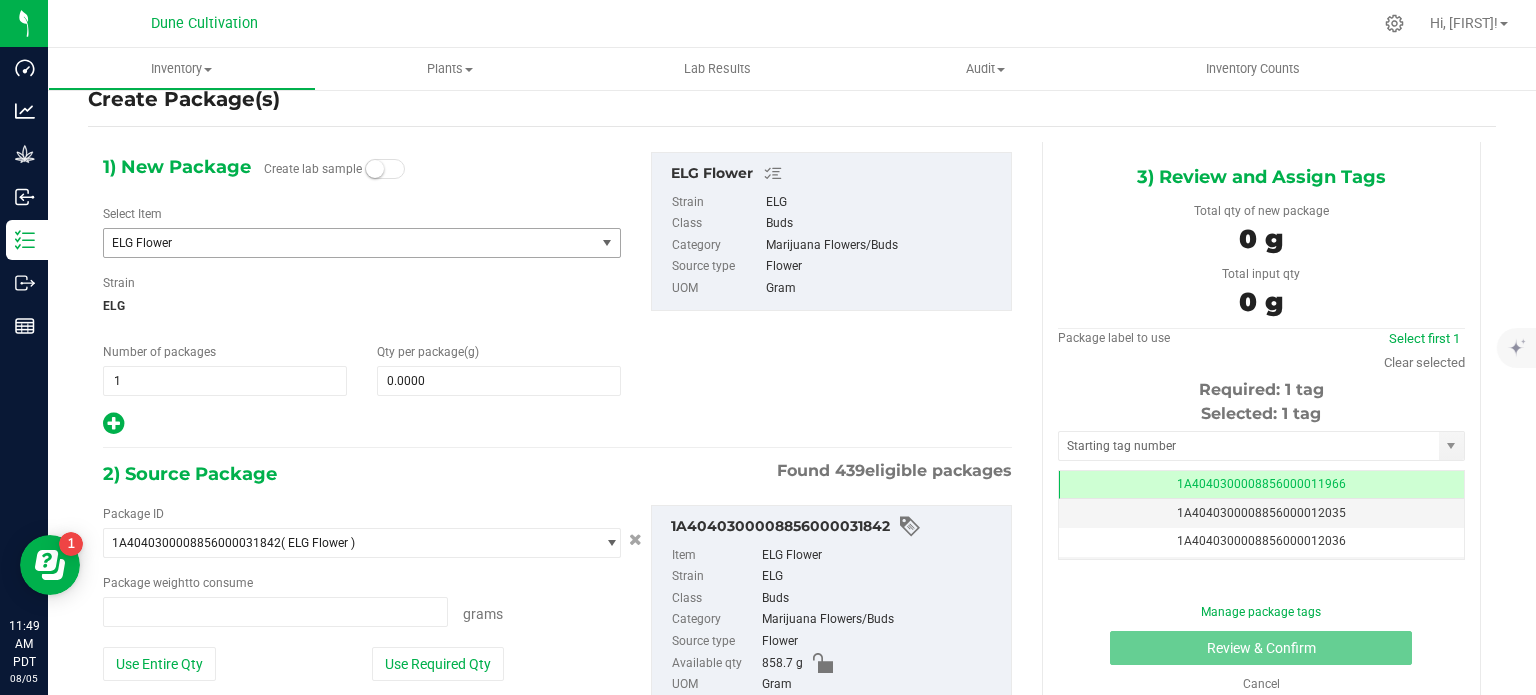 type on "0.0000 g" 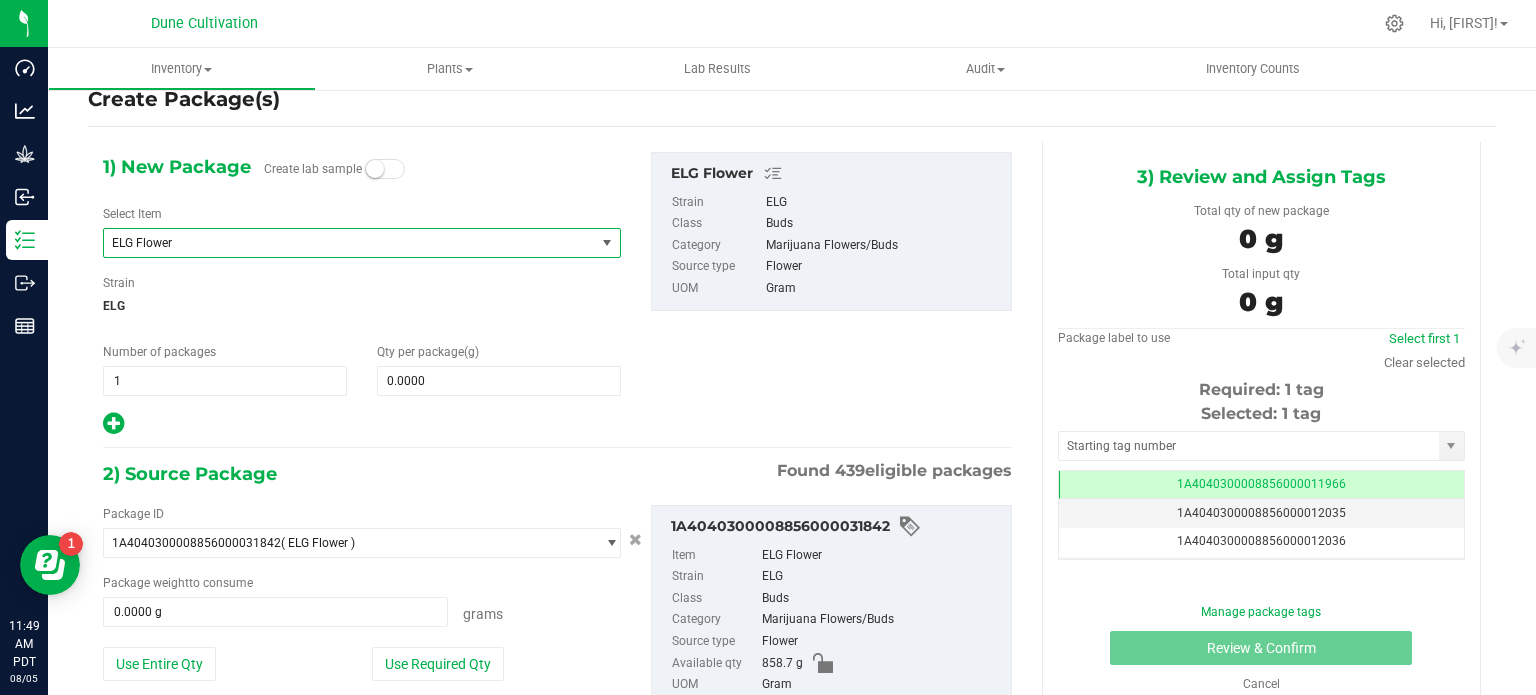 click on "ELG Flower" at bounding box center [340, 243] 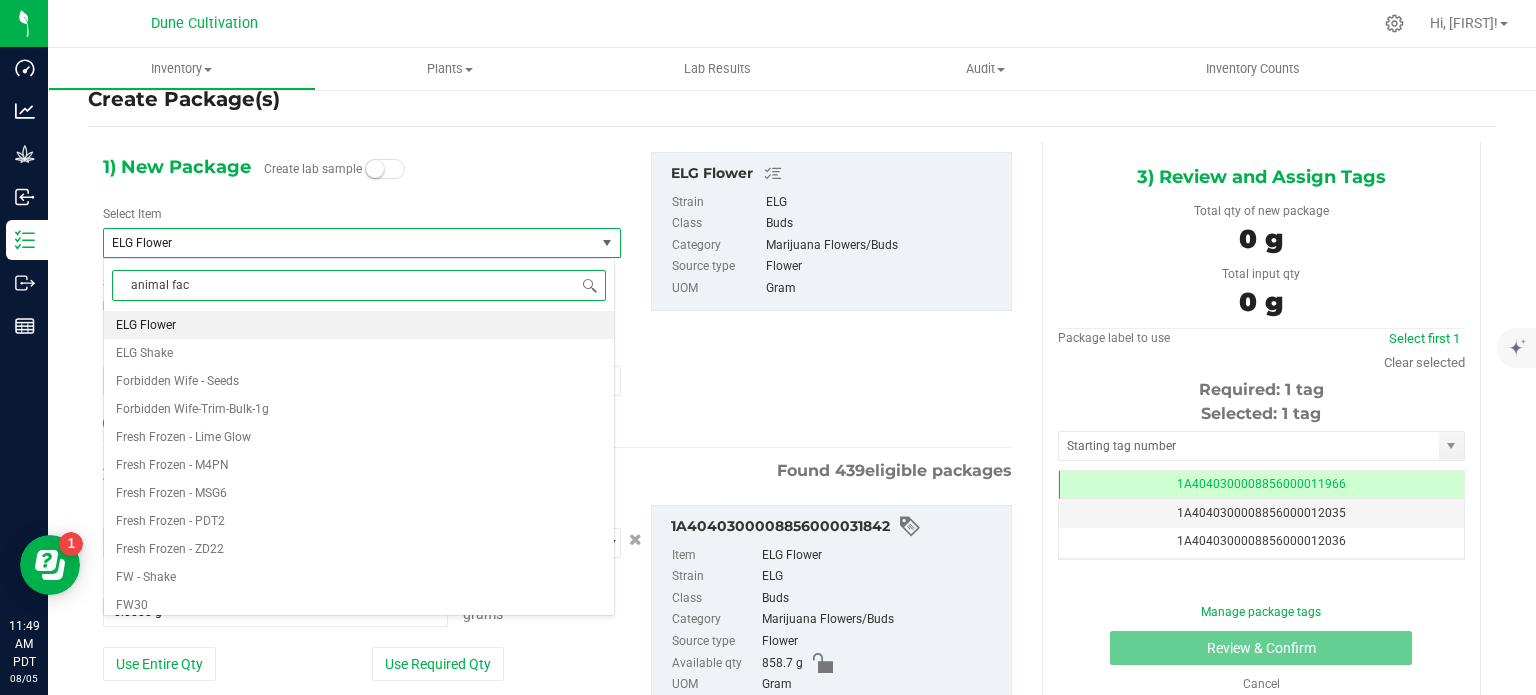type on "animal face" 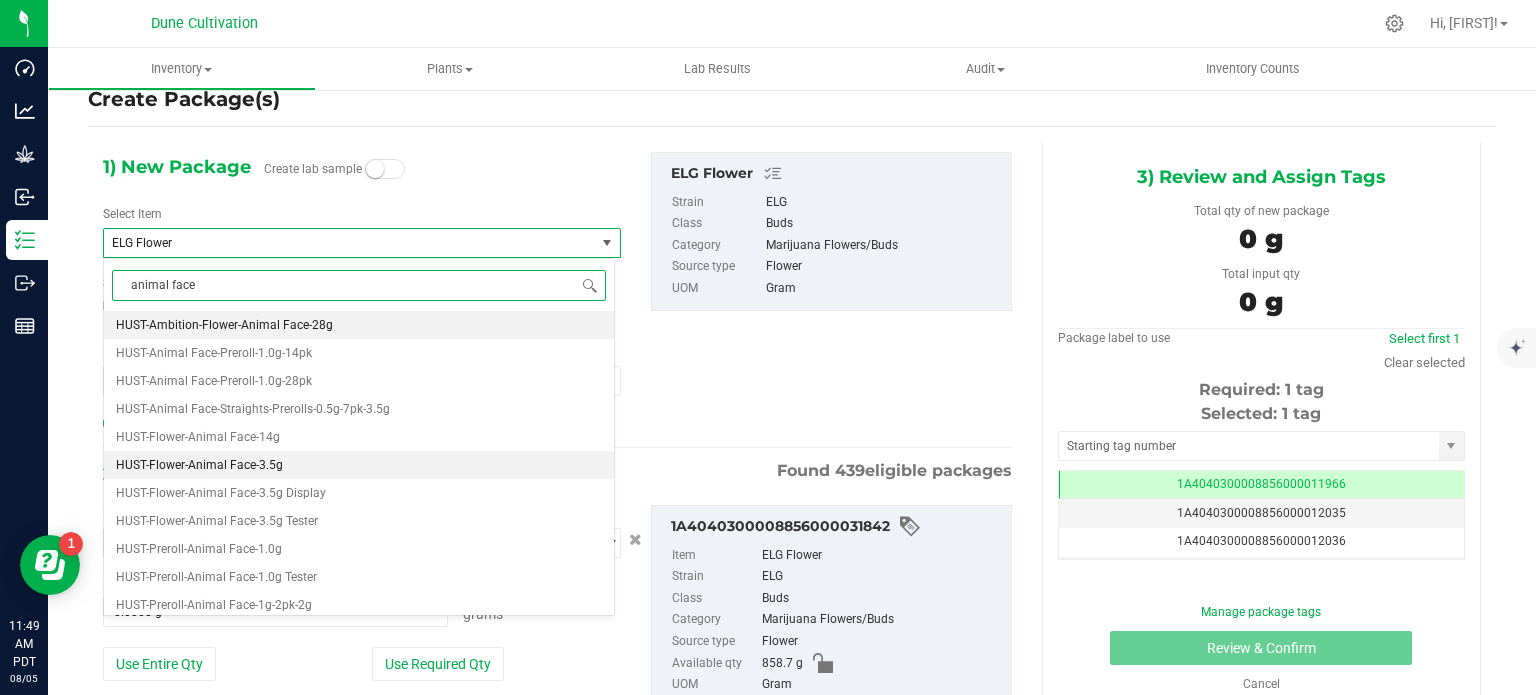 click on "HUST-Flower-Animal Face-3.5g" at bounding box center (359, 465) 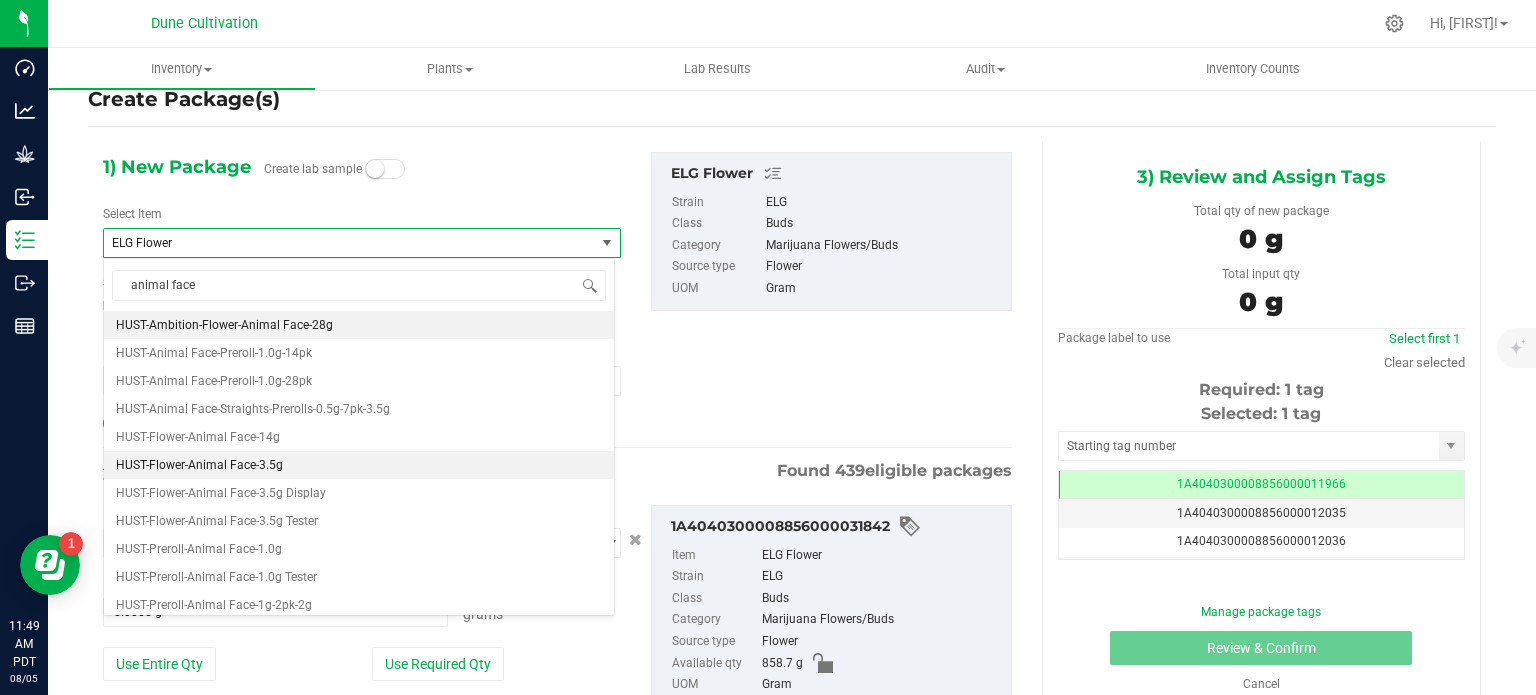 type 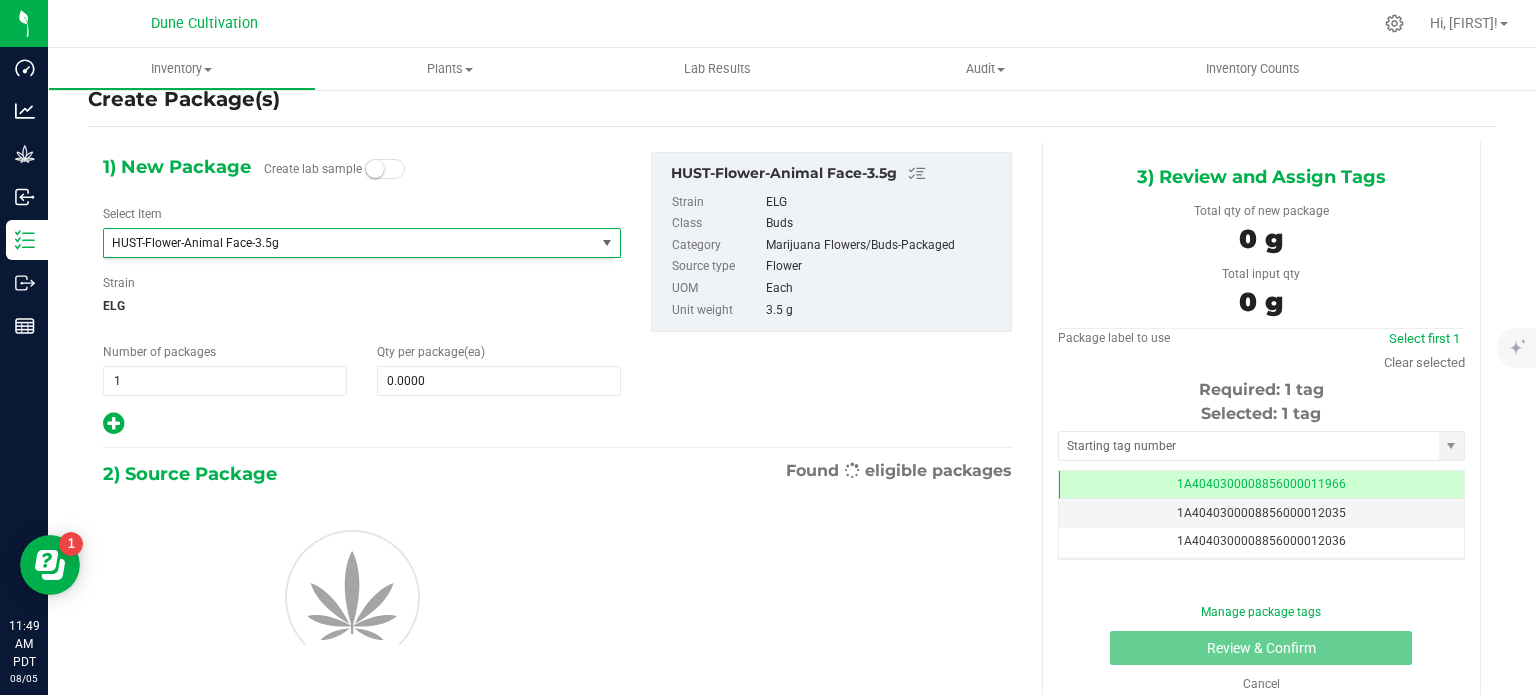 type on "0" 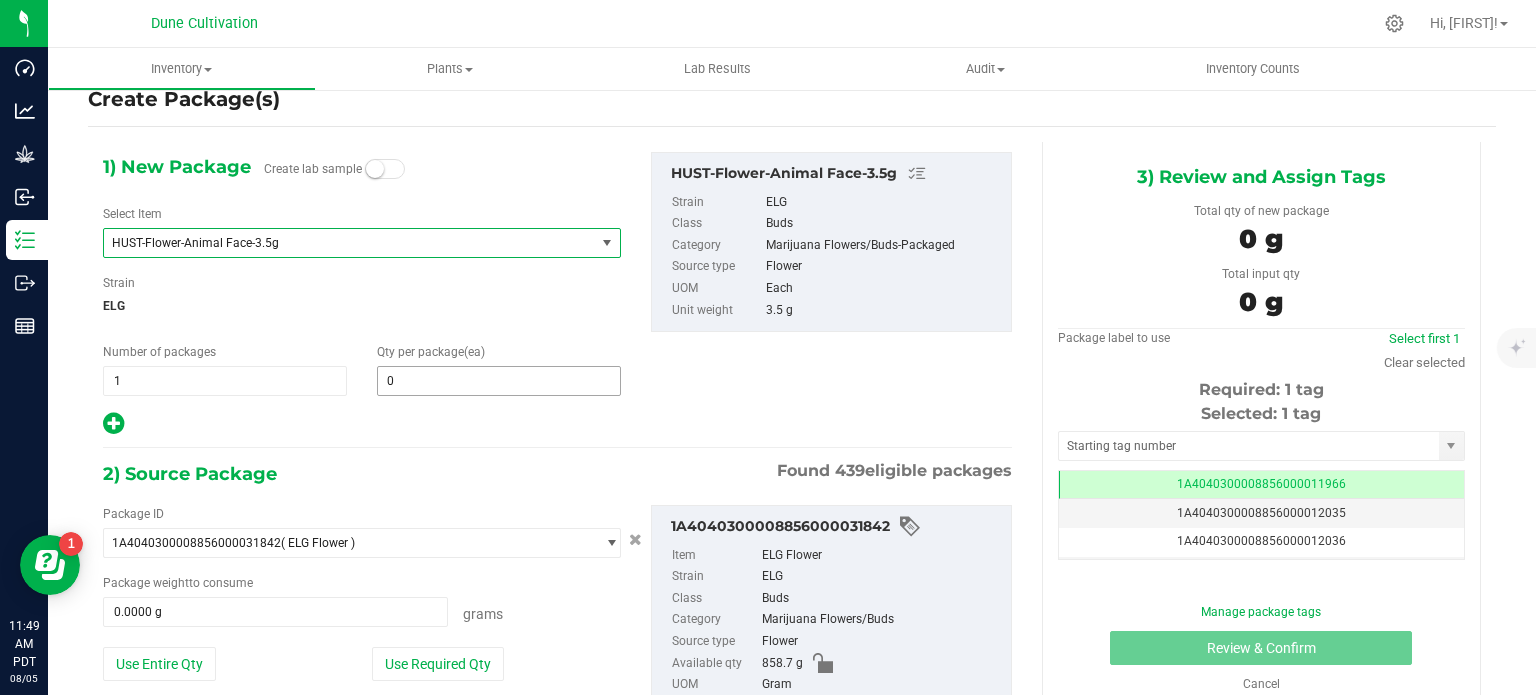 type 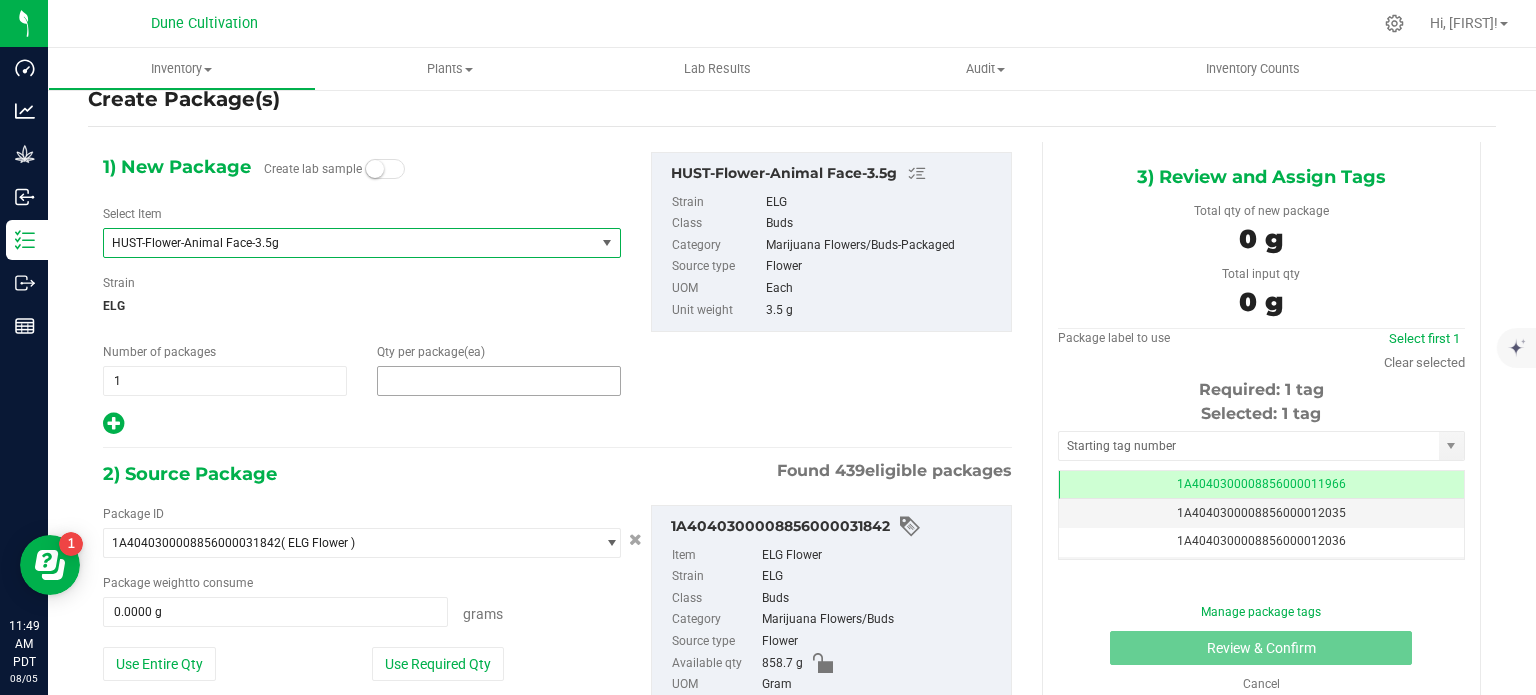 click at bounding box center (499, 381) 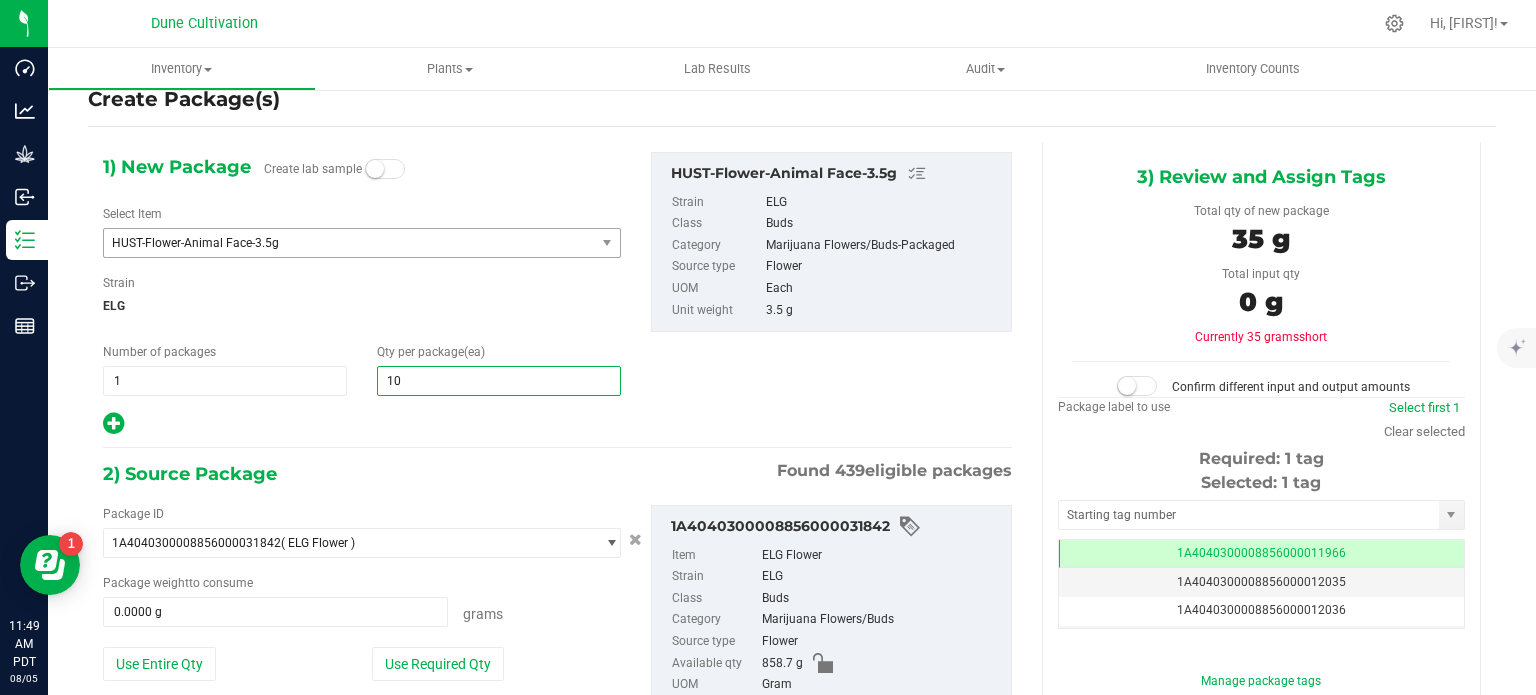 type on "100" 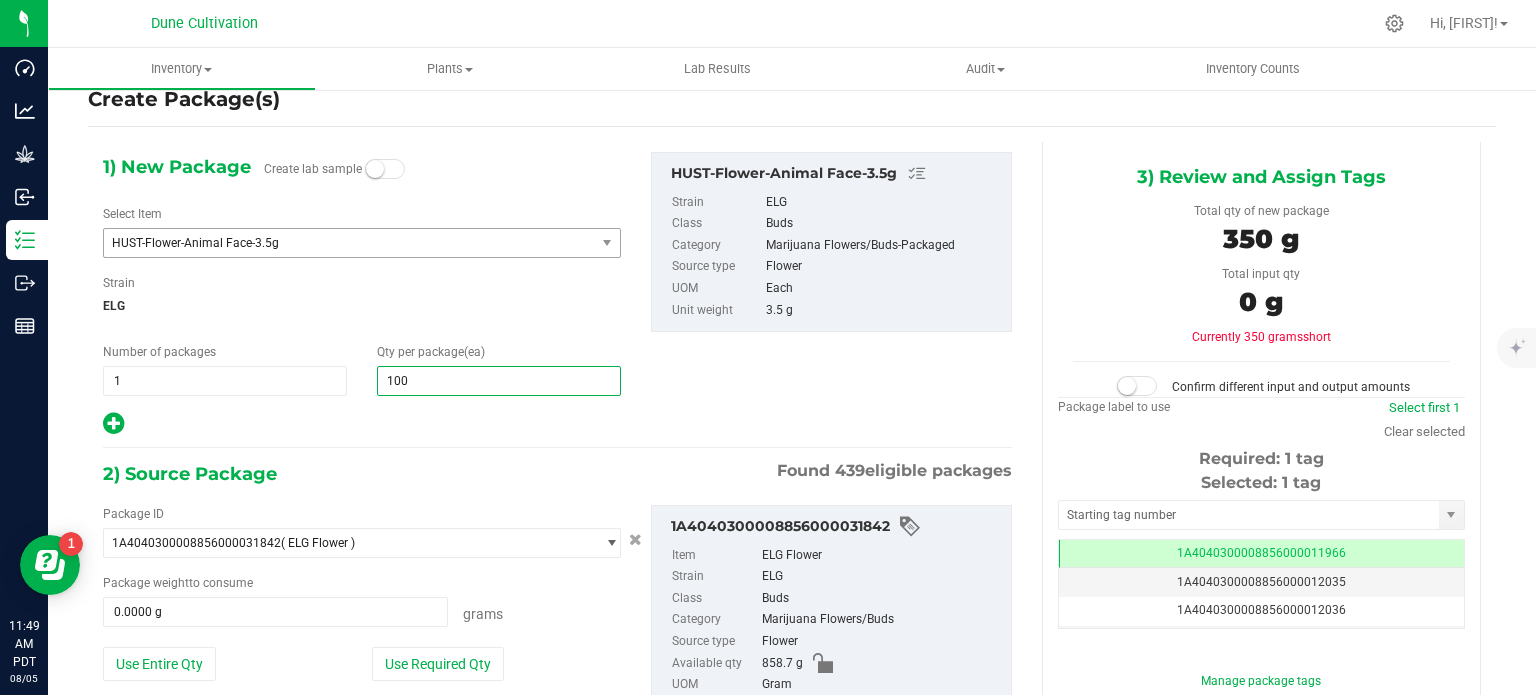 type on "100" 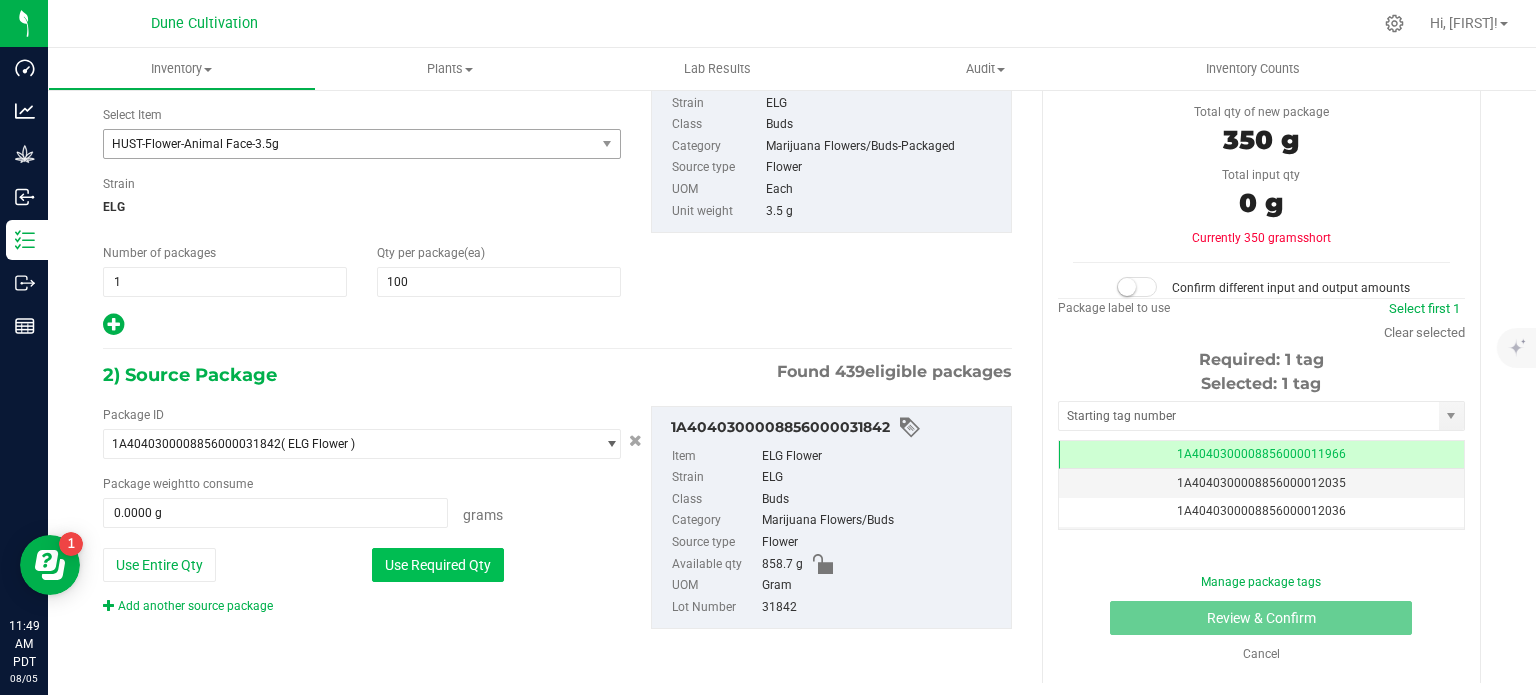 click on "Use Required Qty" at bounding box center [438, 565] 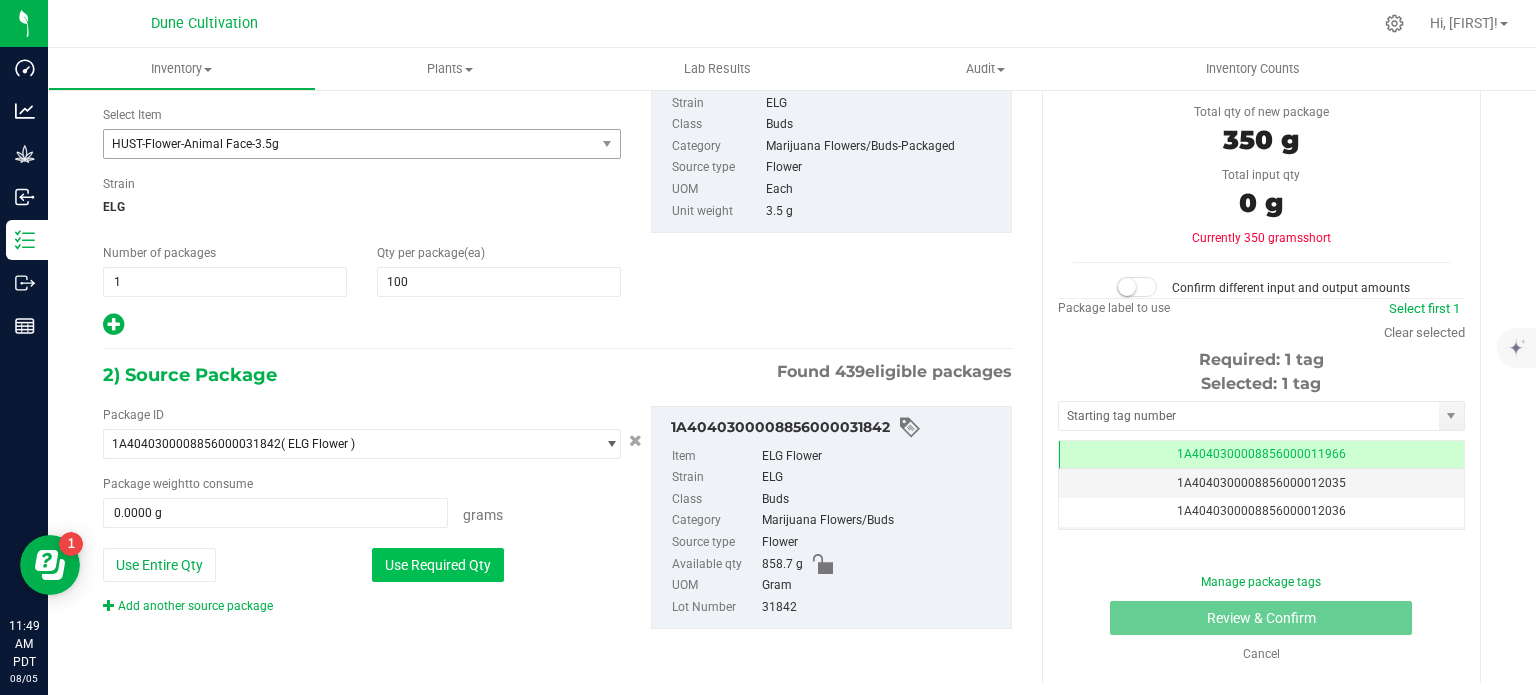 type on "350.0000 g" 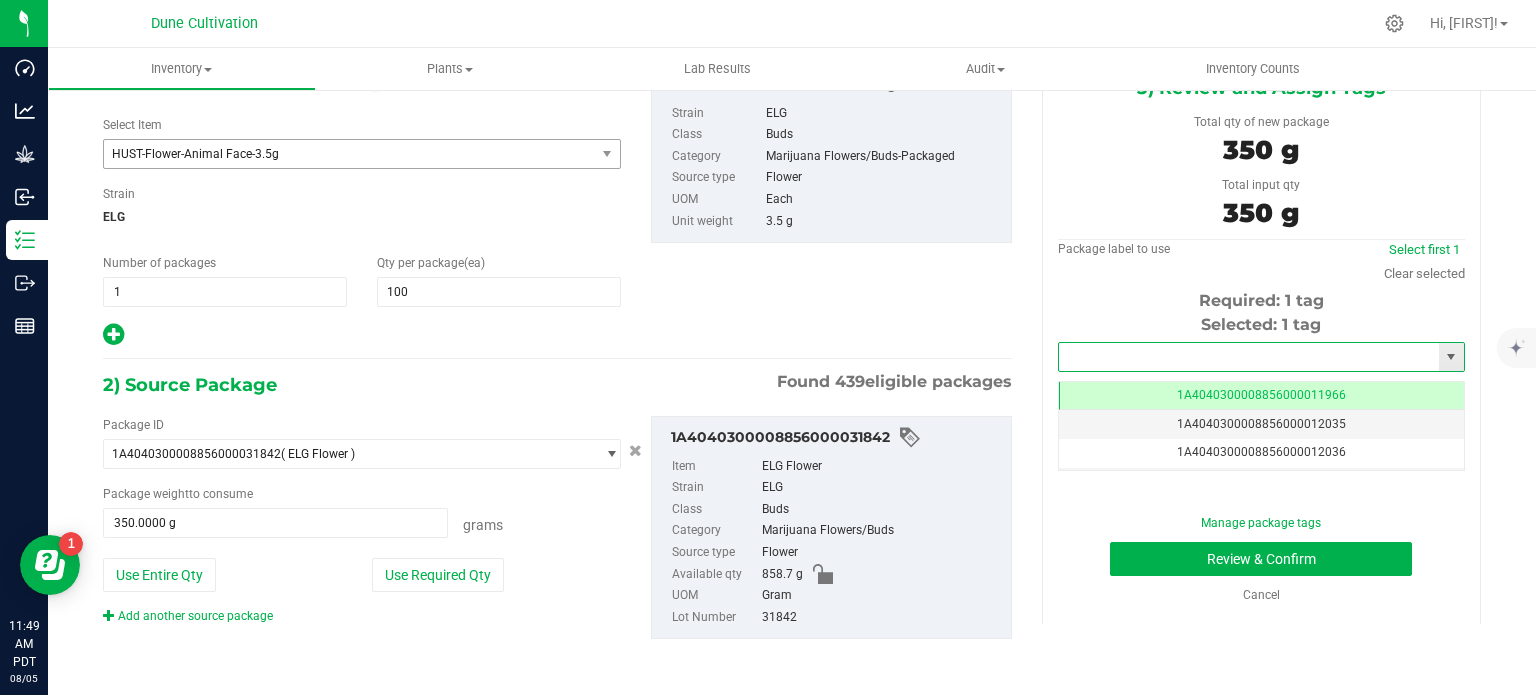 click at bounding box center (1249, 357) 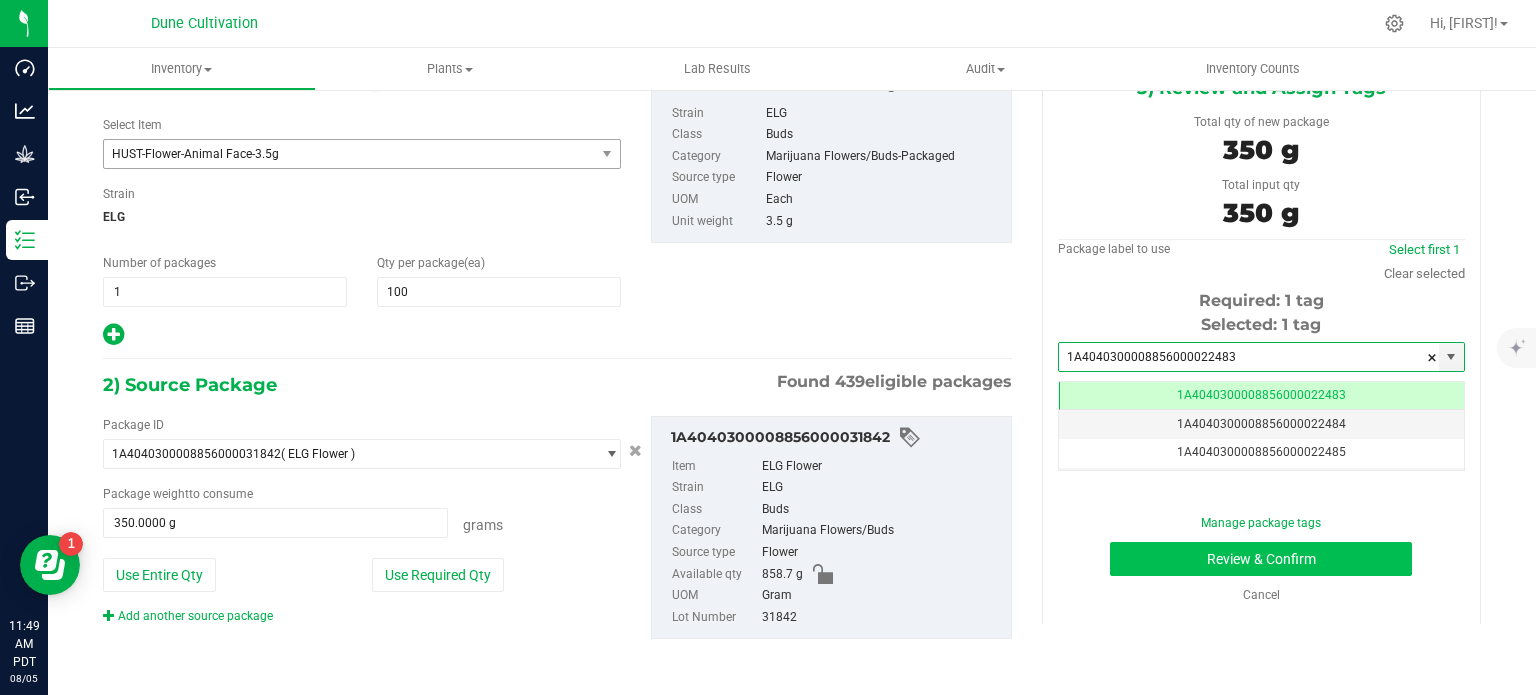 type on "1A4040300008856000022483" 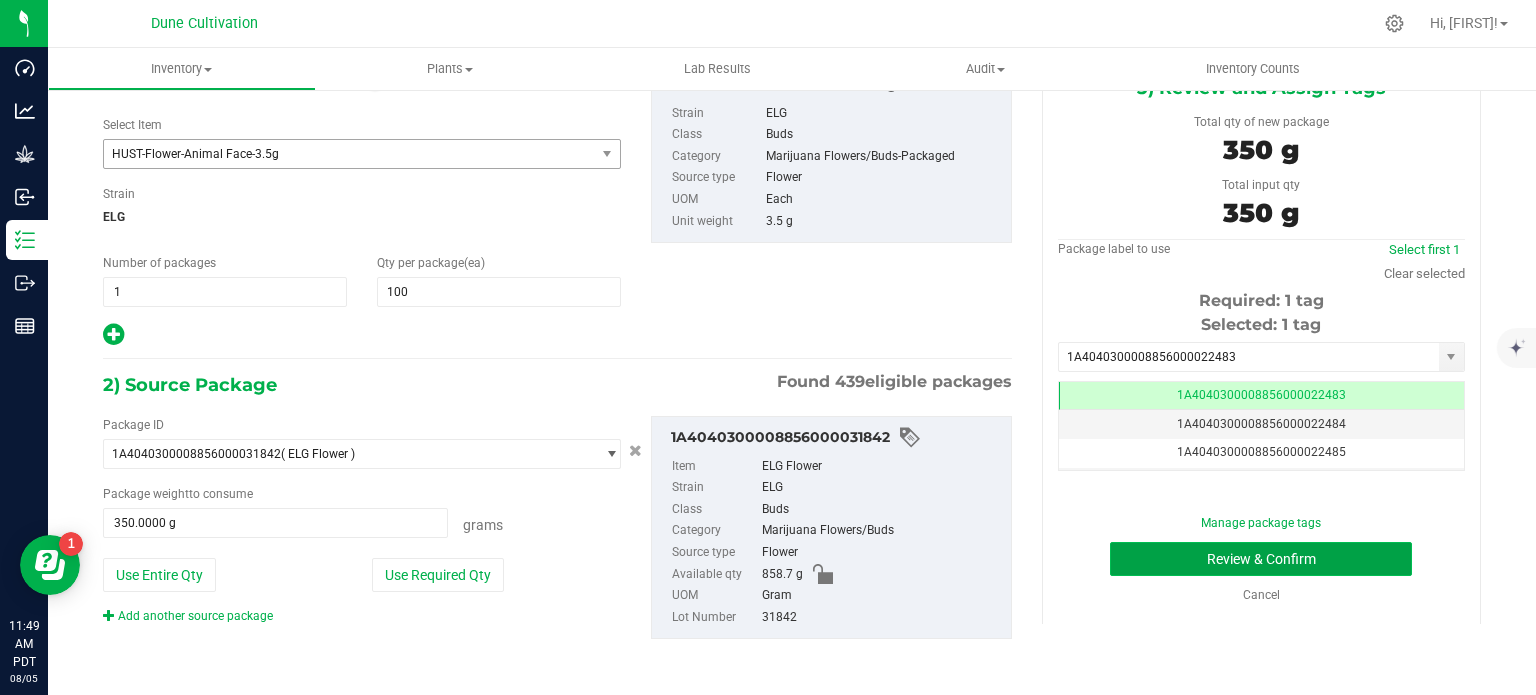 click on "Review & Confirm" at bounding box center (1261, 559) 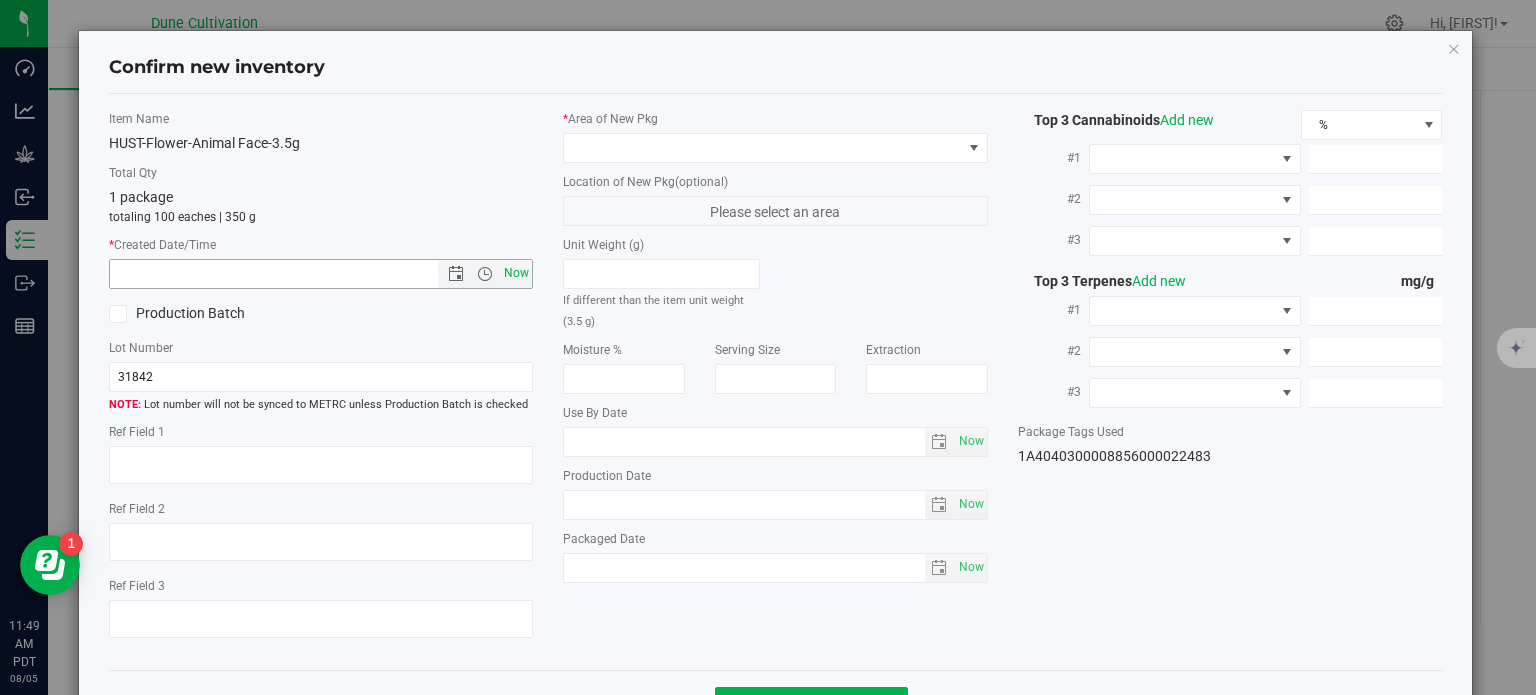 click on "Now" at bounding box center (517, 273) 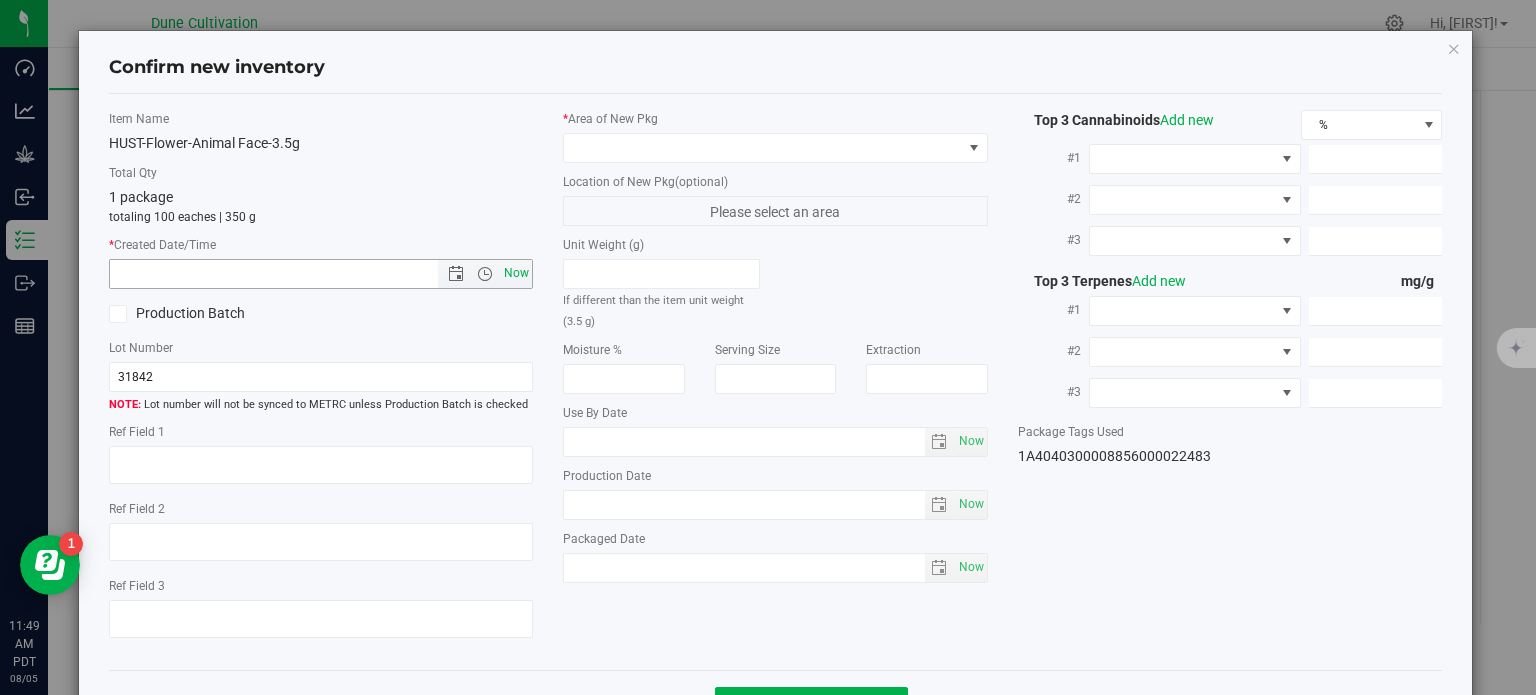 type on "8/5/2025 11:49 AM" 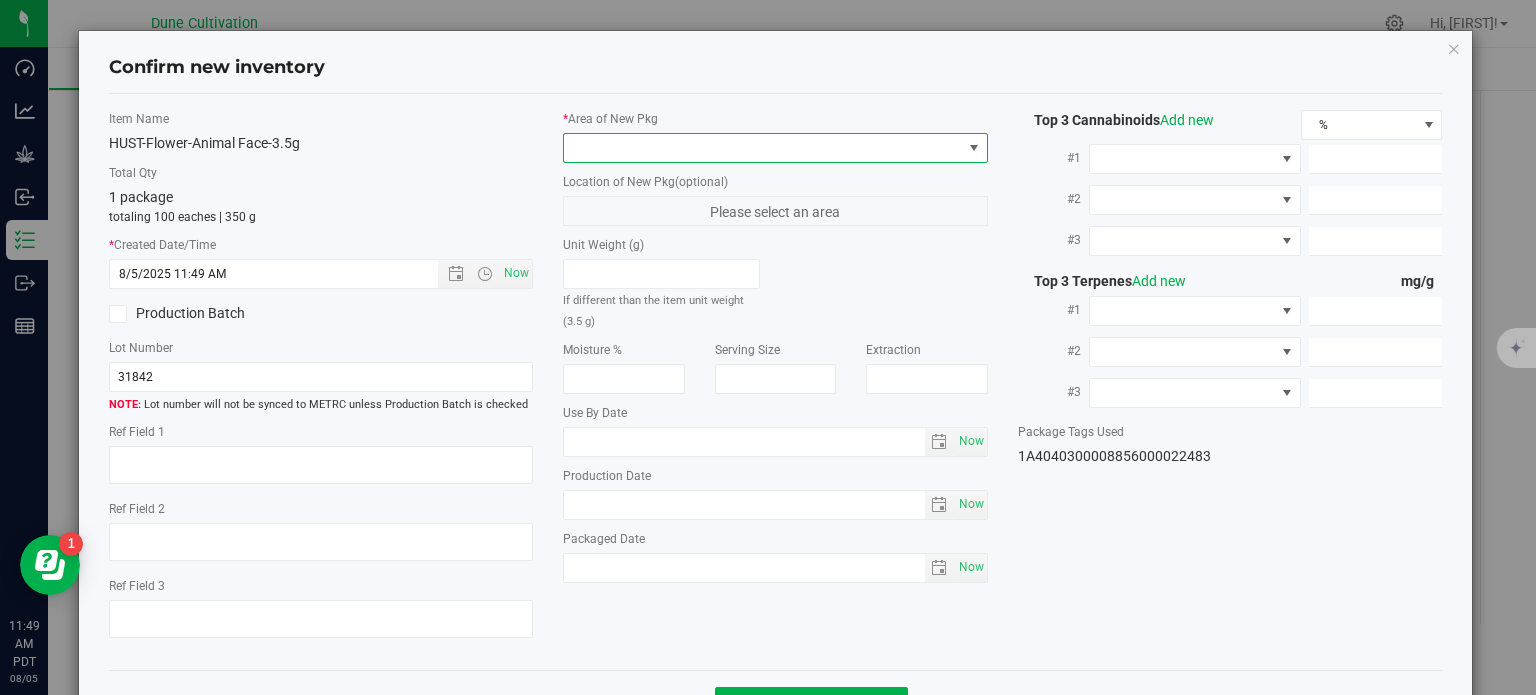 click at bounding box center [763, 148] 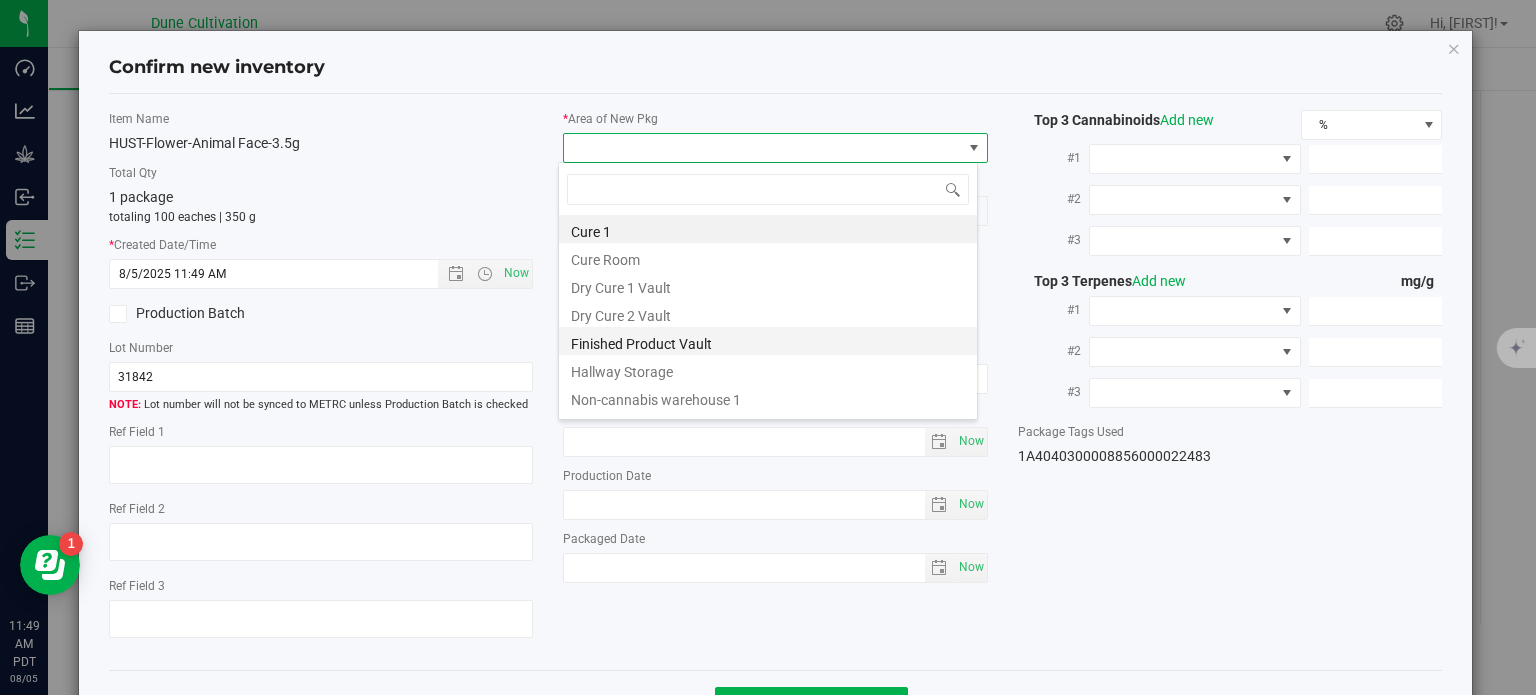 click on "Finished Product Vault" at bounding box center [768, 341] 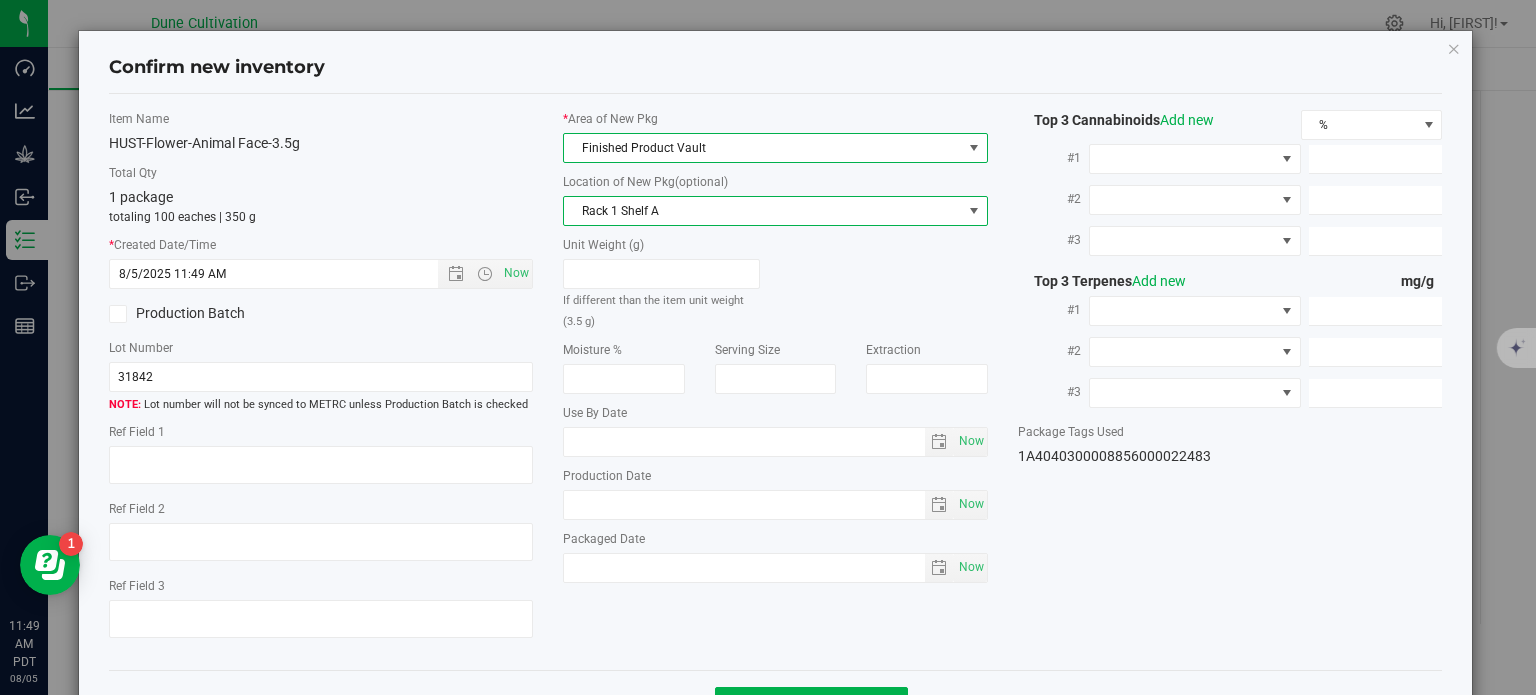 click on "Rack 1 Shelf A" at bounding box center [763, 211] 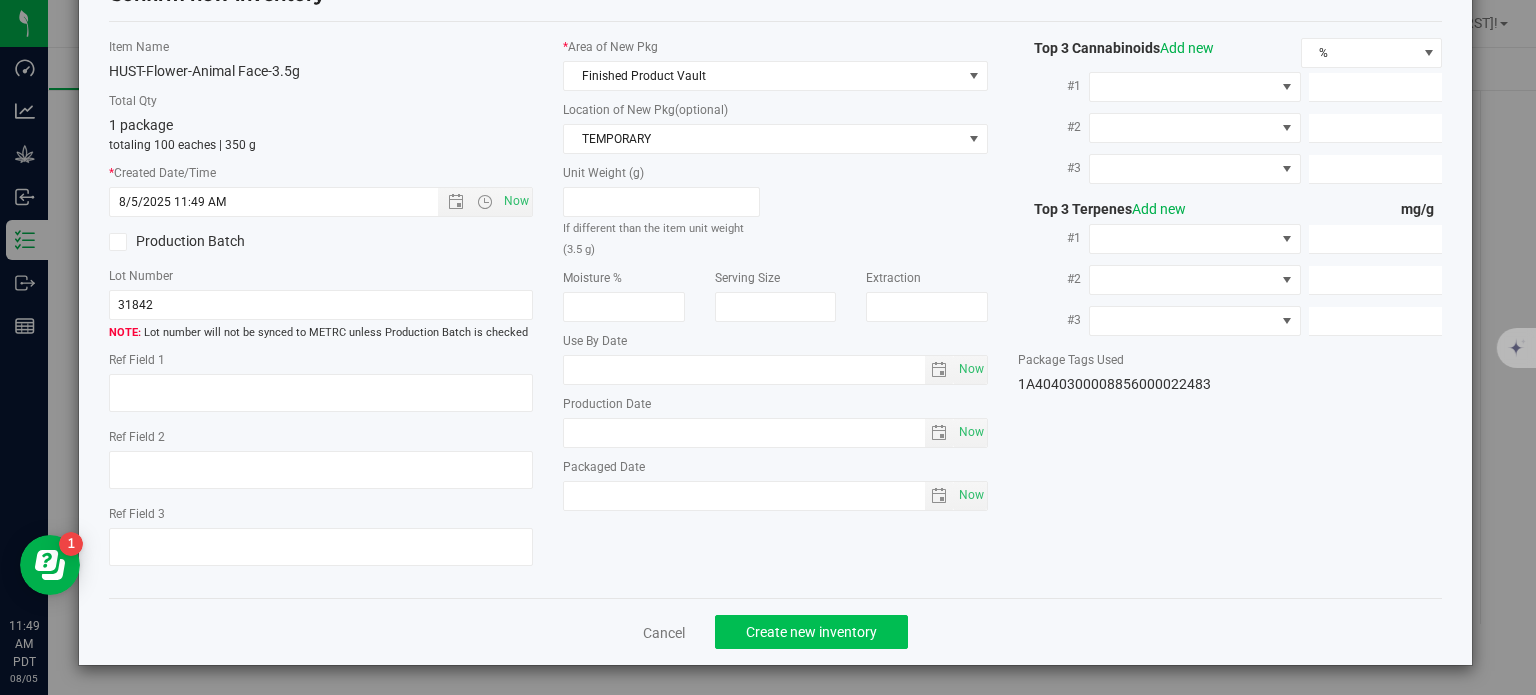 drag, startPoint x: 720, startPoint y: 613, endPoint x: 728, endPoint y: 623, distance: 12.806249 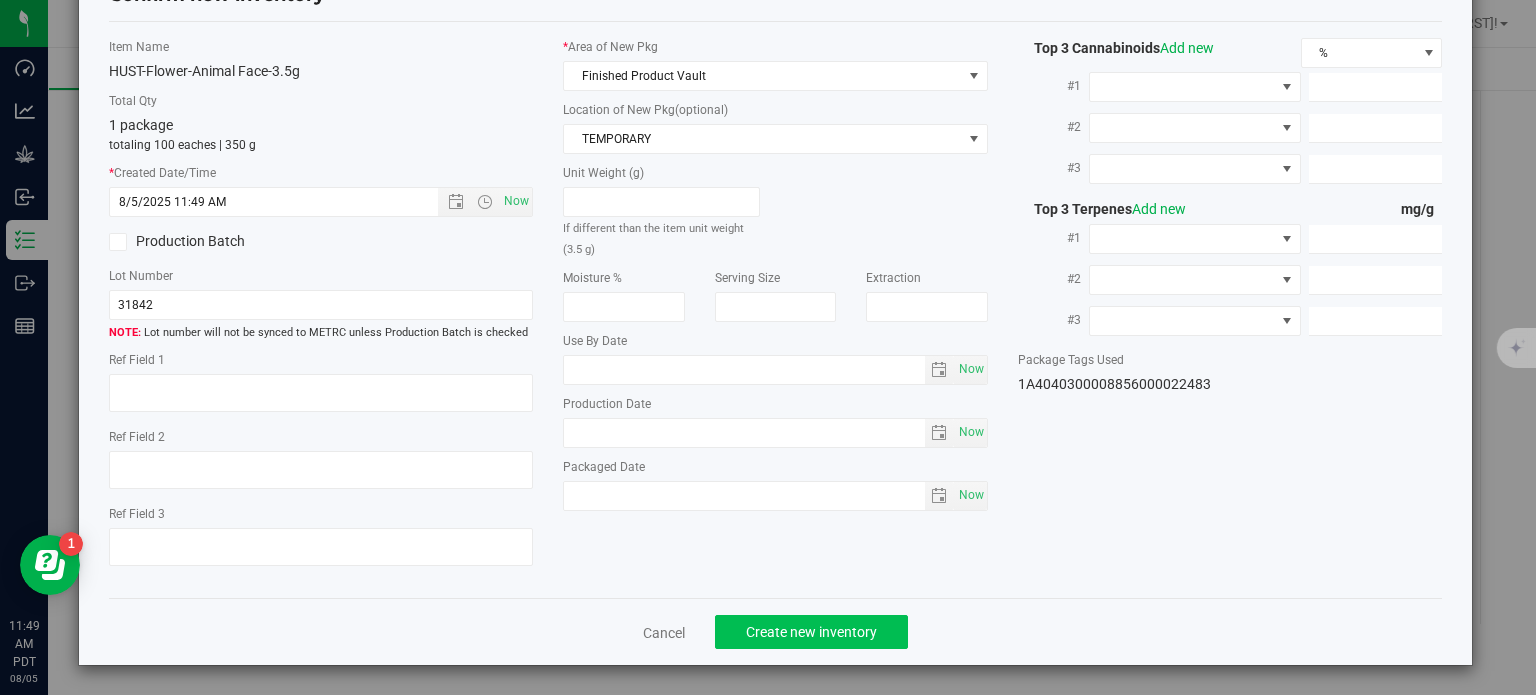 click on "Cancel
Create new inventory" at bounding box center (776, 631) 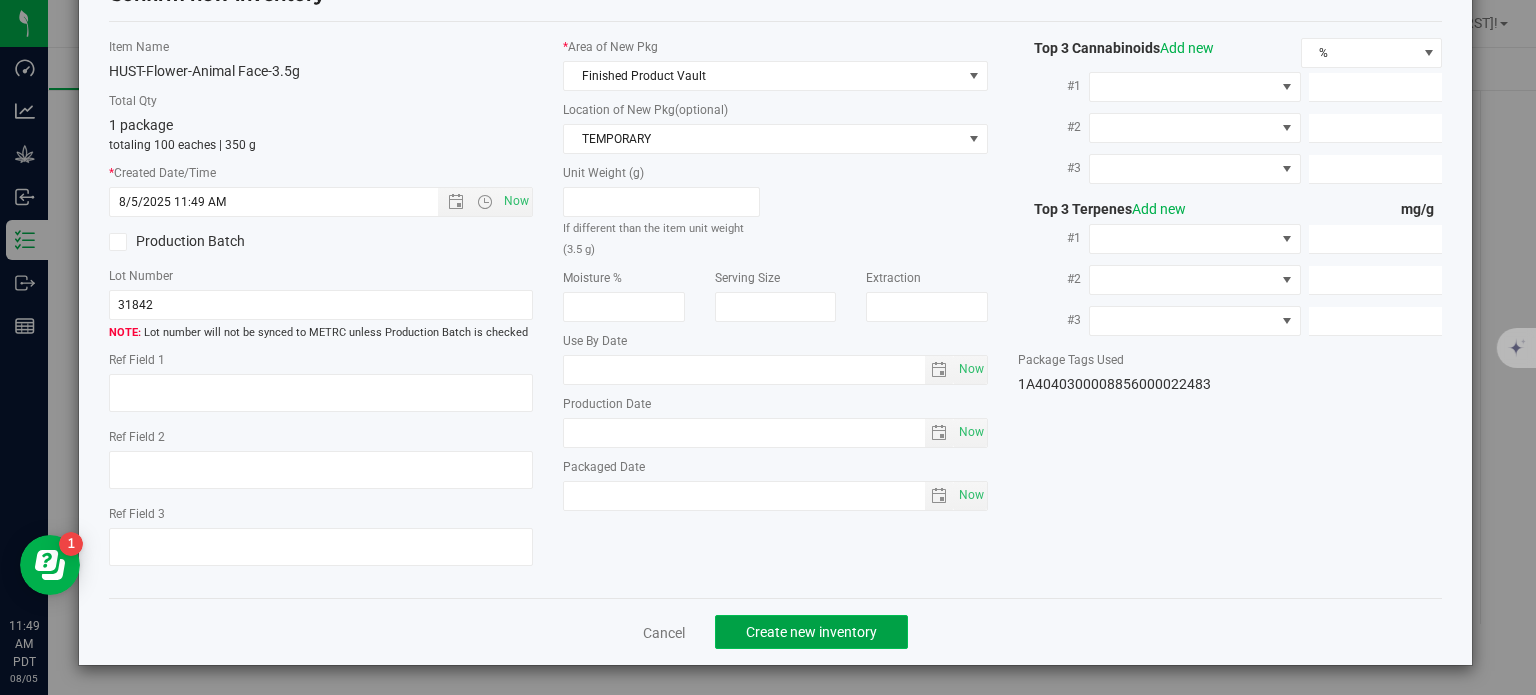 click on "Create new inventory" 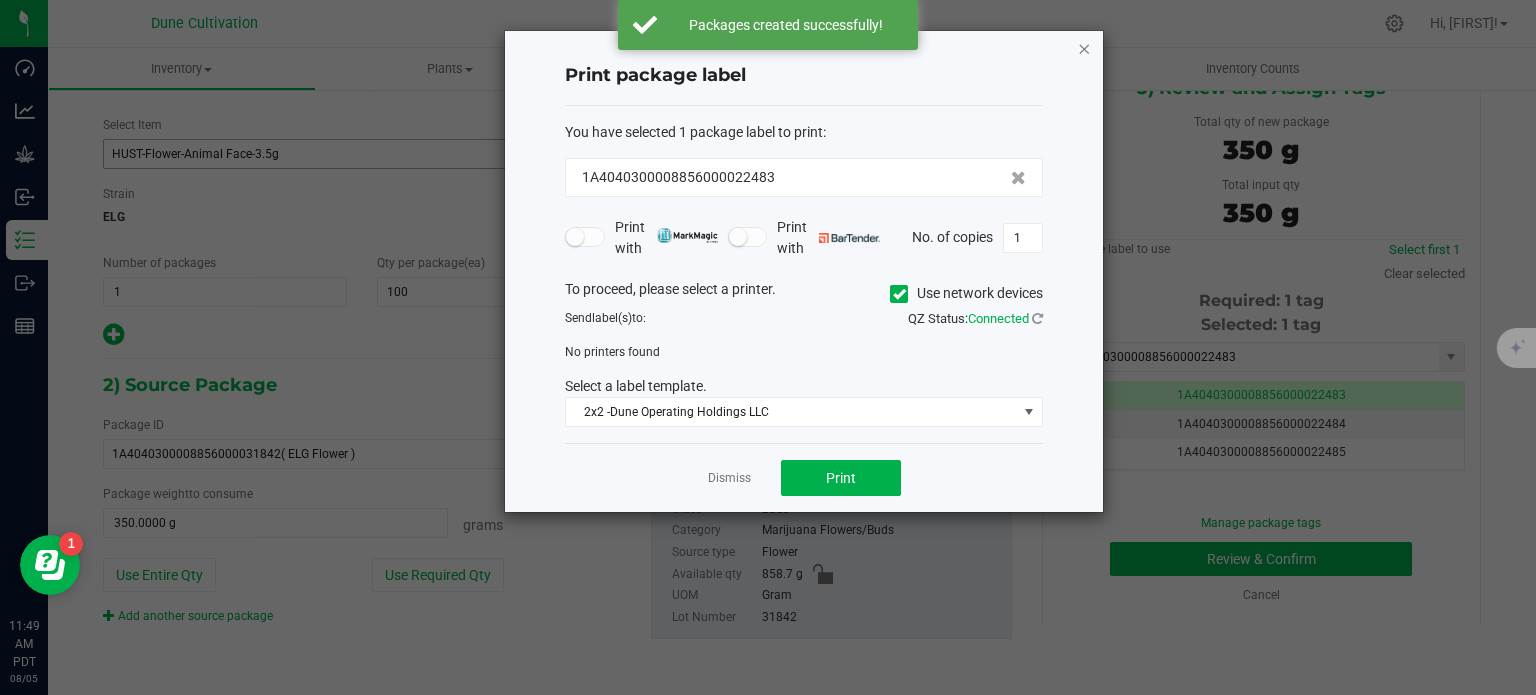 click 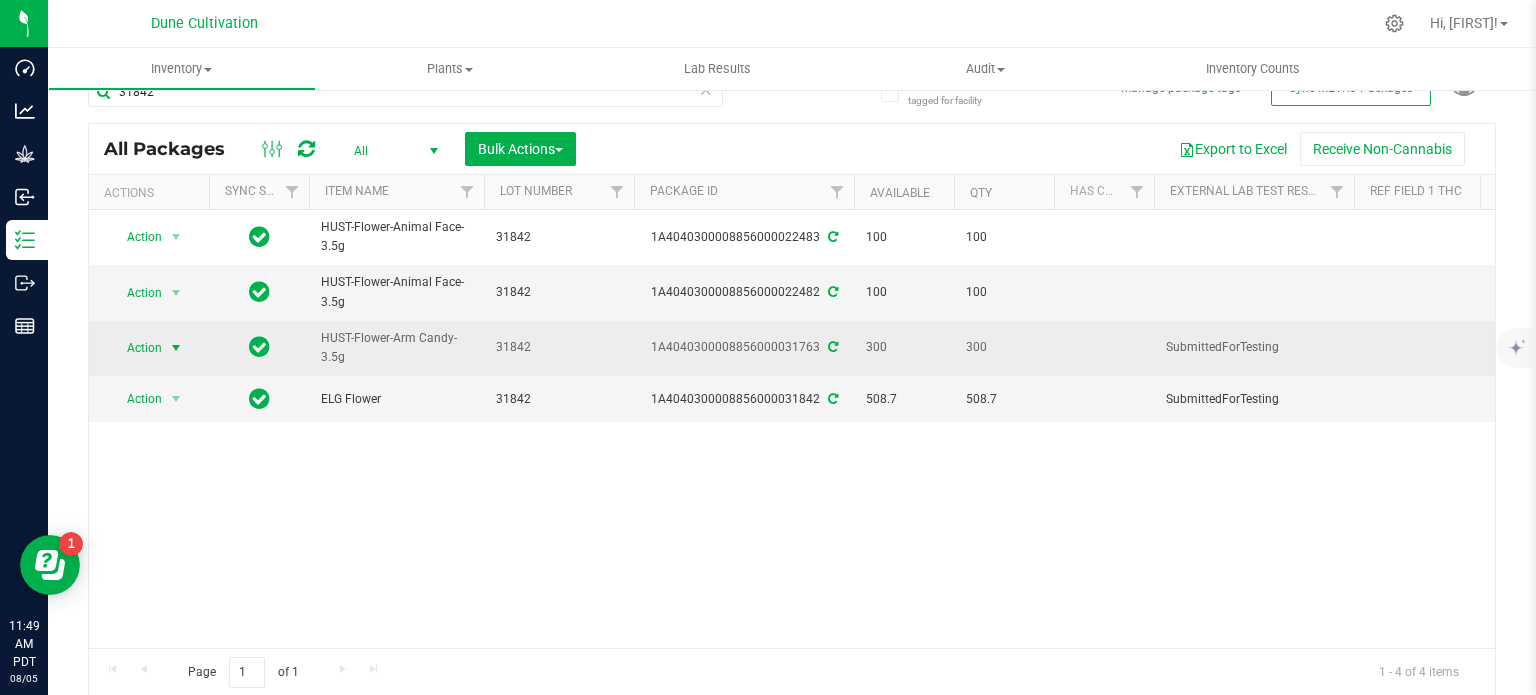 click at bounding box center (176, 348) 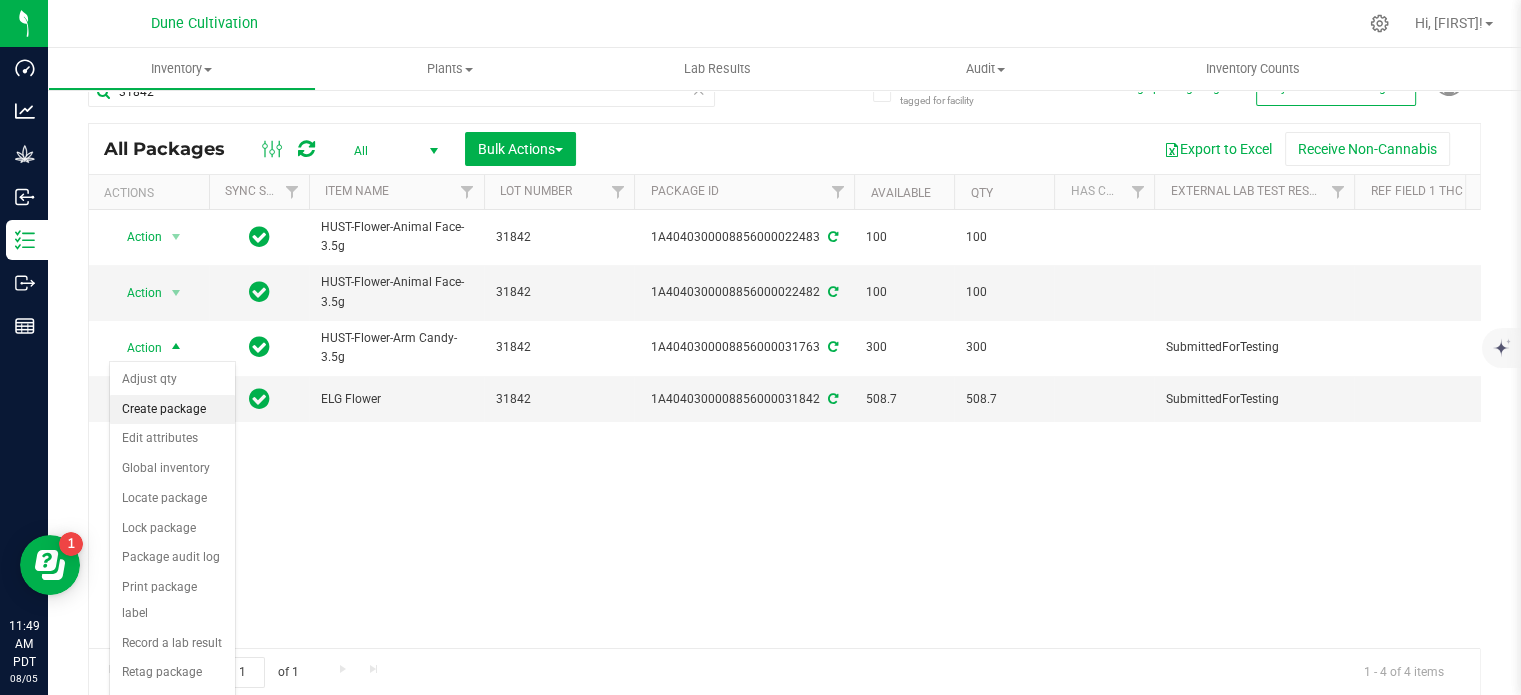 click on "Create package" at bounding box center (172, 410) 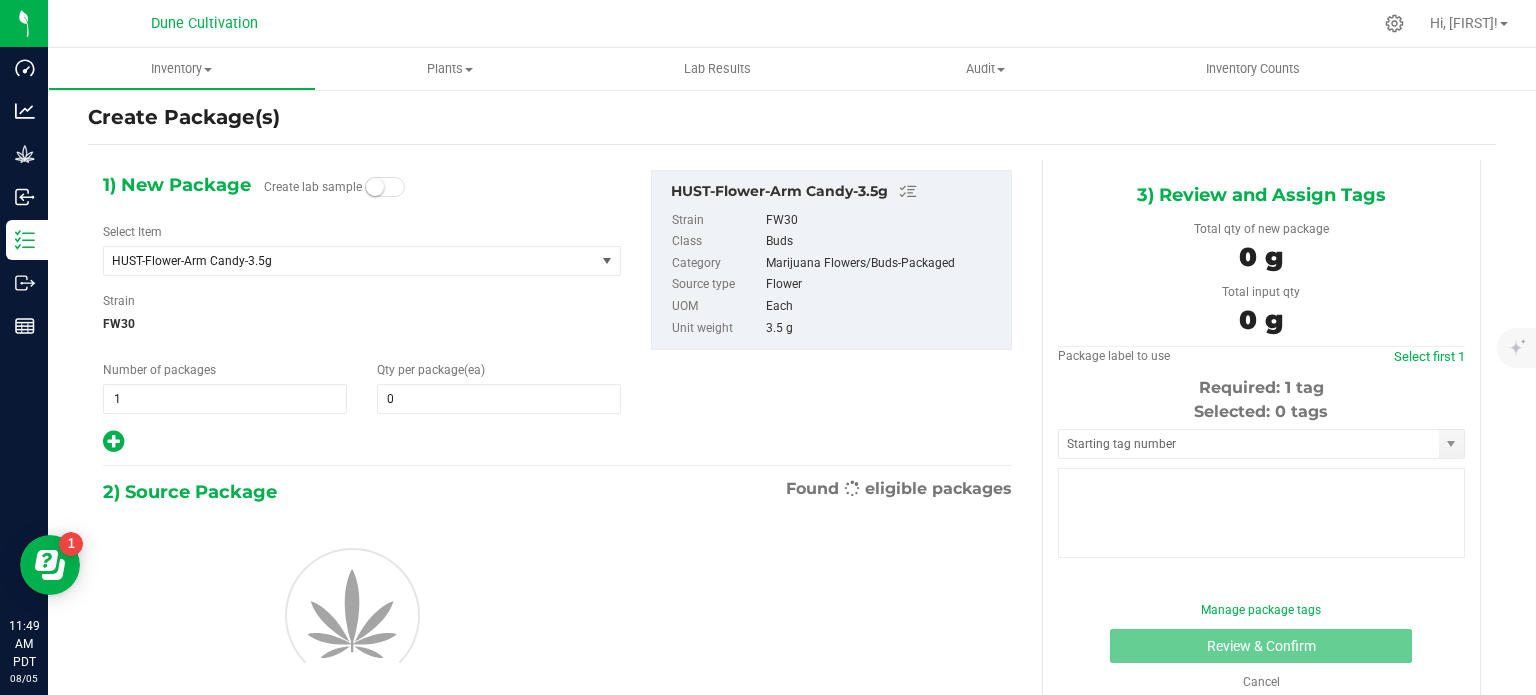 type on "0" 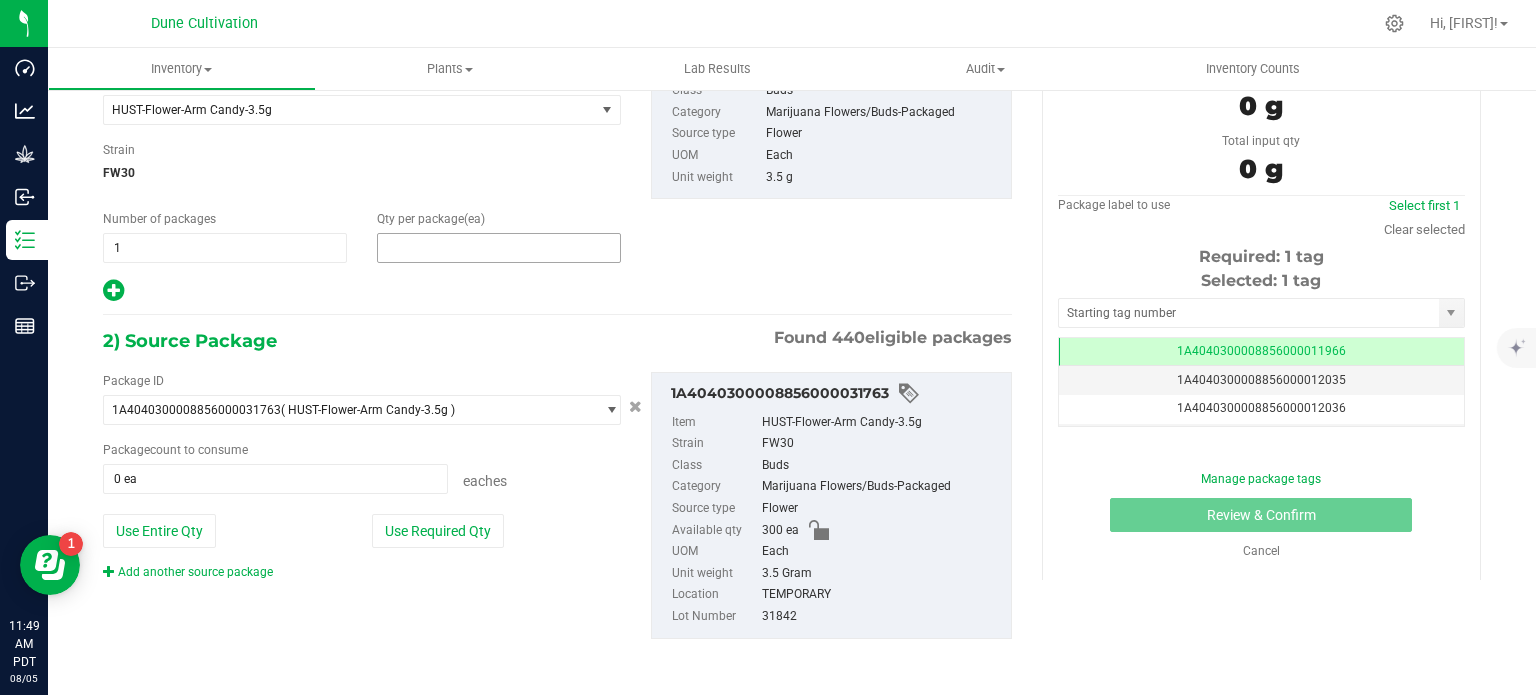 click at bounding box center (499, 248) 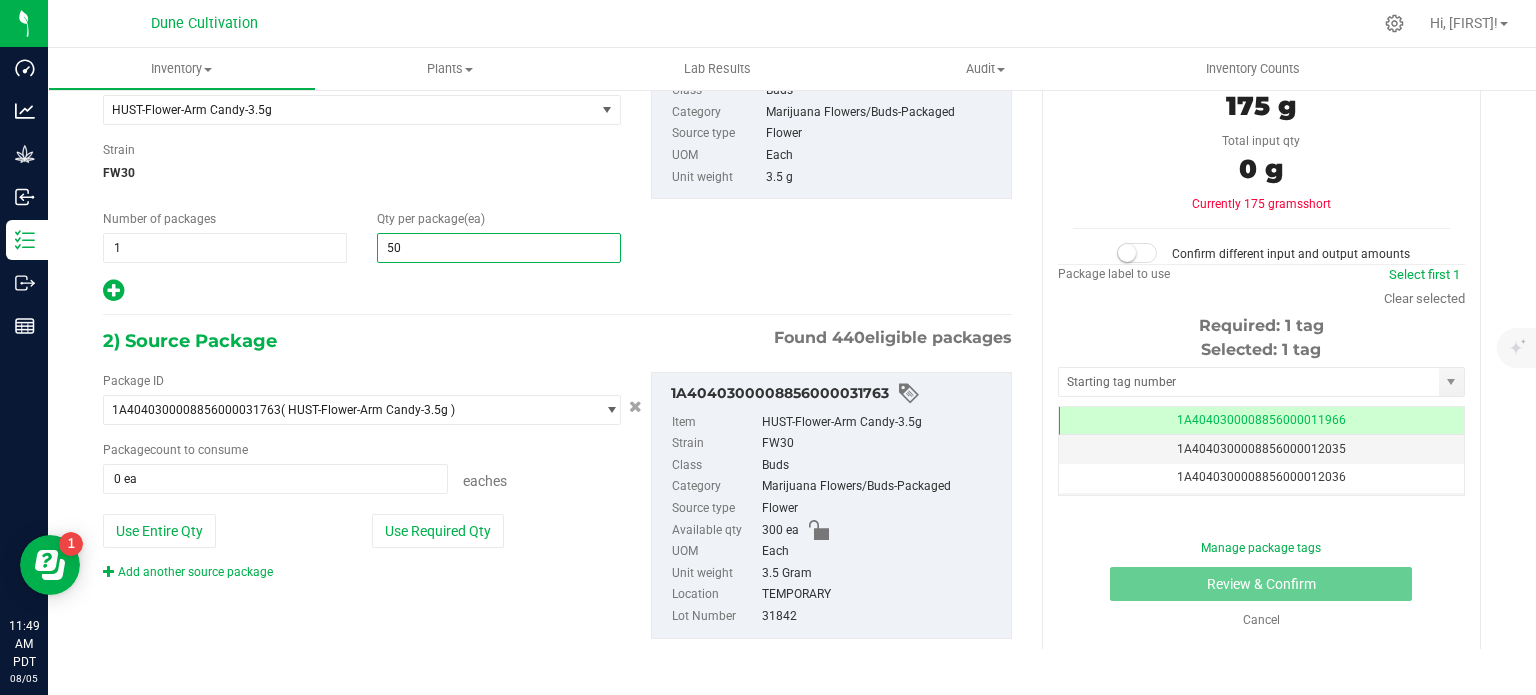 type on "500" 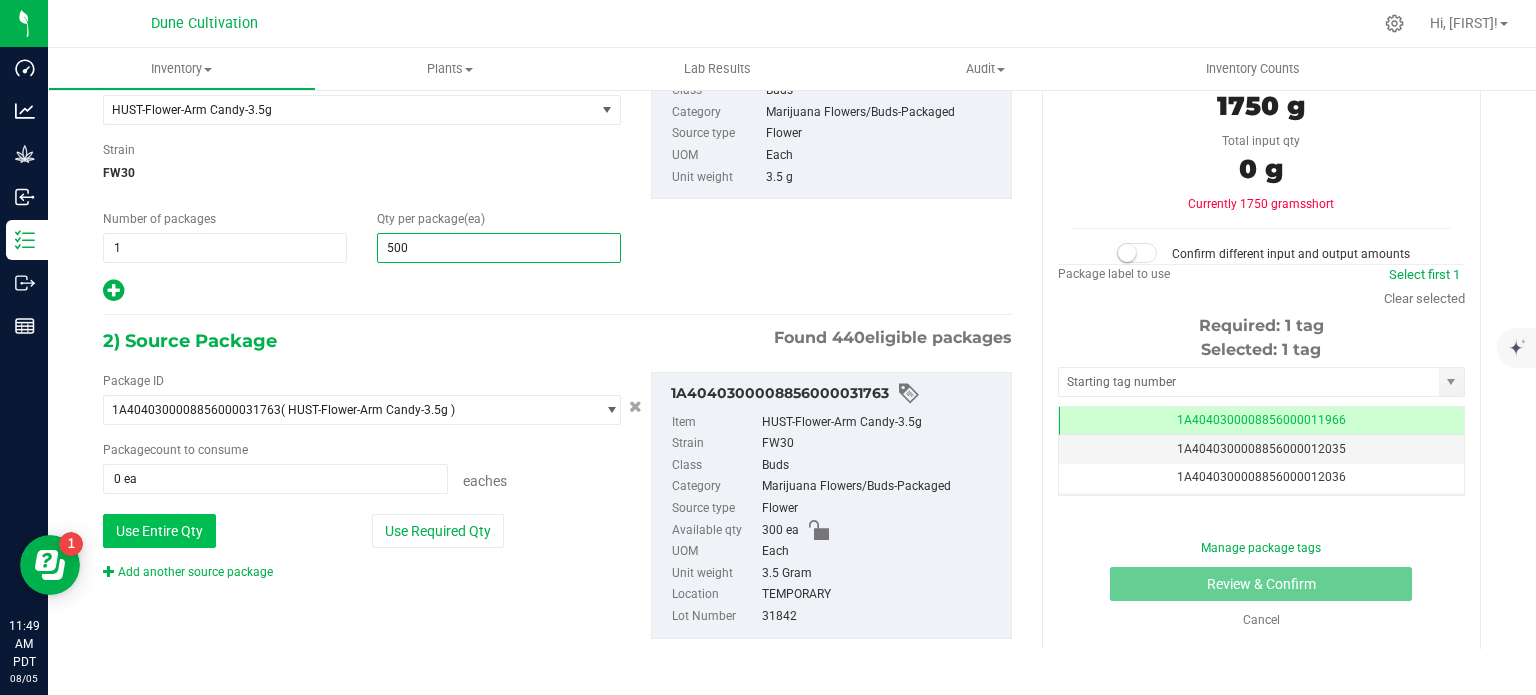 type on "500" 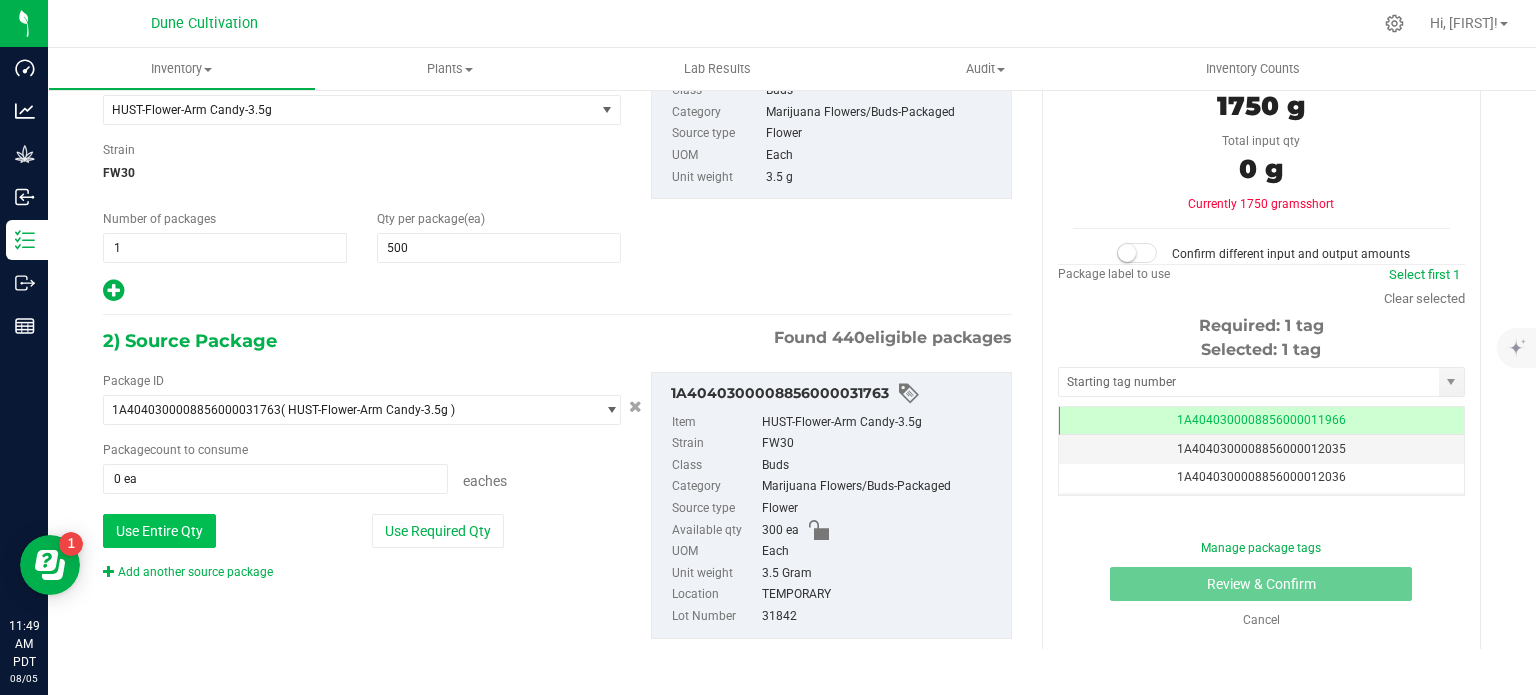 click on "Use Entire Qty" at bounding box center [159, 531] 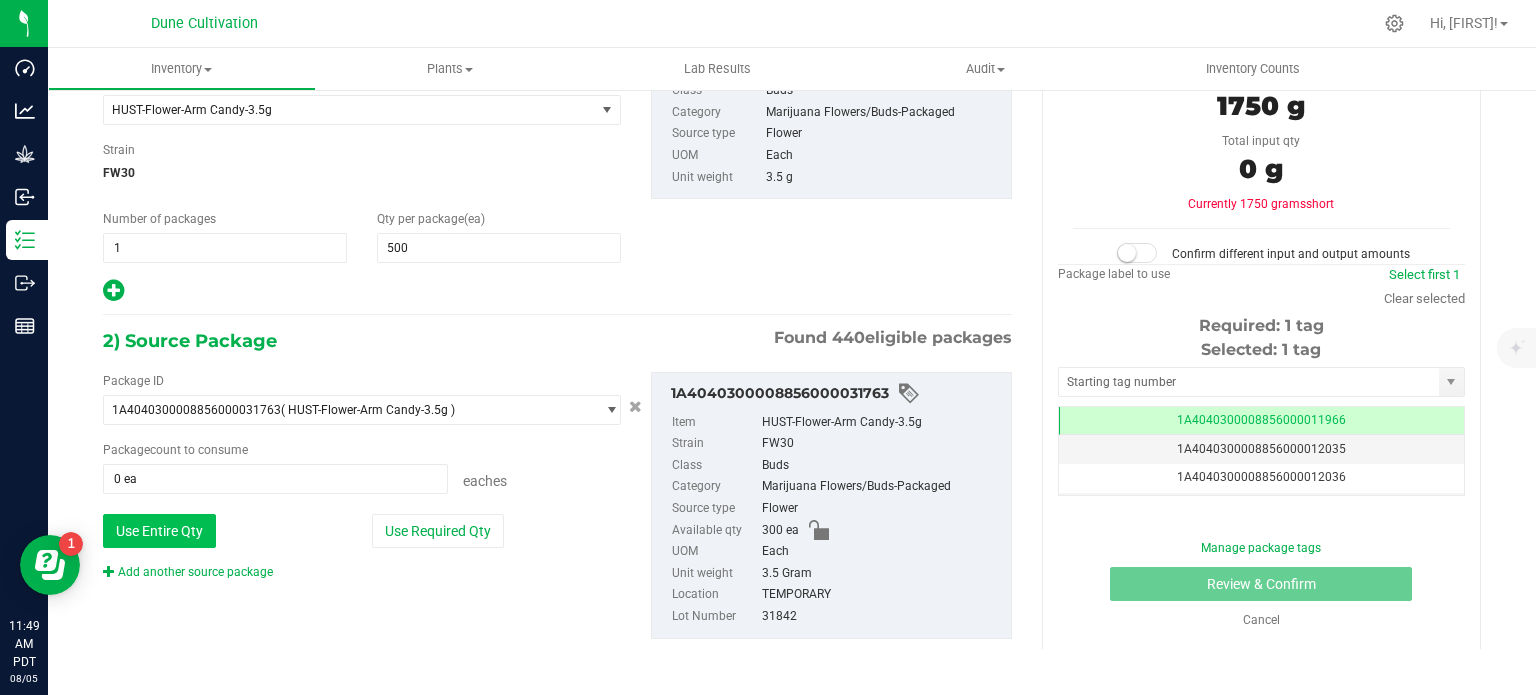 type on "300 ea" 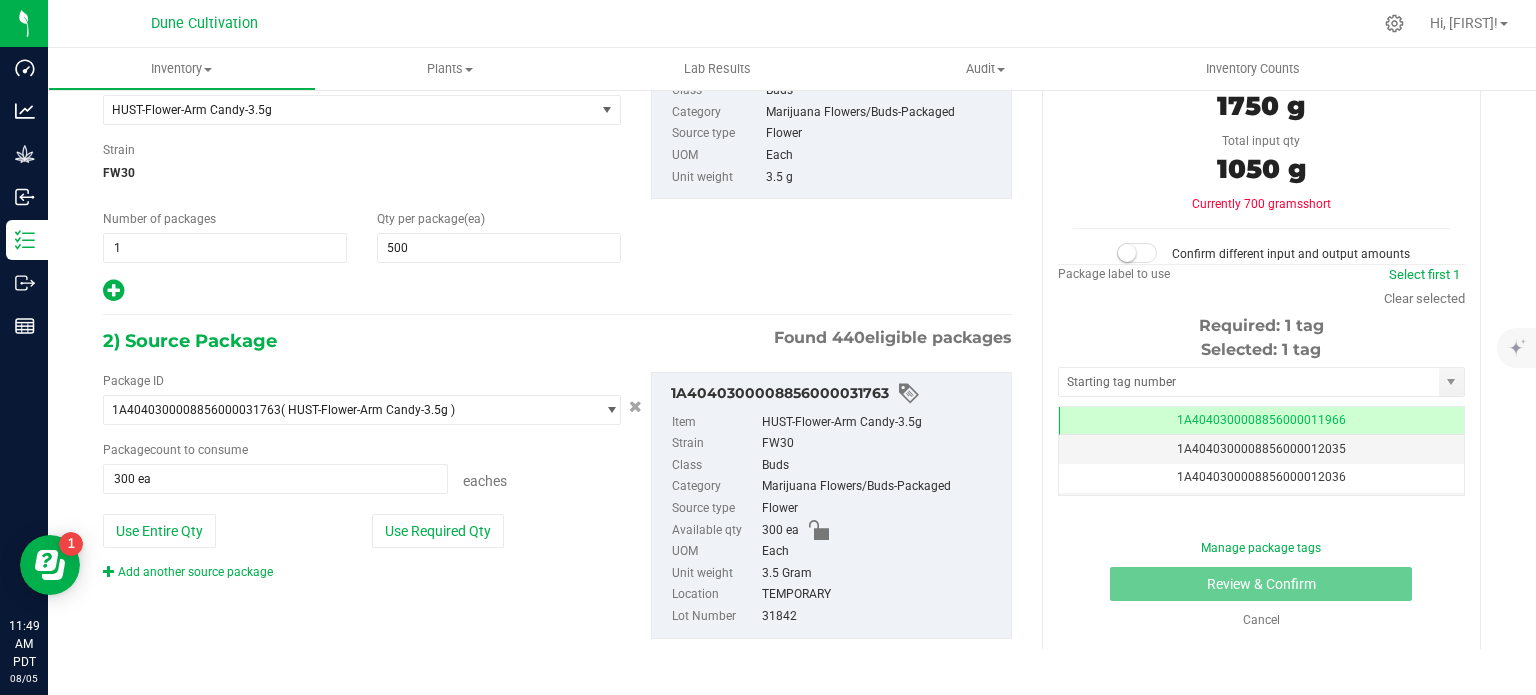 click on "Add another source package" at bounding box center (203, 572) 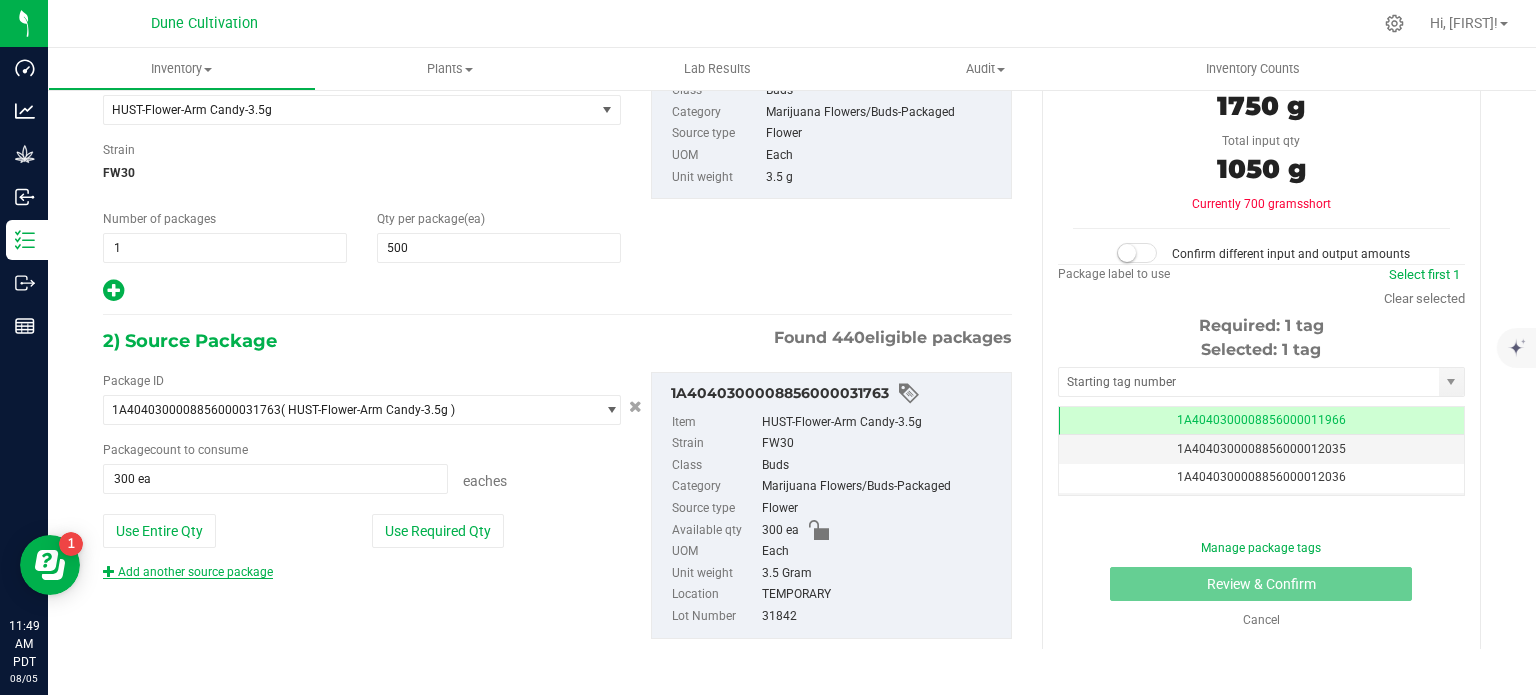 click on "Add another source package" at bounding box center (188, 572) 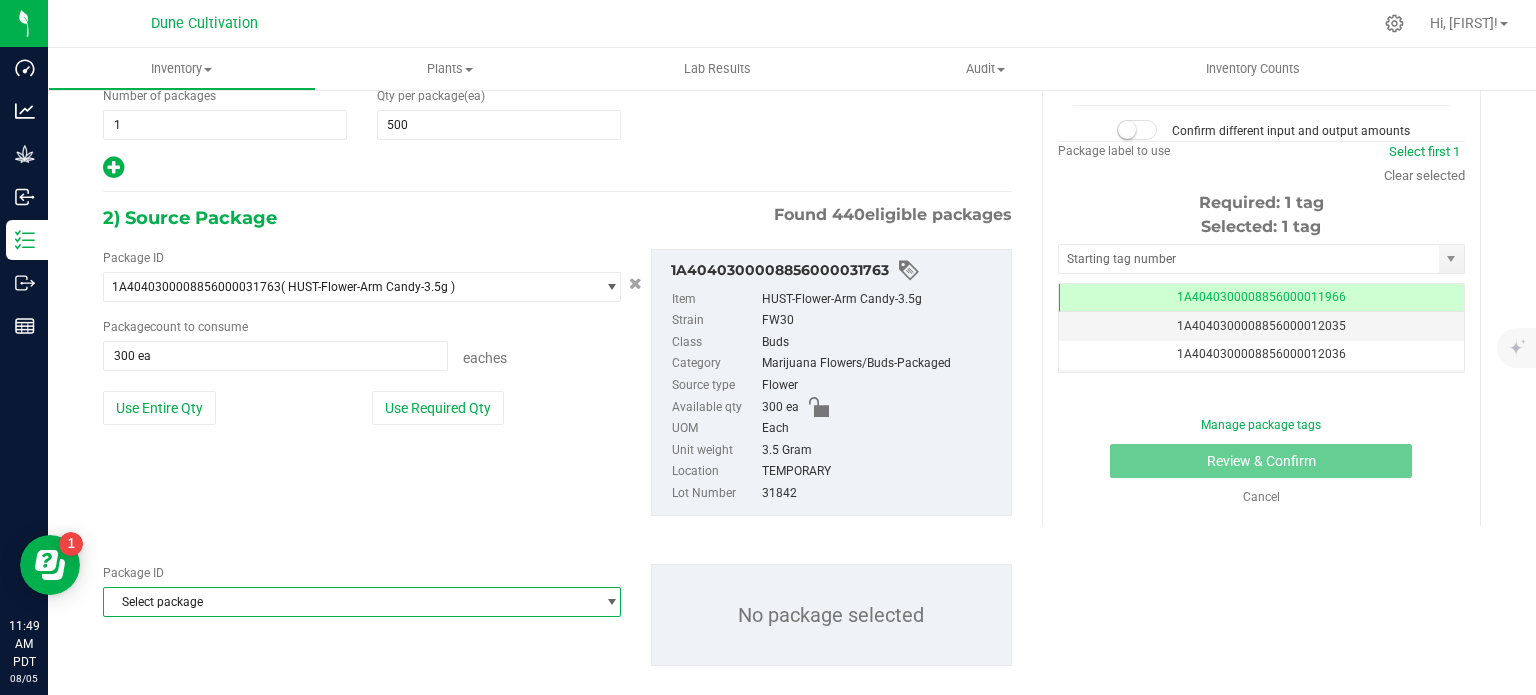 click on "Select package" at bounding box center [349, 602] 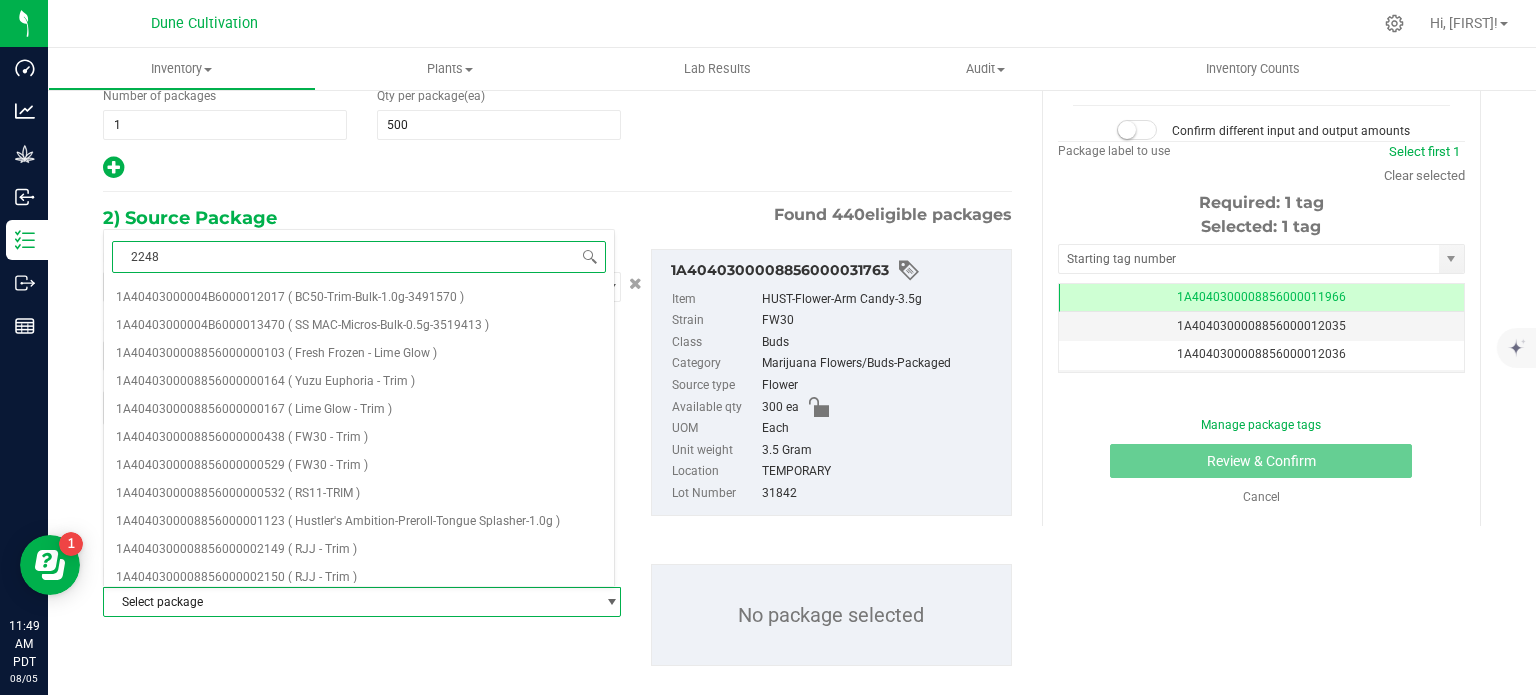 type on "22482" 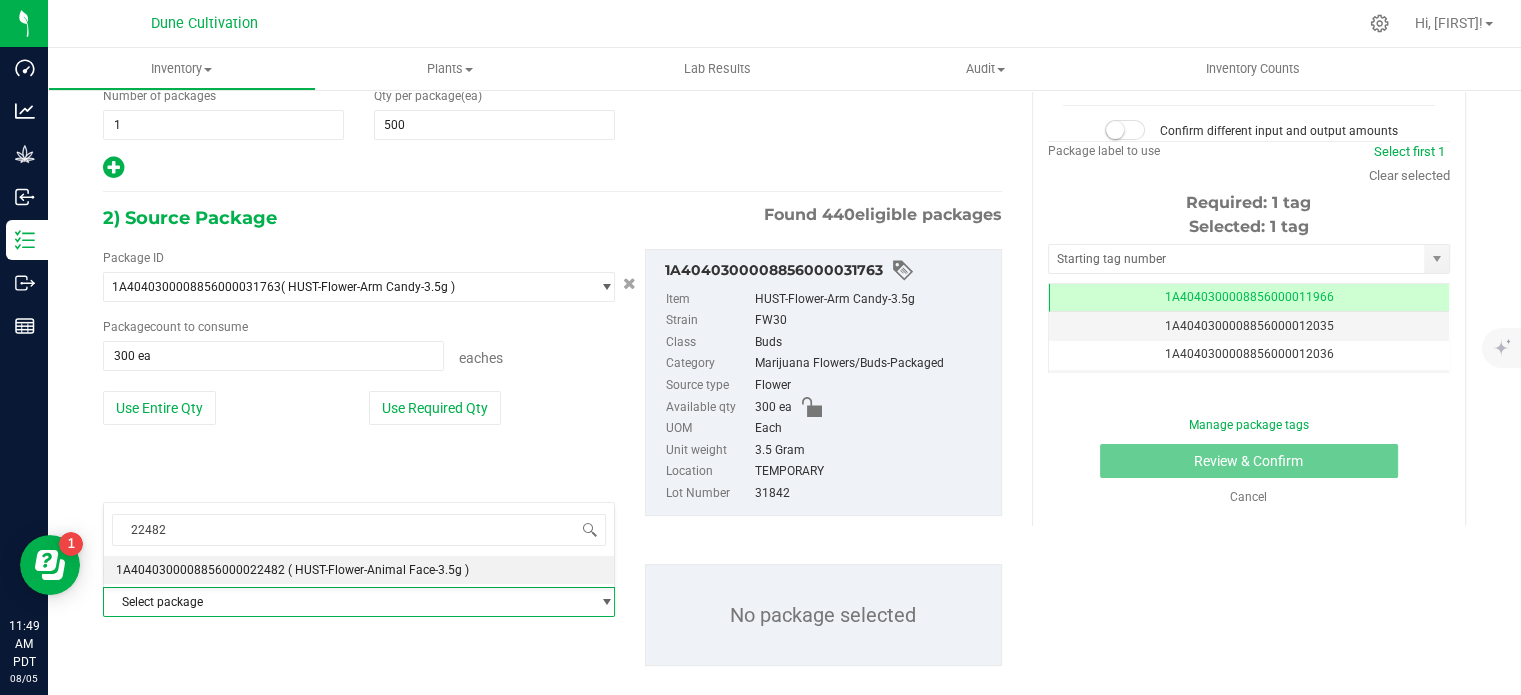 type 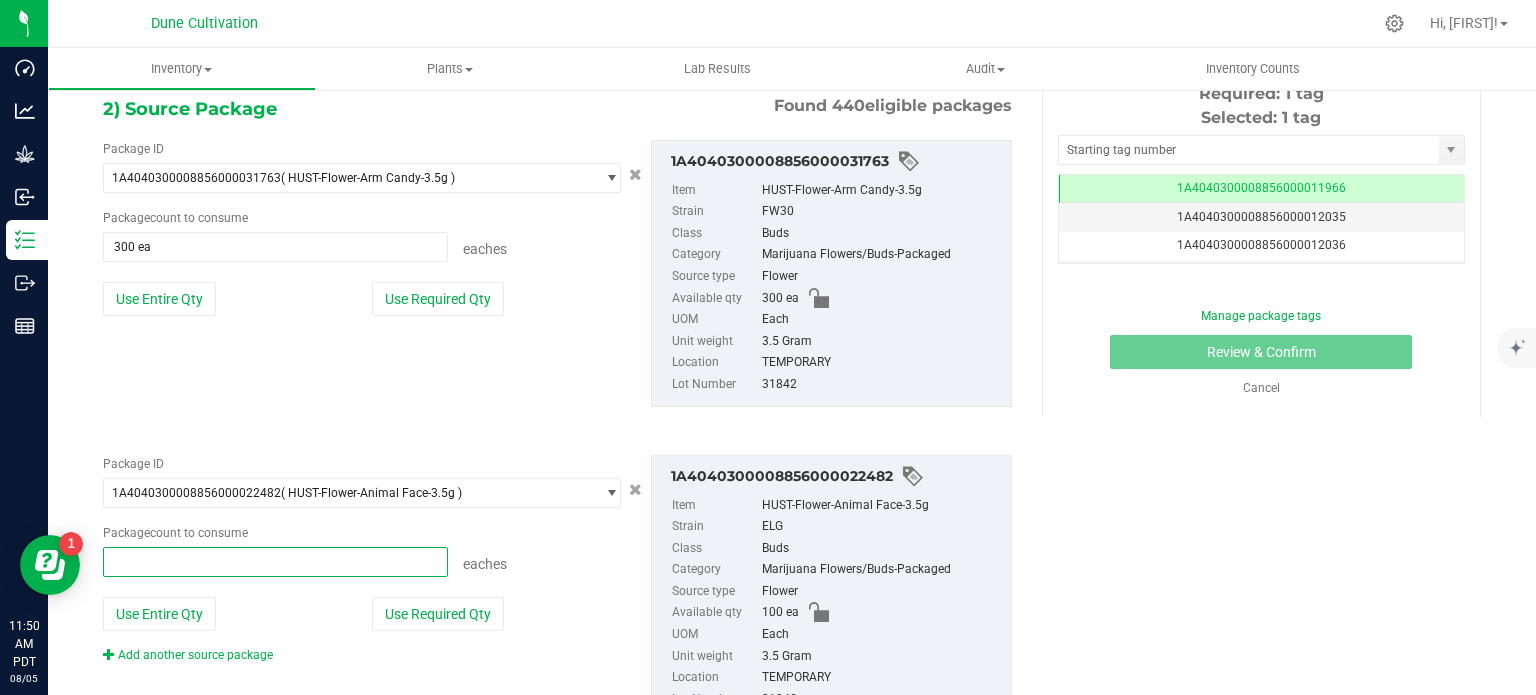 click at bounding box center (275, 562) 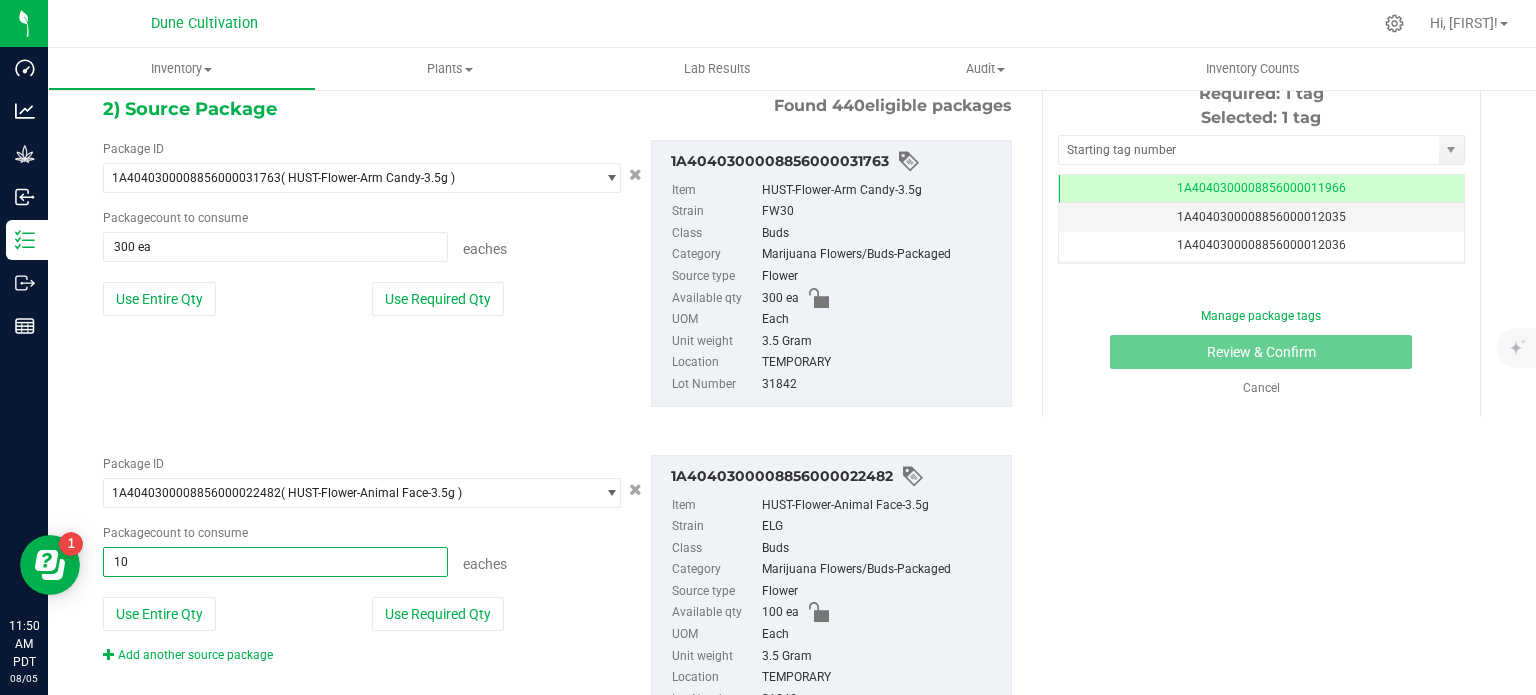 type on "100" 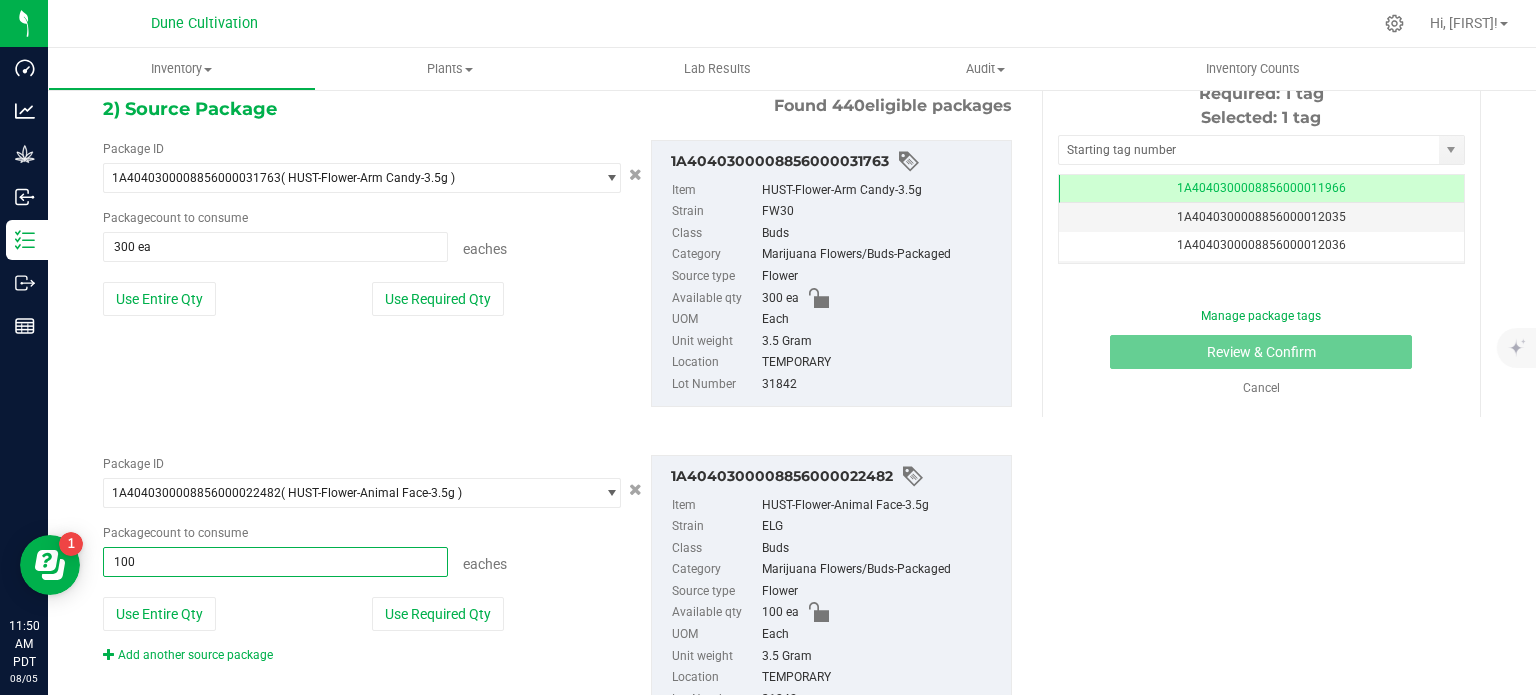 type on "100 ea" 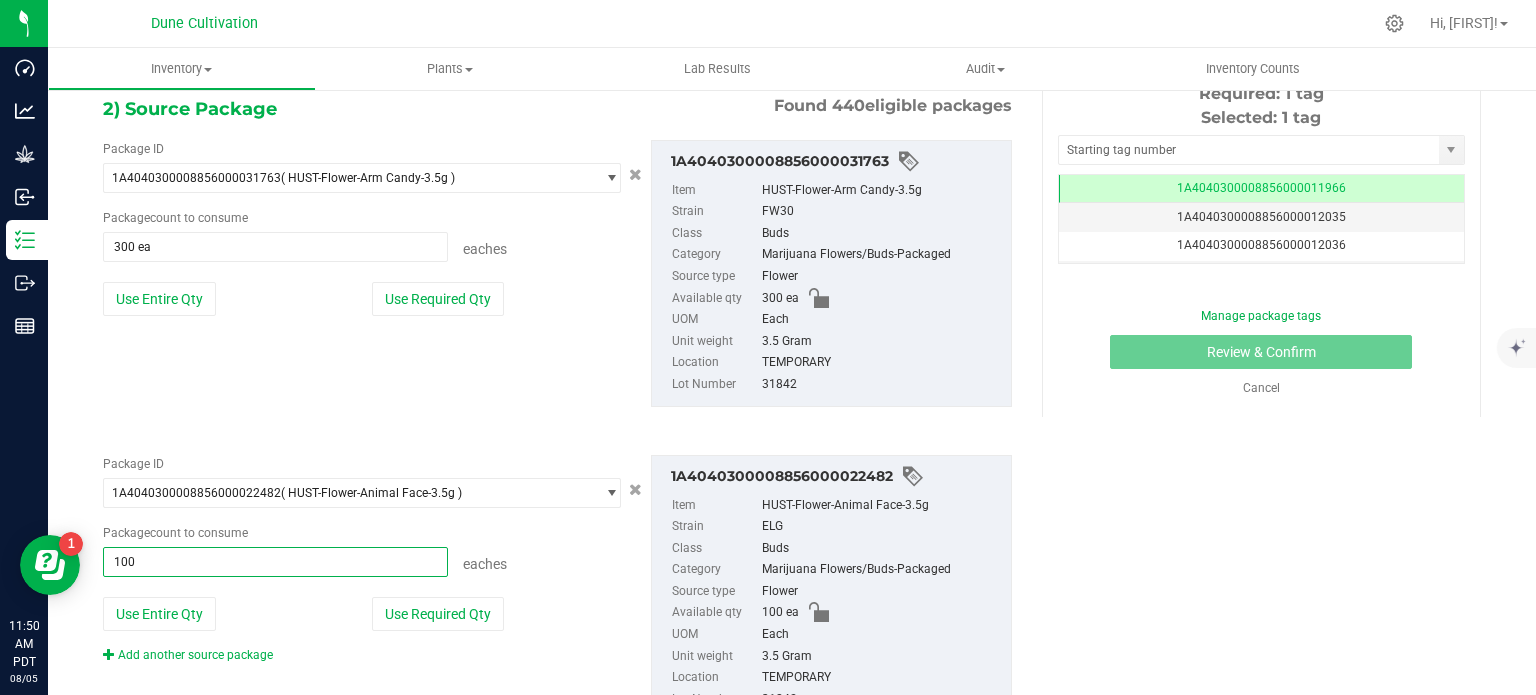 click on "Package ID
1A4040300008856000022482
(
HUST-Flower-Animal Face-3.5g
)
1A4040300008856000022081 1A4040300008856000022083 1A4040300008856000022084 1A4040300008856000022085 1A4040300008856000022135 1A4040300008856000022277 1A4040300008856000022348 1A4040300008856000022375 1A4040300008856000022462 1A4040300008856000022475 1A4040300008856000022479 1A4040300008856000022482 1A4040300008856000022483 1A404030000885600002500 1A4040300008856000024326 1A4040300008856000024731 1A4040300008856000025204 1A4040300008856000025208 1A4040300008856000025501 1A4040300008856000025502 1A4040300008856000025503 1A4040300008856000025568 1A4040300008856000025570 1A4040300008856000025582 1A4040300008856000025584 1A4040300008856000025589 1A4040300008856000025591 1A4040300008856000025972 1A4040300008856000026107 1A4040300008856000027596" at bounding box center [362, 559] 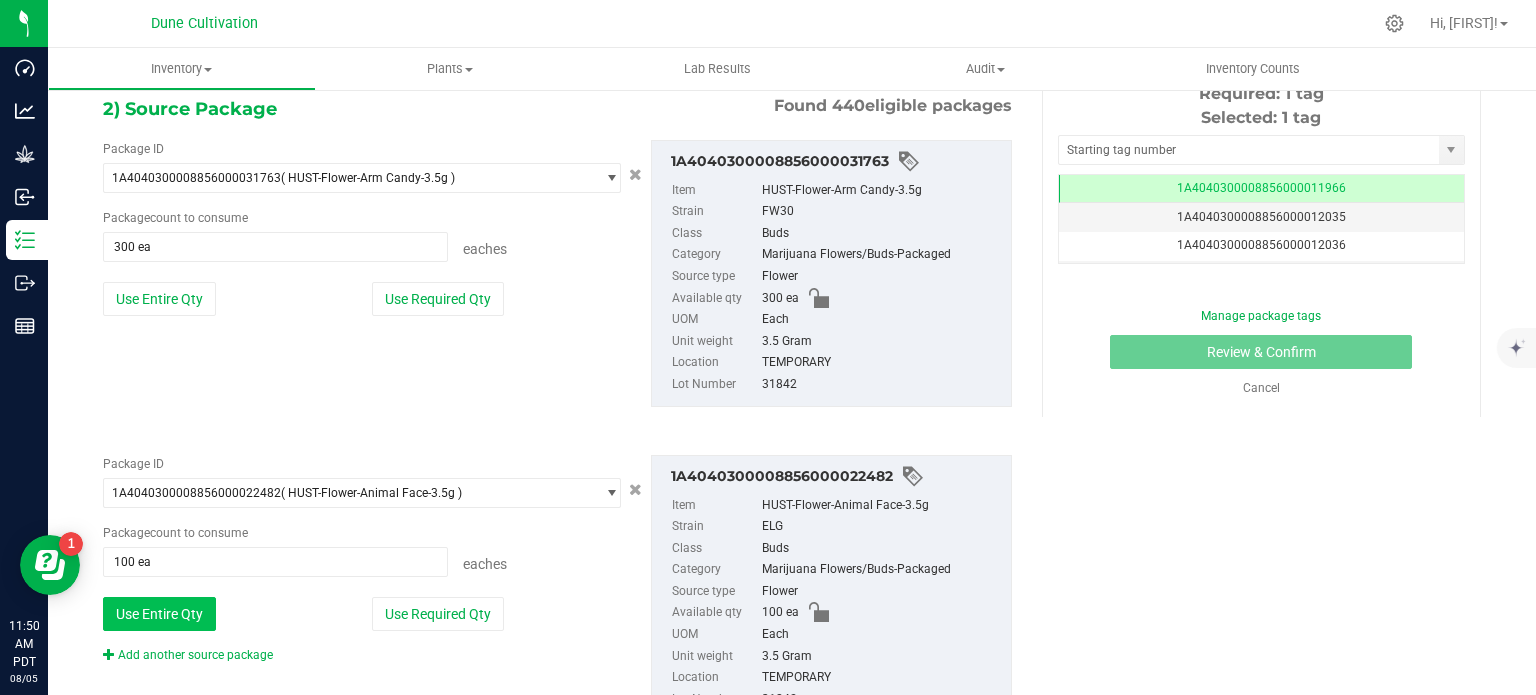 click on "Use Entire Qty" at bounding box center [227, 614] 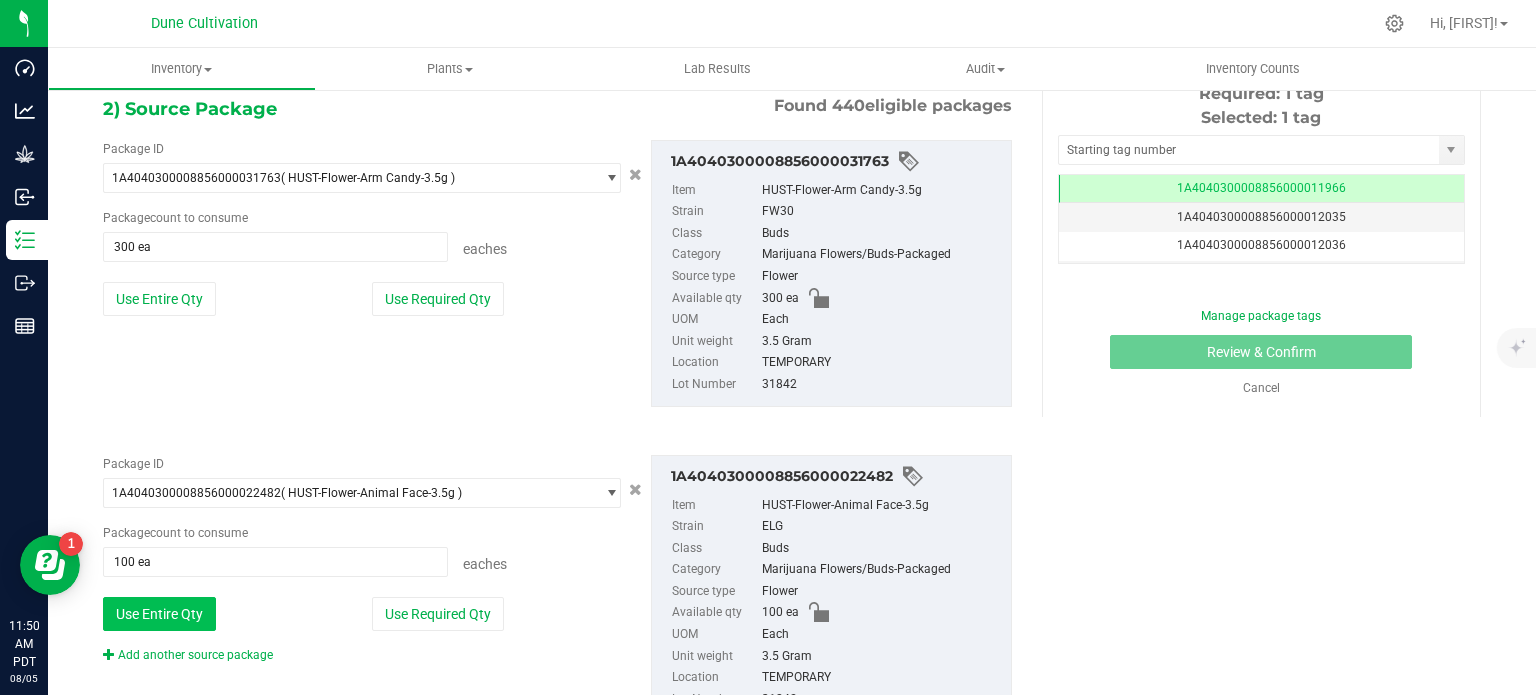 click on "Use Entire Qty" at bounding box center (159, 614) 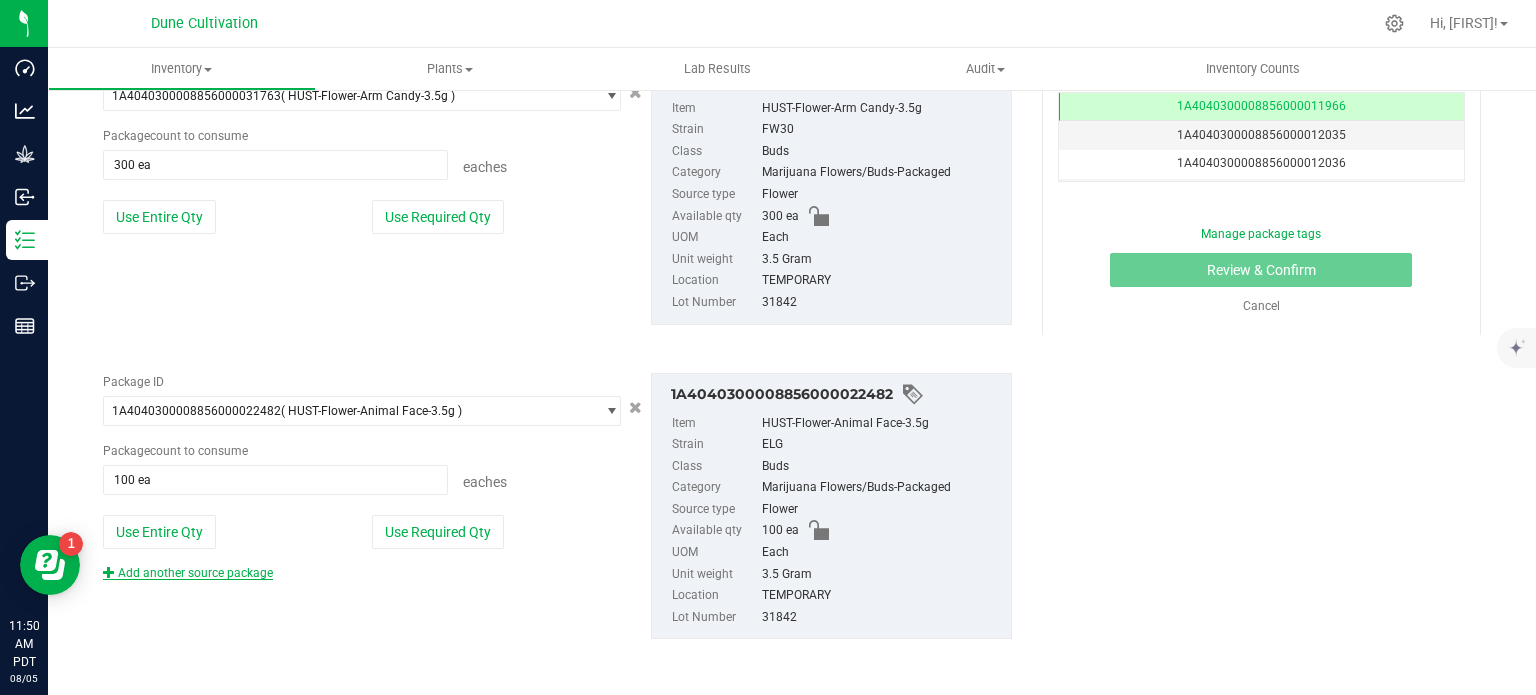 click at bounding box center (109, 572) 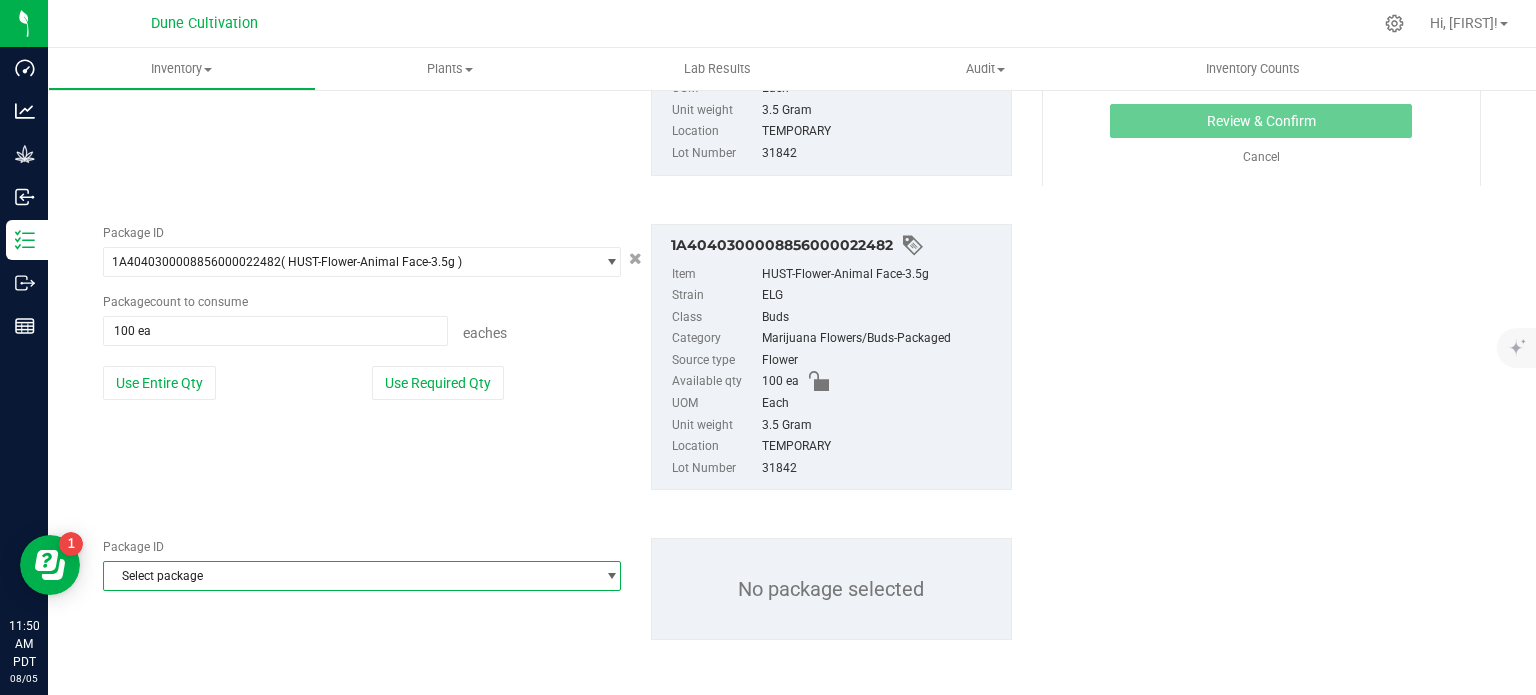 click on "Select package" at bounding box center [349, 576] 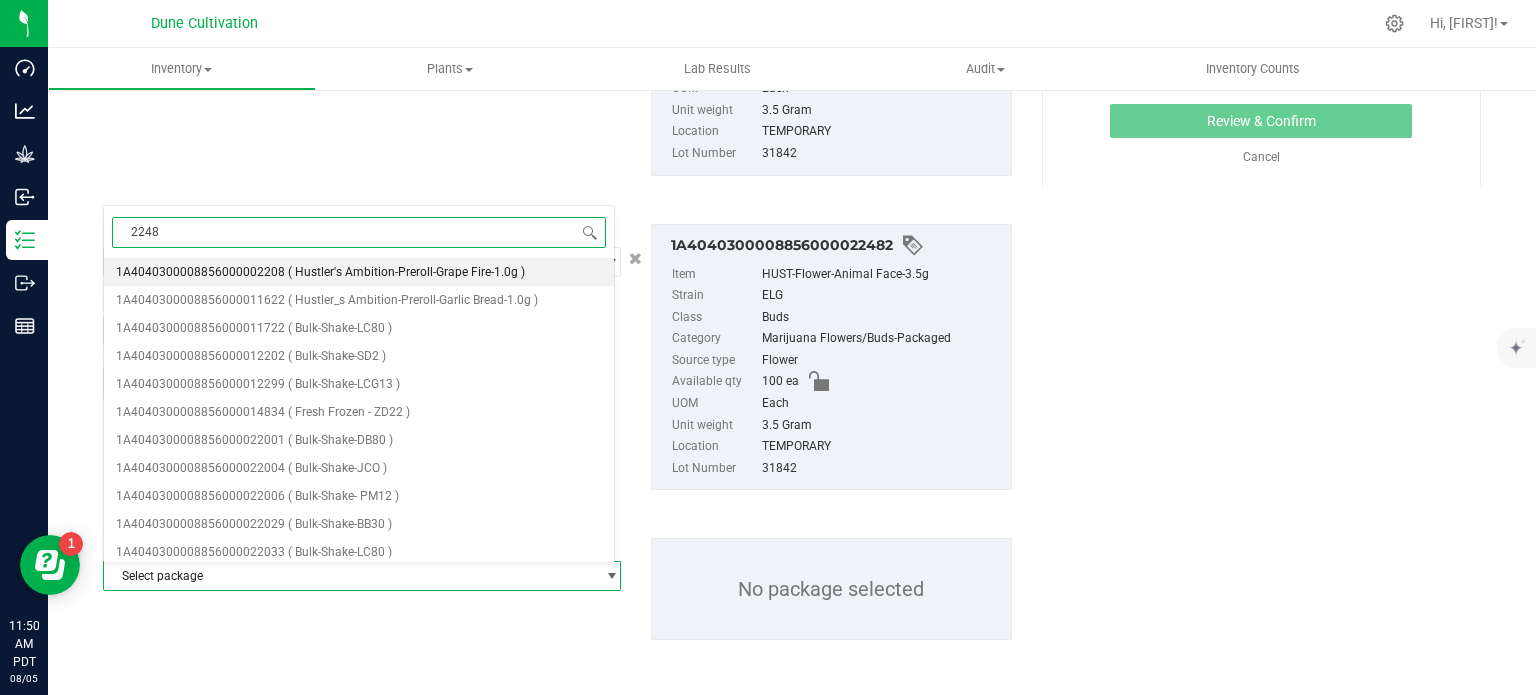 type on "22483" 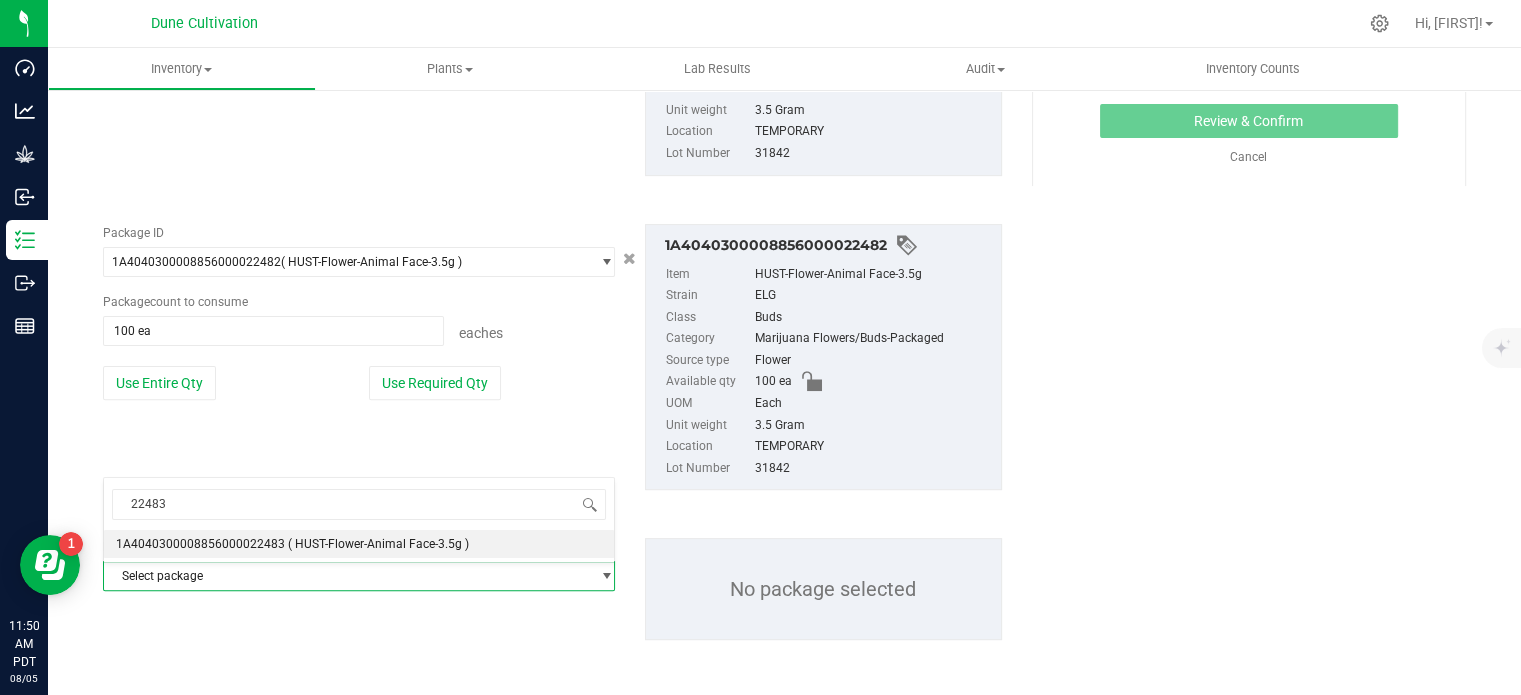 type 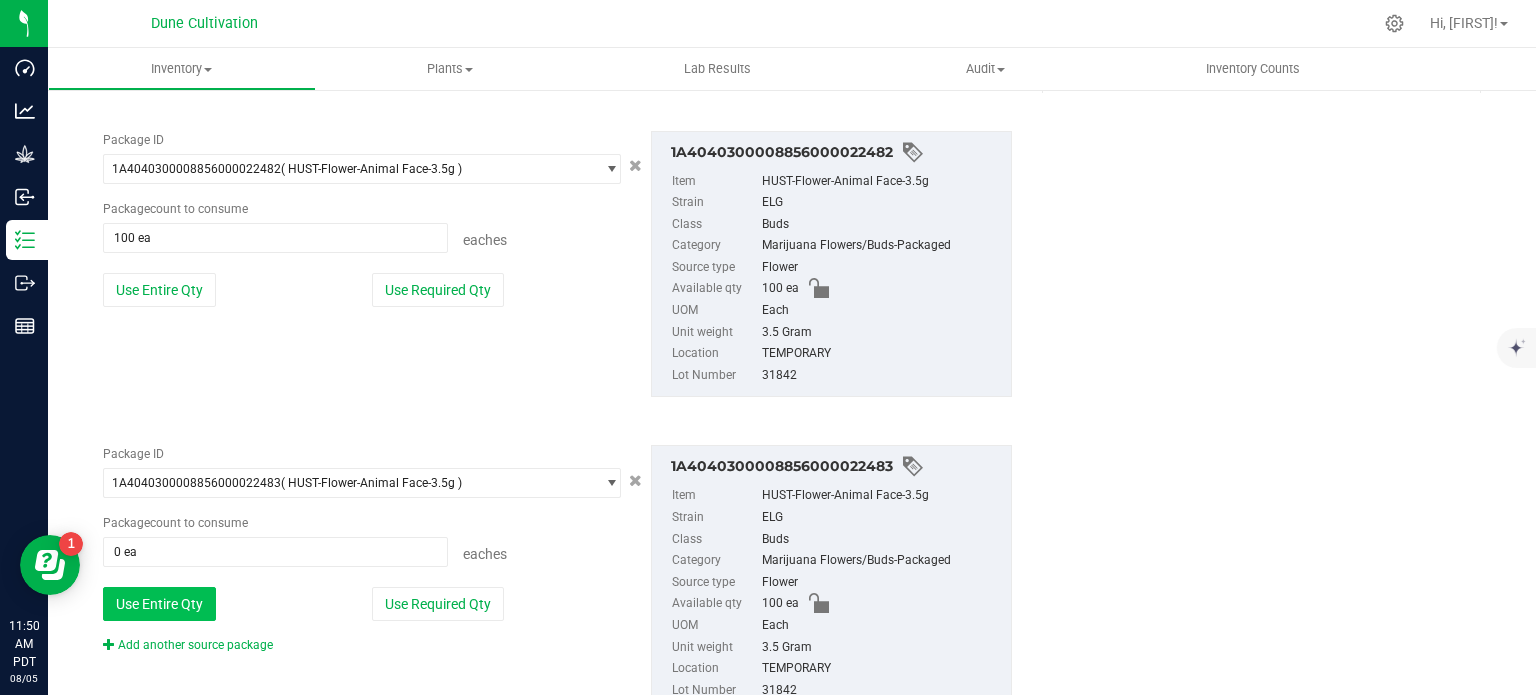 click on "Use Entire Qty" at bounding box center [159, 604] 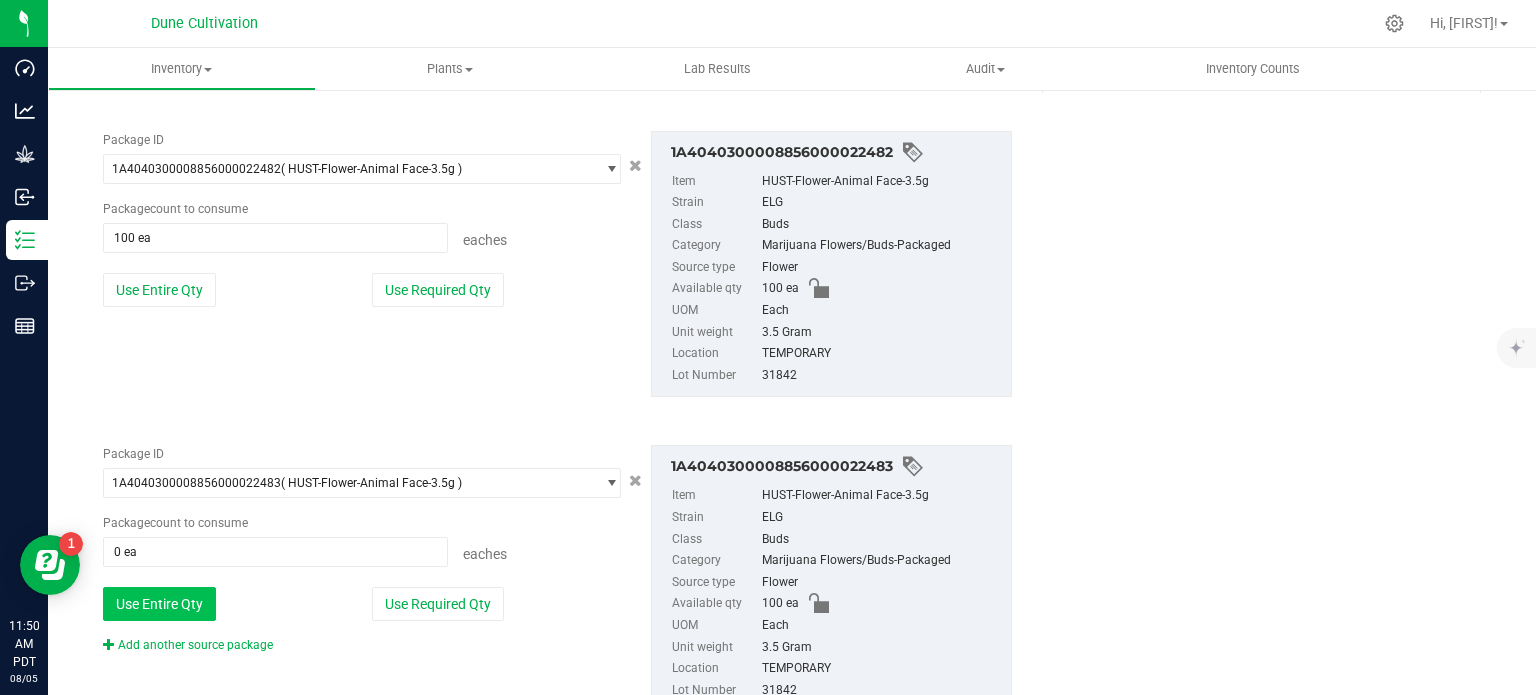 type on "100 ea" 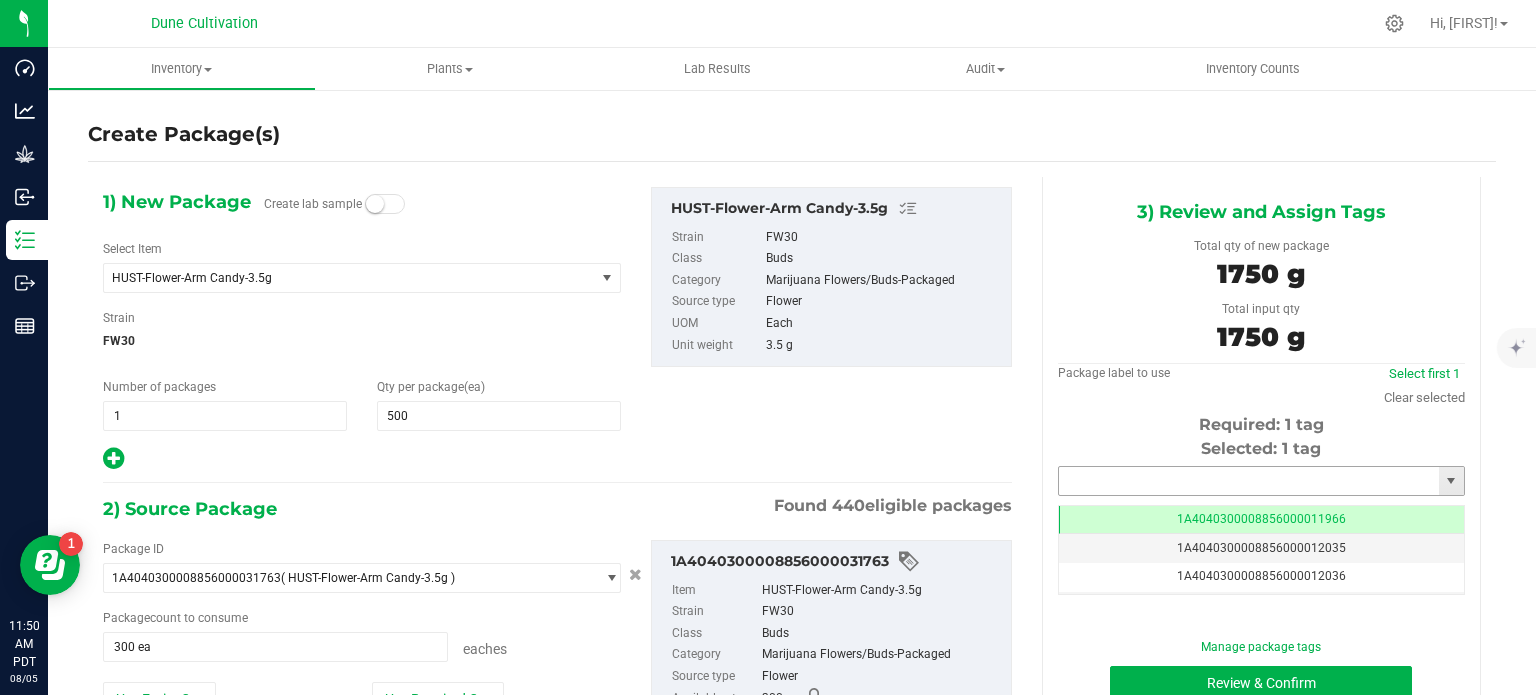 click at bounding box center [1249, 481] 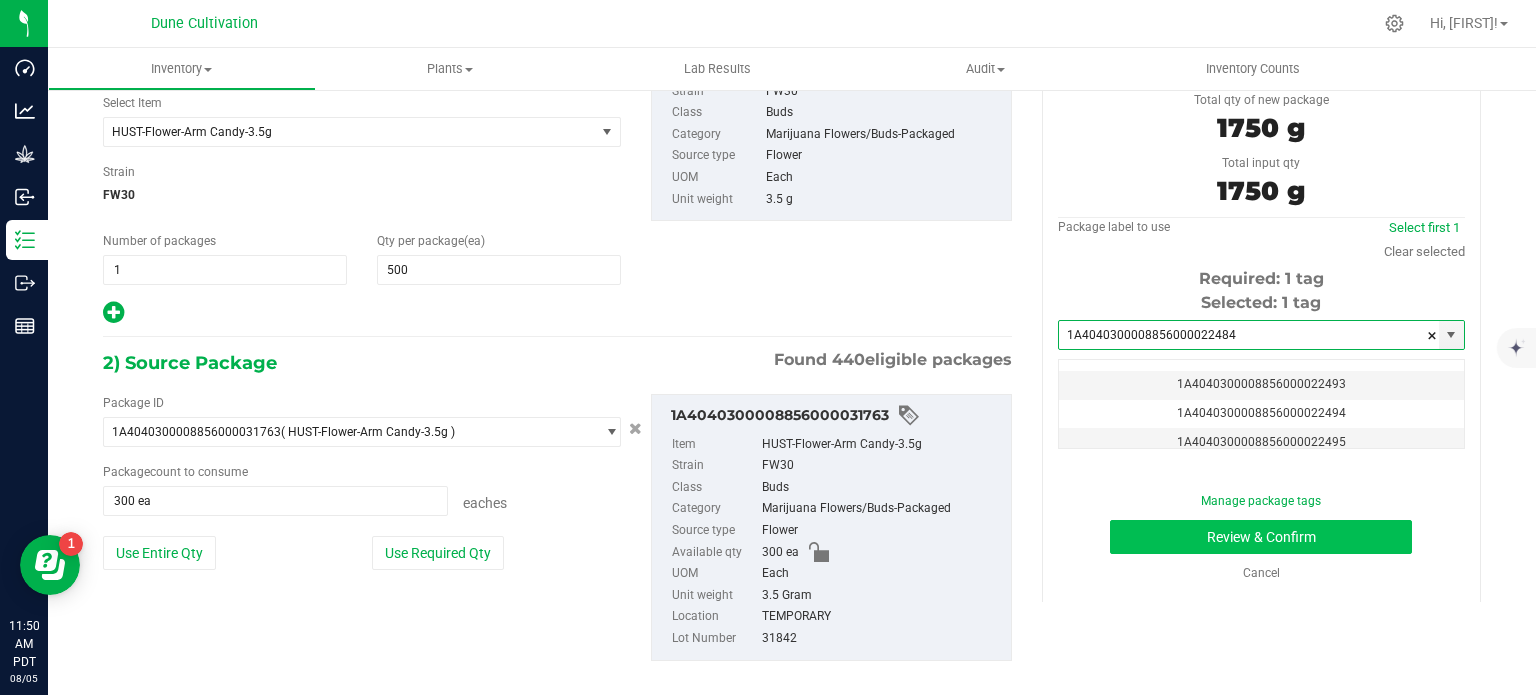 type on "1A4040300008856000022484" 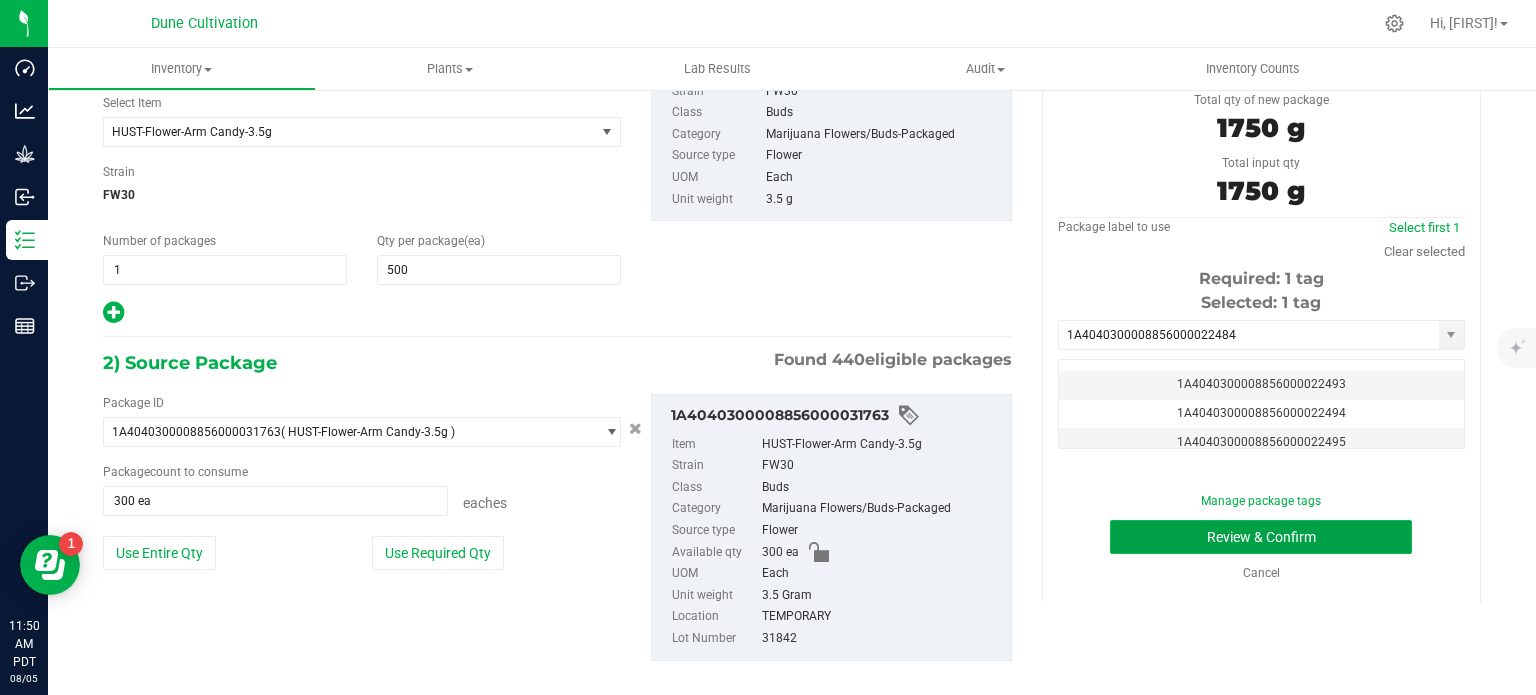 click on "Review & Confirm" at bounding box center [1261, 537] 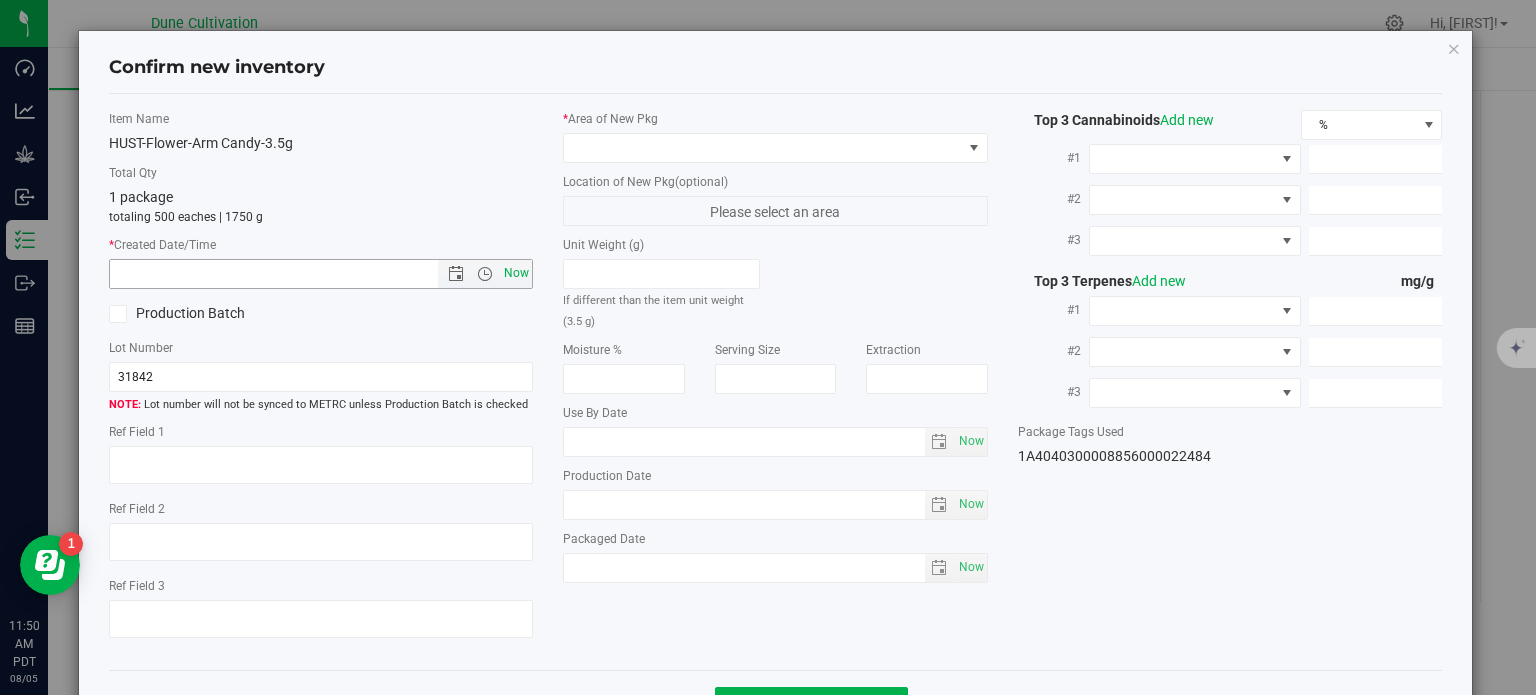 click on "Now" at bounding box center [517, 273] 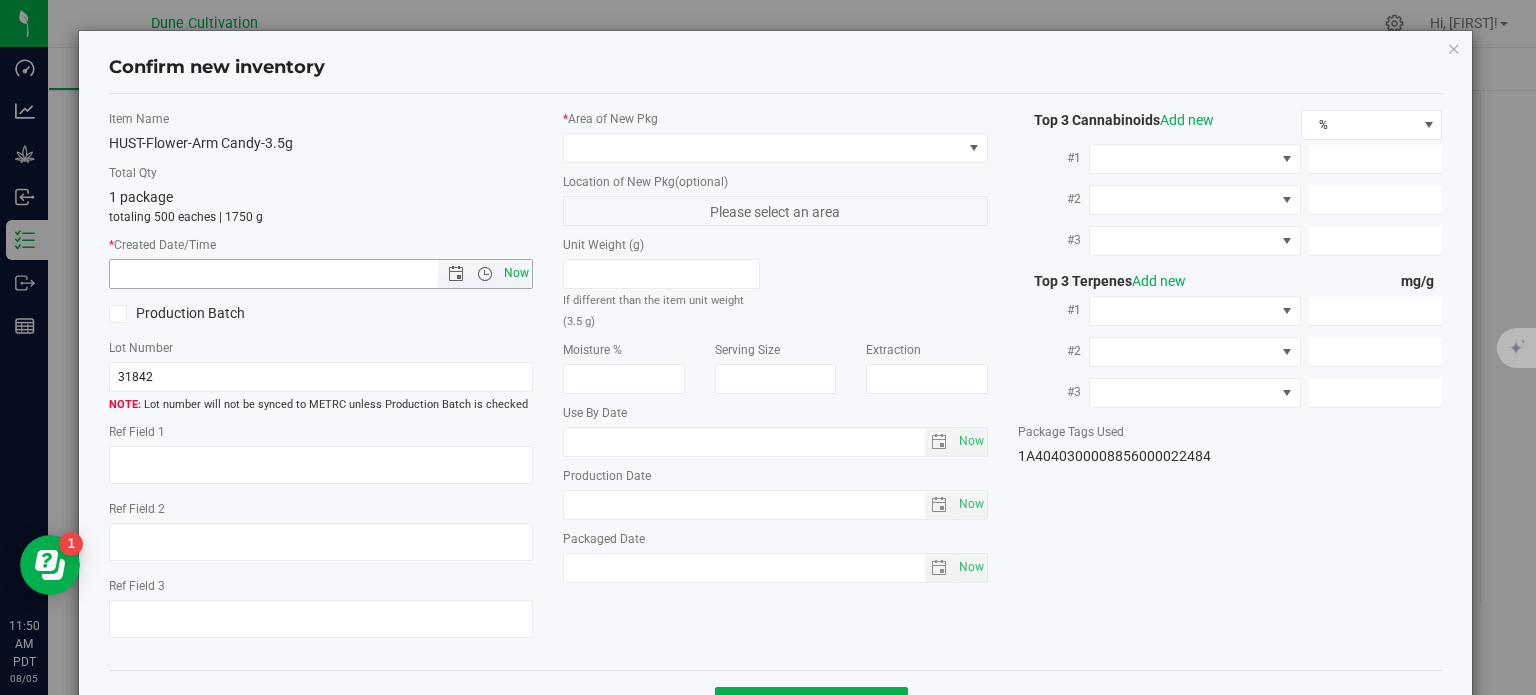 type on "8/5/2025 11:50 AM" 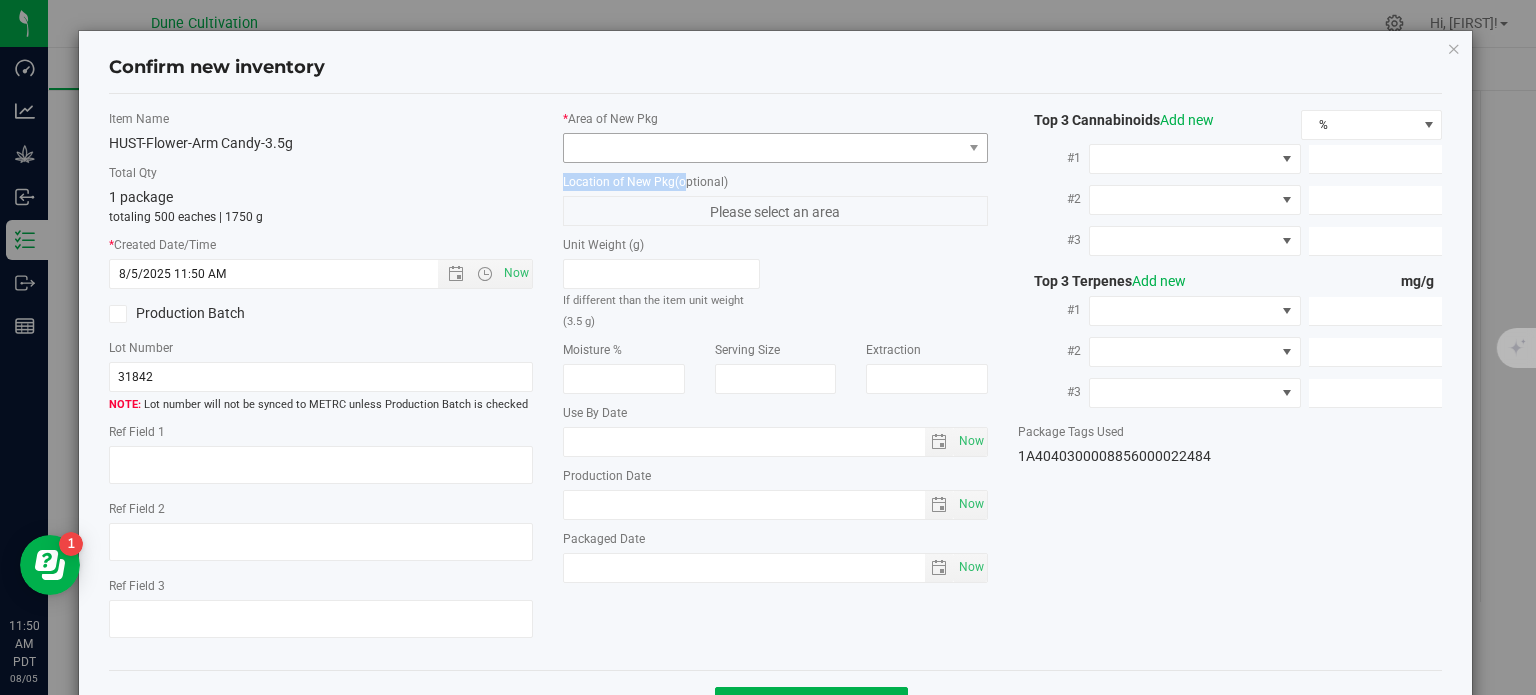 drag, startPoint x: 685, startPoint y: 172, endPoint x: 736, endPoint y: 133, distance: 64.202805 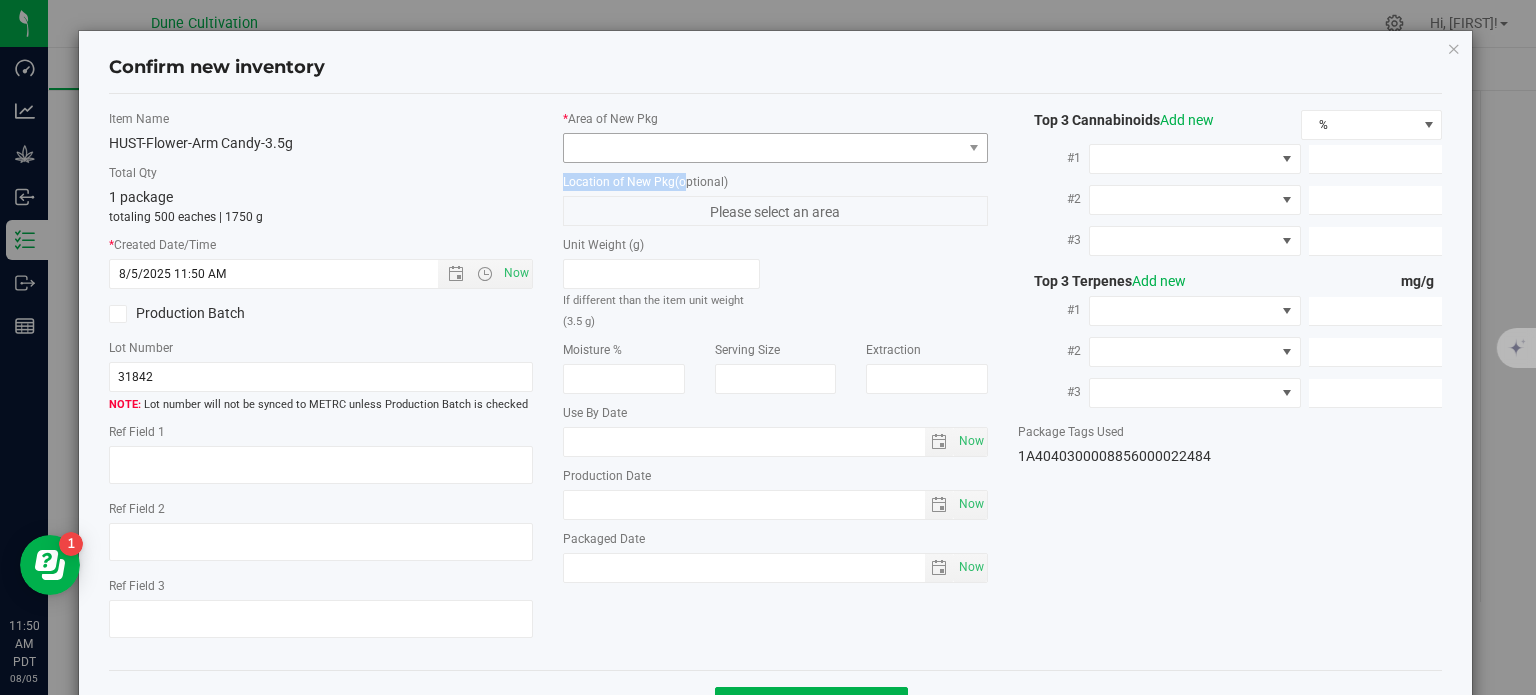 click on "*
Area of New Pkg
Location of New Pkg
(optional)
Please select an area
Unit Weight (g)
If different than the item unit weight (3.5 g)
Moisture %
Serving Size" at bounding box center (775, 351) 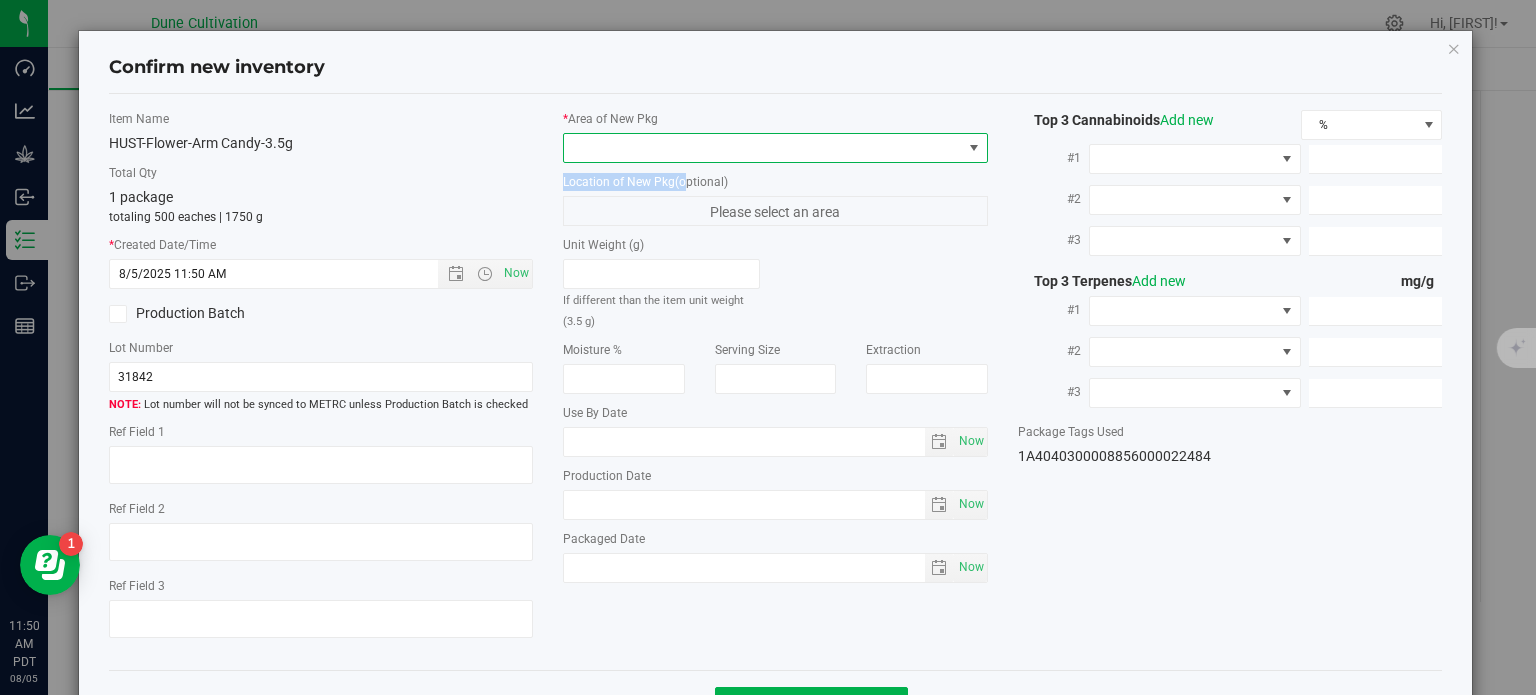 click at bounding box center [763, 148] 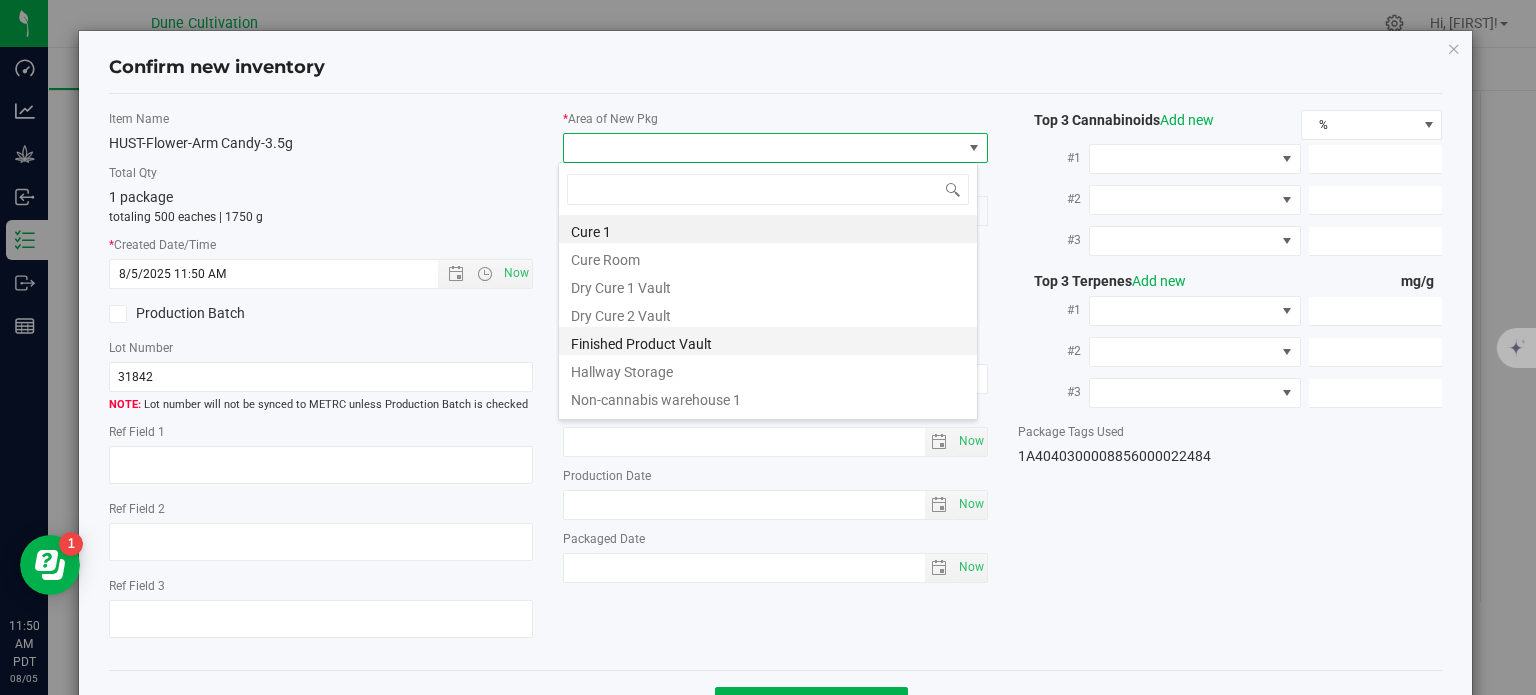 click on "Finished Product Vault" at bounding box center [768, 341] 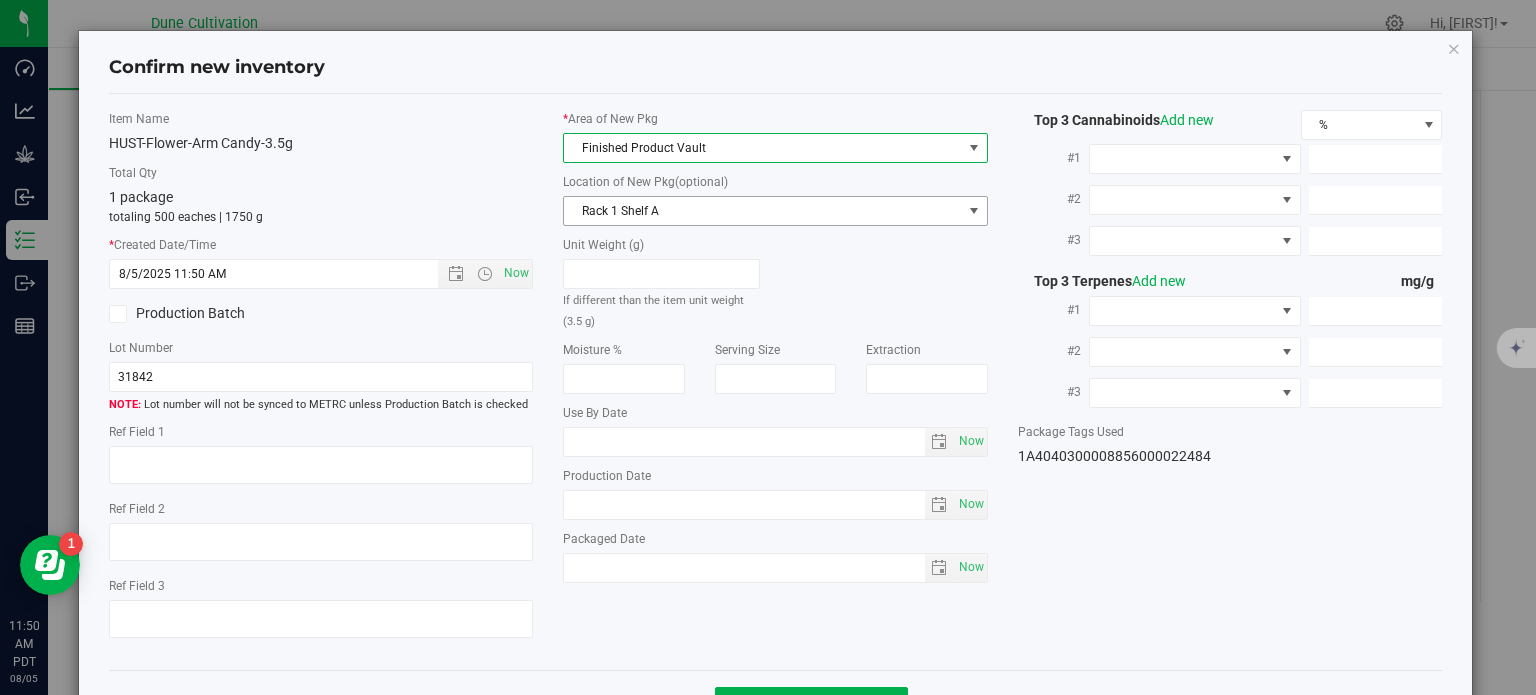 click on "Rack 1 Shelf A" at bounding box center [763, 211] 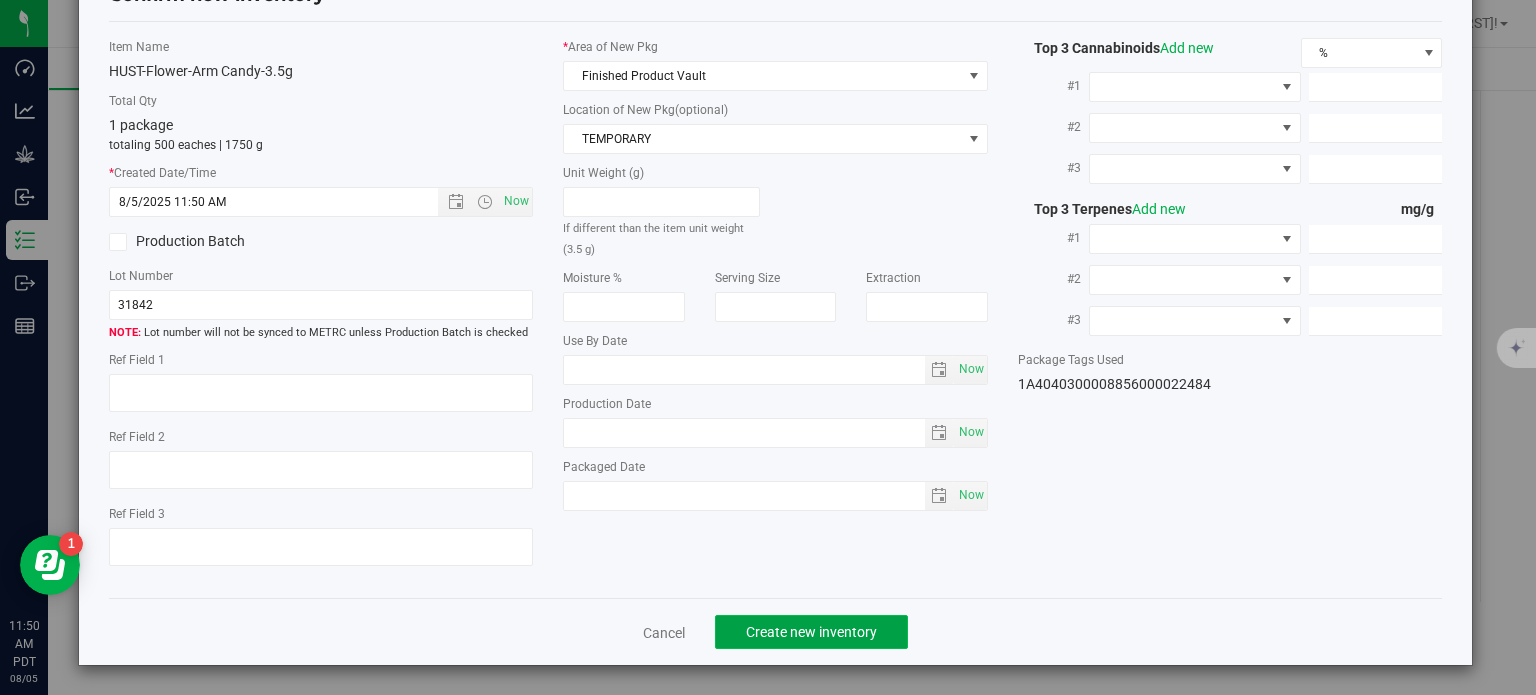 click on "Create new inventory" 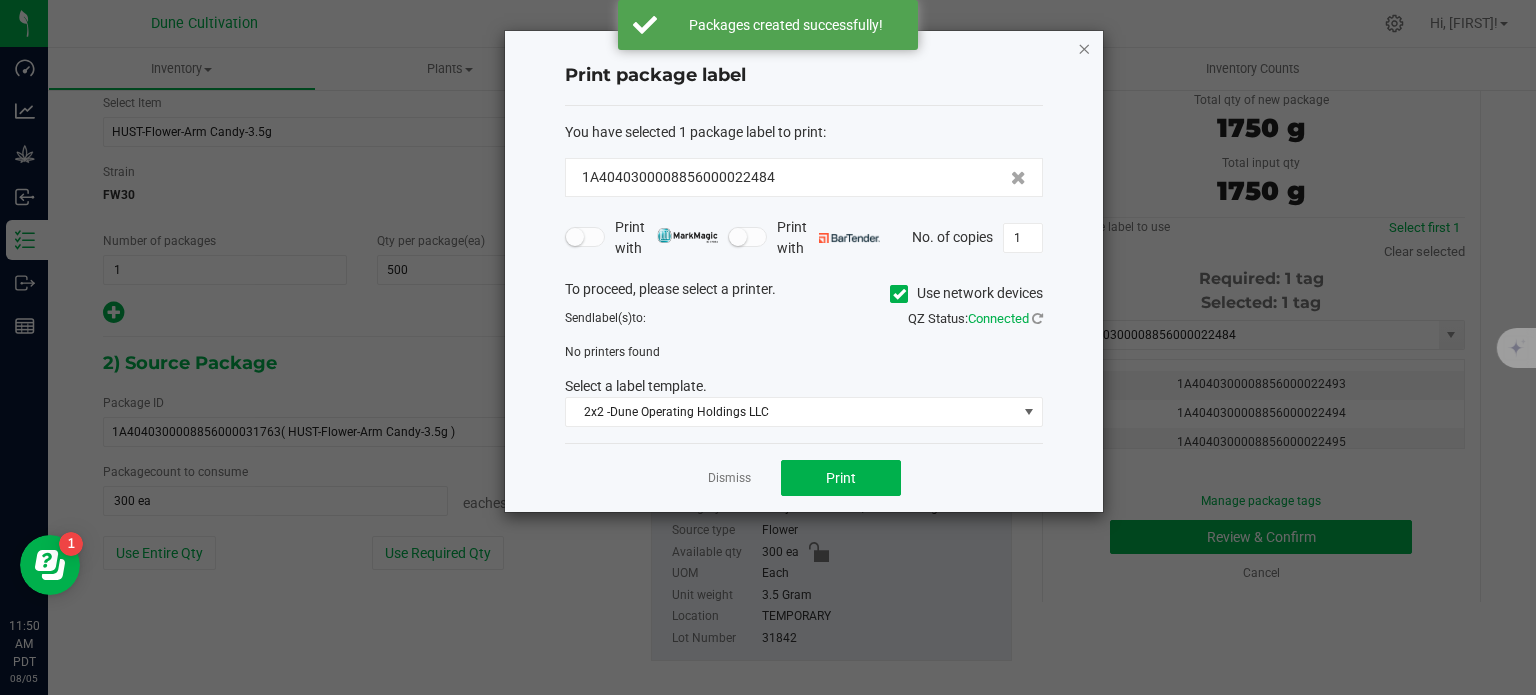 click 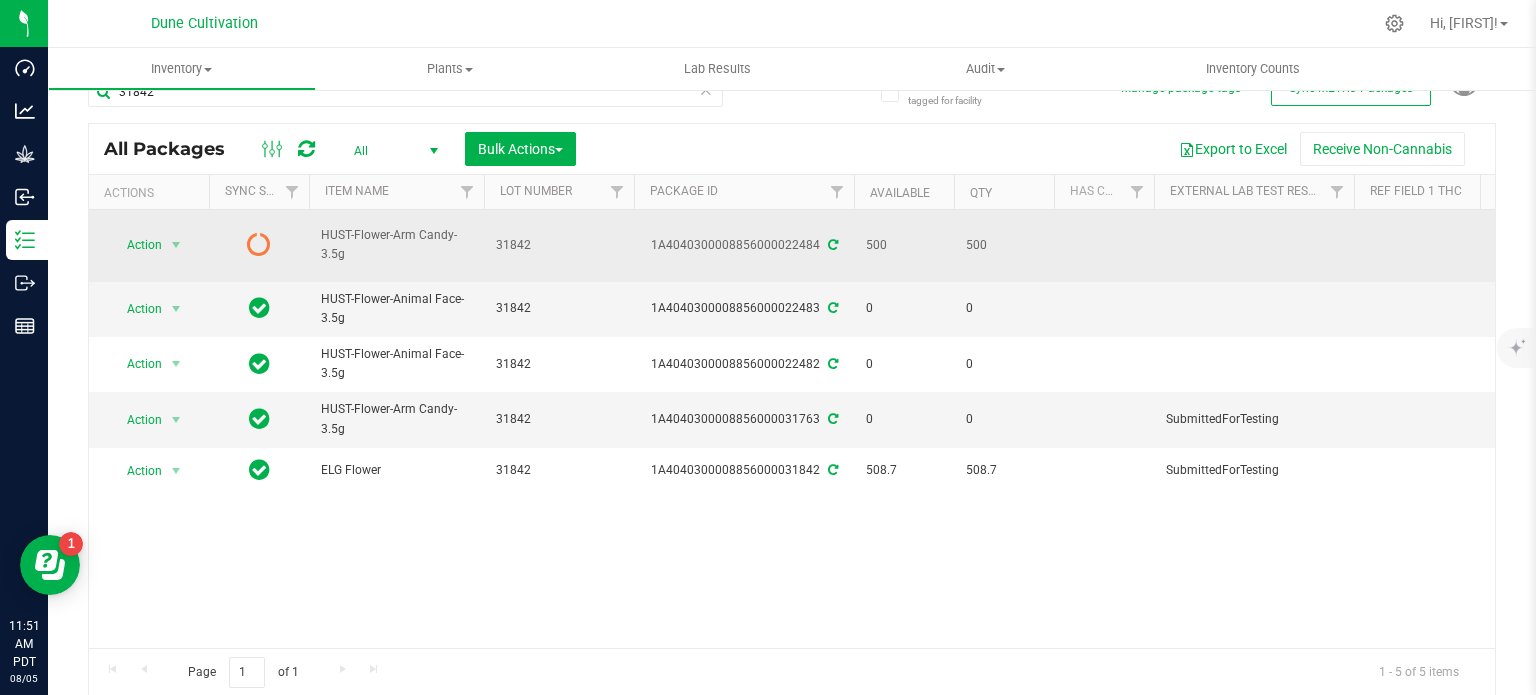 click on "1A4040300008856000022484" at bounding box center (744, 245) 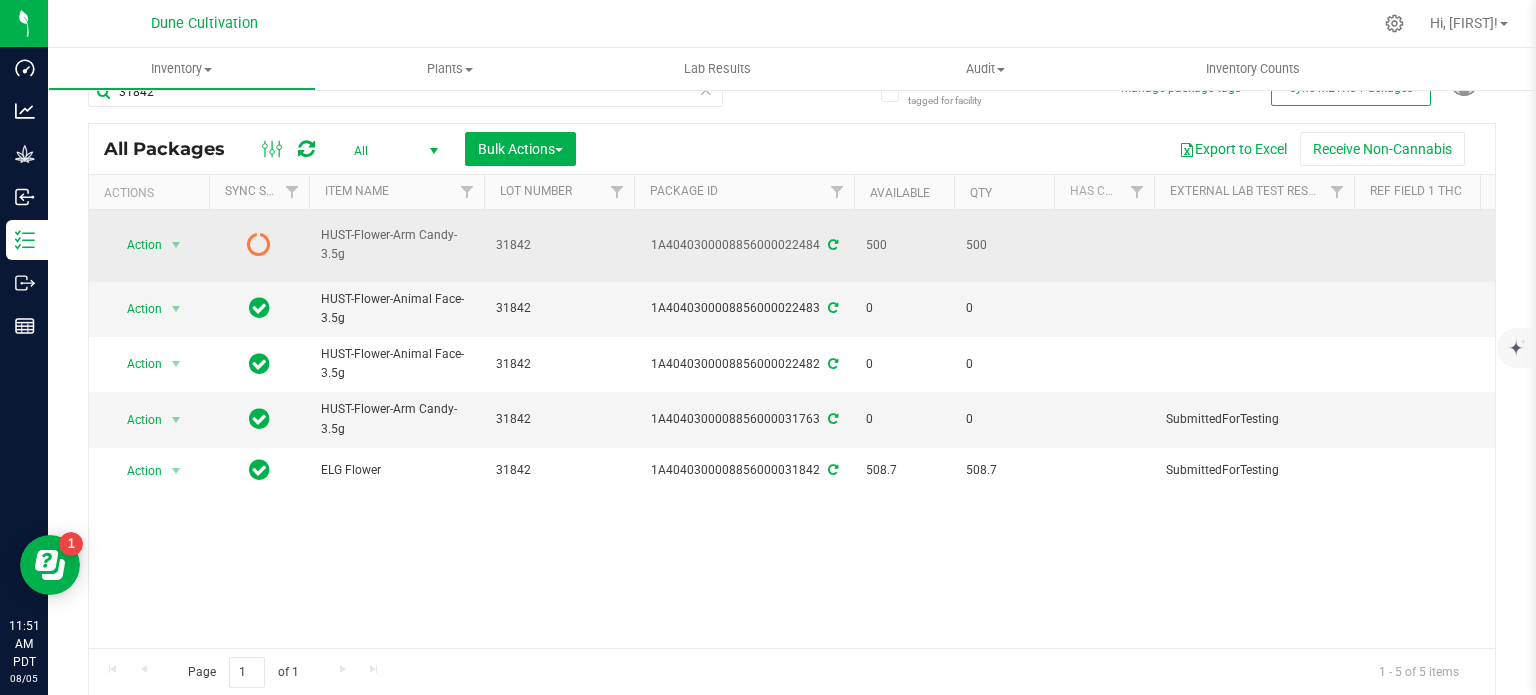 click at bounding box center (833, 245) 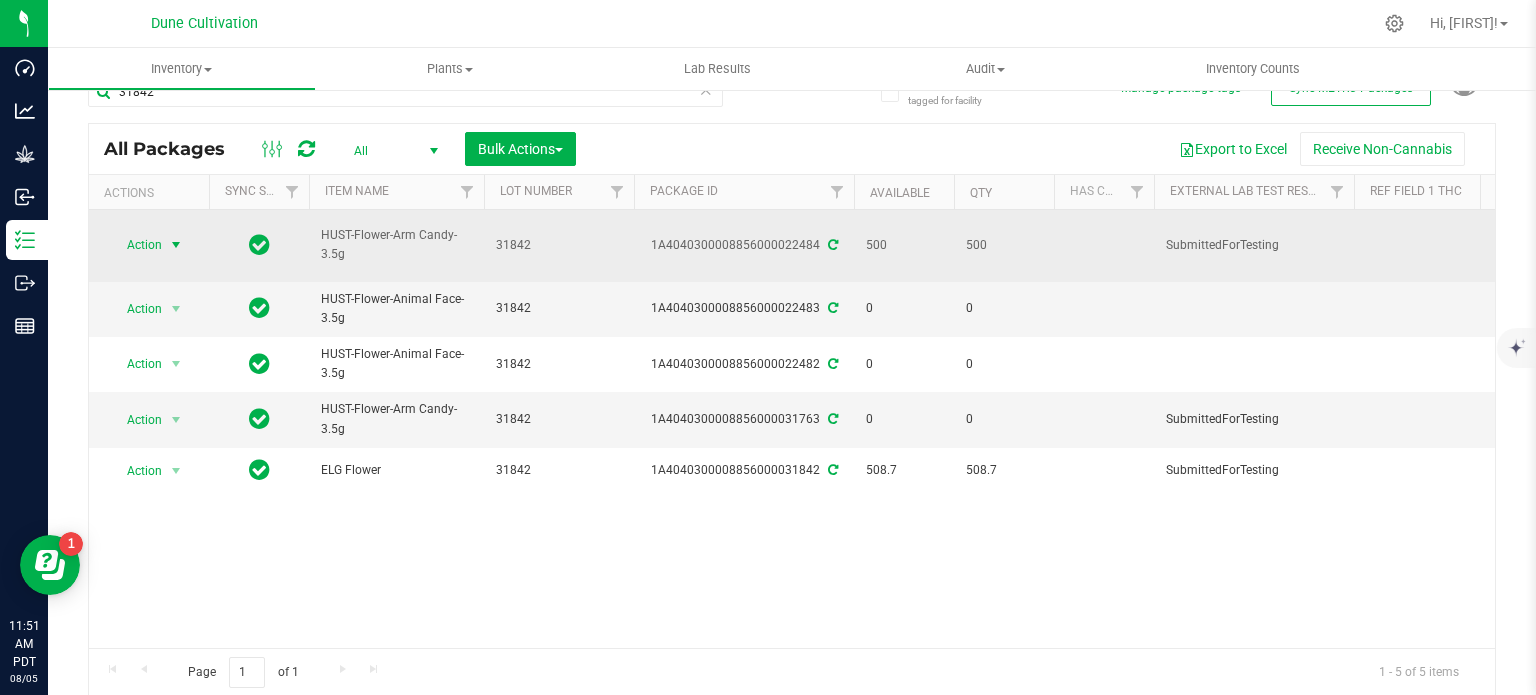 click at bounding box center (176, 245) 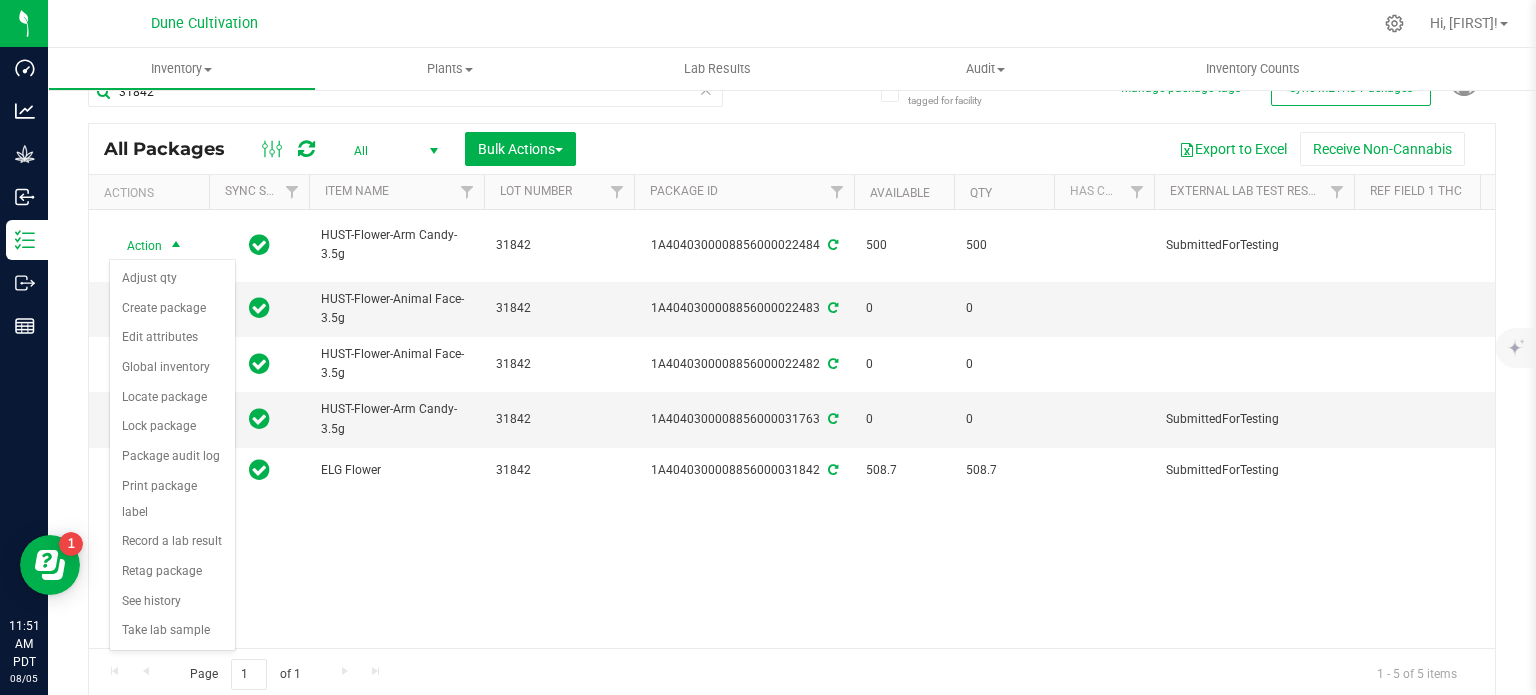 scroll, scrollTop: 33, scrollLeft: 0, axis: vertical 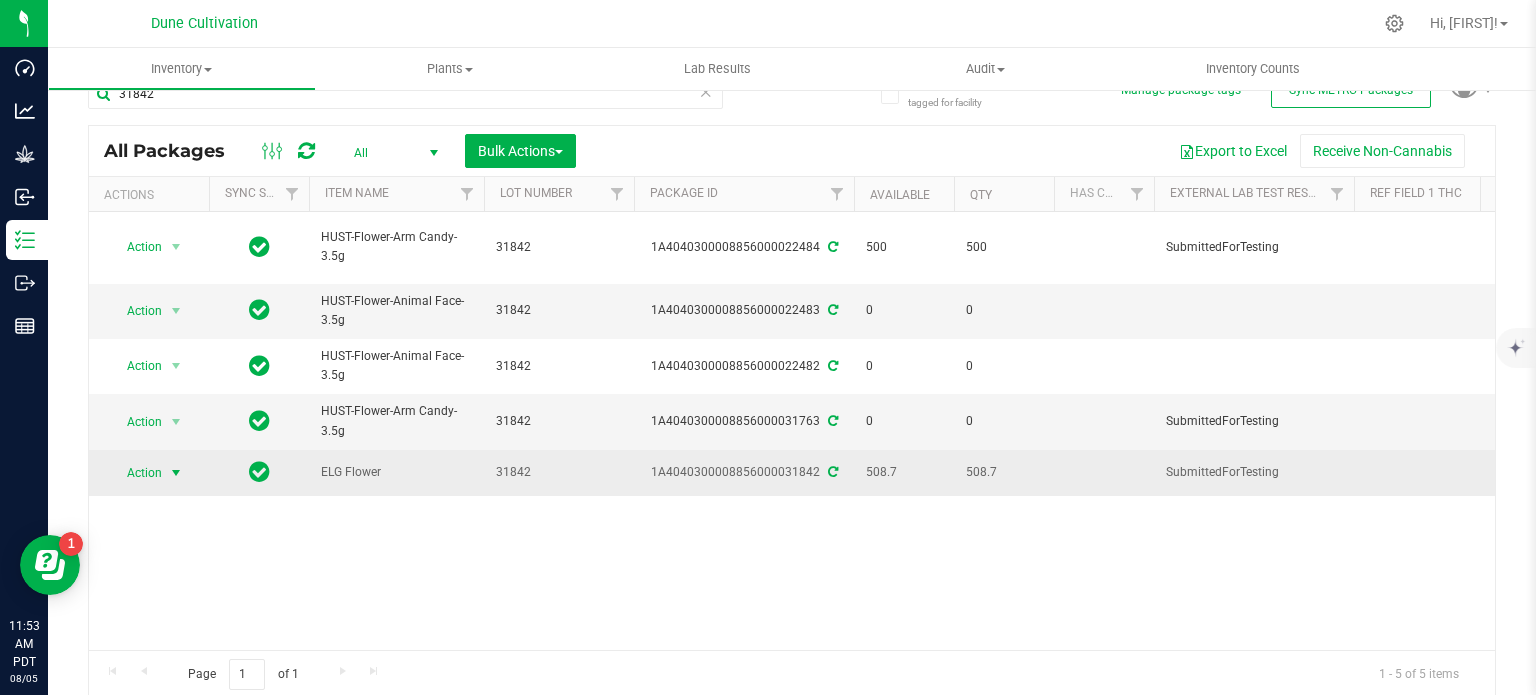 click at bounding box center [176, 473] 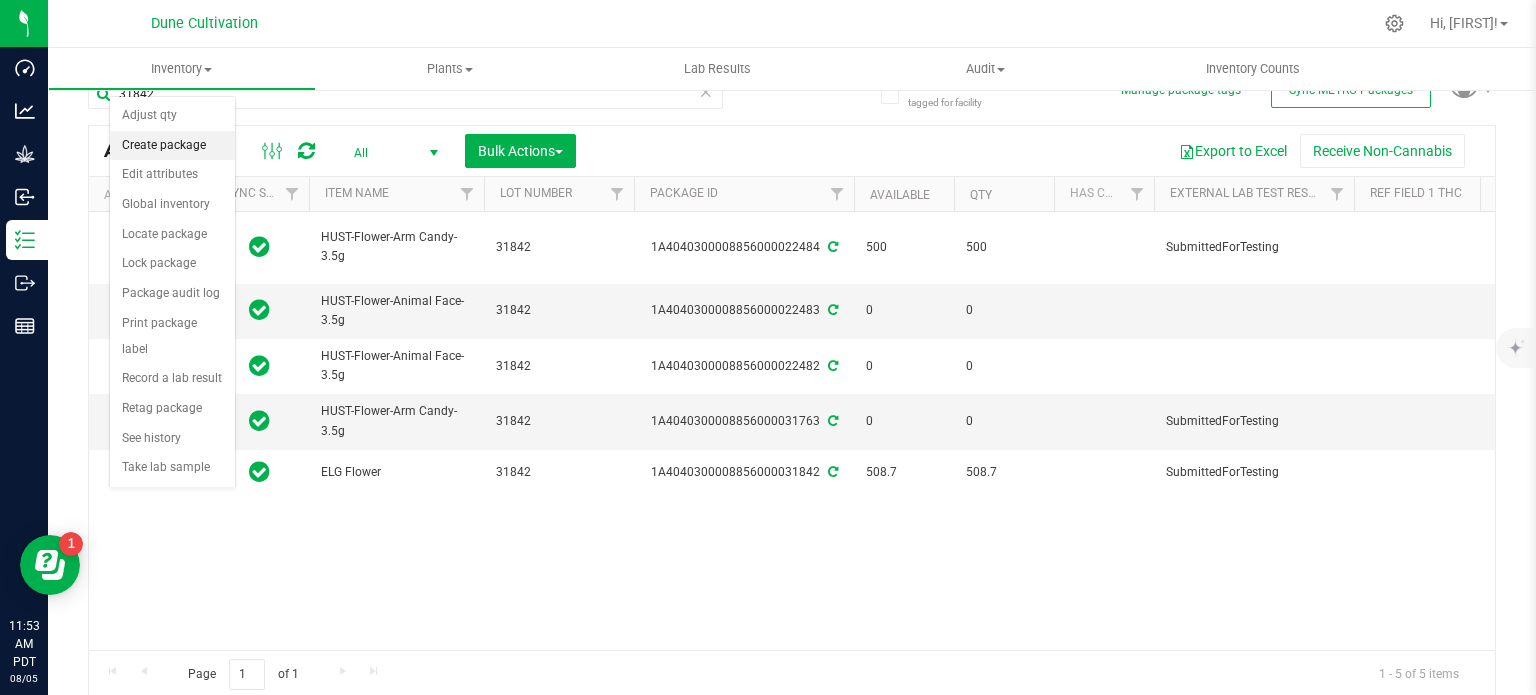 click on "Create package" at bounding box center (172, 146) 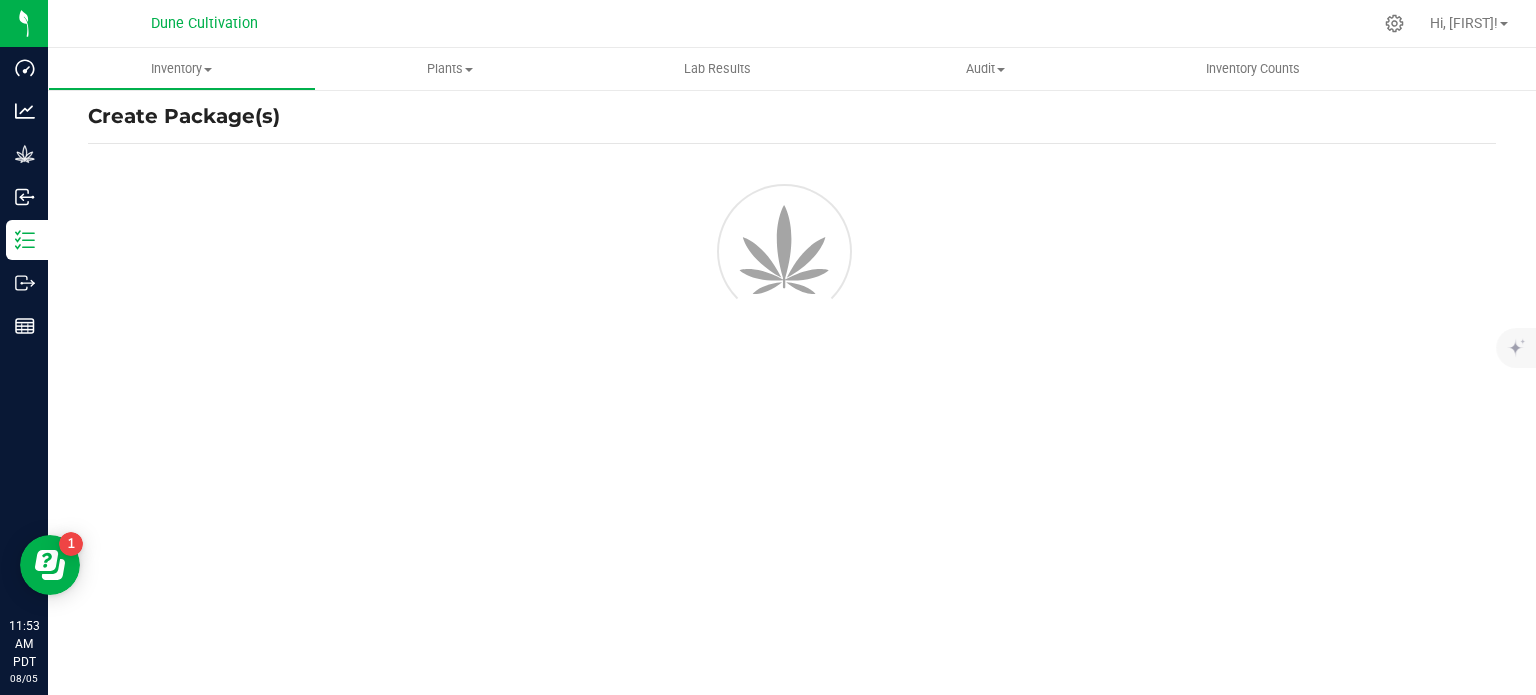 scroll, scrollTop: 17, scrollLeft: 0, axis: vertical 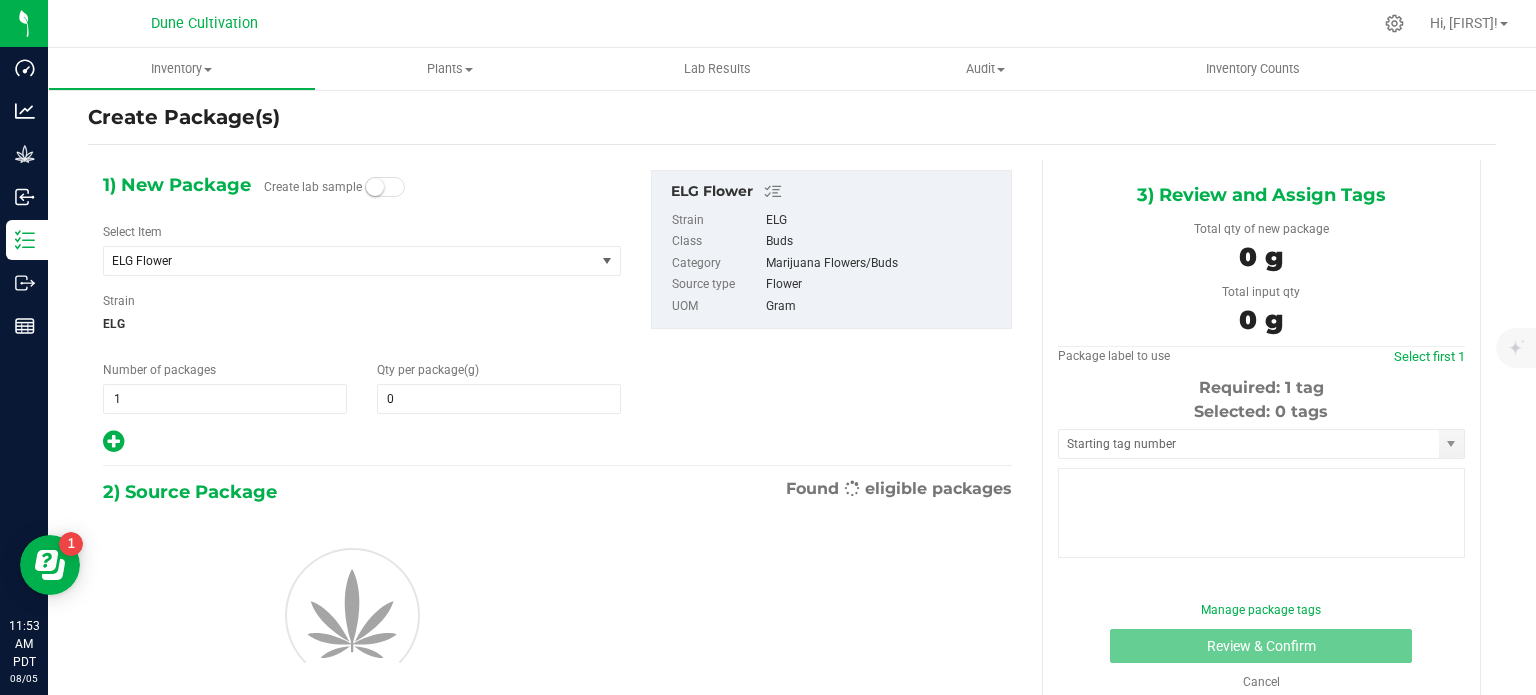 type on "0.0000" 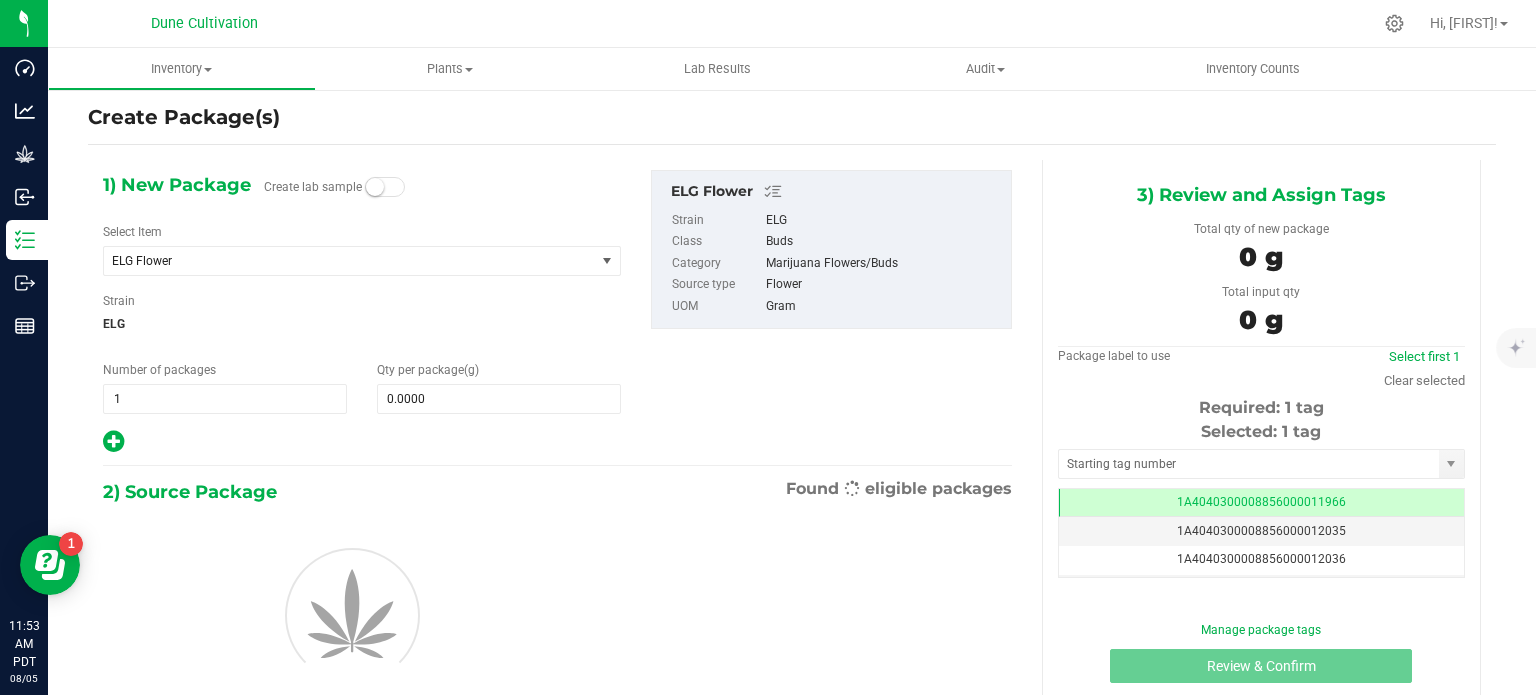 scroll, scrollTop: 33, scrollLeft: 0, axis: vertical 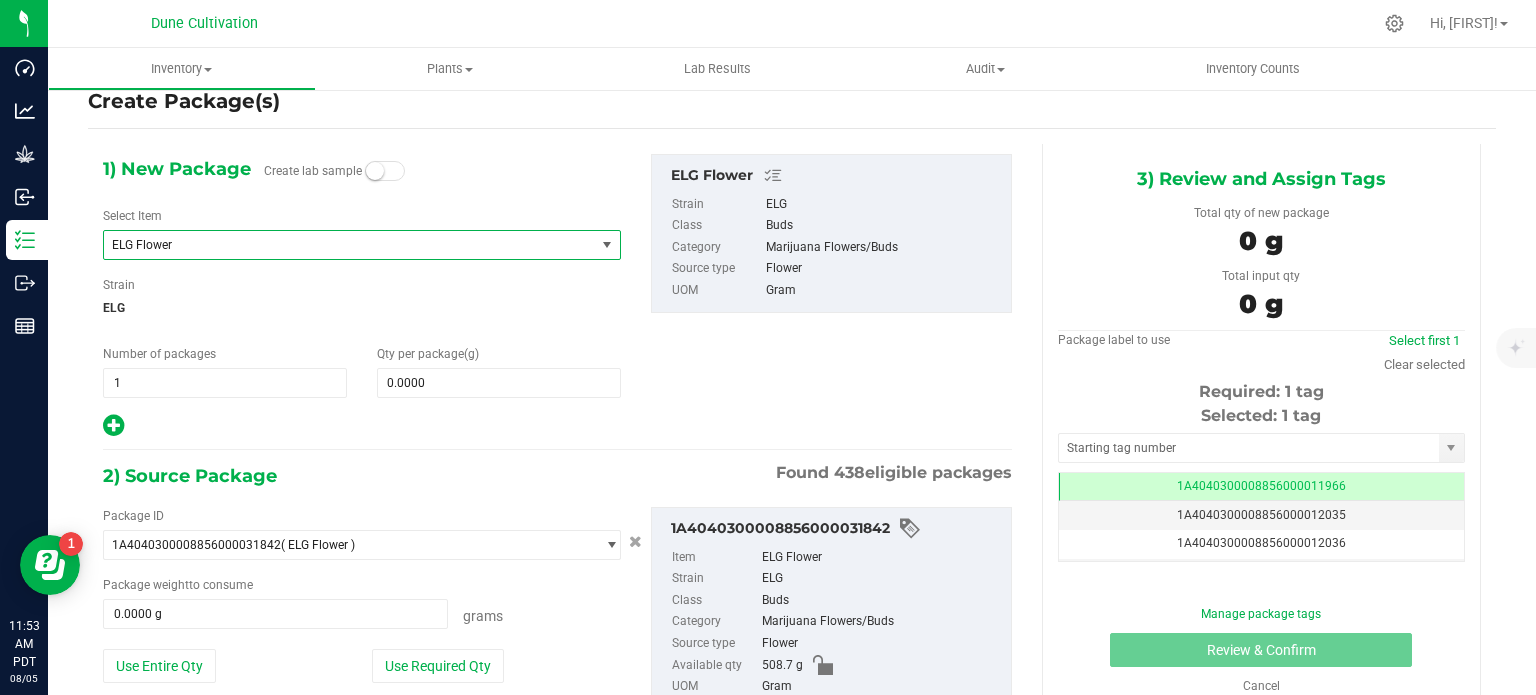 click on "ELG Flower" at bounding box center [340, 245] 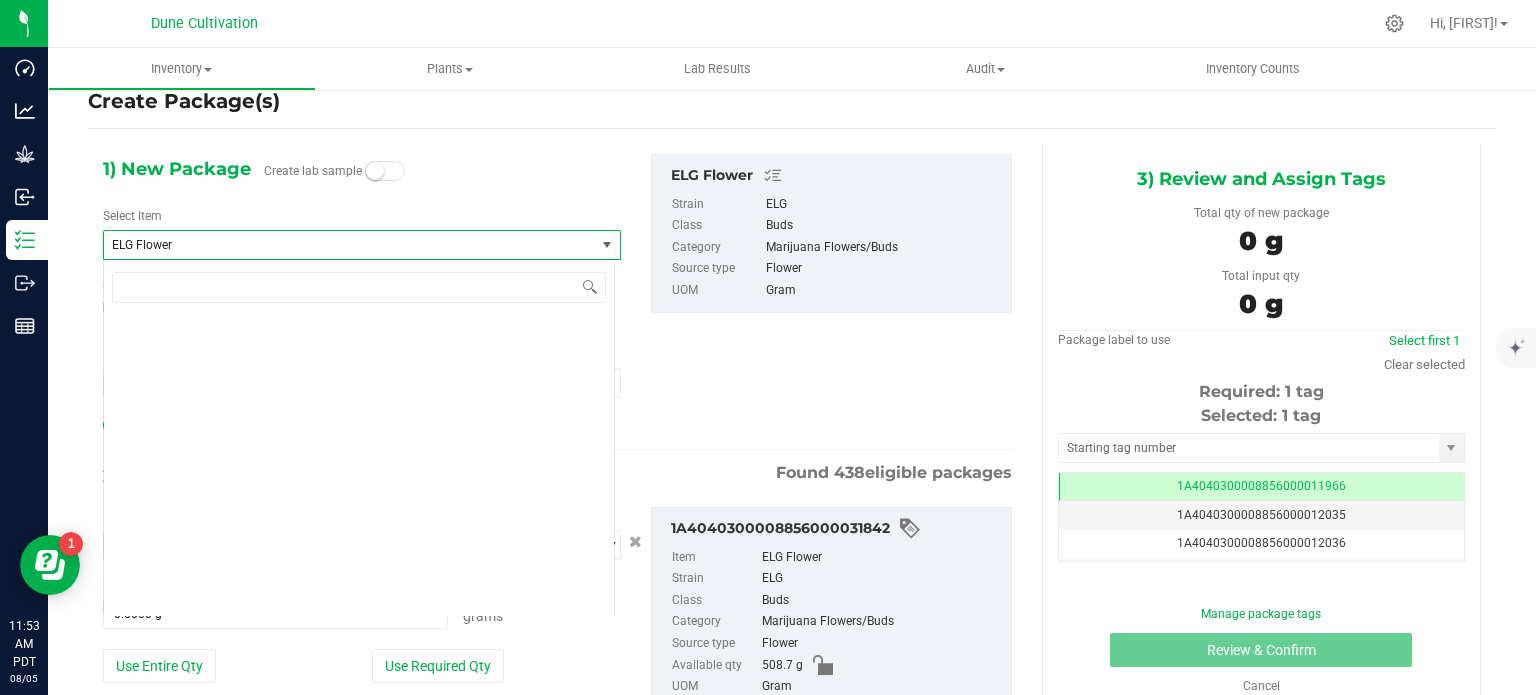 scroll, scrollTop: 16072, scrollLeft: 0, axis: vertical 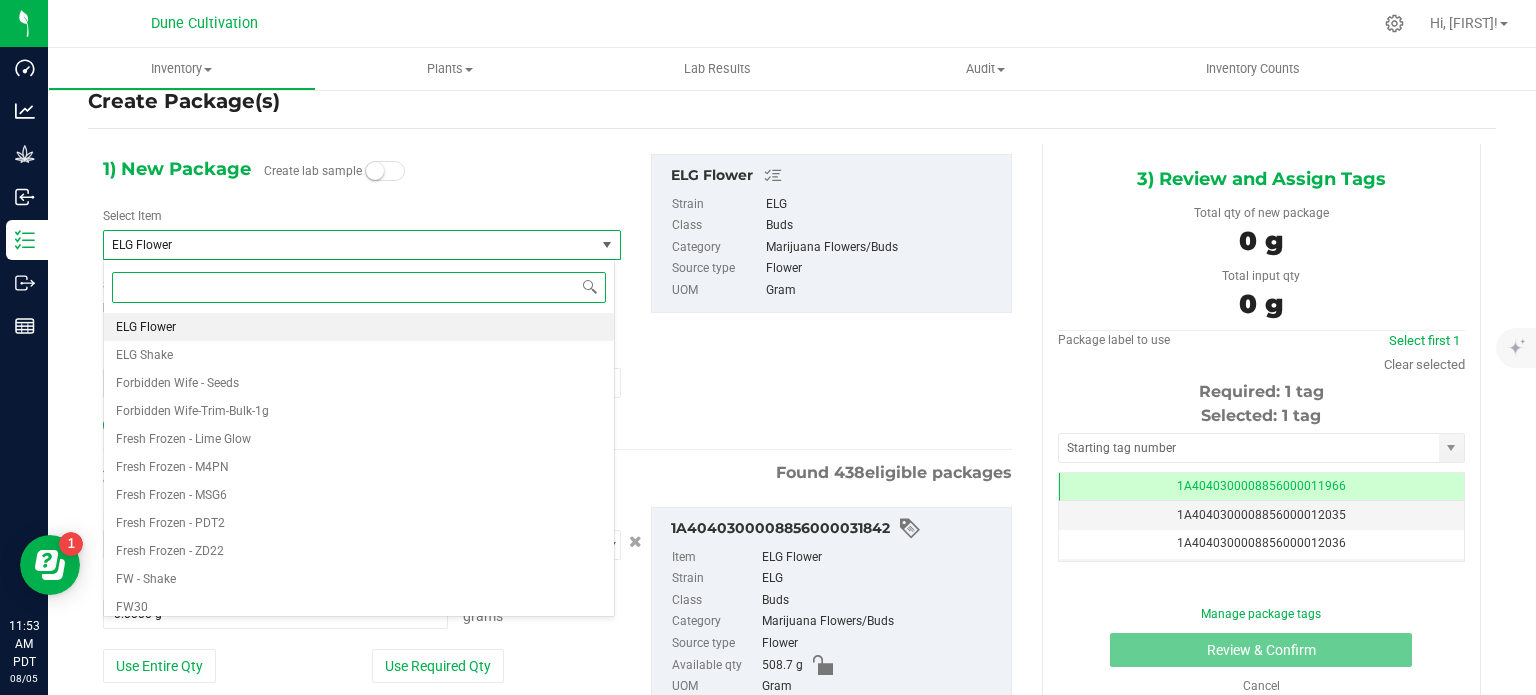 click on "ELG Flower" at bounding box center (340, 245) 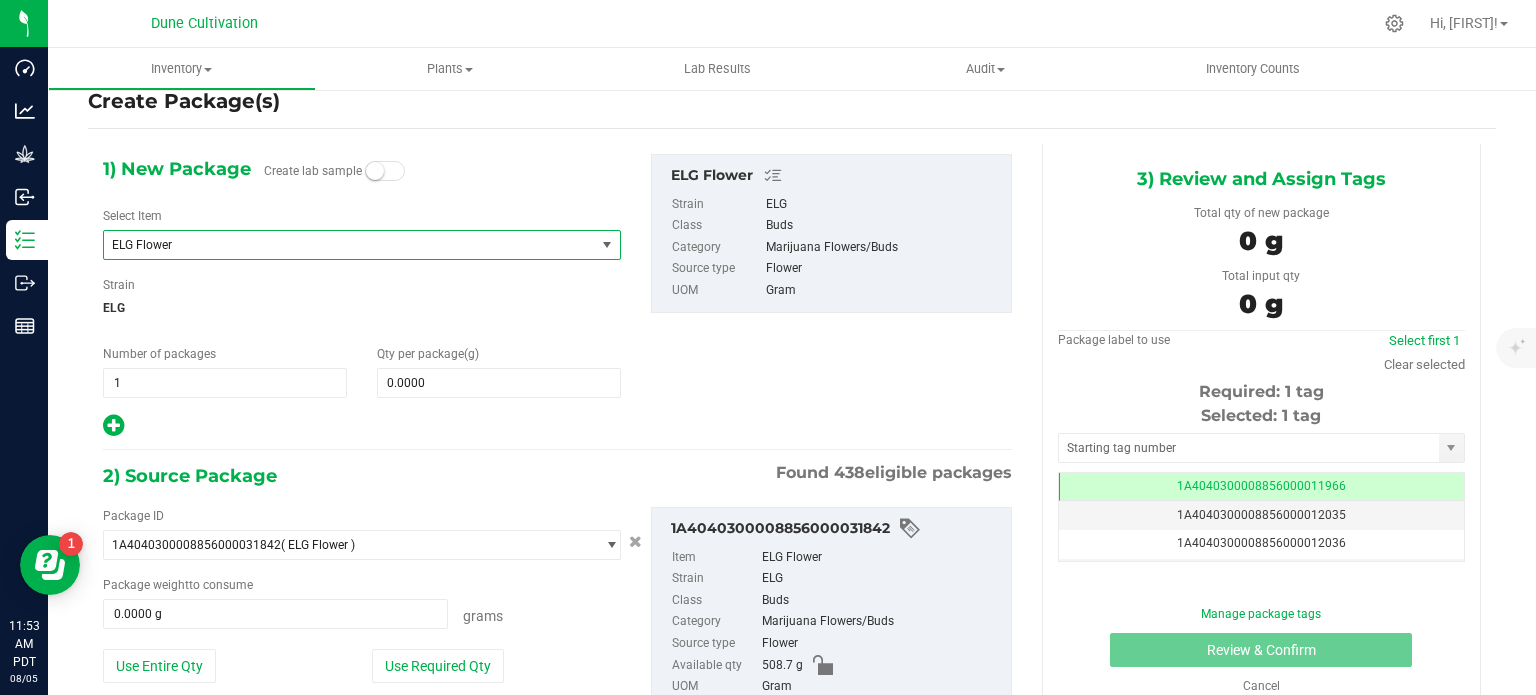click on "ELG Flower" at bounding box center [340, 245] 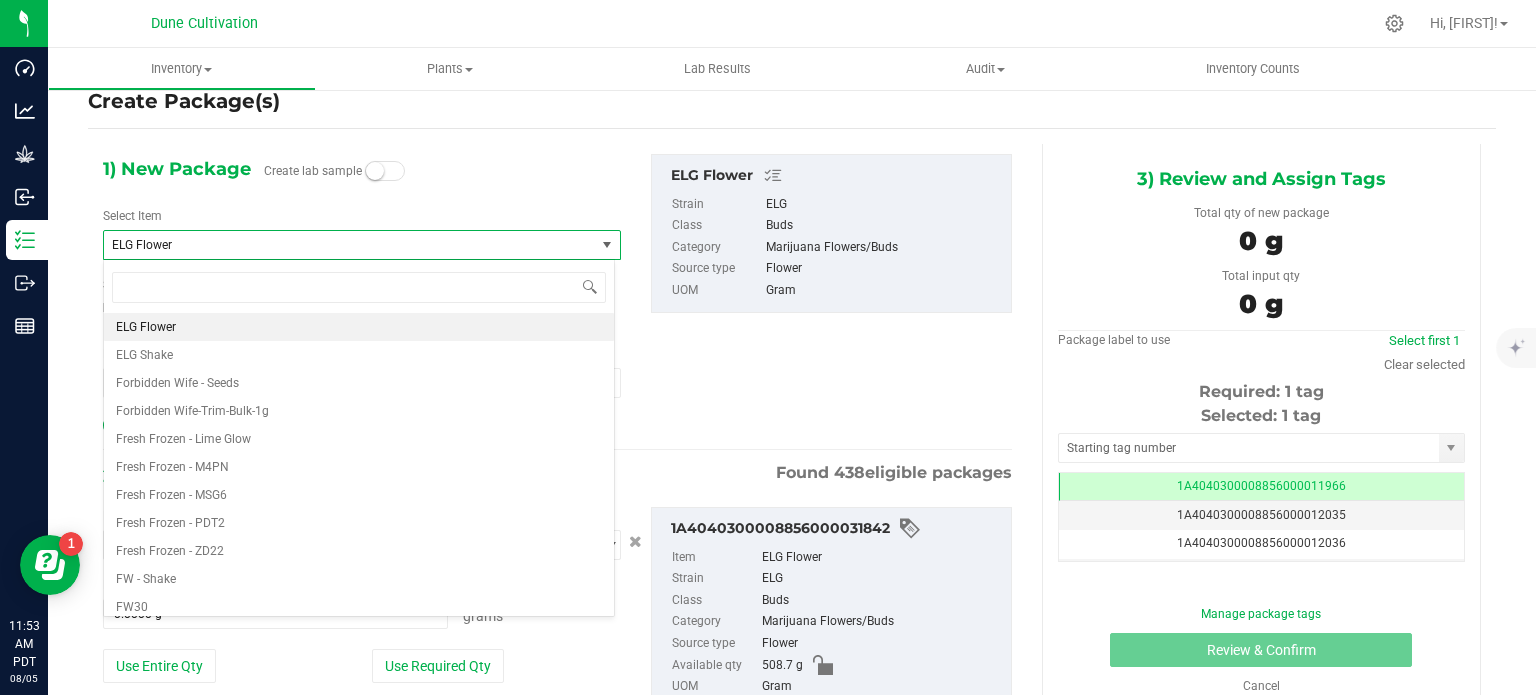 click on "ELG Flower" at bounding box center [340, 245] 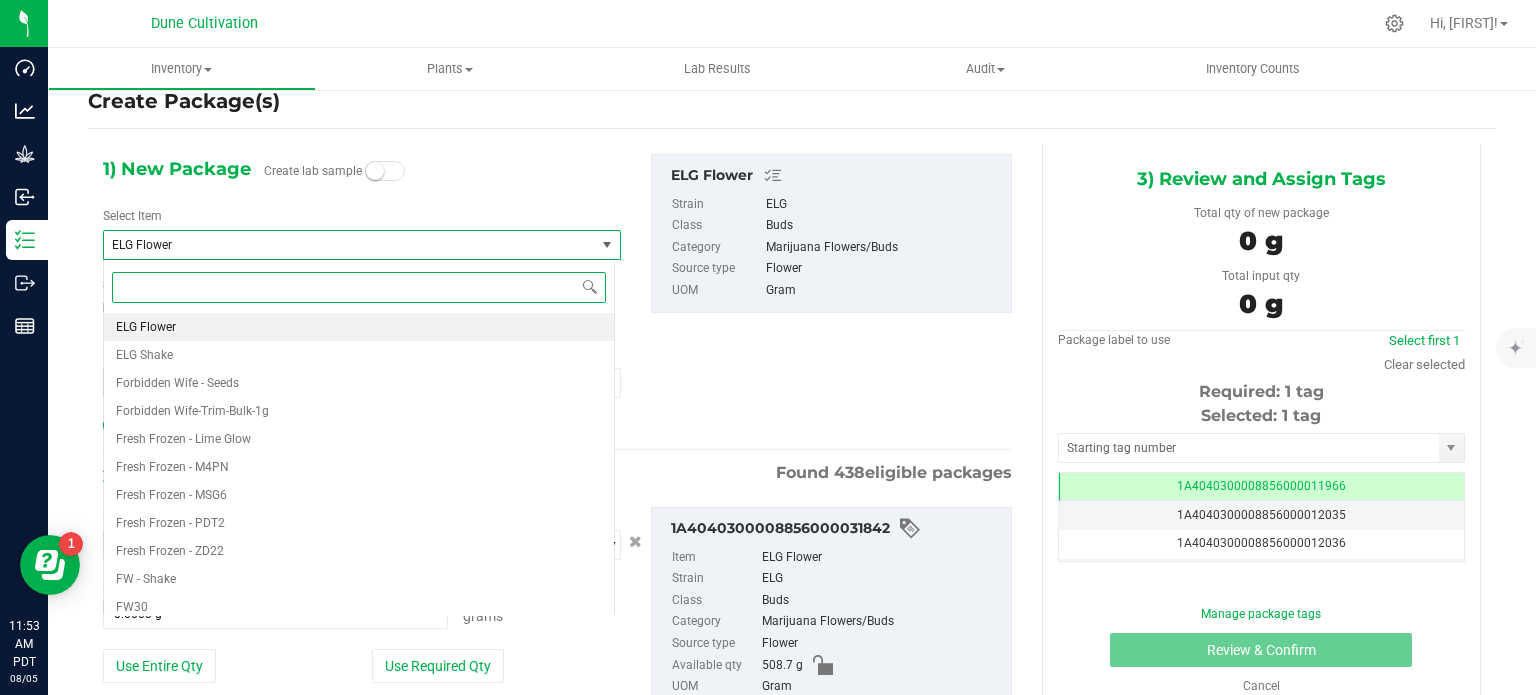 type on "f" 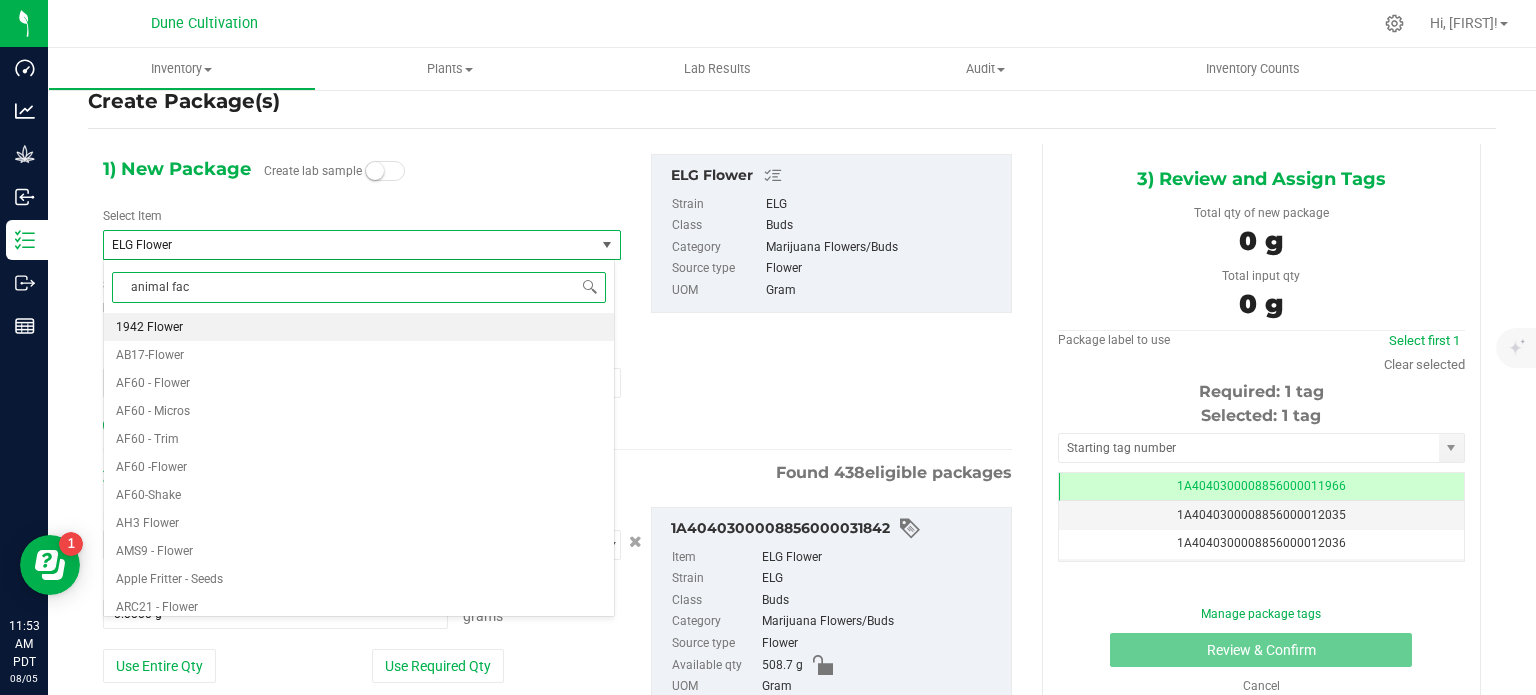 type on "animal face" 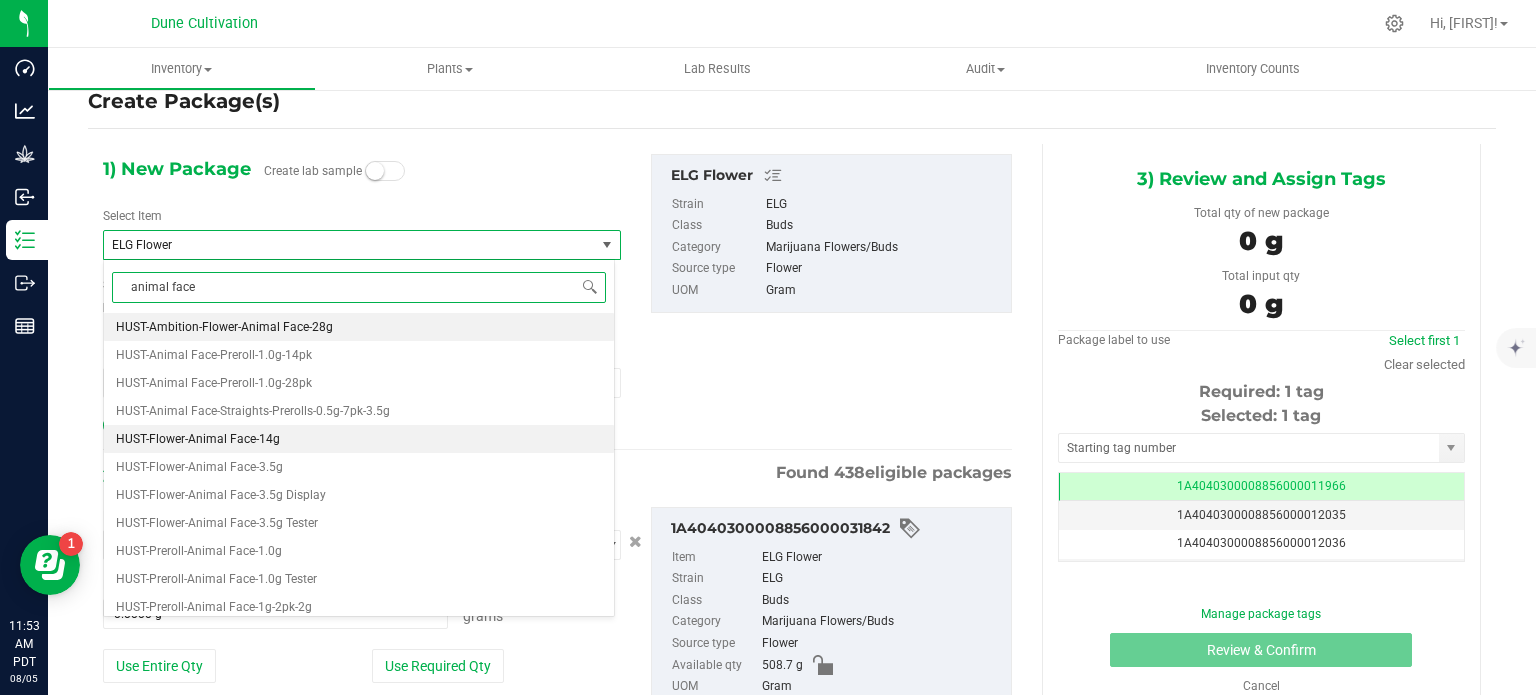 click on "HUST-Flower-Animal Face-14g" at bounding box center (359, 439) 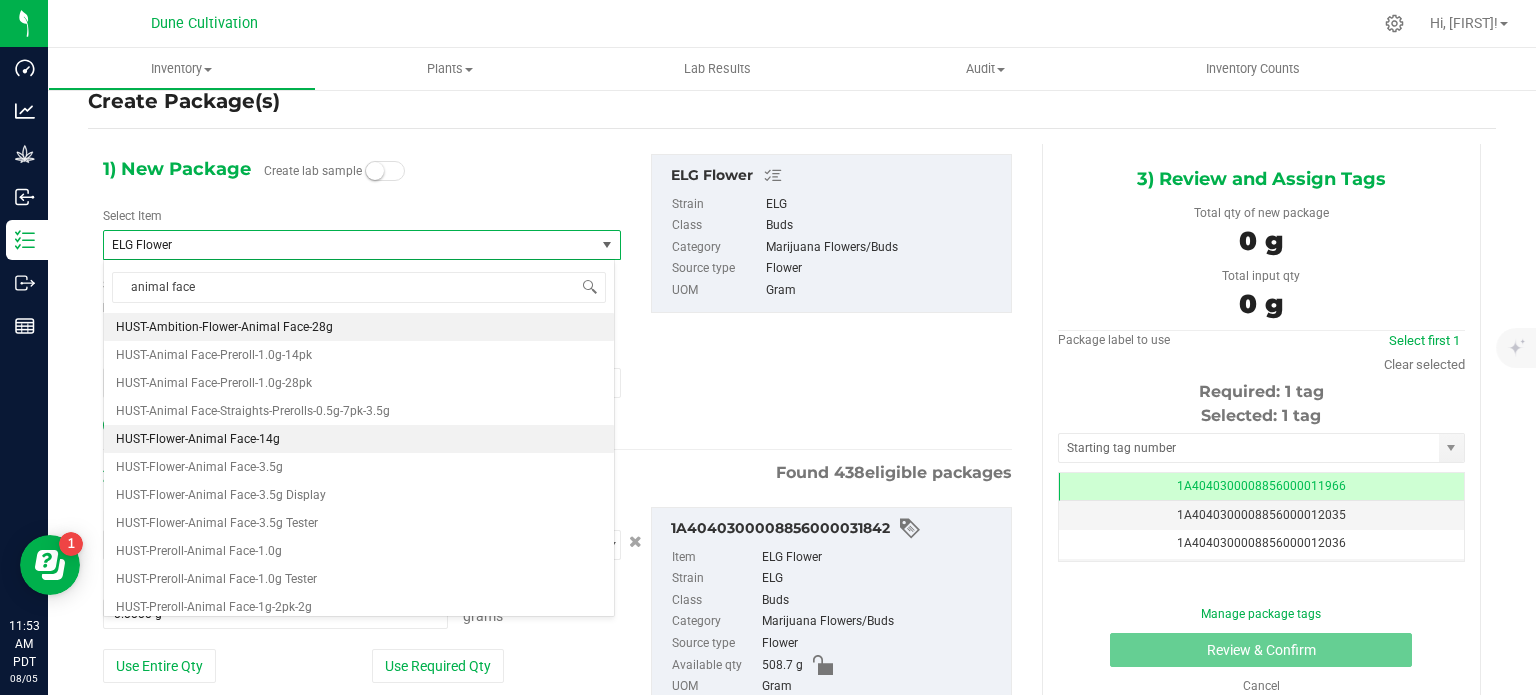 type 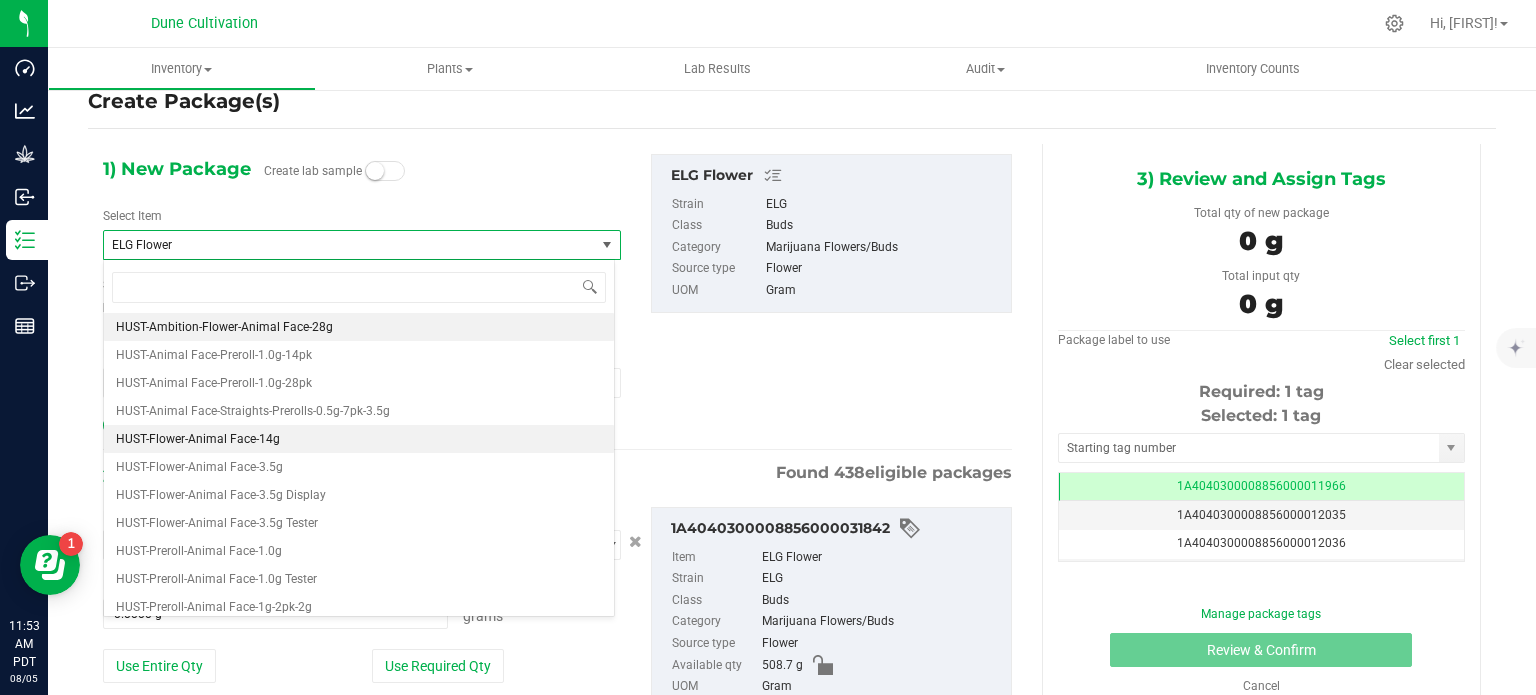 type on "0" 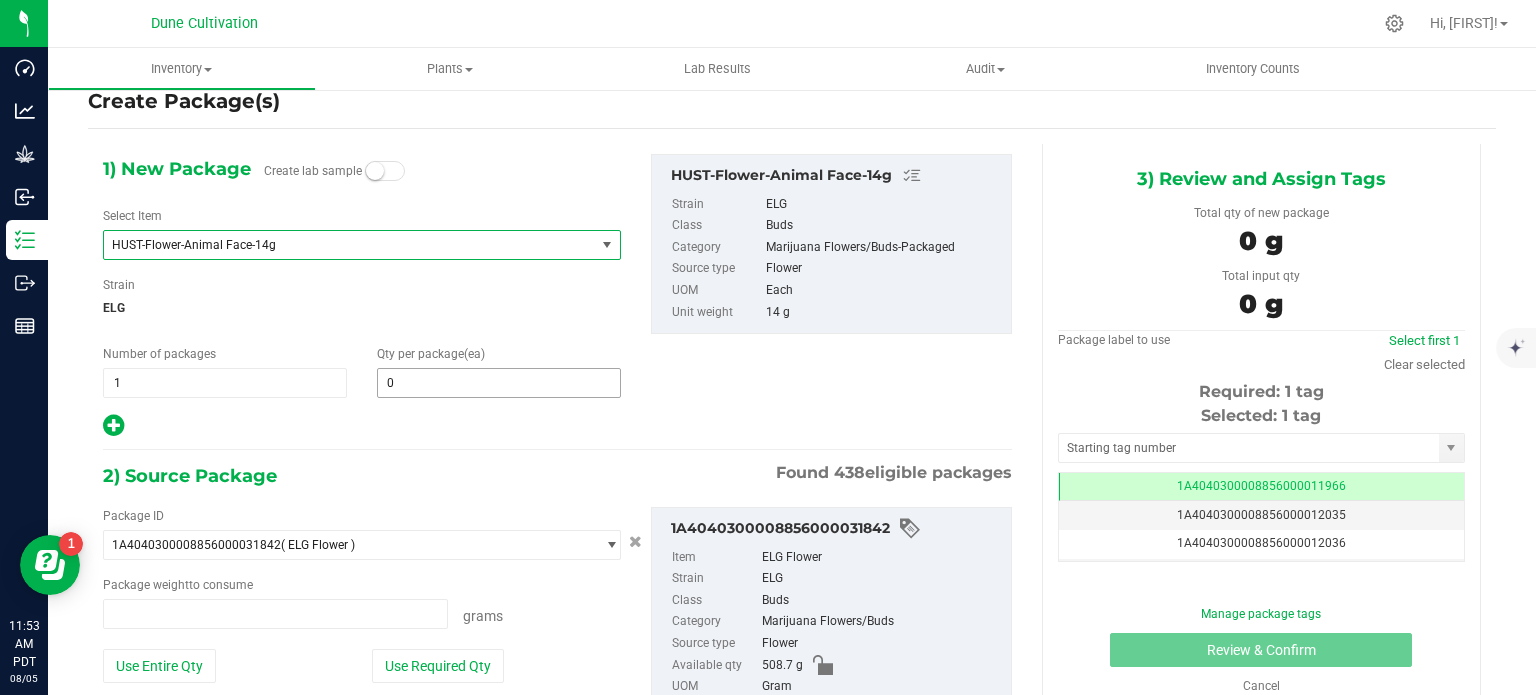 type on "0.0000 g" 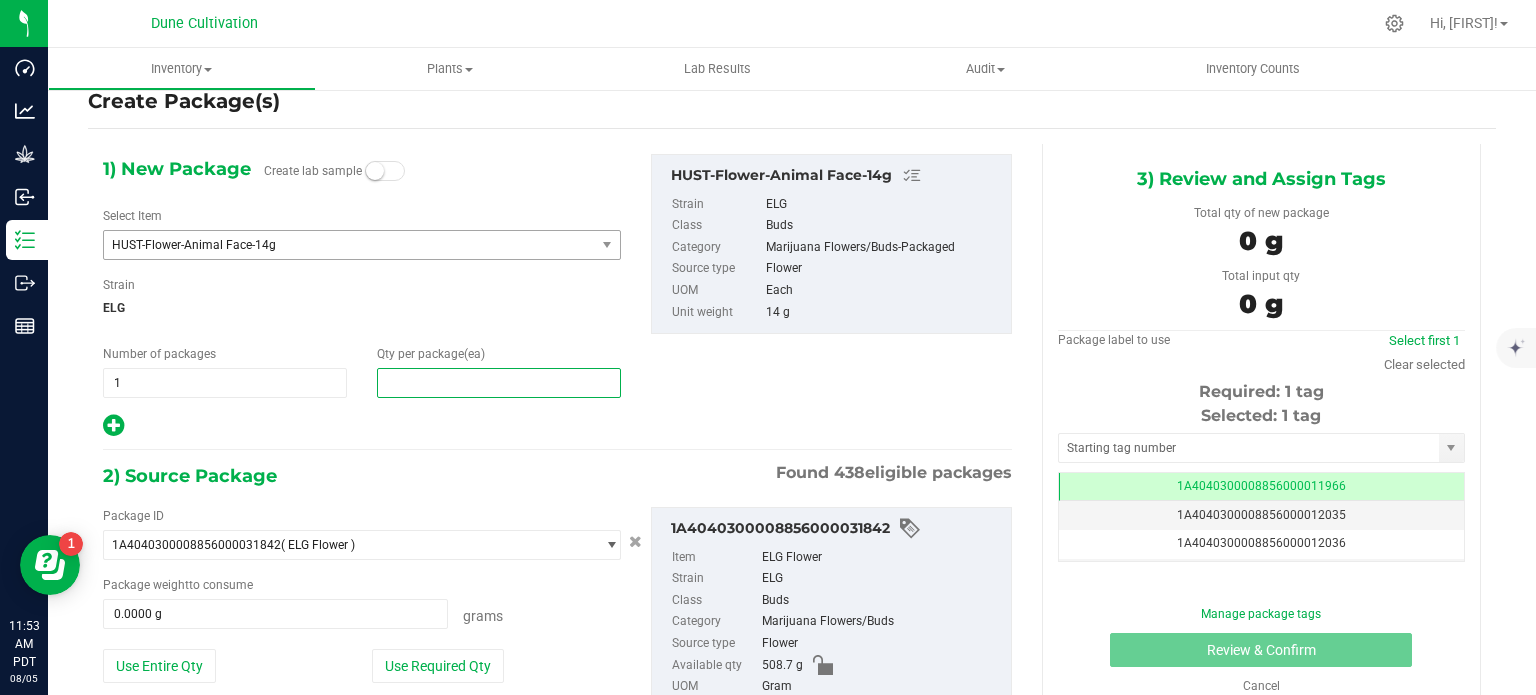 click at bounding box center (499, 383) 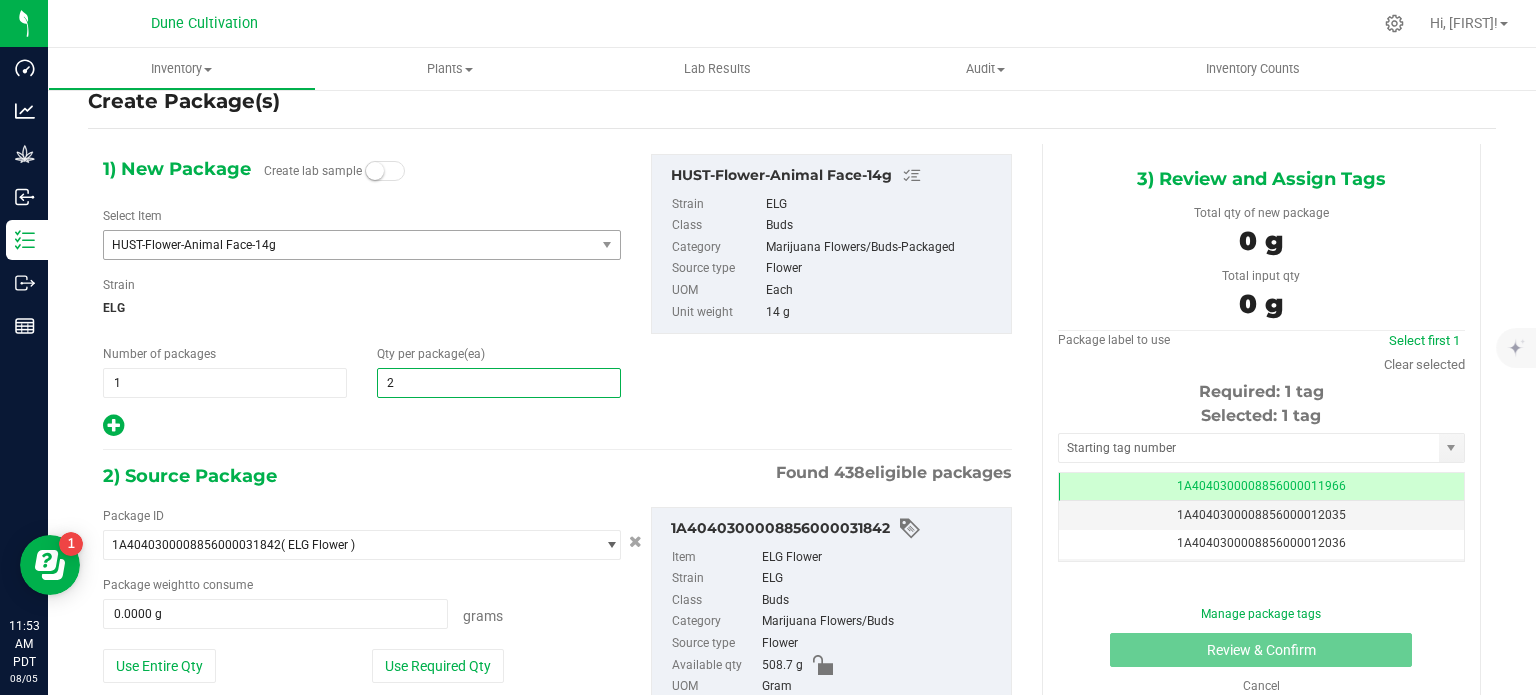 type on "29" 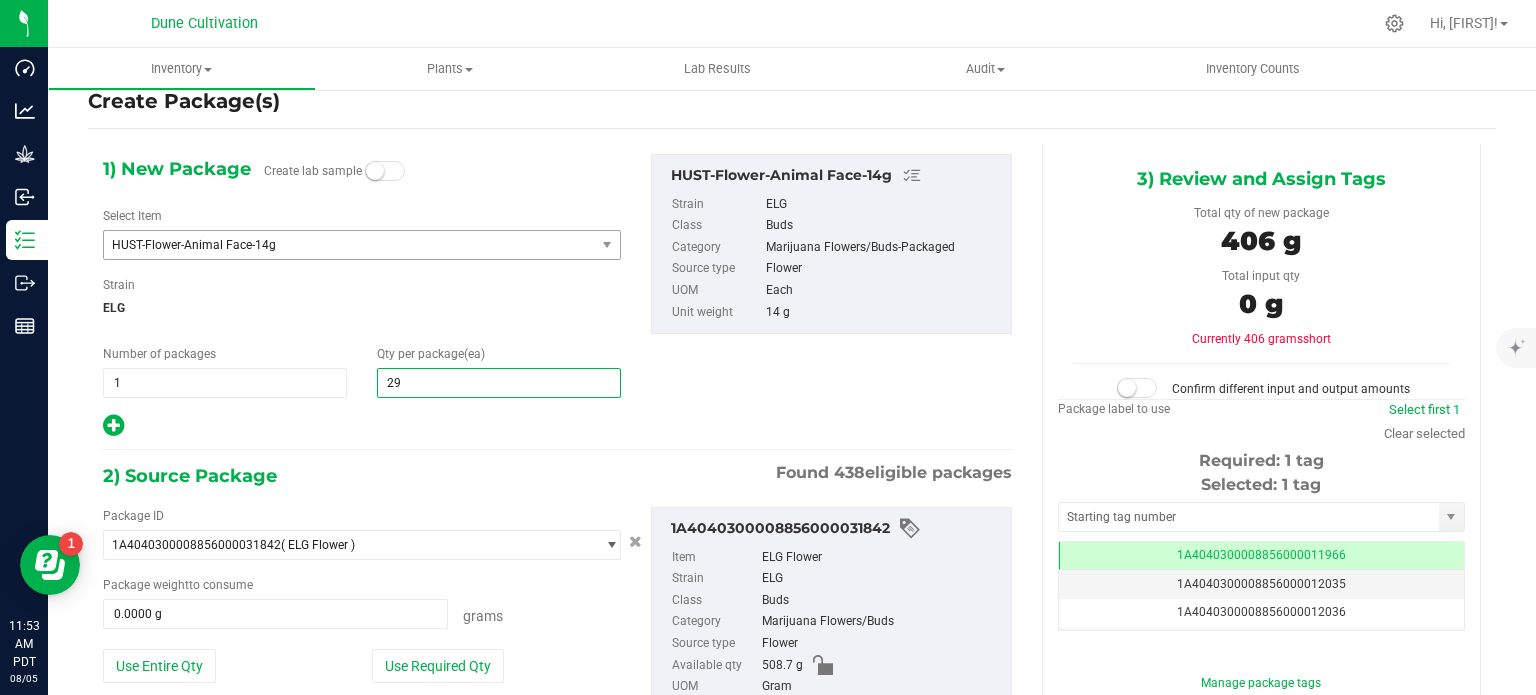 type on "29" 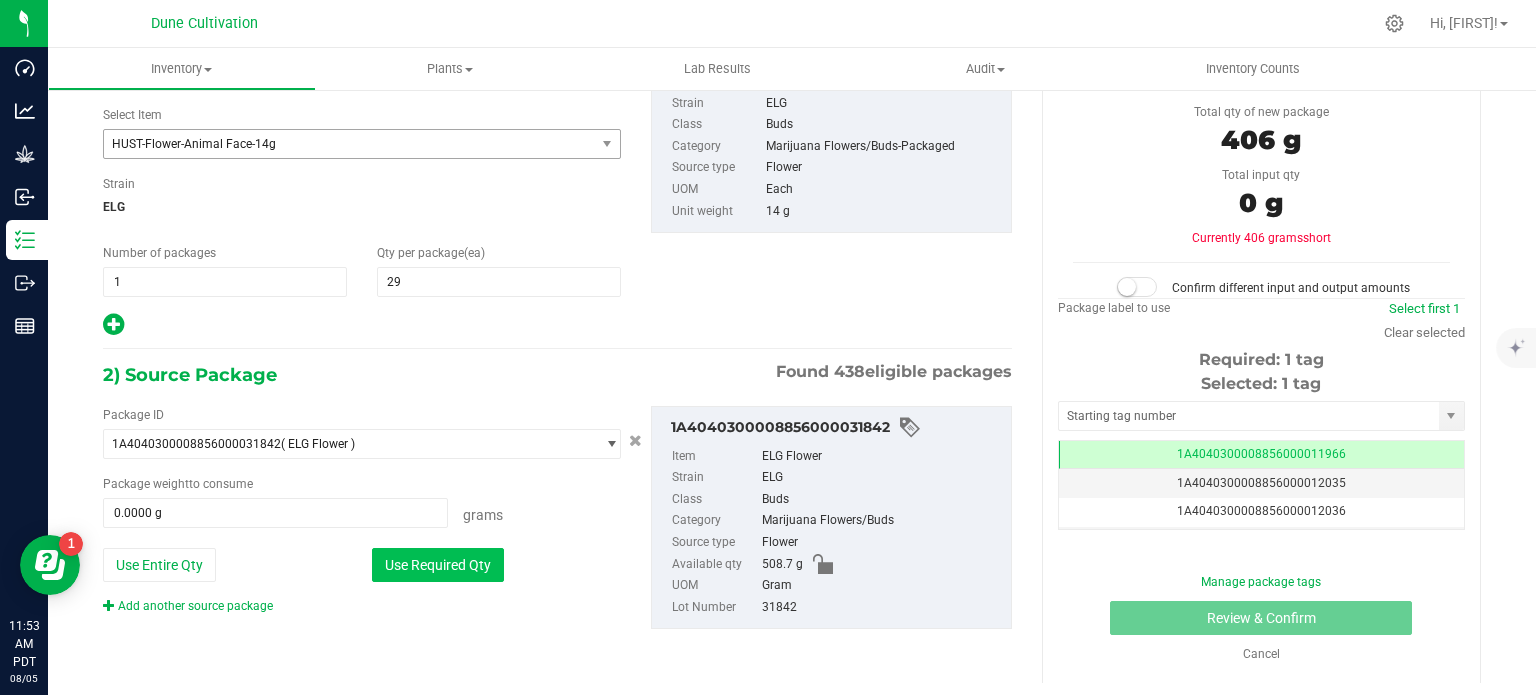 drag, startPoint x: 444, startPoint y: 580, endPoint x: 453, endPoint y: 567, distance: 15.811388 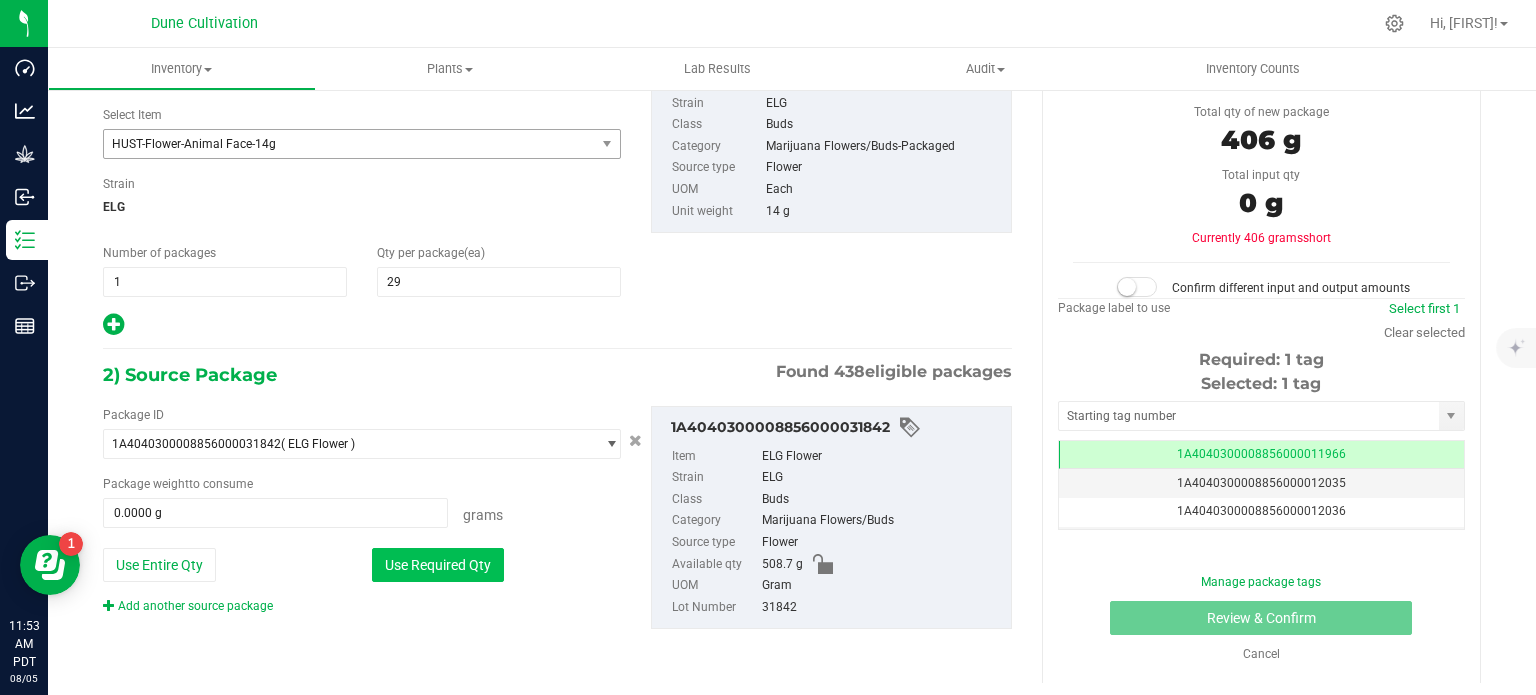 click on "Package ID
1A4040300008856000031842
(
ELG Flower
)
1A40403000004B6000012017 1A40403000004B6000013470 1A4040300008856000000103 1A4040300008856000000164 1A4040300008856000000167 1A4040300008856000000438 1A4040300008856000000529 1A4040300008856000000532 1A4040300008856000001123 1A4040300008856000002149 1A4040300008856000002150 1A4040300008856000002151 1A4040300008856000002208 1A4040300008856000002344 1A4040300008856000002399 1A4040300008856000002889 1A4040300008856000003505 1A4040300008856000003506 1A4040300008856000003868 1A4040300008856000004234 1A4040300008856000004304 1A4040300008856000004864 1A4040300008856000004910 1A4040300008856000005147 1A4040300008856000007389 1A4040300008856000007390 1A4040300008856000007391 1A4040300008856000007771 1A4040300008856000007986 1A4040300008856000008845 1A4040300008856000008848" at bounding box center (362, 510) 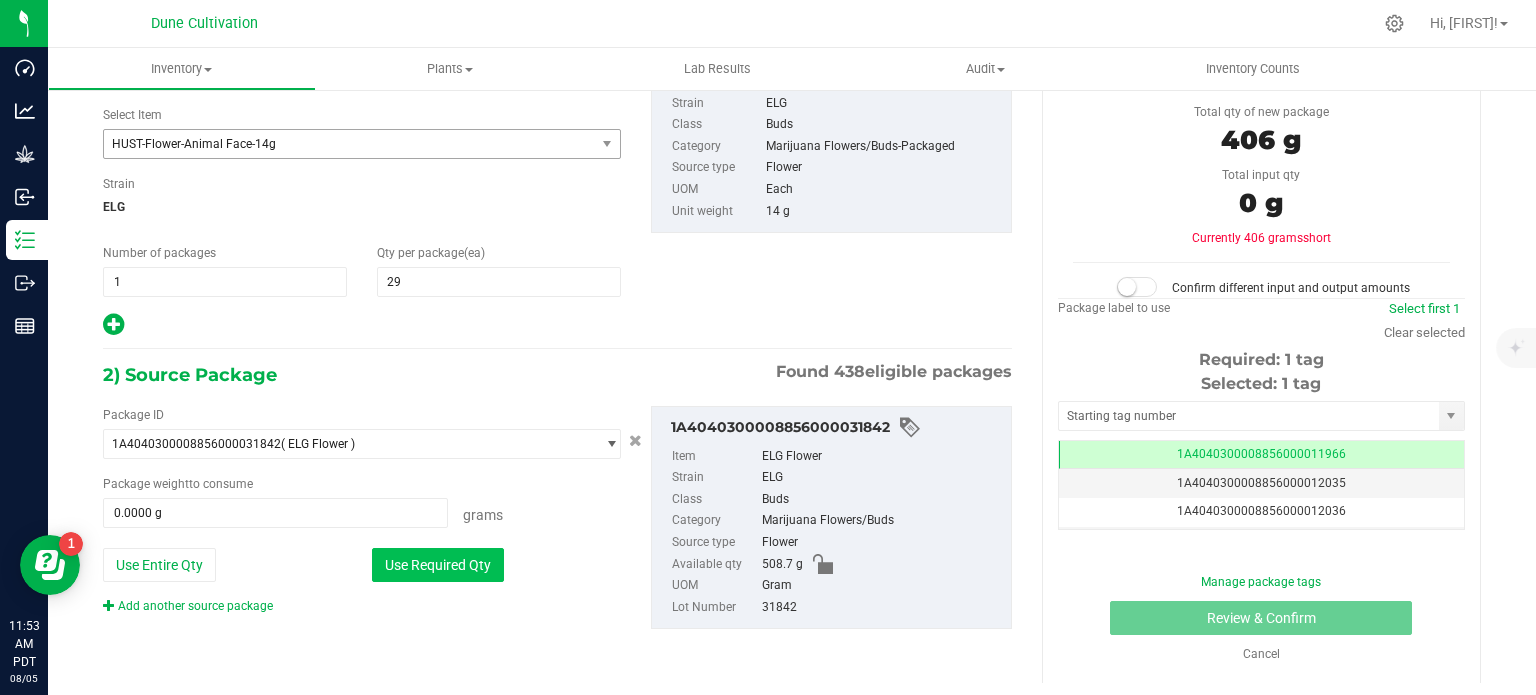 click on "Use Required Qty" at bounding box center (438, 565) 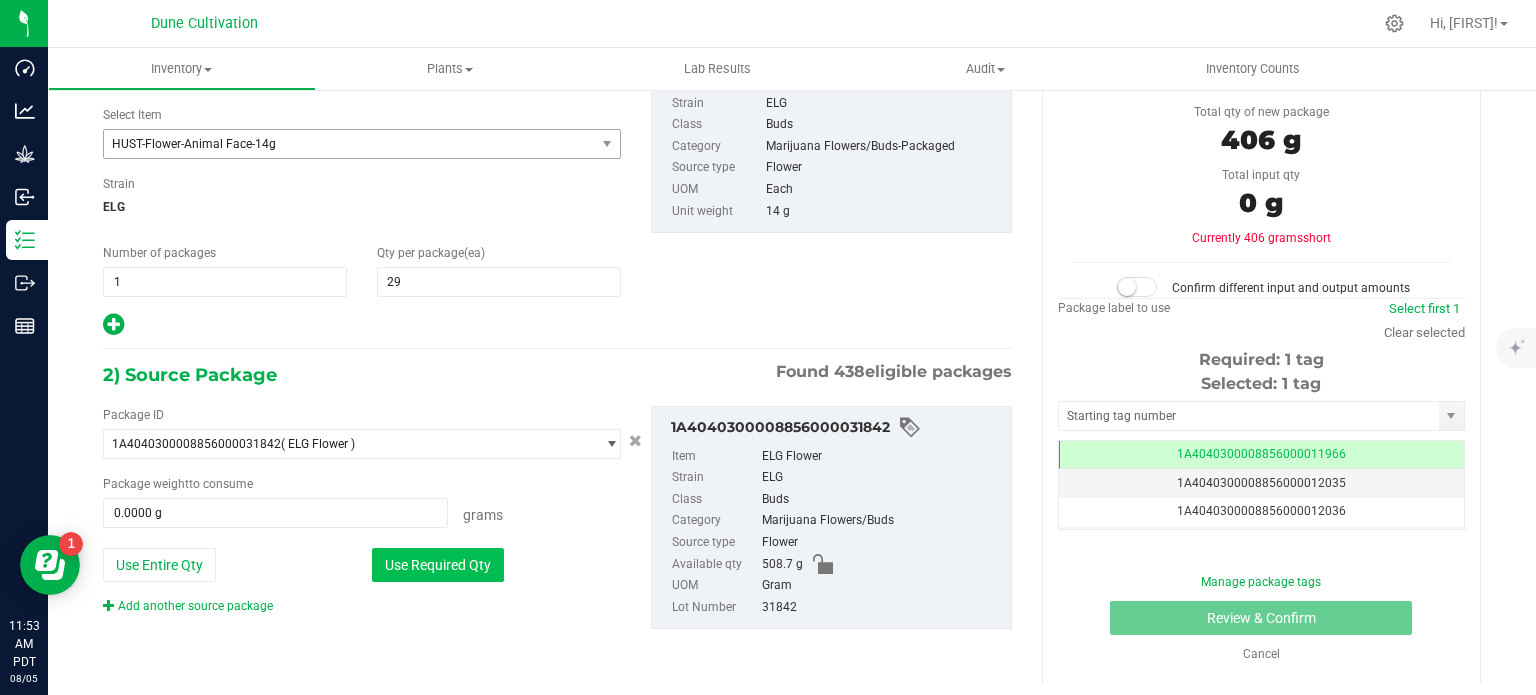 type on "406.0000 g" 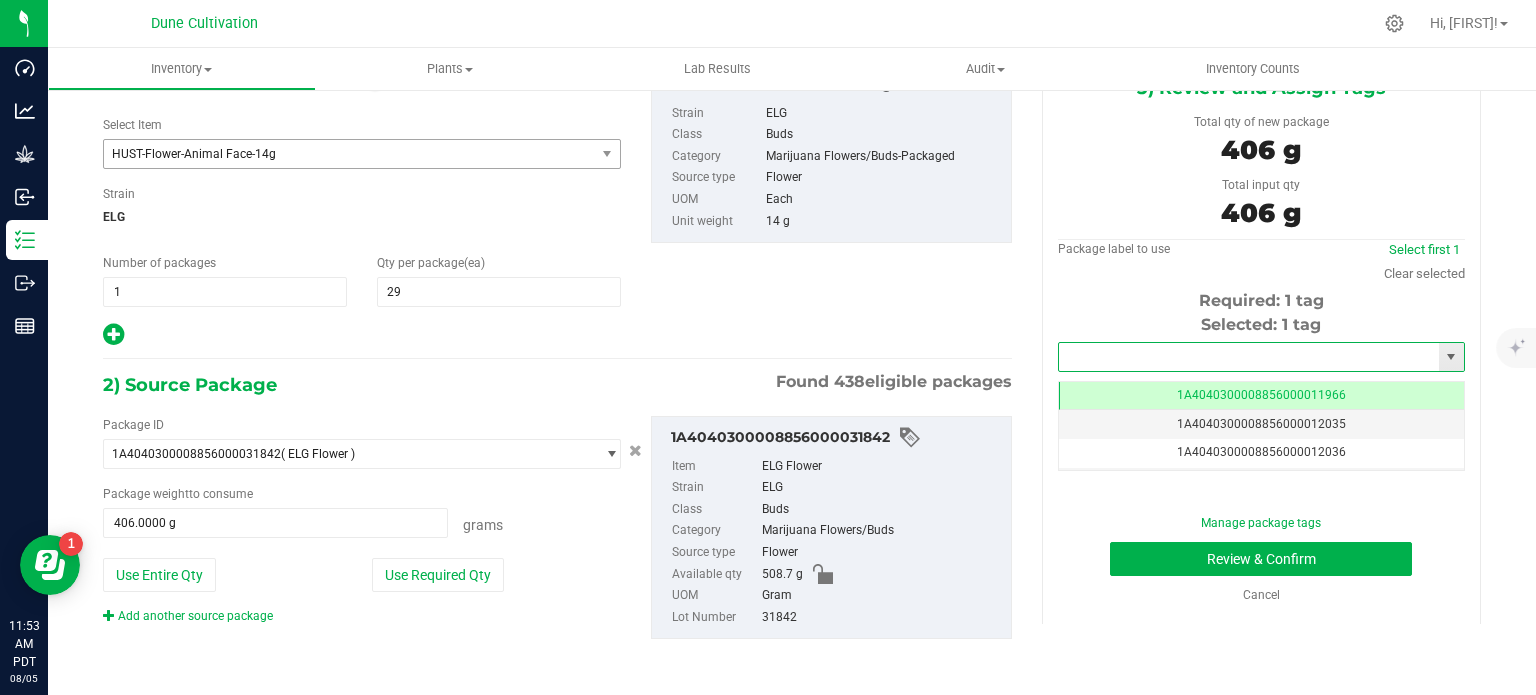 click at bounding box center [1249, 357] 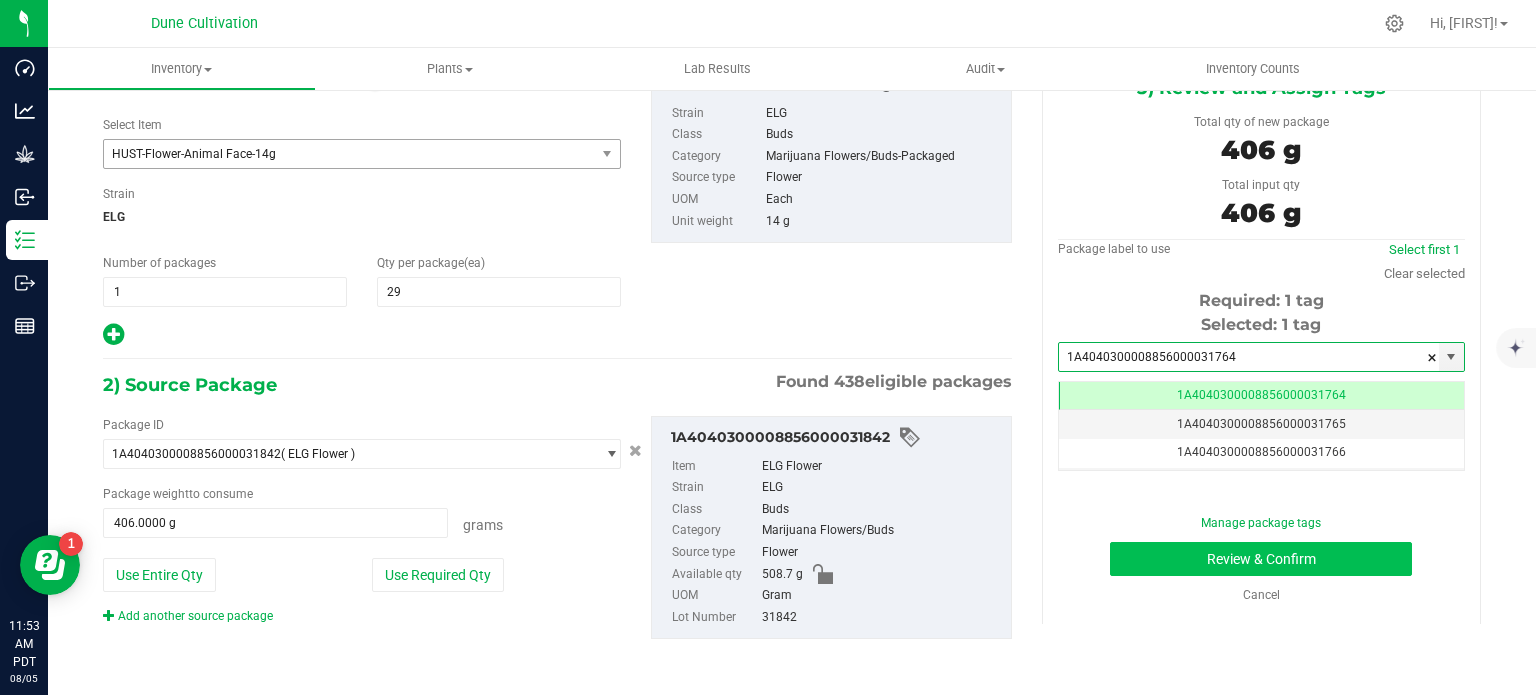 type on "1A4040300008856000031764" 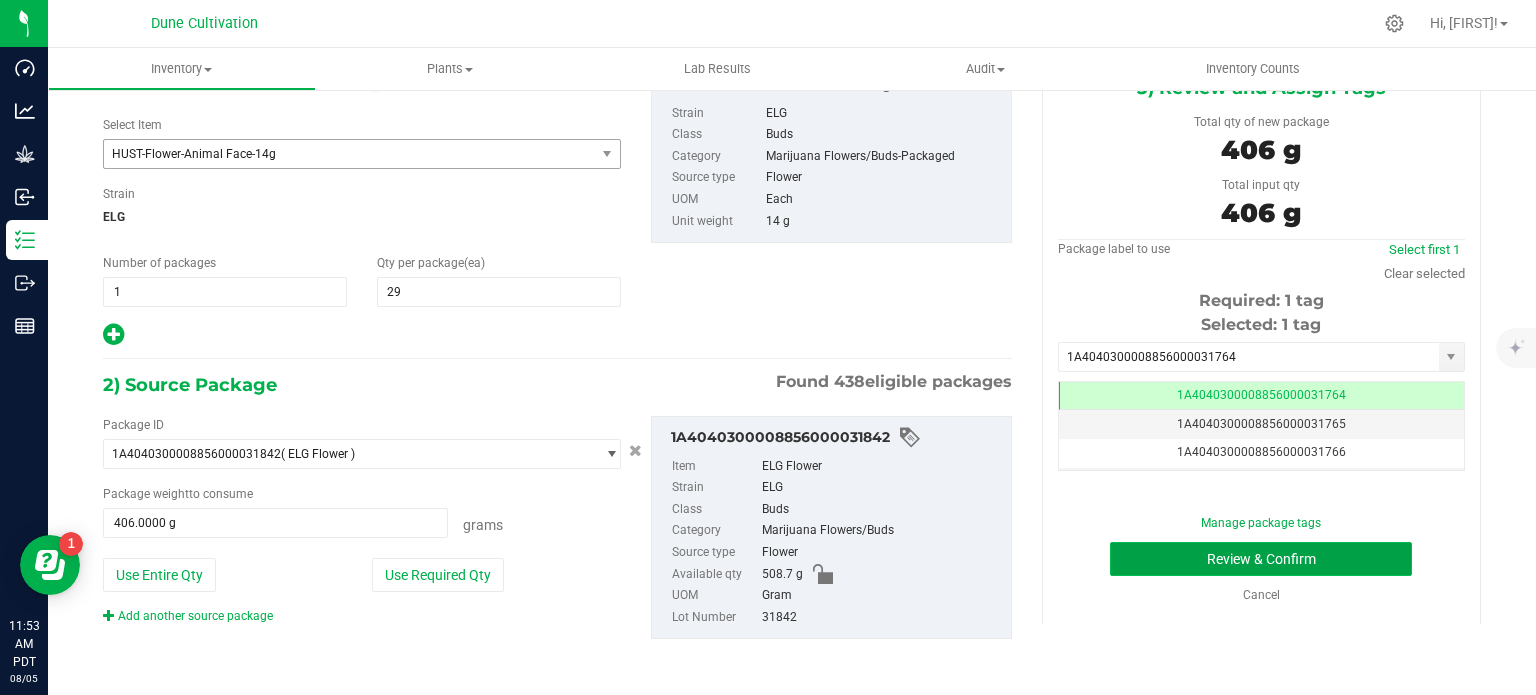 click on "Review & Confirm" at bounding box center [1261, 559] 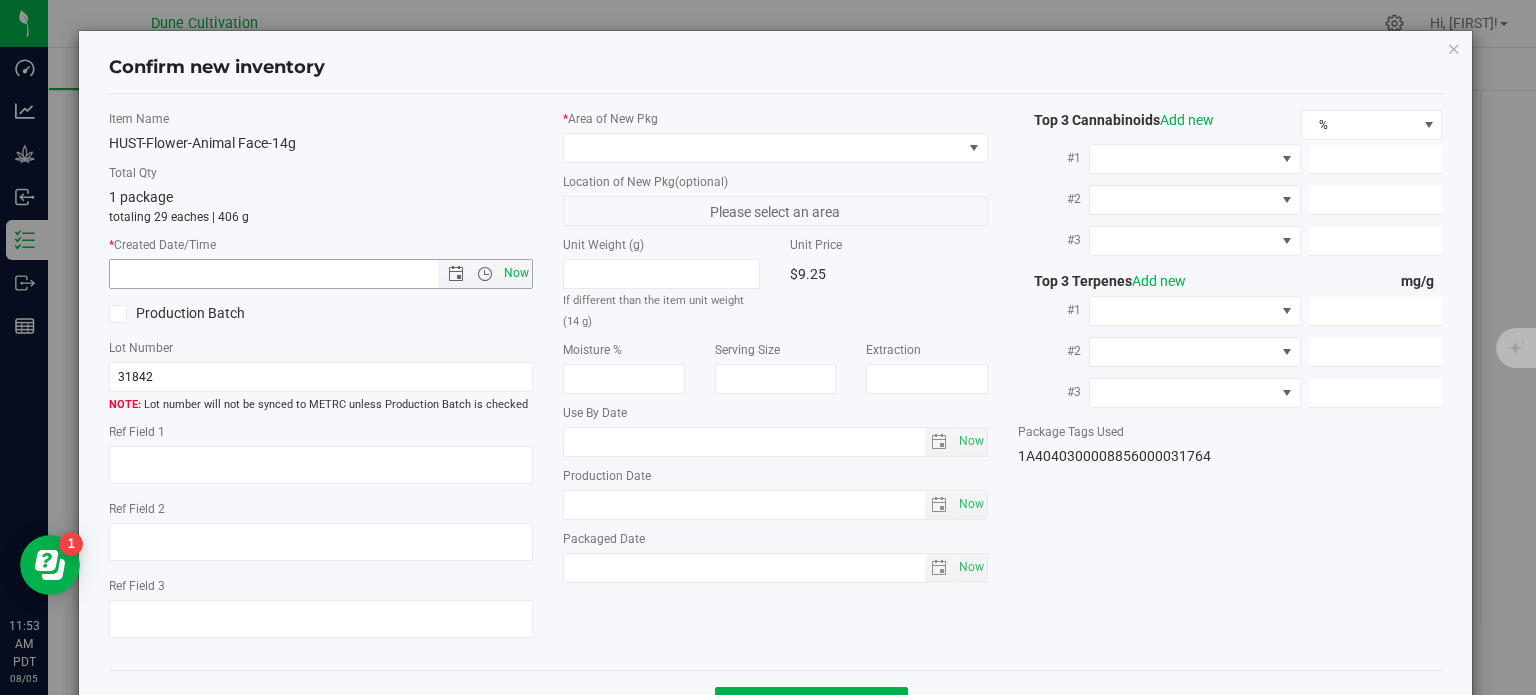 click on "Now" at bounding box center (517, 273) 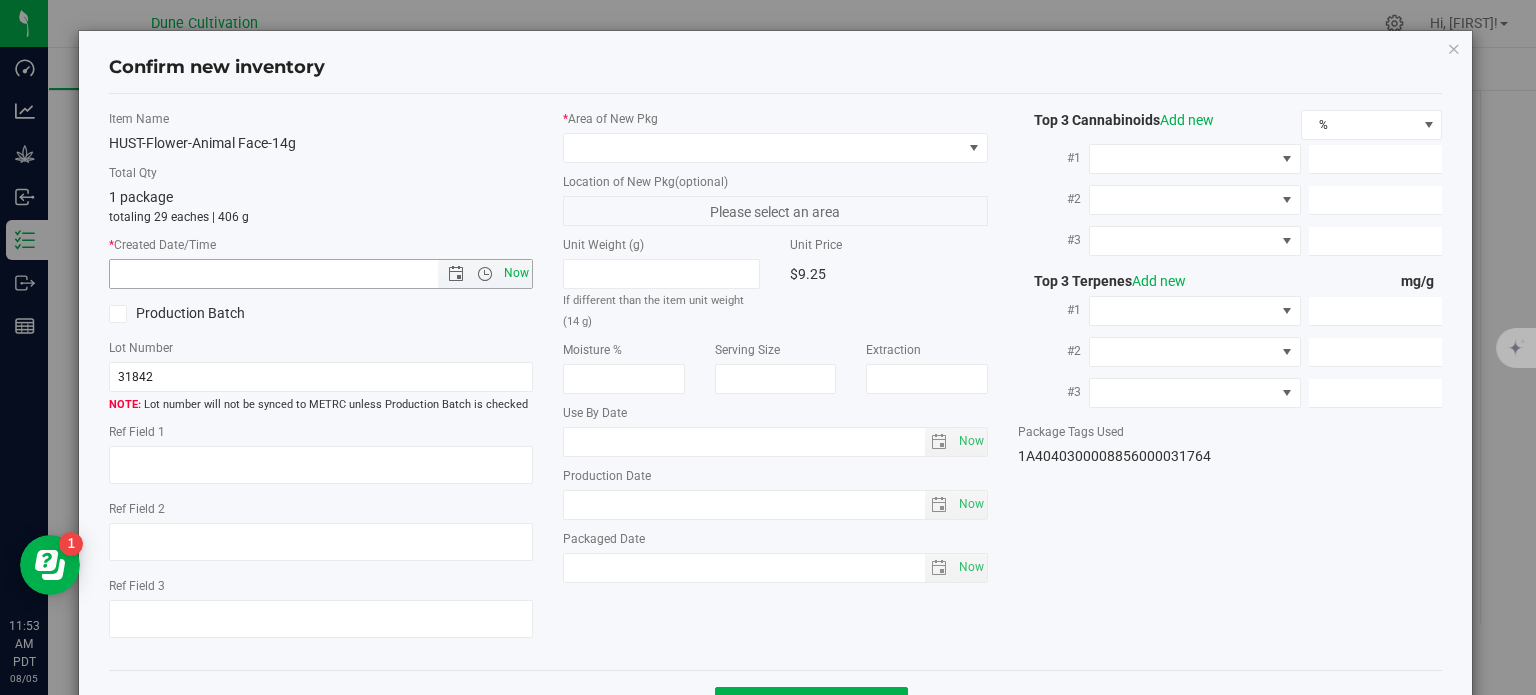 type on "8/5/2025 11:53 AM" 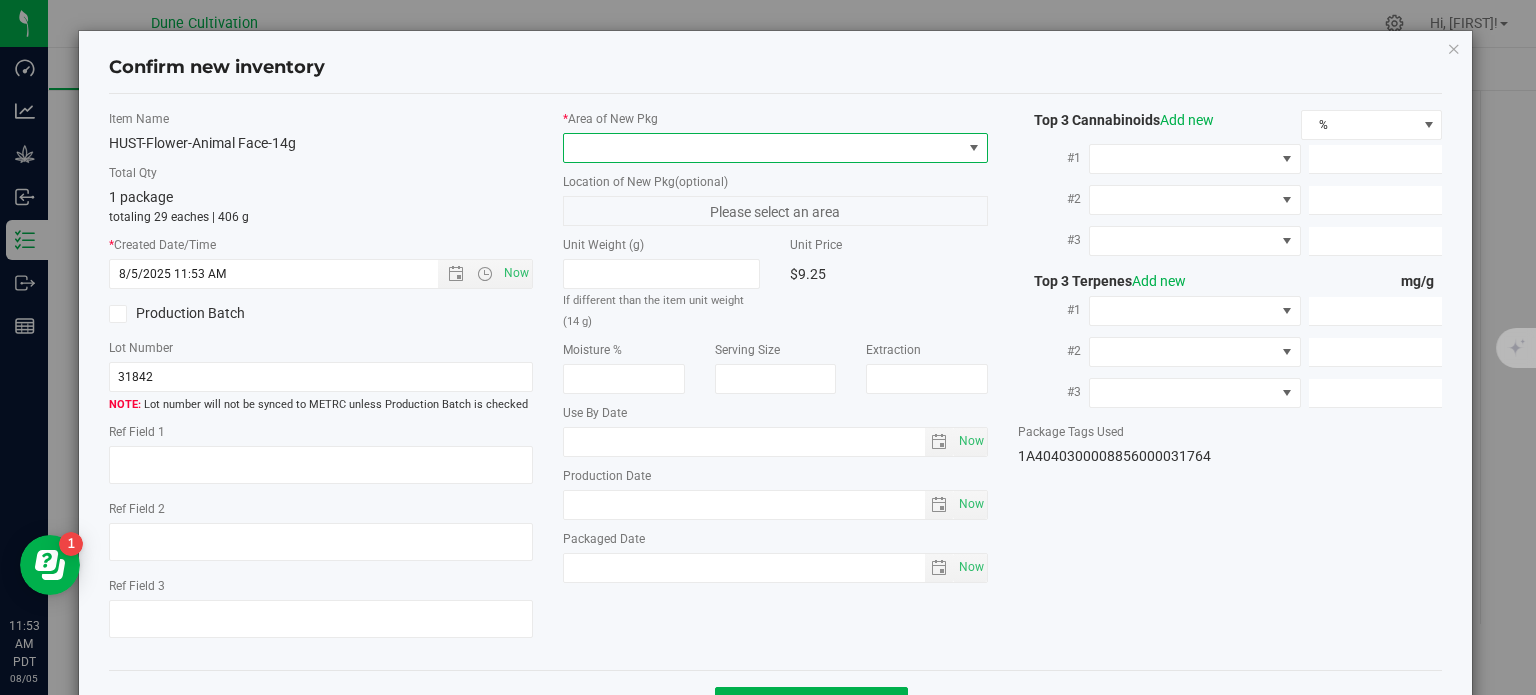 click at bounding box center [763, 148] 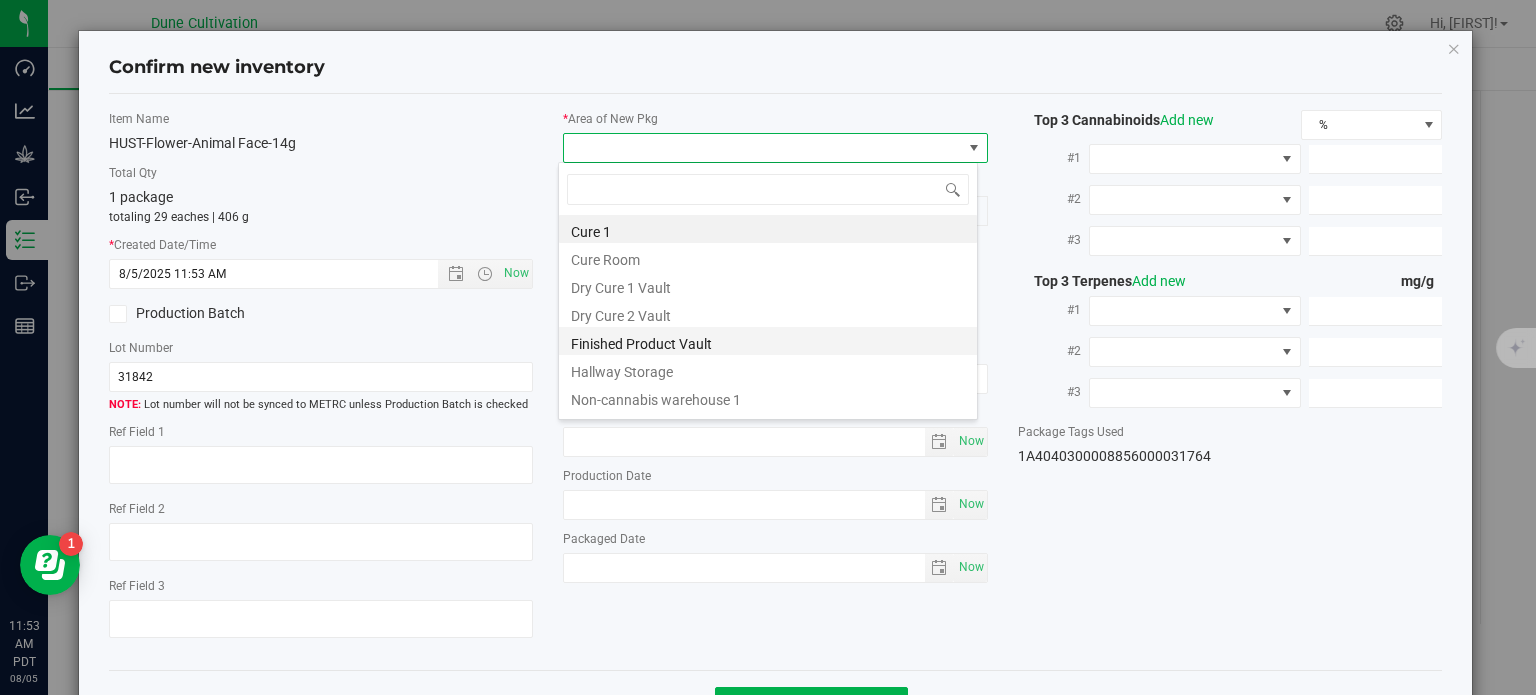 click on "Finished Product Vault" at bounding box center (768, 341) 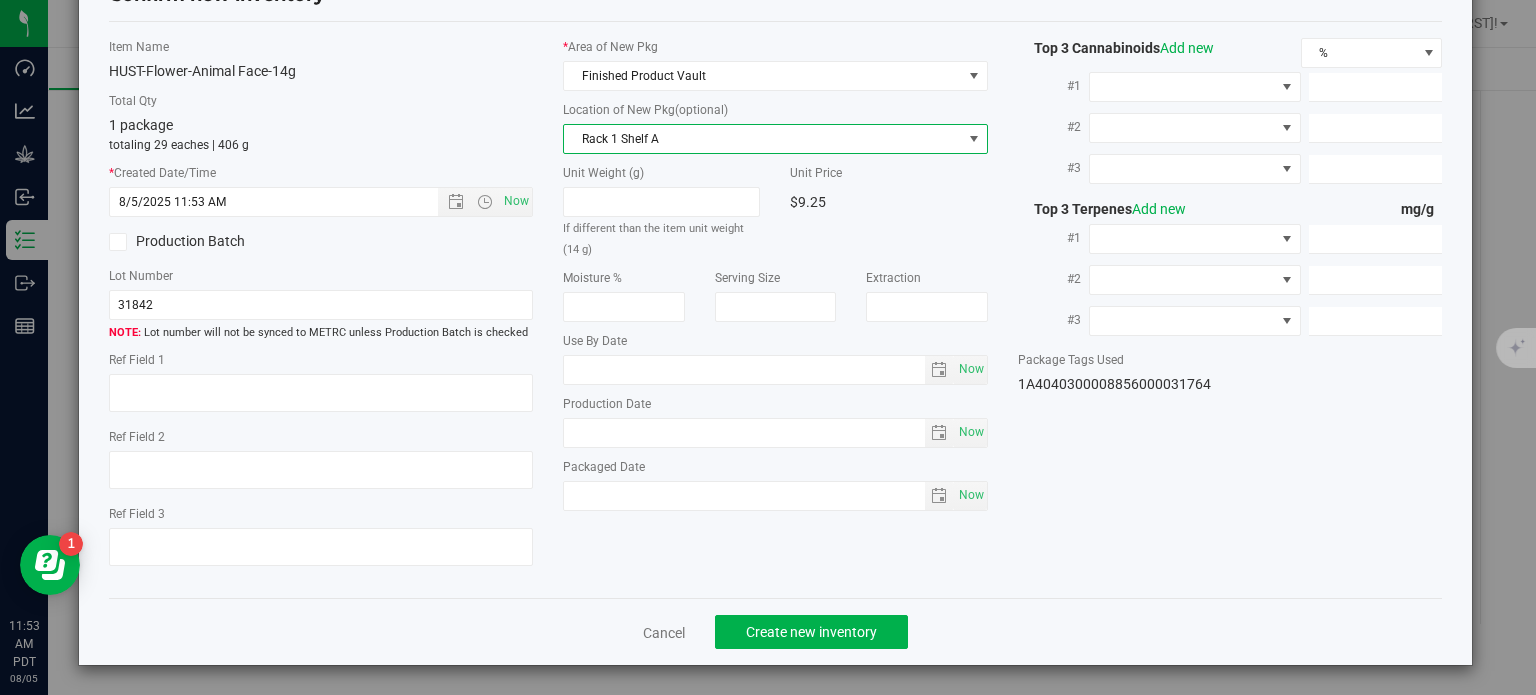 click on "Rack 1 Shelf A" at bounding box center (763, 139) 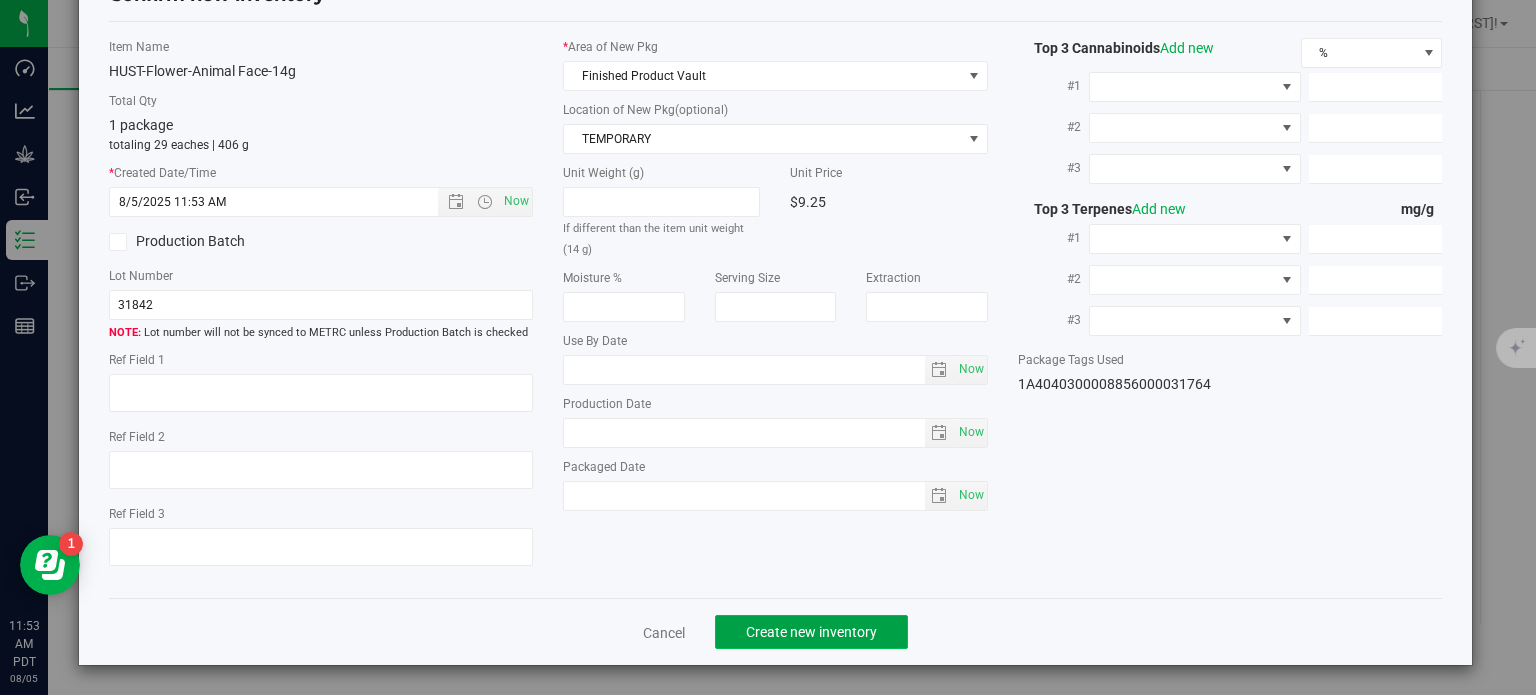 click on "Create new inventory" 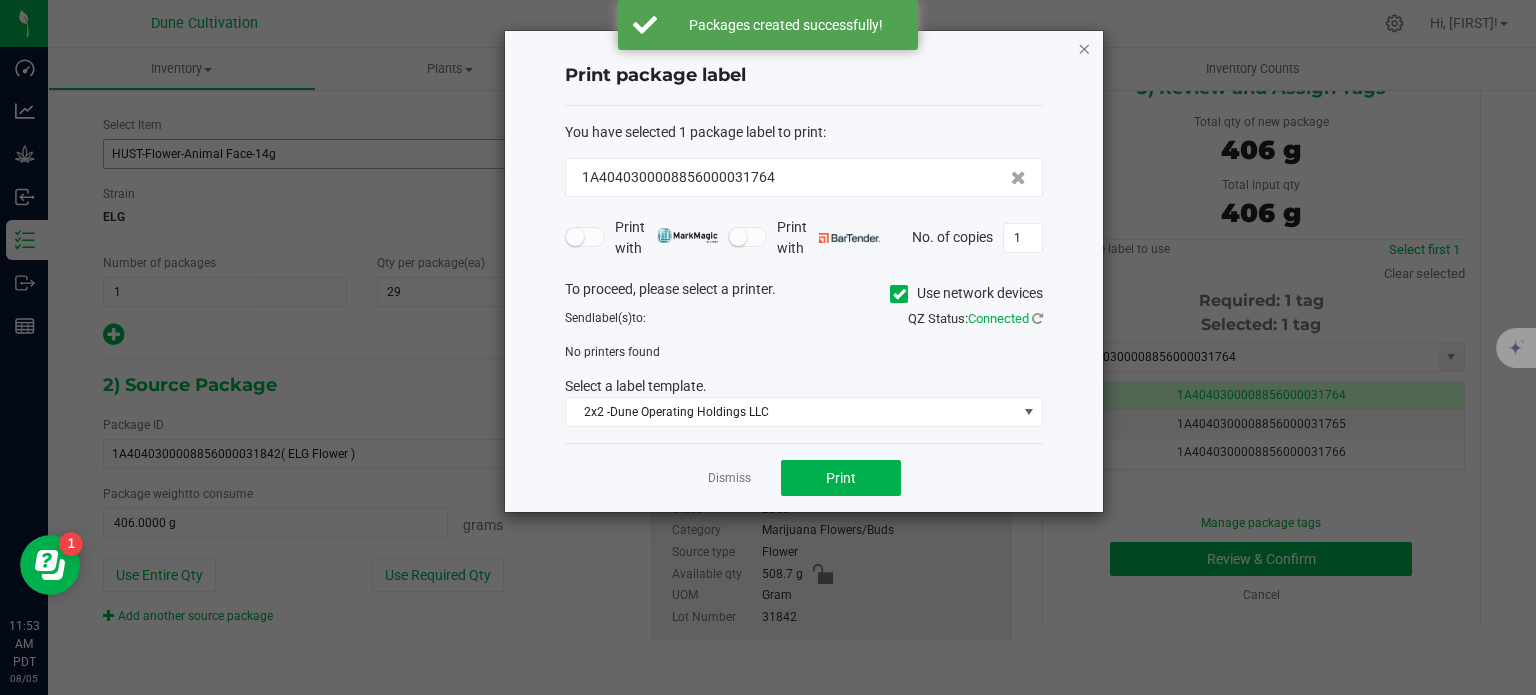 click 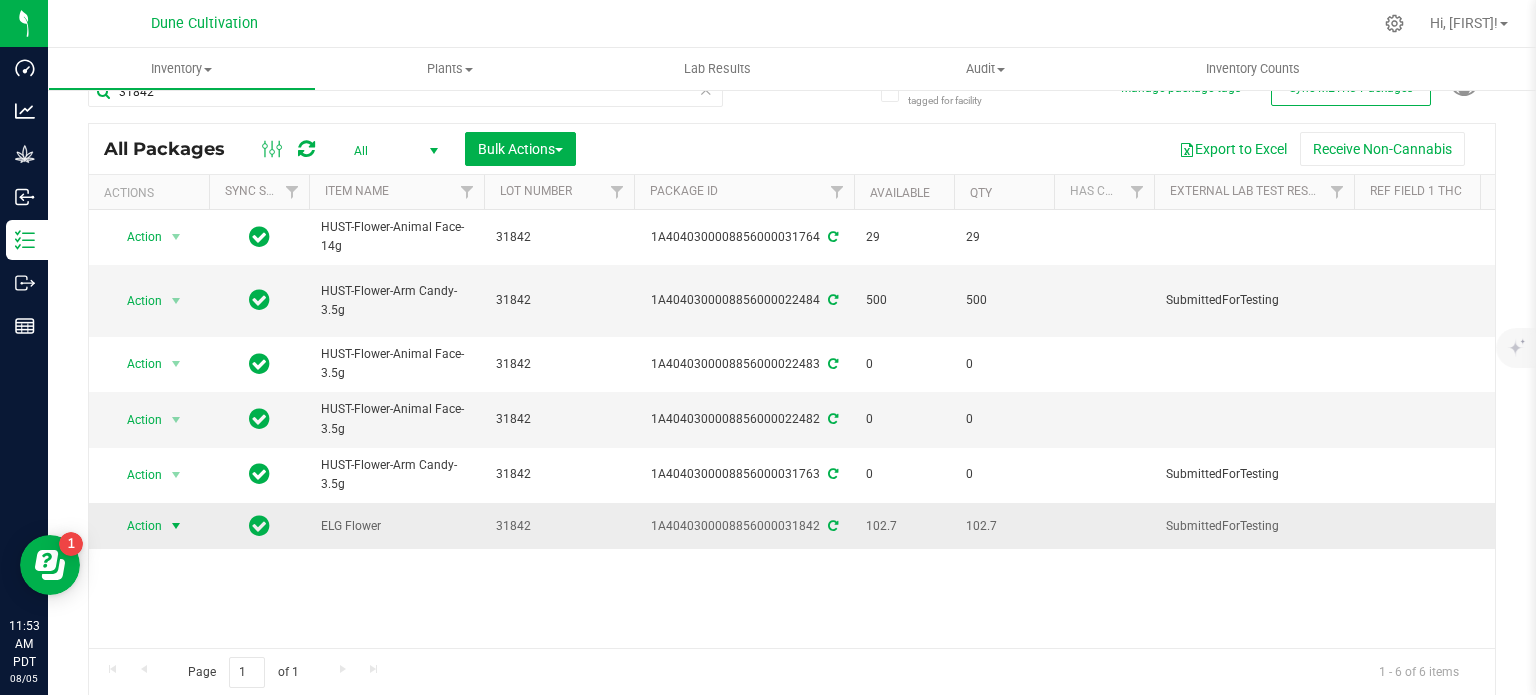 click at bounding box center (176, 526) 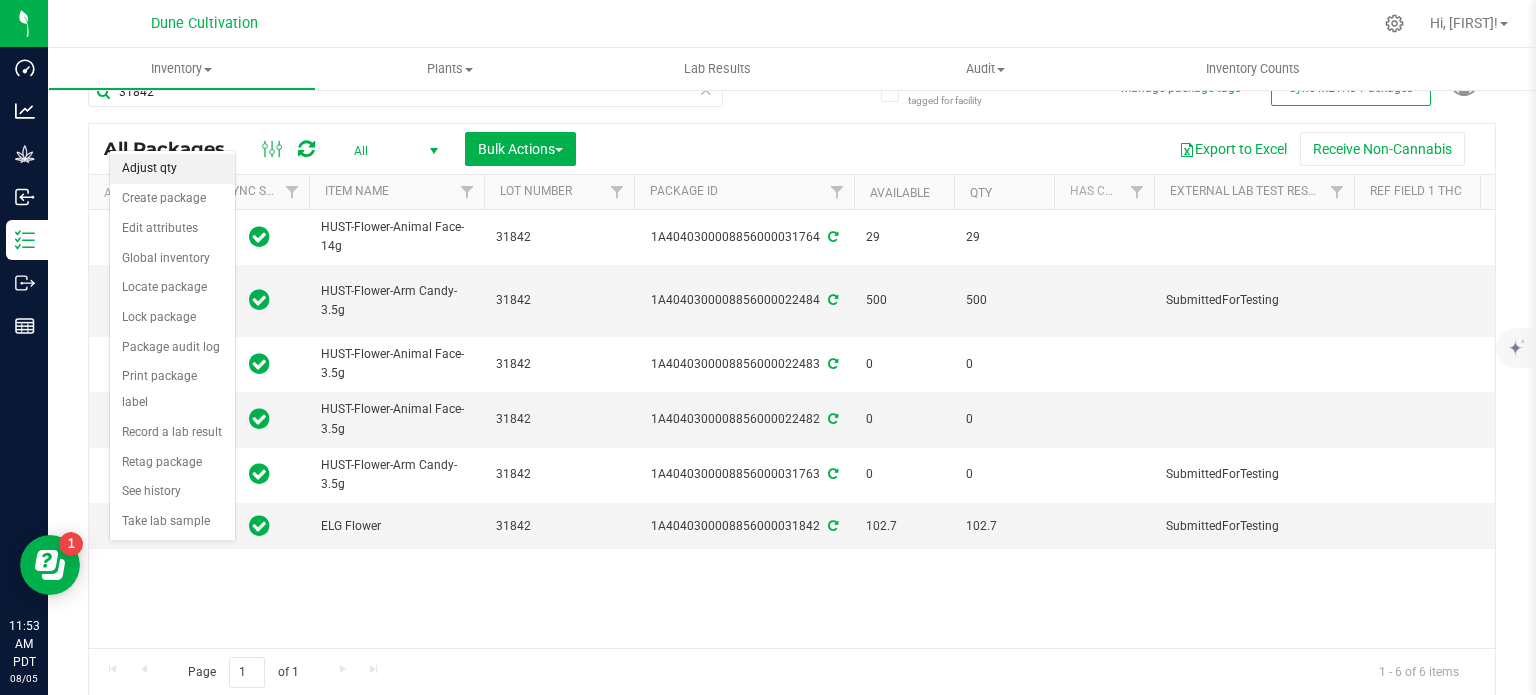 click on "Adjust qty" at bounding box center (172, 169) 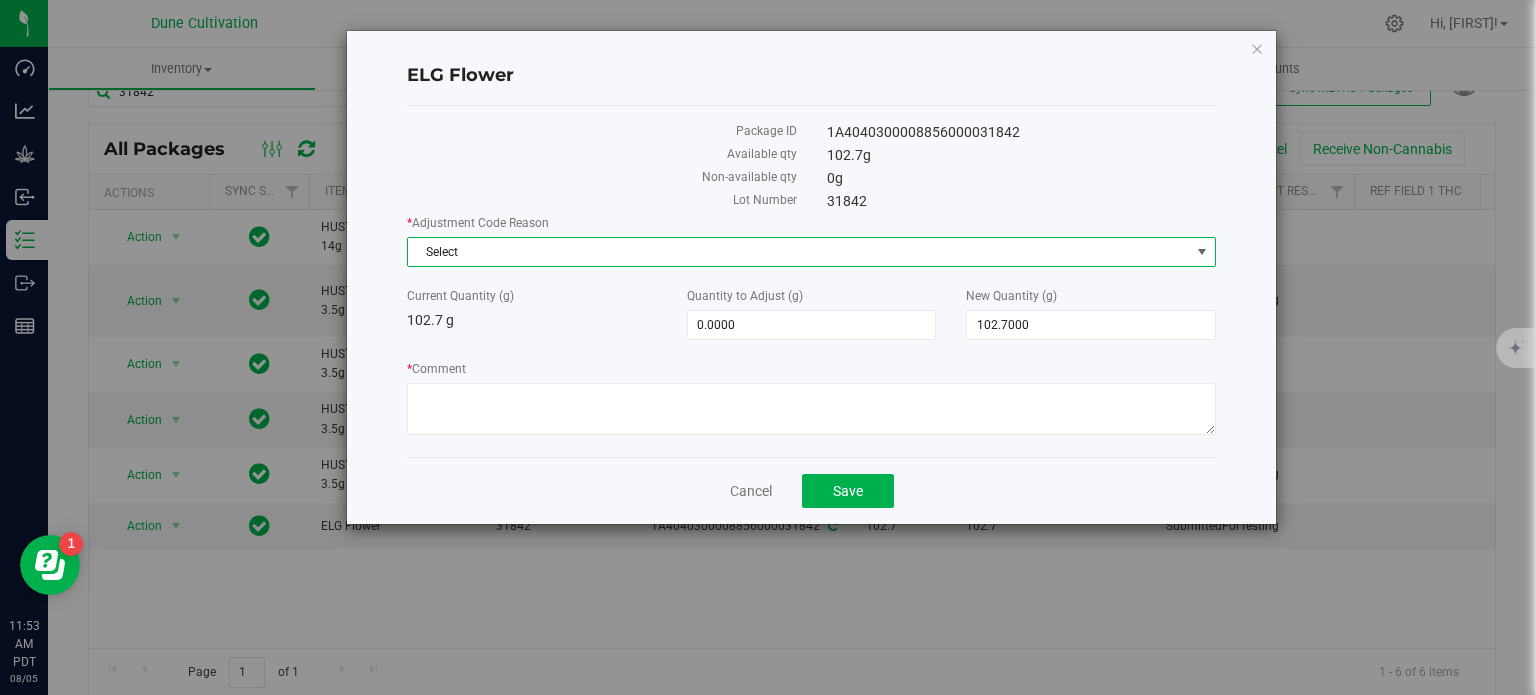 click on "Select" at bounding box center [799, 252] 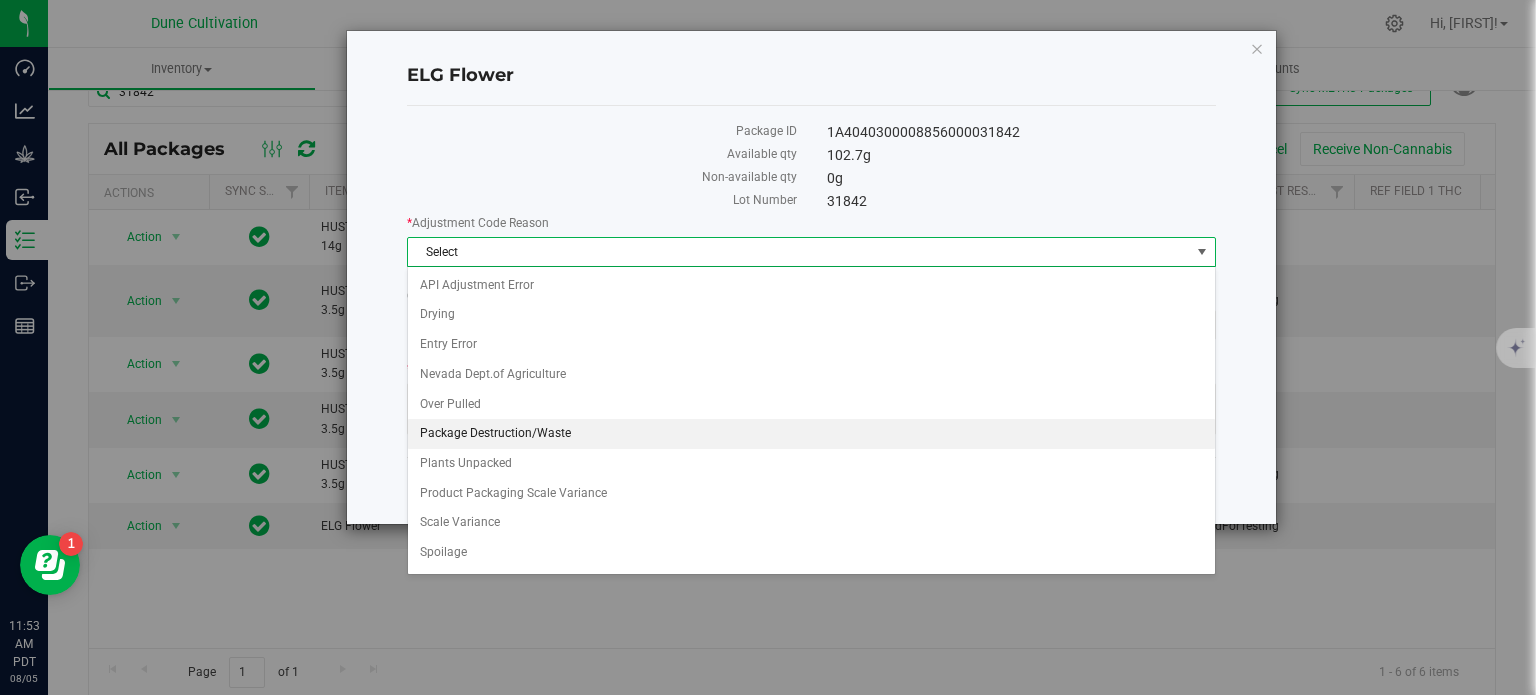 click on "Package Destruction/Waste" at bounding box center [811, 434] 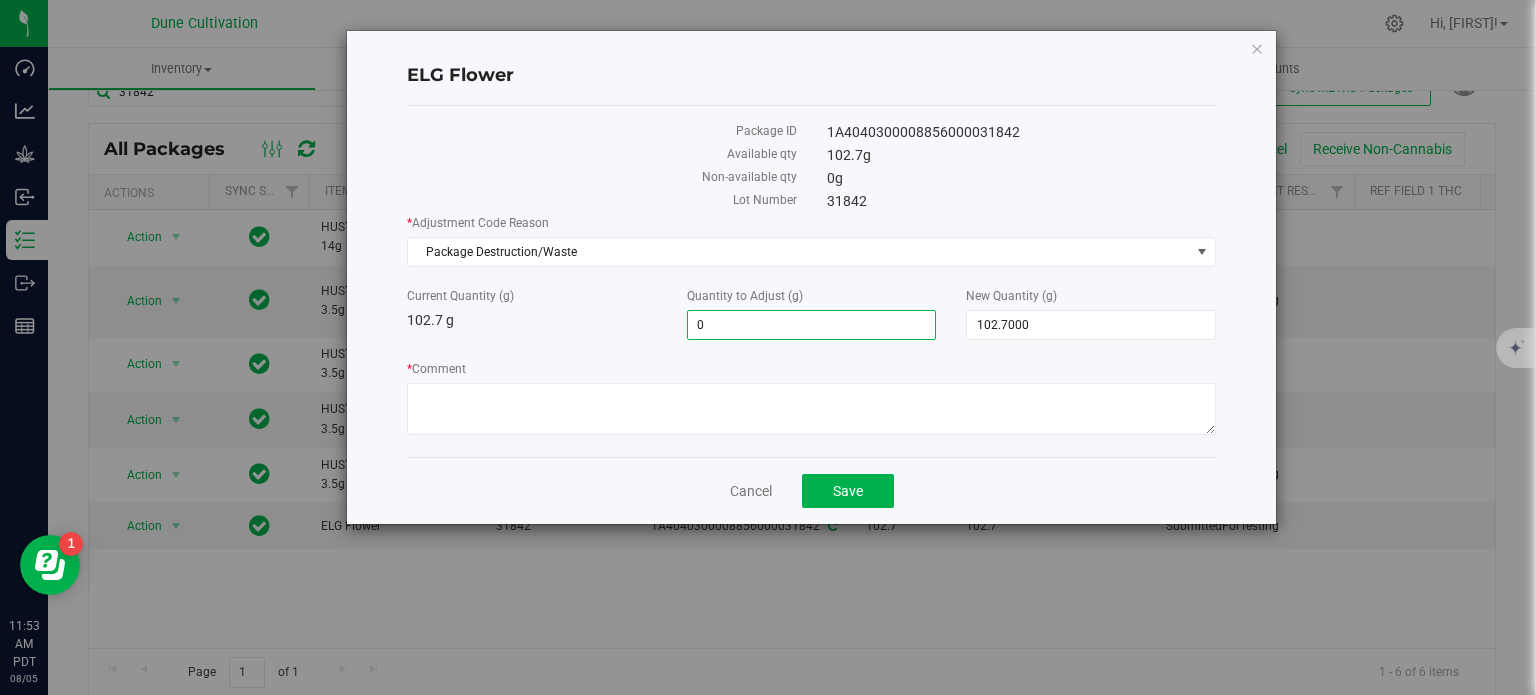 click on "0.0000 0" at bounding box center [812, 325] 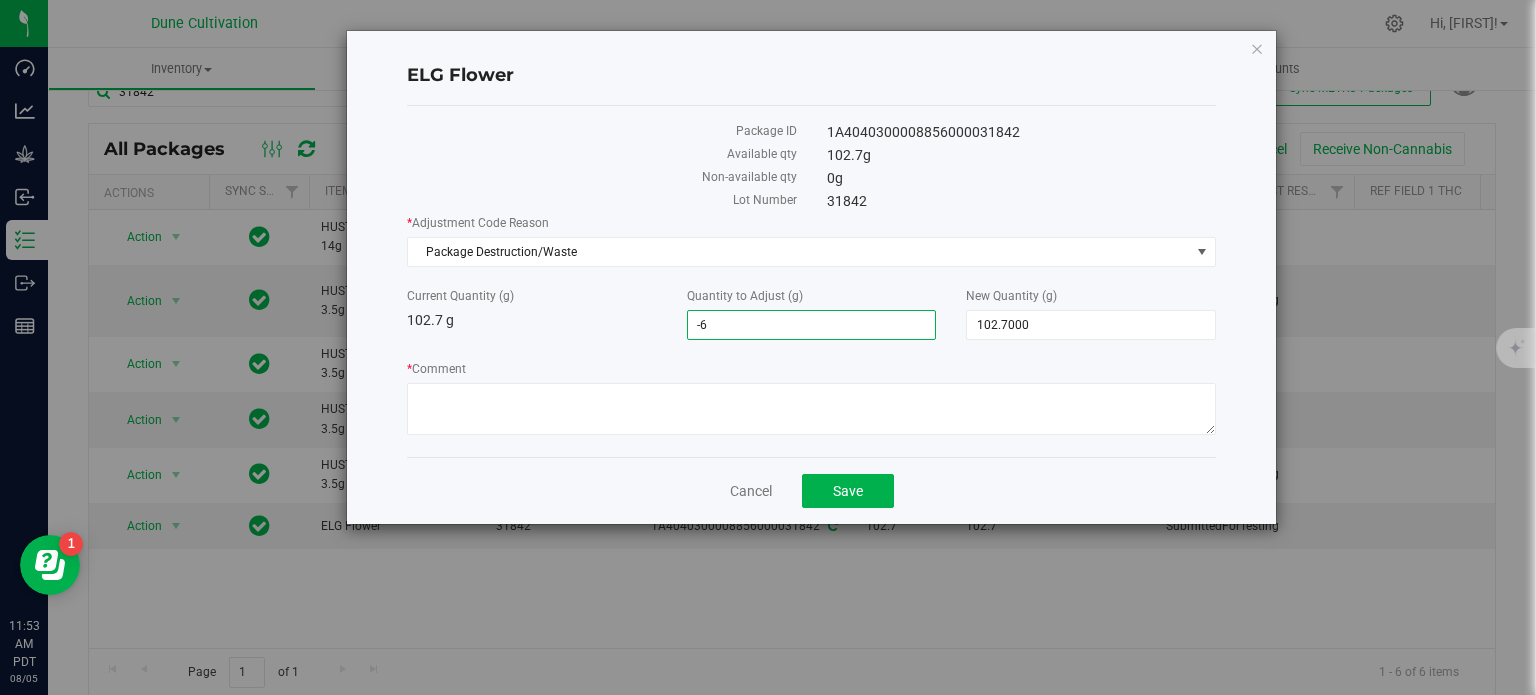 type on "-66" 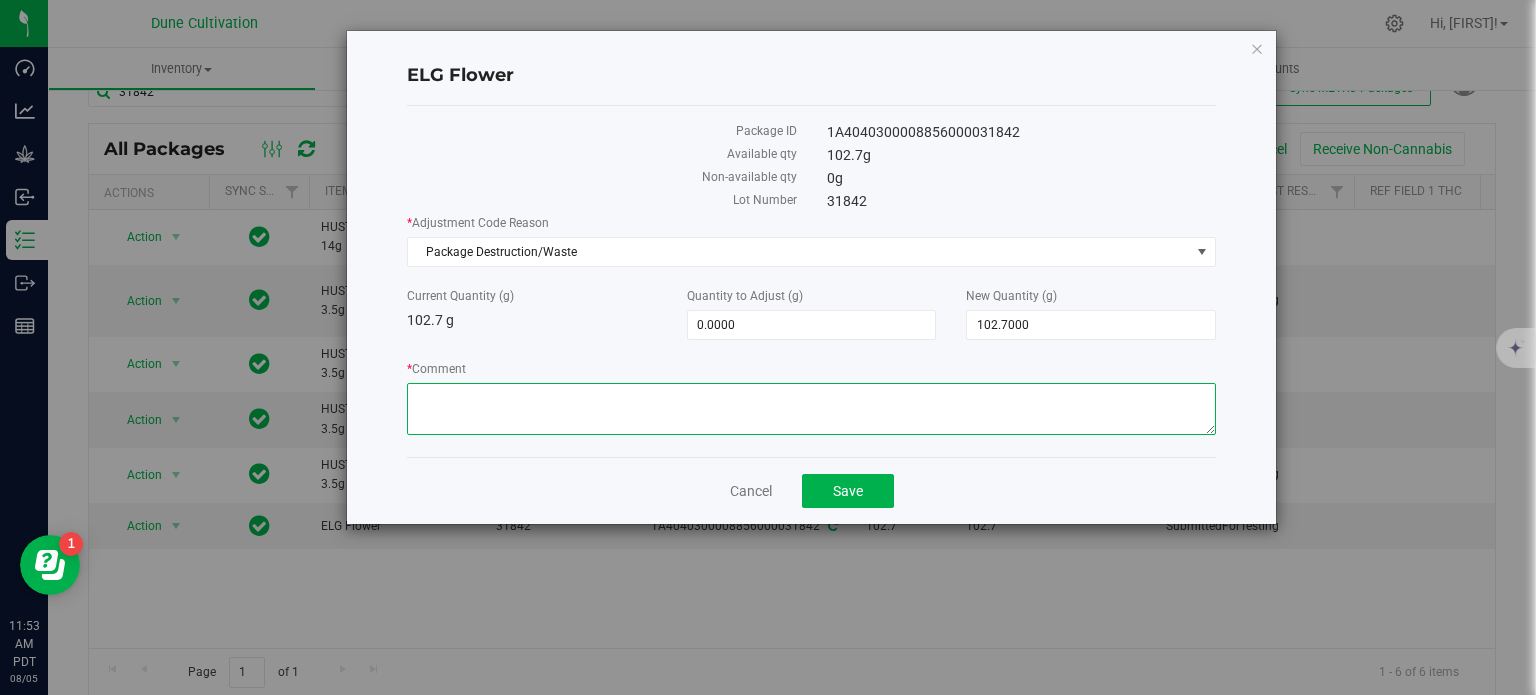 type on "-66.0000" 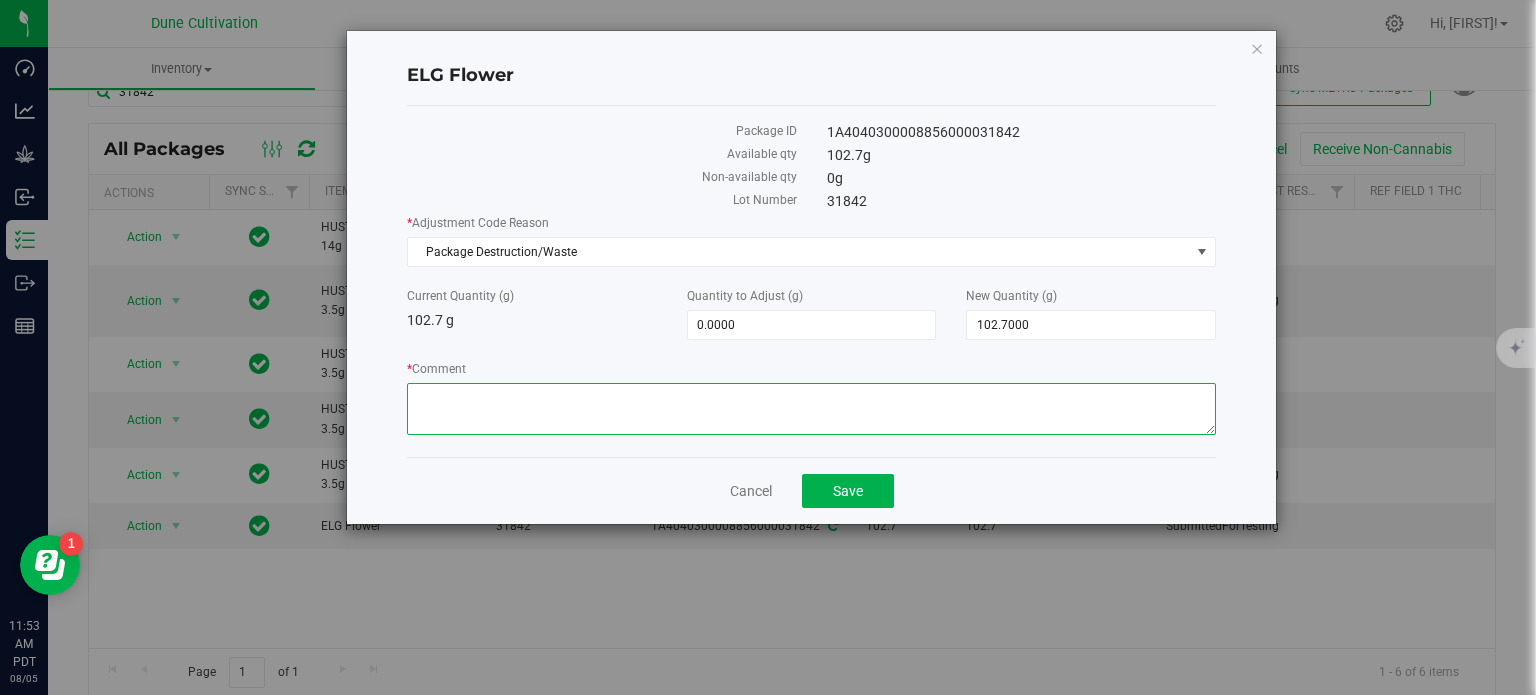 type on "36.7000" 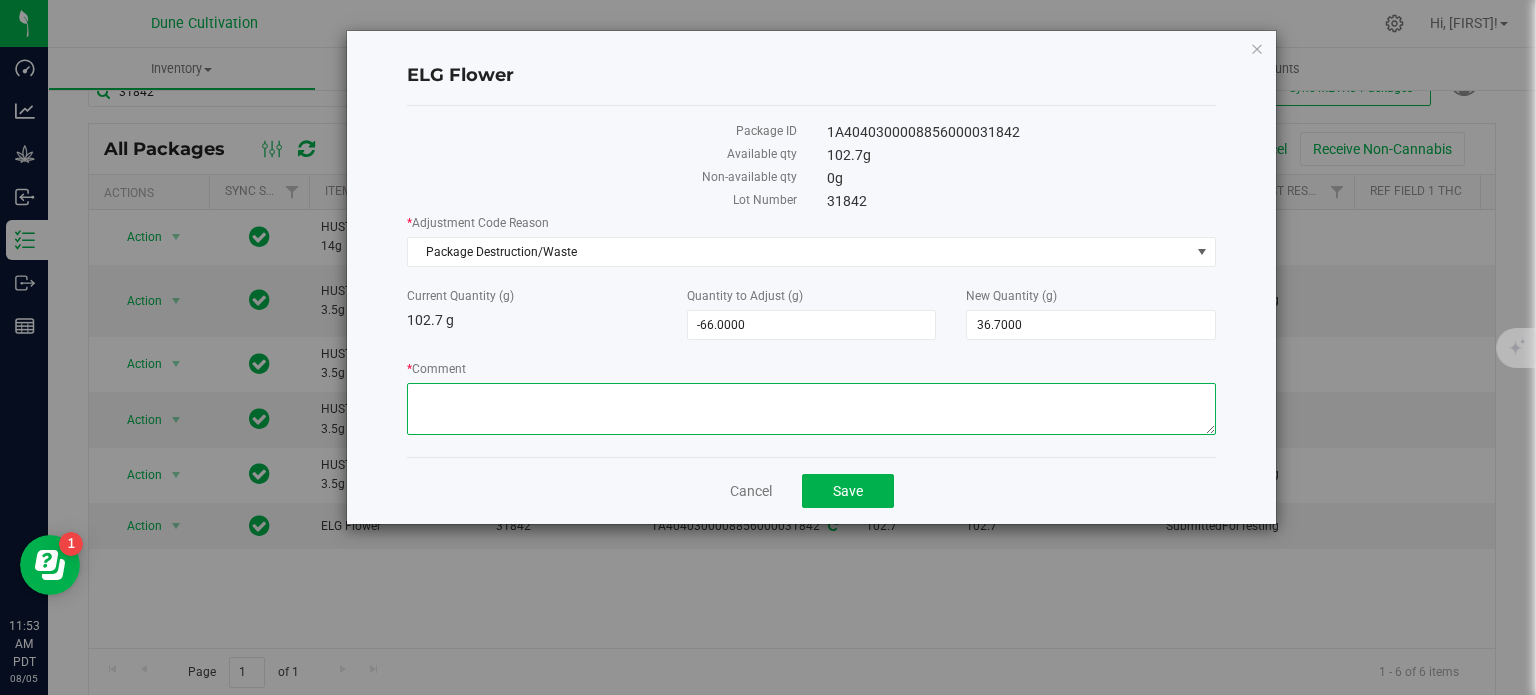 click on "*
Comment" at bounding box center [811, 409] 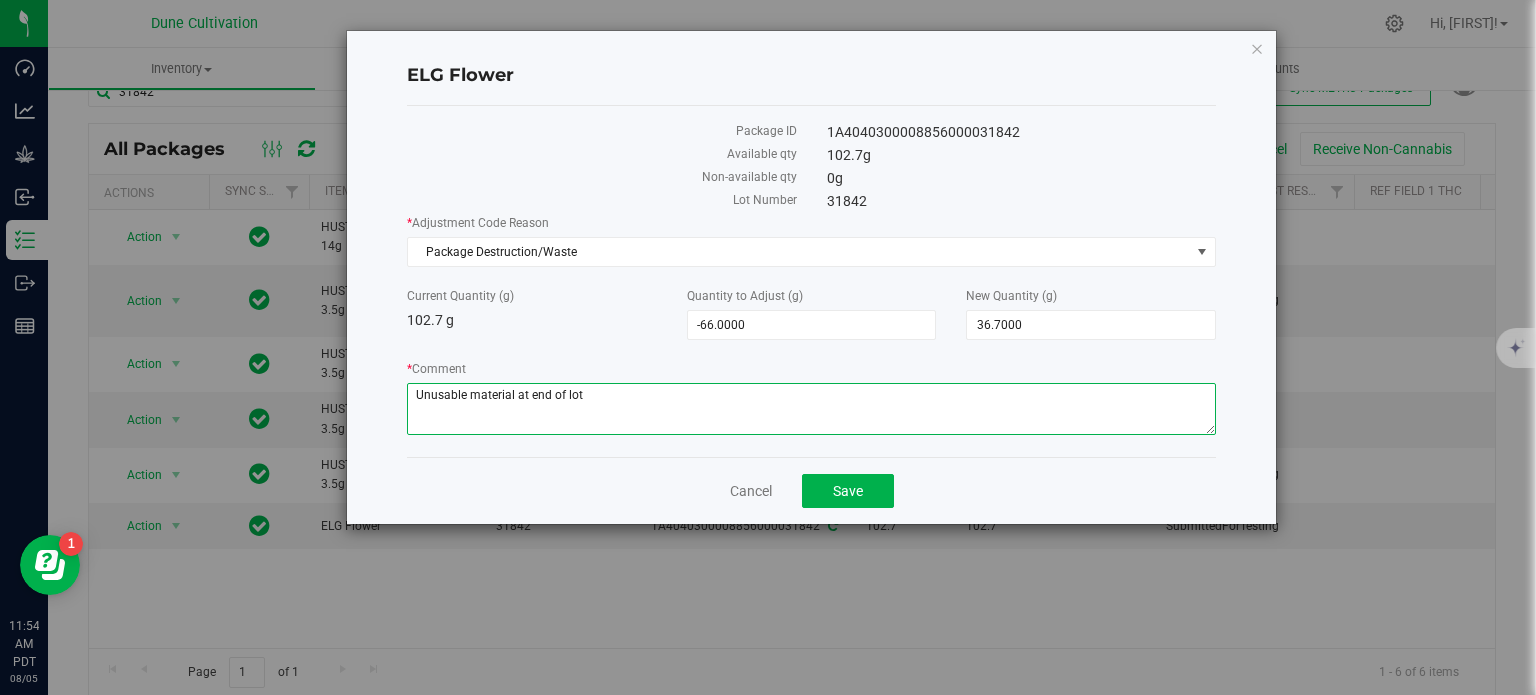 type on "Unusable material at end of lot" 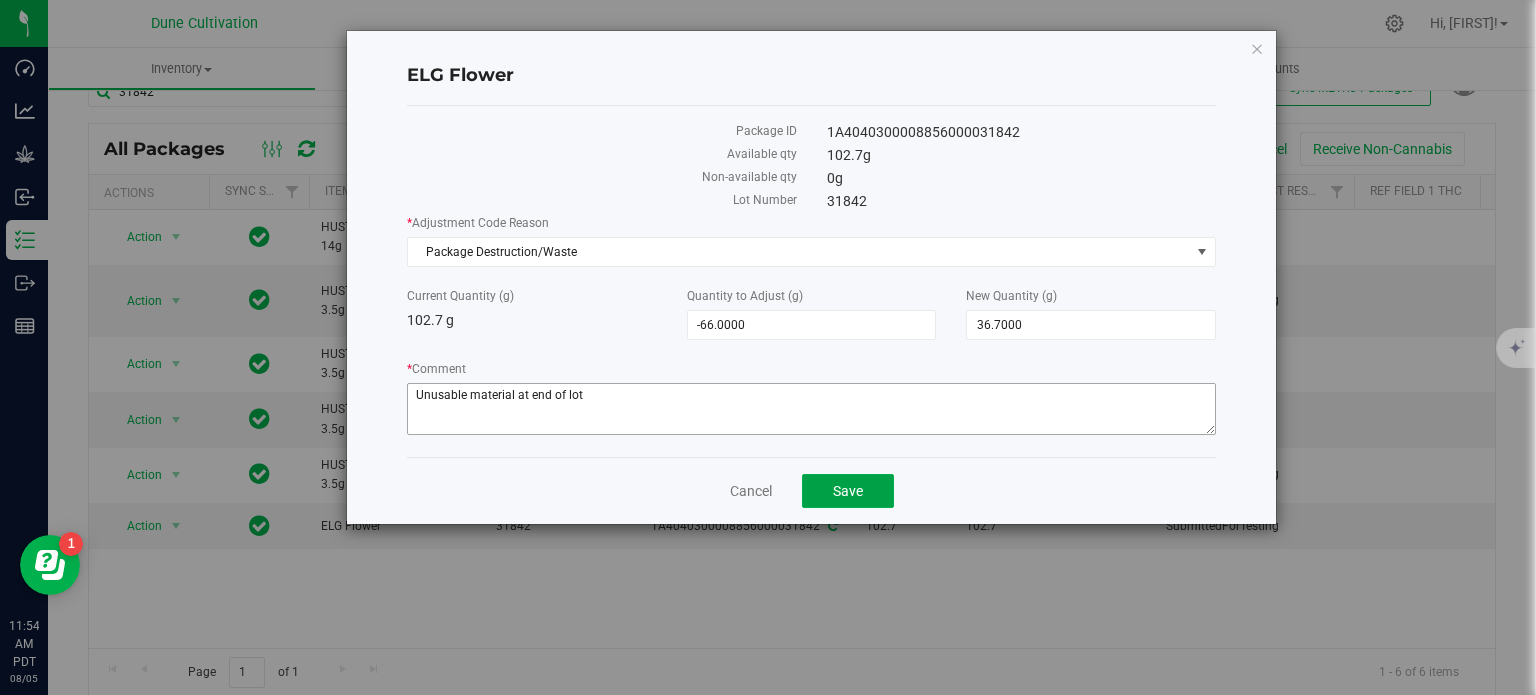 type 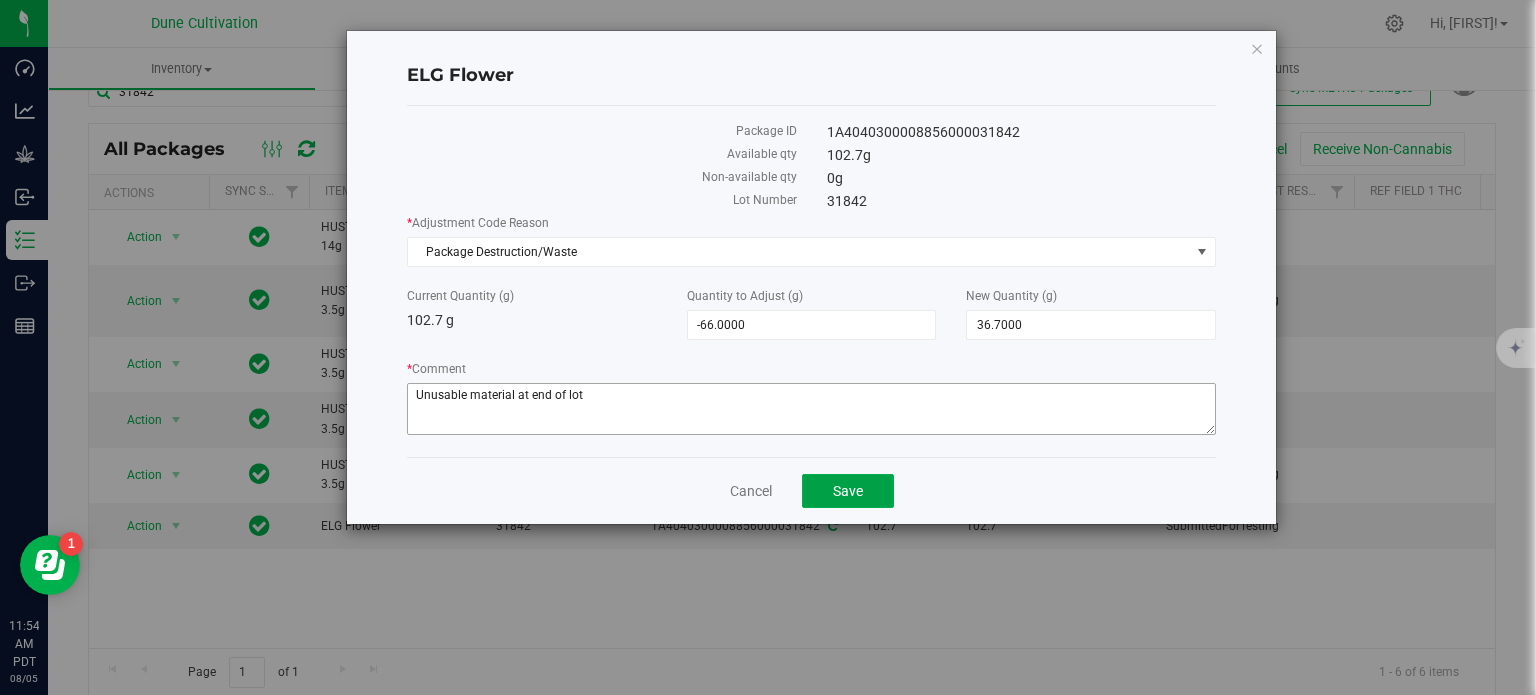 click on "Save" 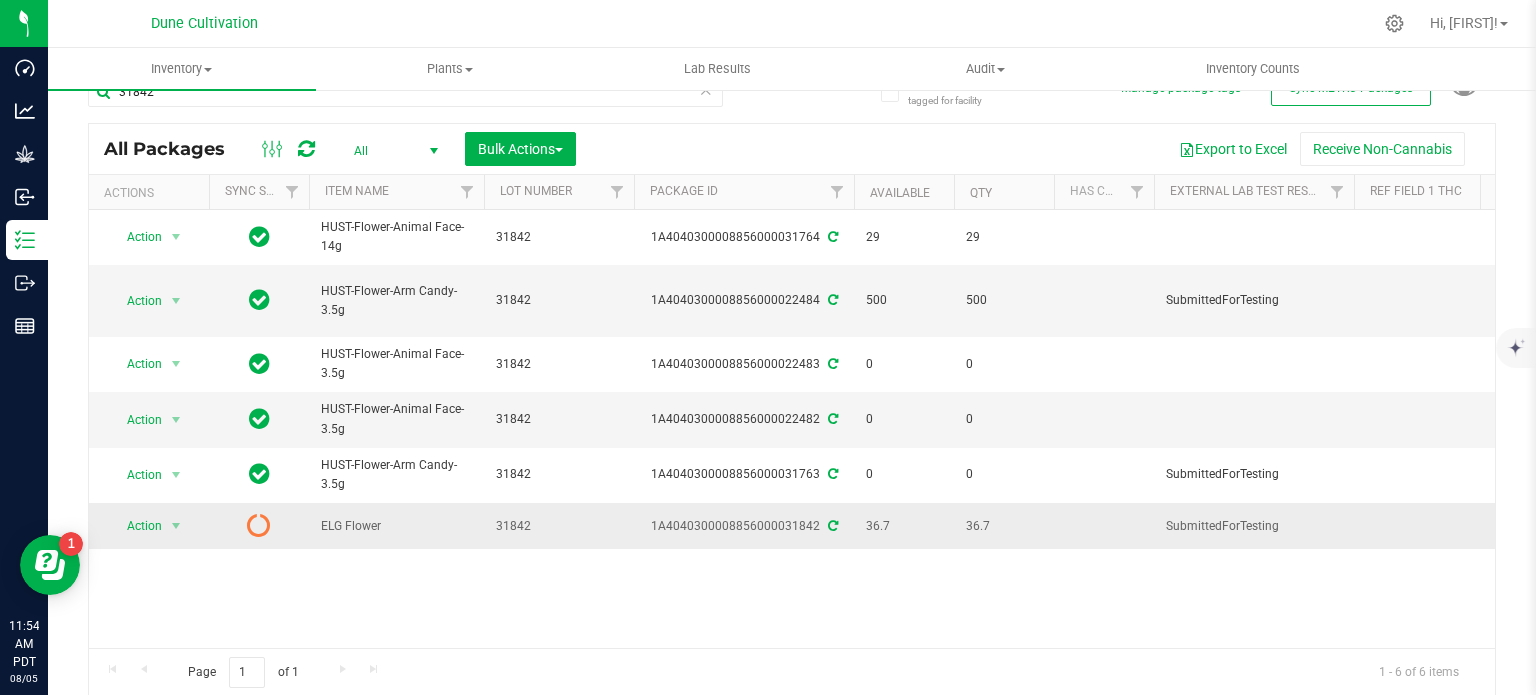click at bounding box center (833, 526) 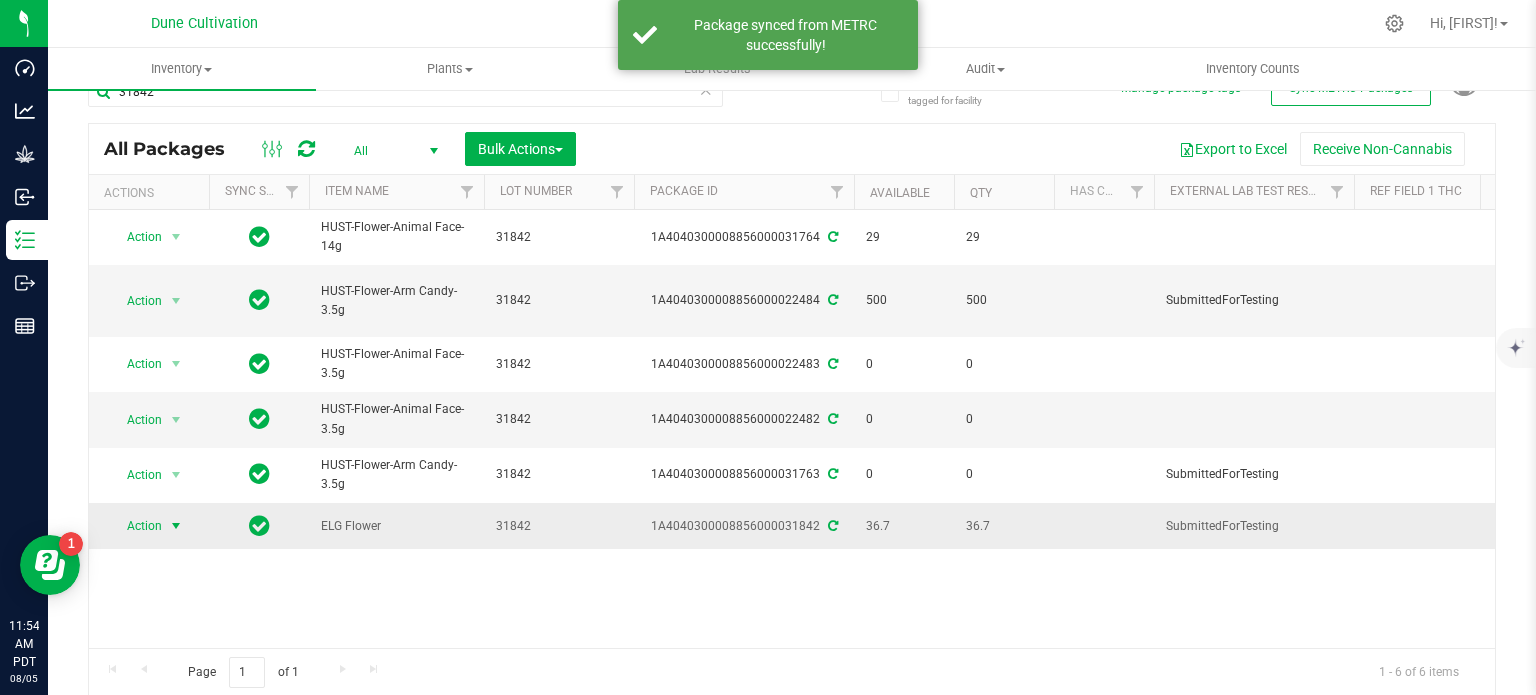 click at bounding box center [176, 526] 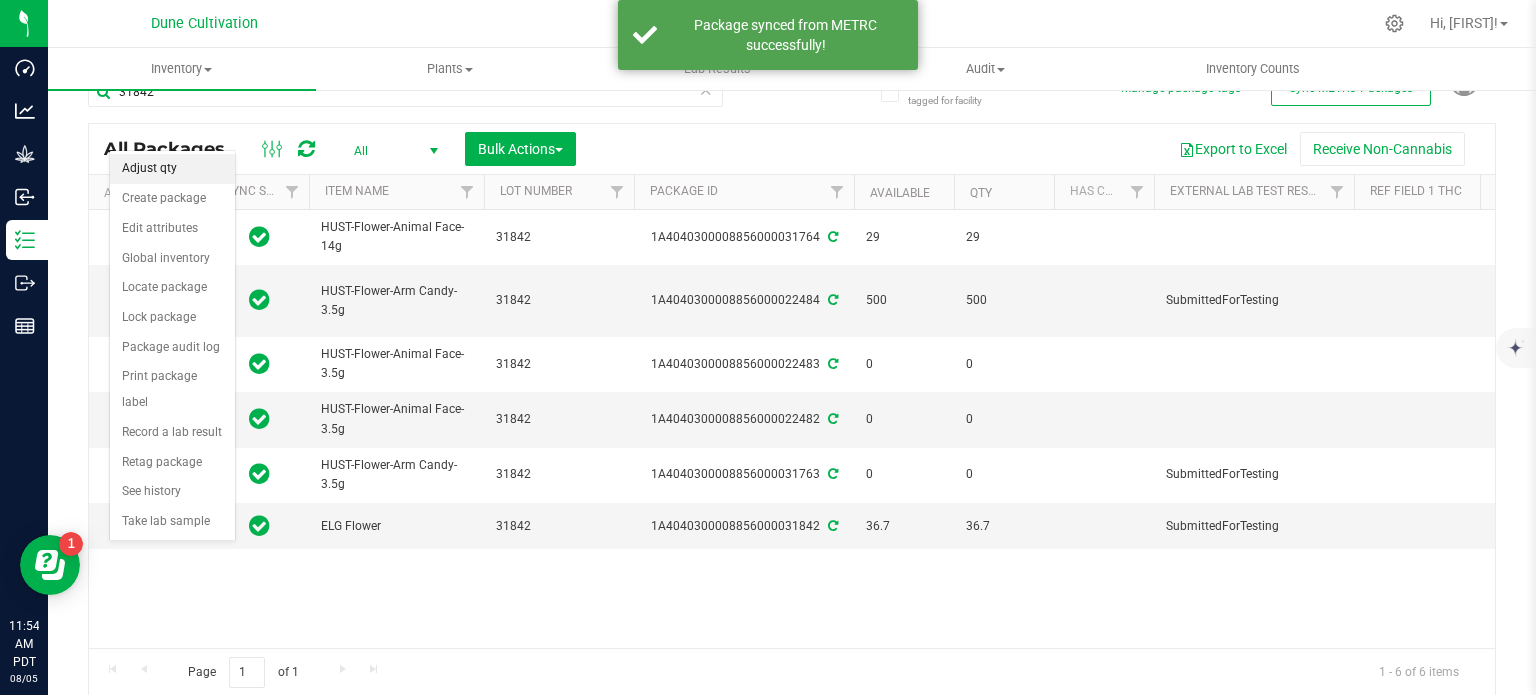 click on "Adjust qty" at bounding box center [172, 169] 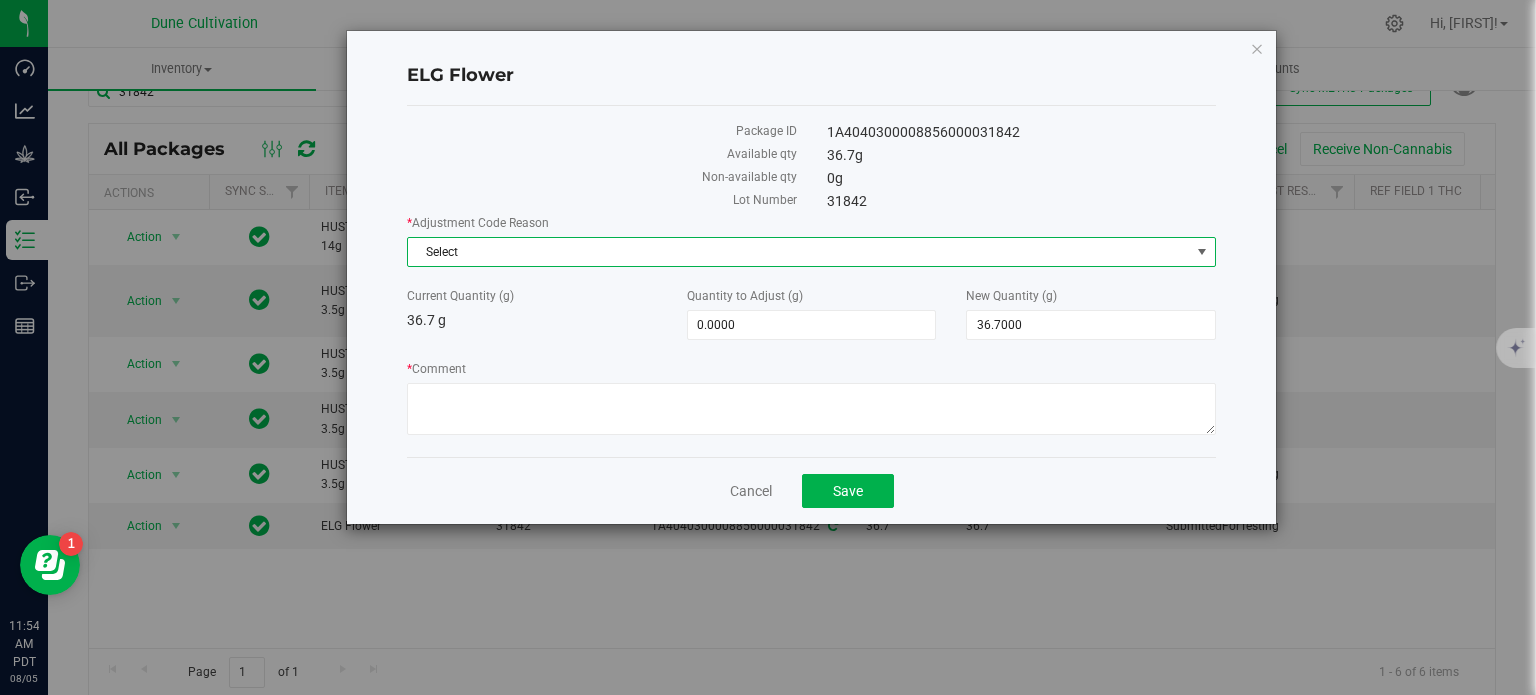 click on "Select" at bounding box center [799, 252] 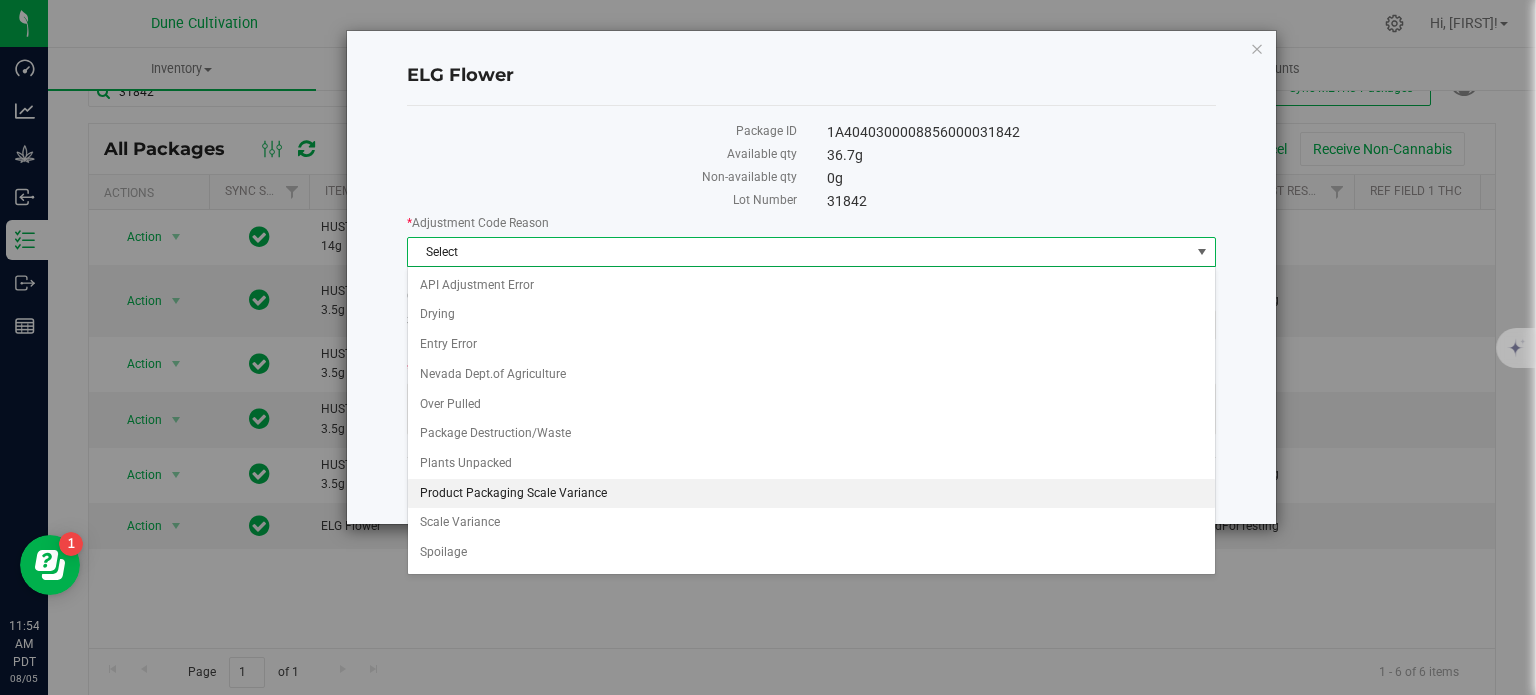 click on "Product Packaging Scale Variance" at bounding box center [811, 494] 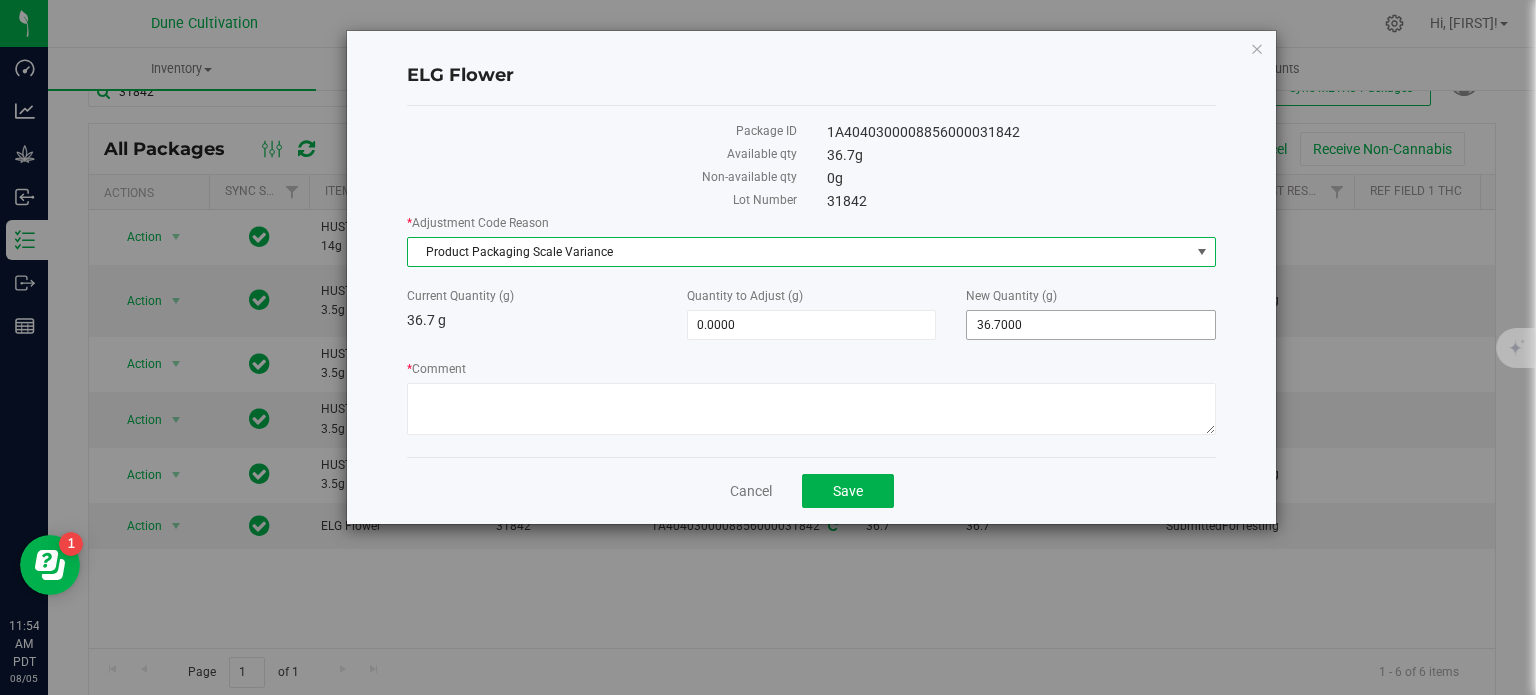 click on "36.7000 36.7" at bounding box center (1091, 325) 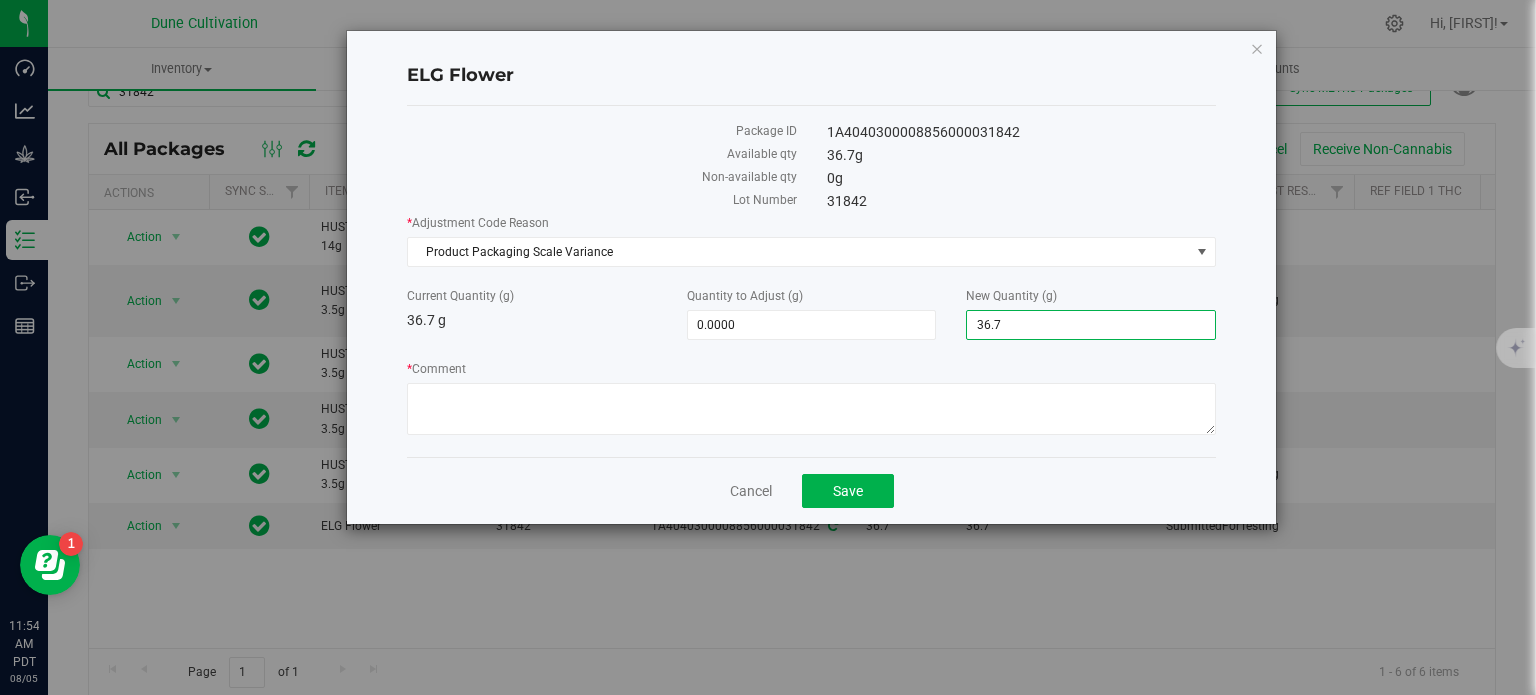 click on "36.7" at bounding box center (1091, 325) 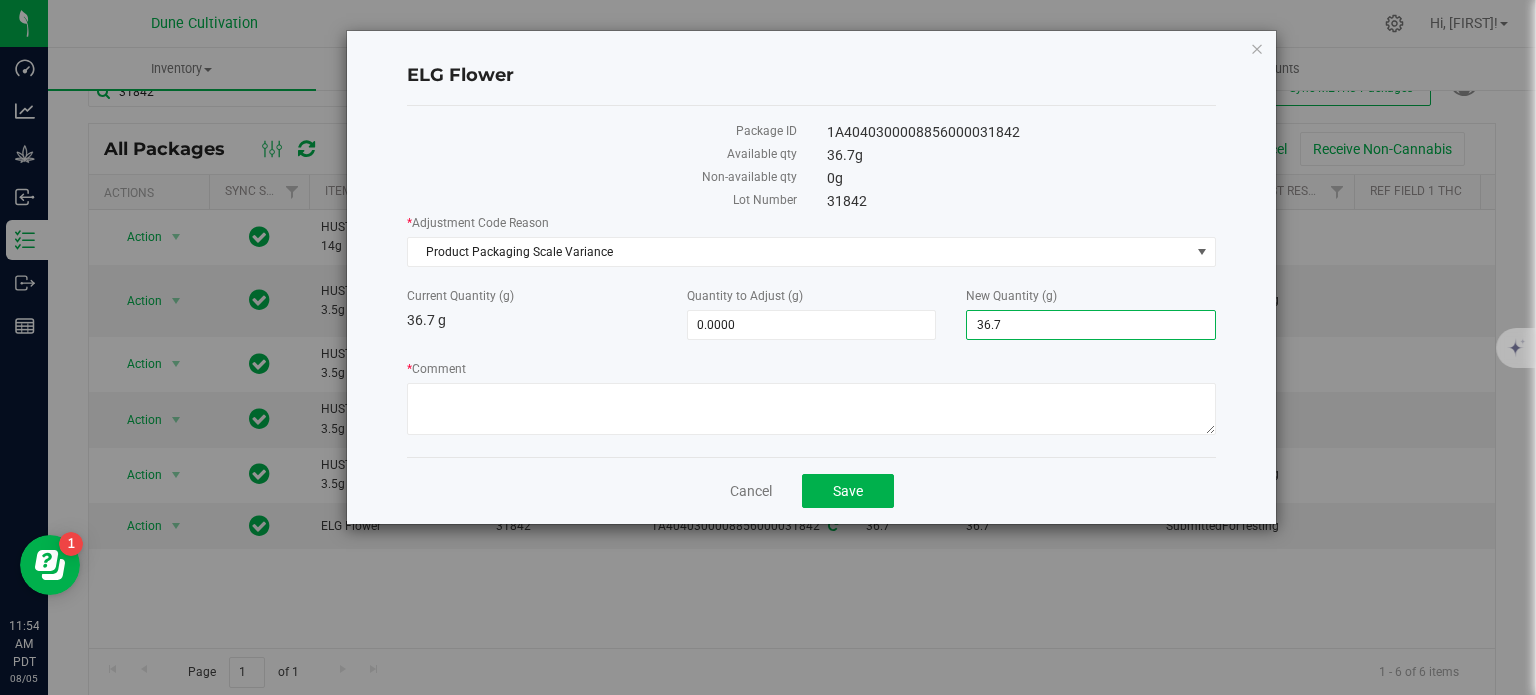 type on "0" 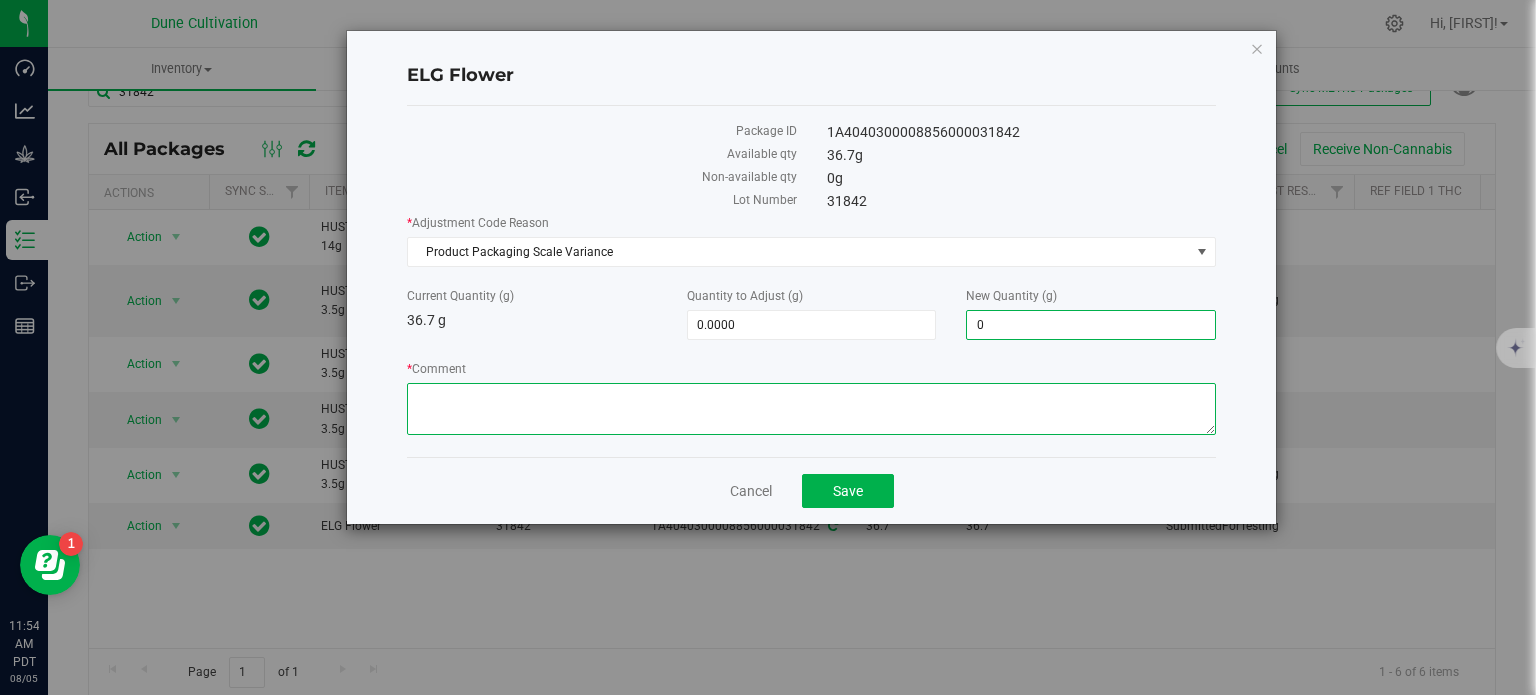 type on "-36.7000" 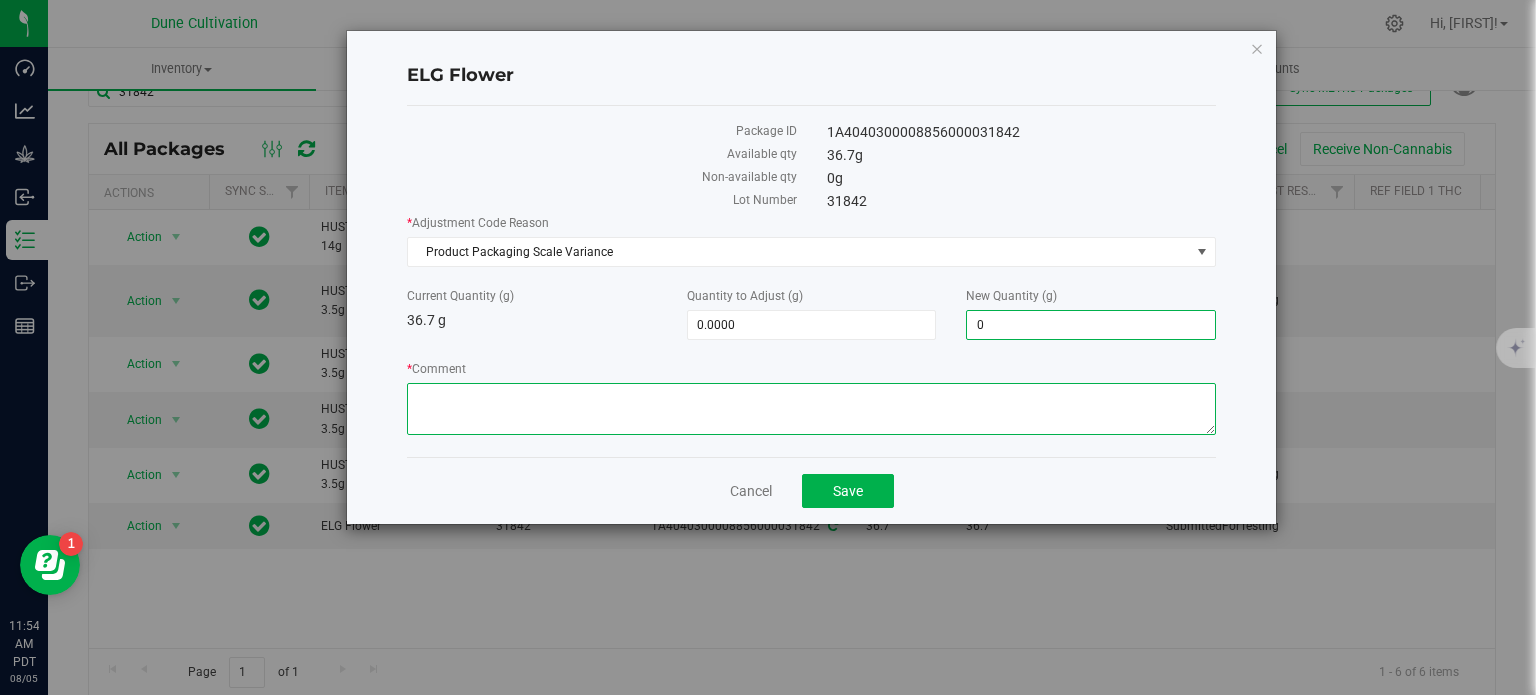 type on "0.0000" 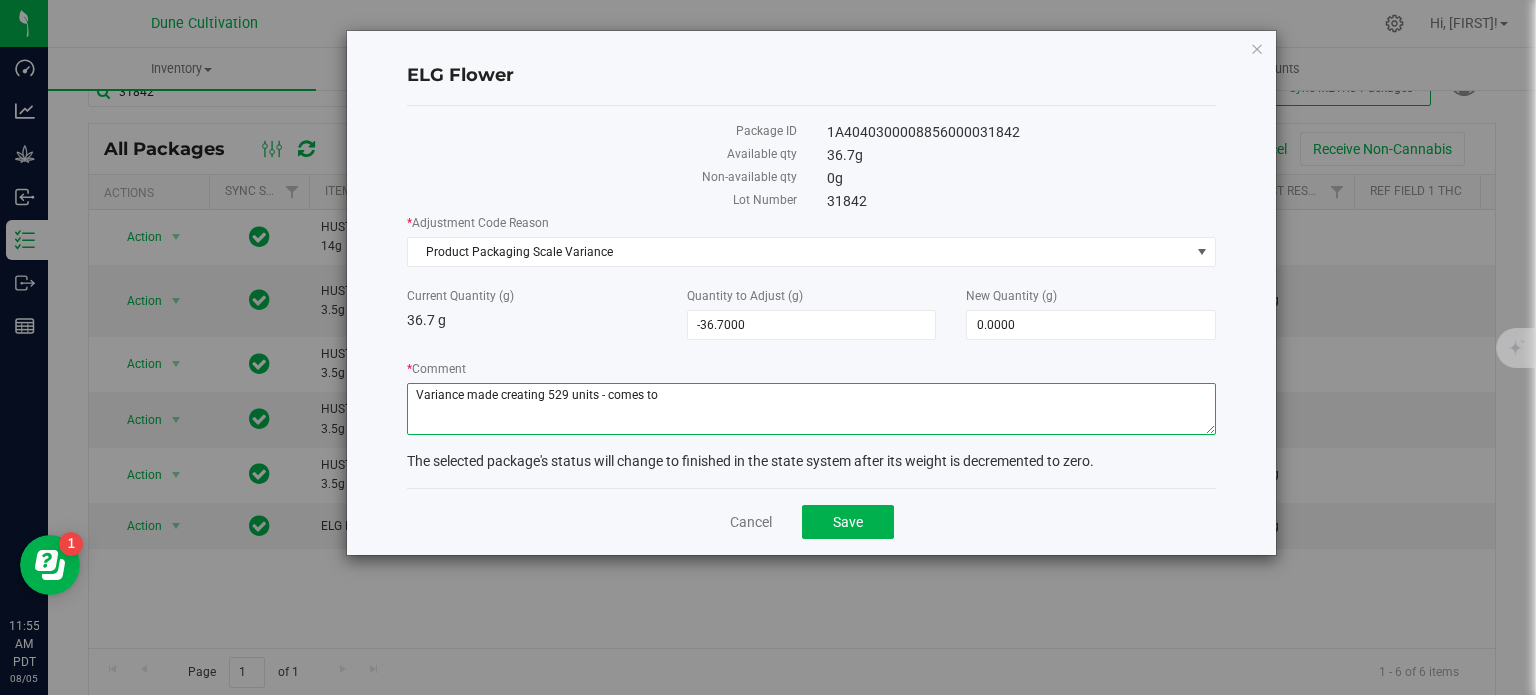 click on "*
Comment" at bounding box center [811, 409] 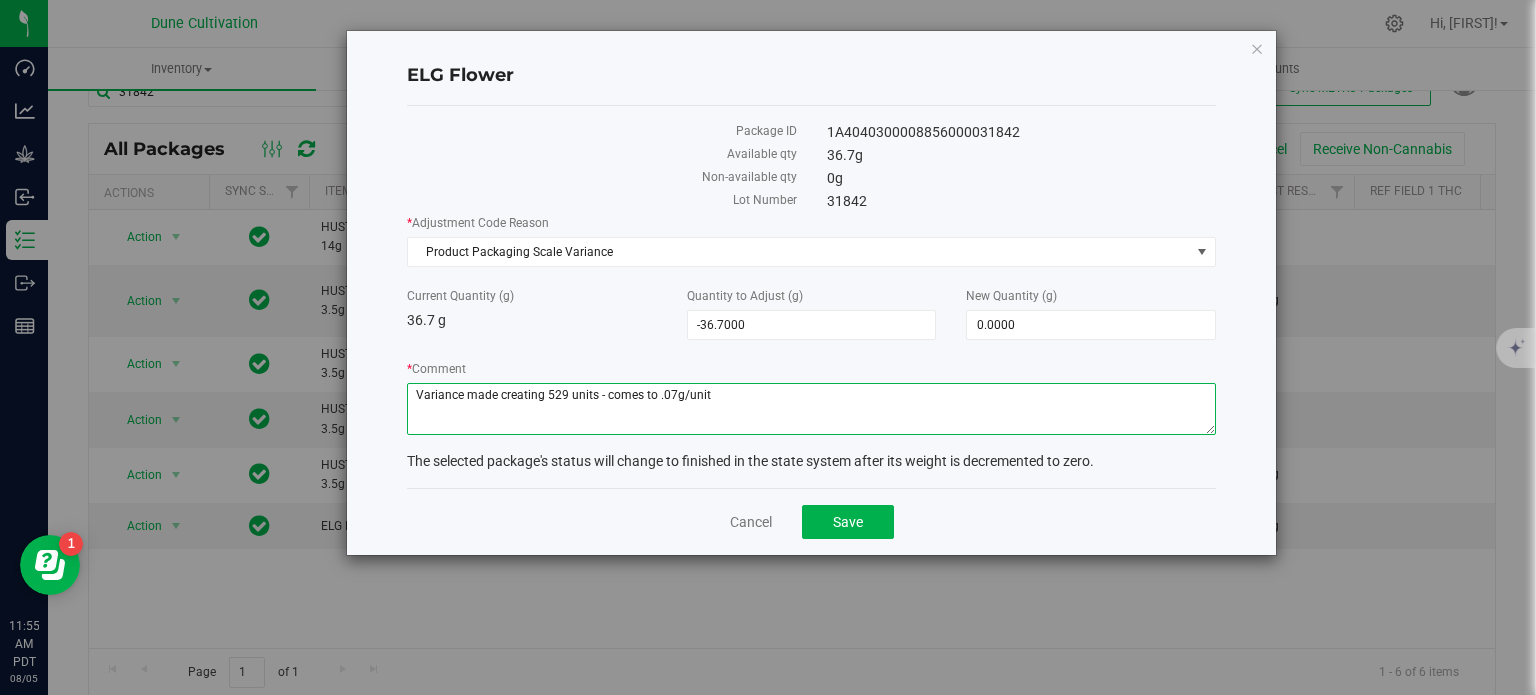 type on "Variance made creating 529 units - comes to .07g/unit" 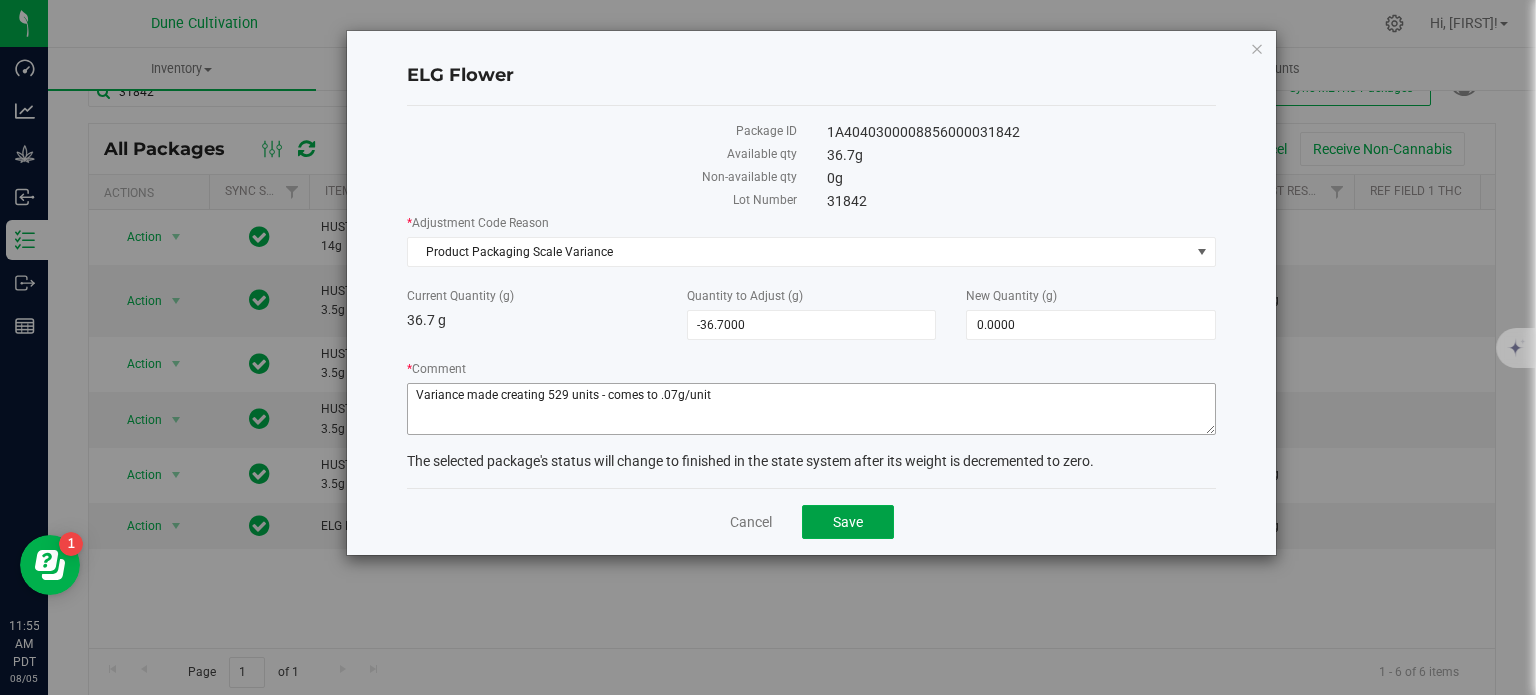 type 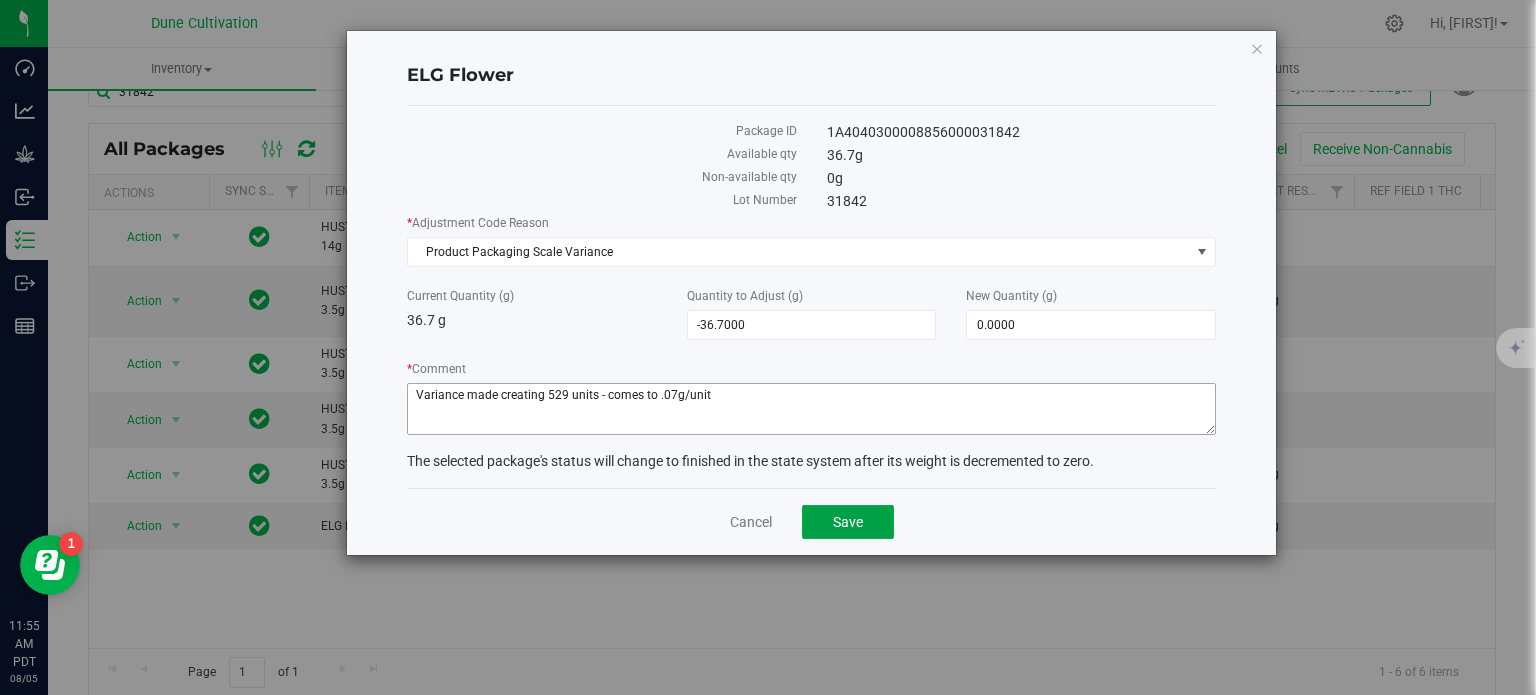 click on "Save" 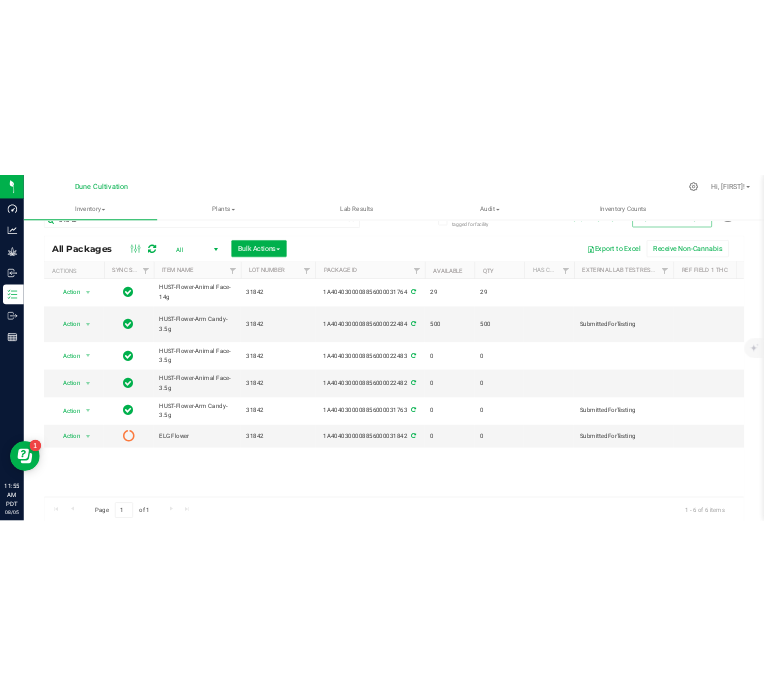 scroll, scrollTop: 33, scrollLeft: 0, axis: vertical 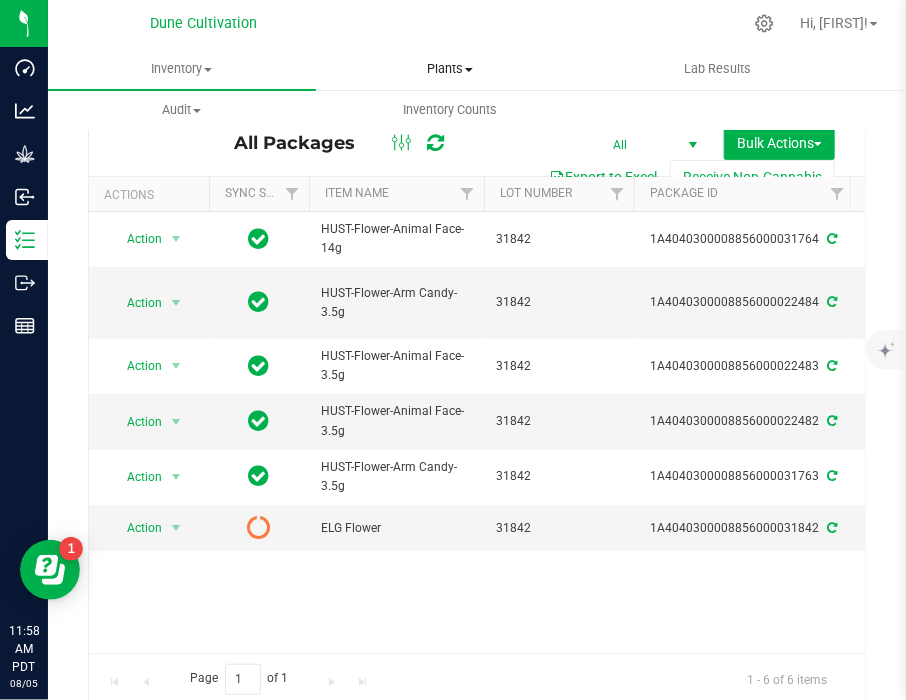 click on "Plants
All plants
Waste log" at bounding box center (450, 69) 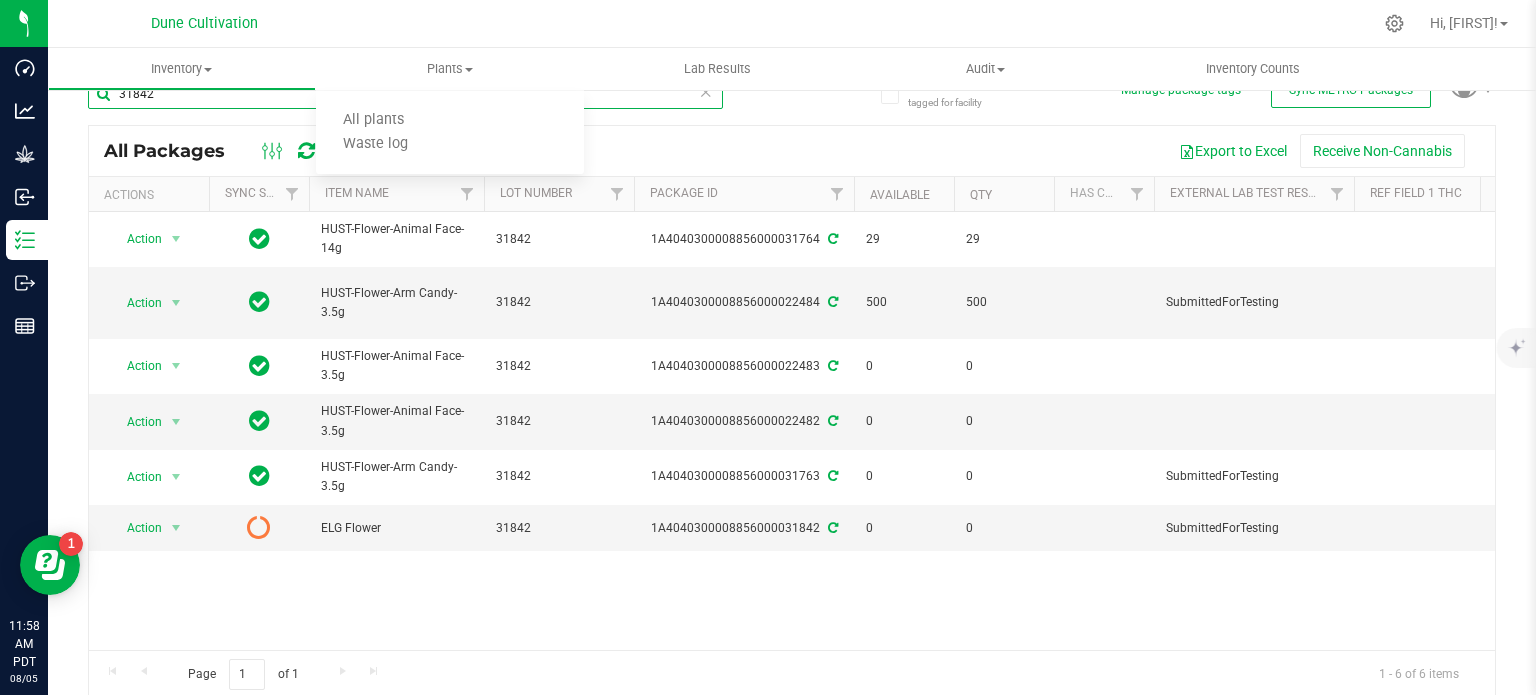 click on "31842" at bounding box center [405, 94] 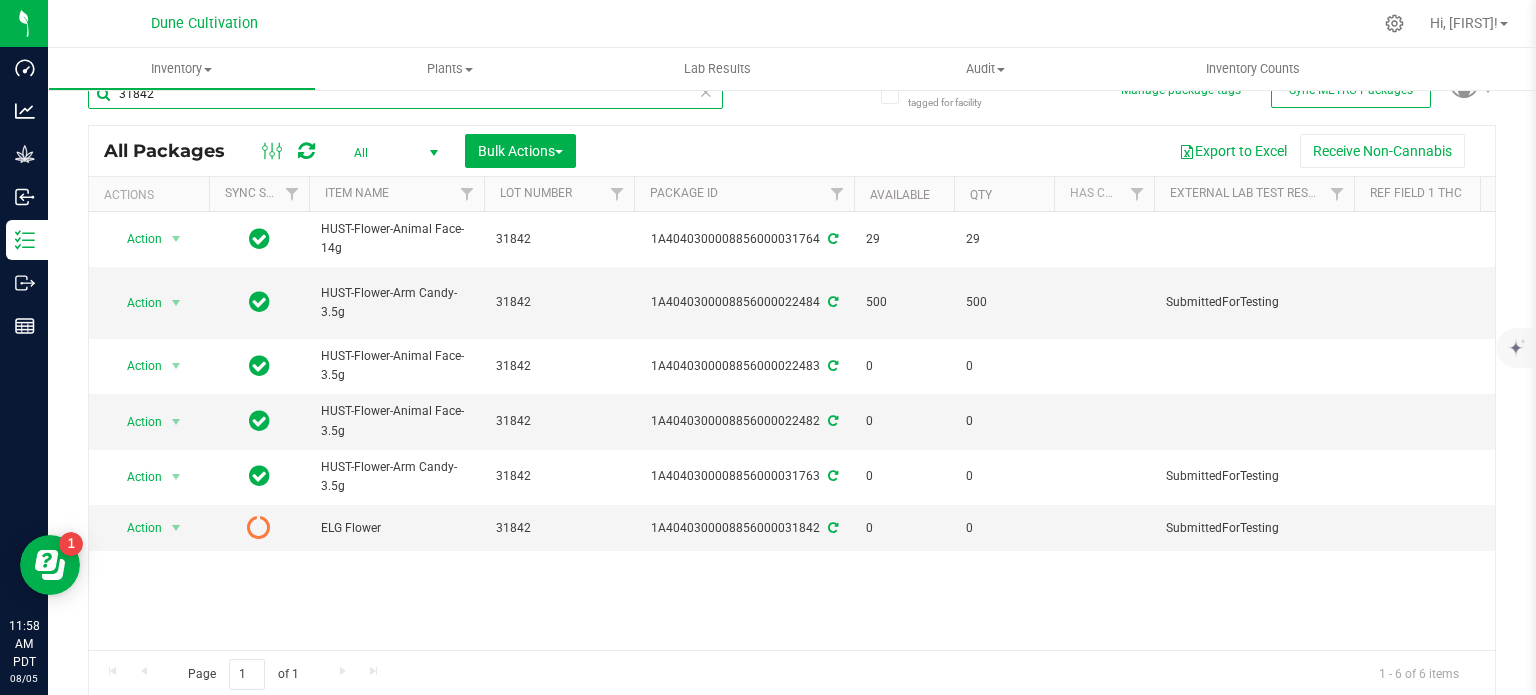 click on "31842" at bounding box center [405, 94] 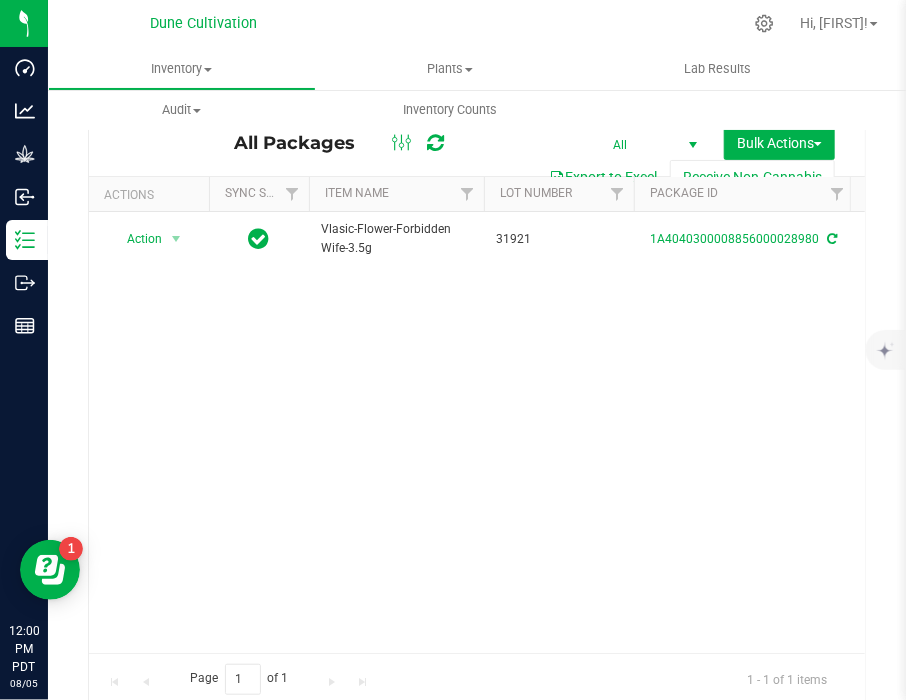 click on "Action Action Adjust qty Create package Edit attributes Global inventory Locate package Lock package Package audit log Print package label Record a lab result Retag package See history Take lab sample
Vlasic-Flower-Forbidden Wife-3.5g
31921
1A4040300008856000028980
225
225
30.8578%
FW30
0.0605%
Created
FW30
Each
(3.5 g ea.)
30.8578 0.0605
Finished Product Vault" at bounding box center (477, 432) 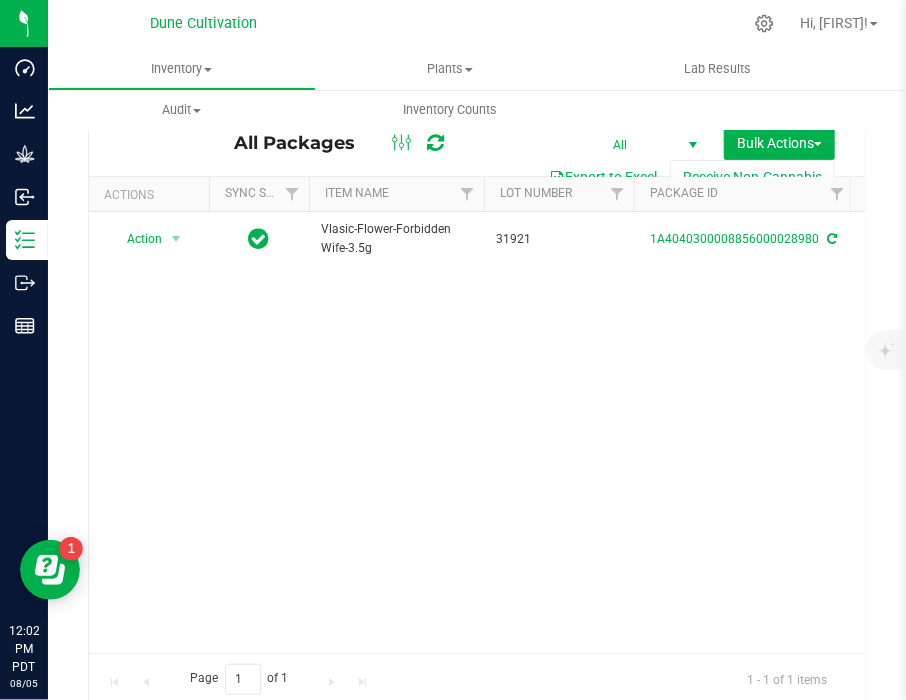 click on "Export to Excel
Receive Non-Cannabis" at bounding box center [477, 177] 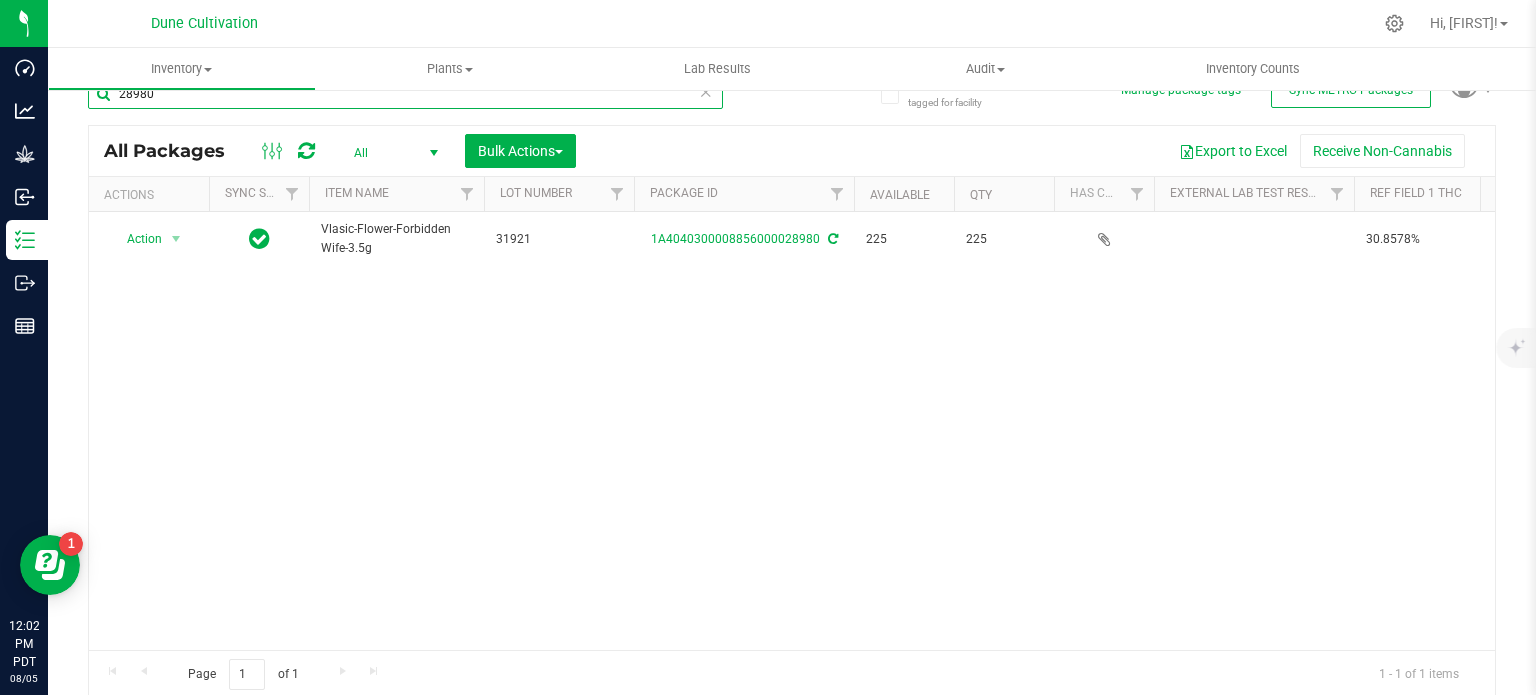 click on "28980" at bounding box center (405, 94) 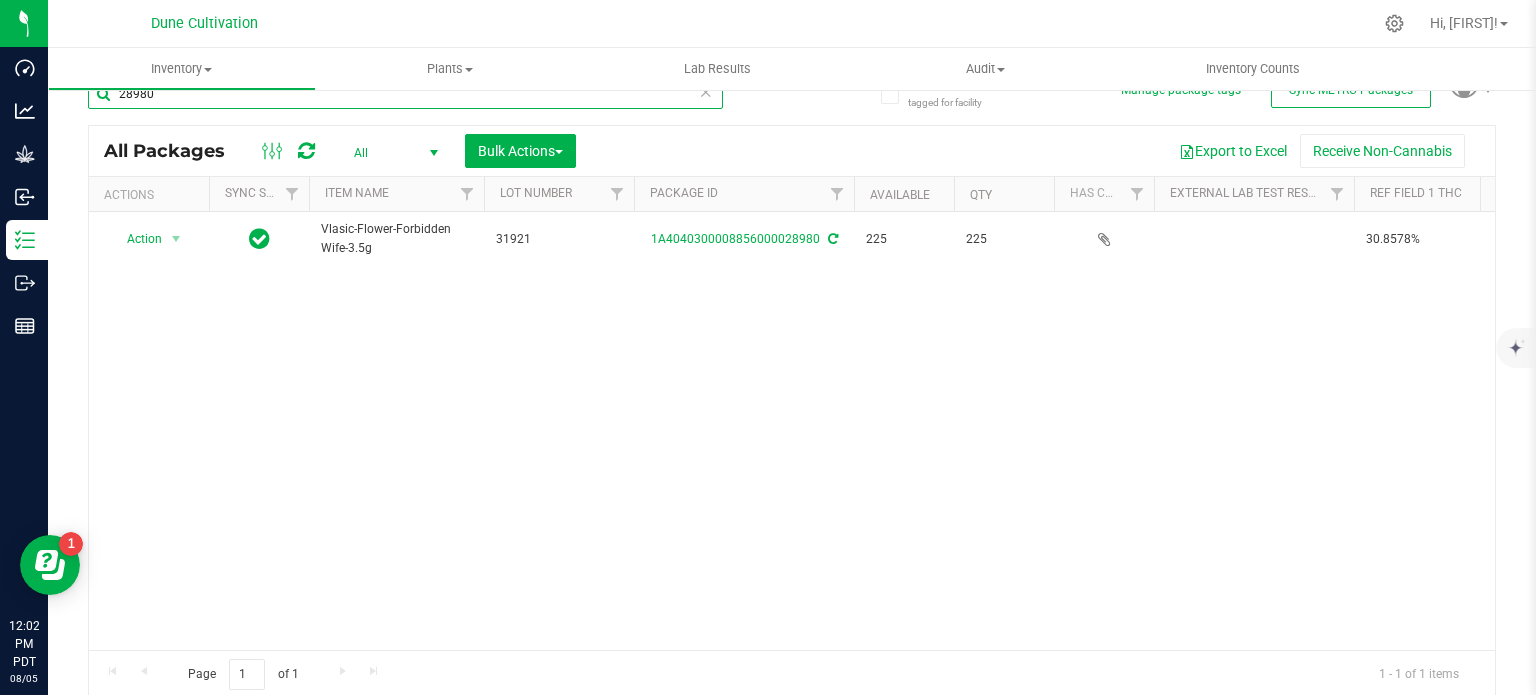click on "28980" at bounding box center (405, 94) 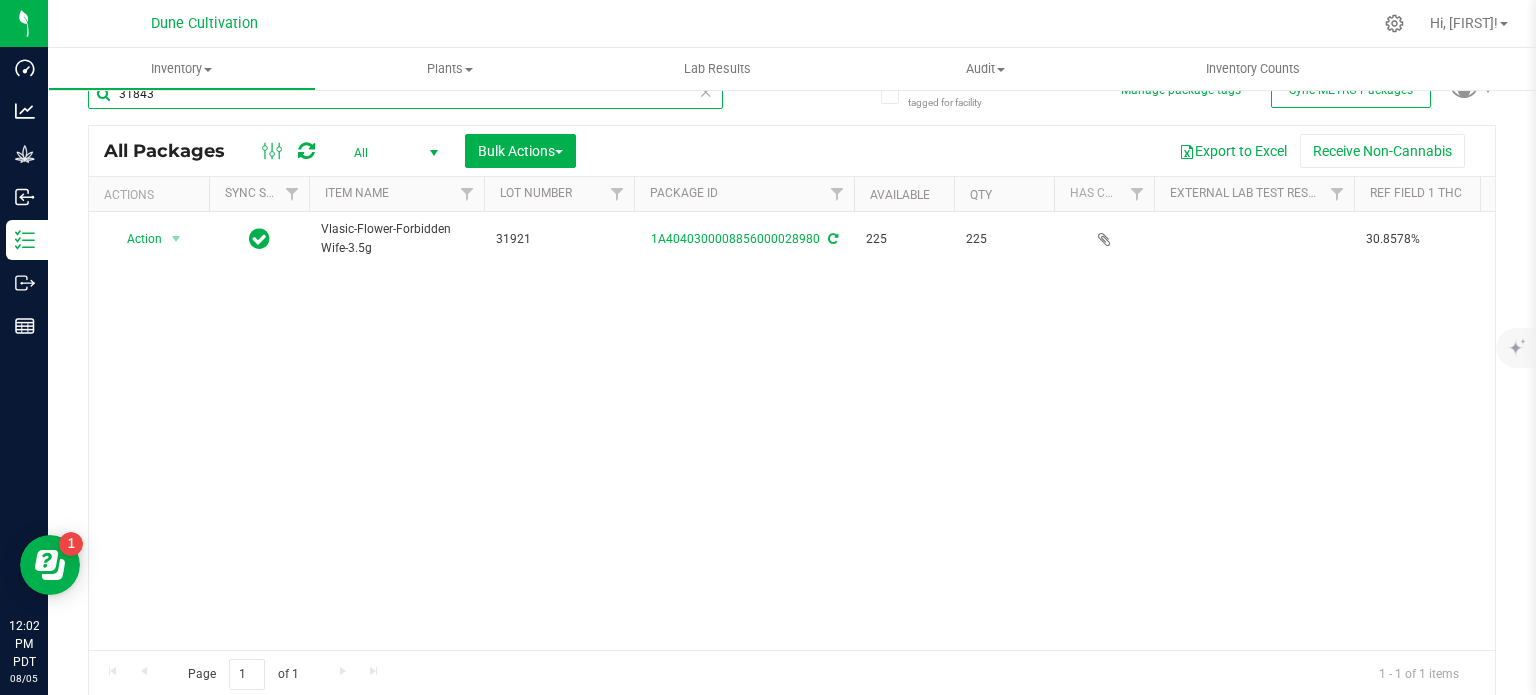 type on "31843" 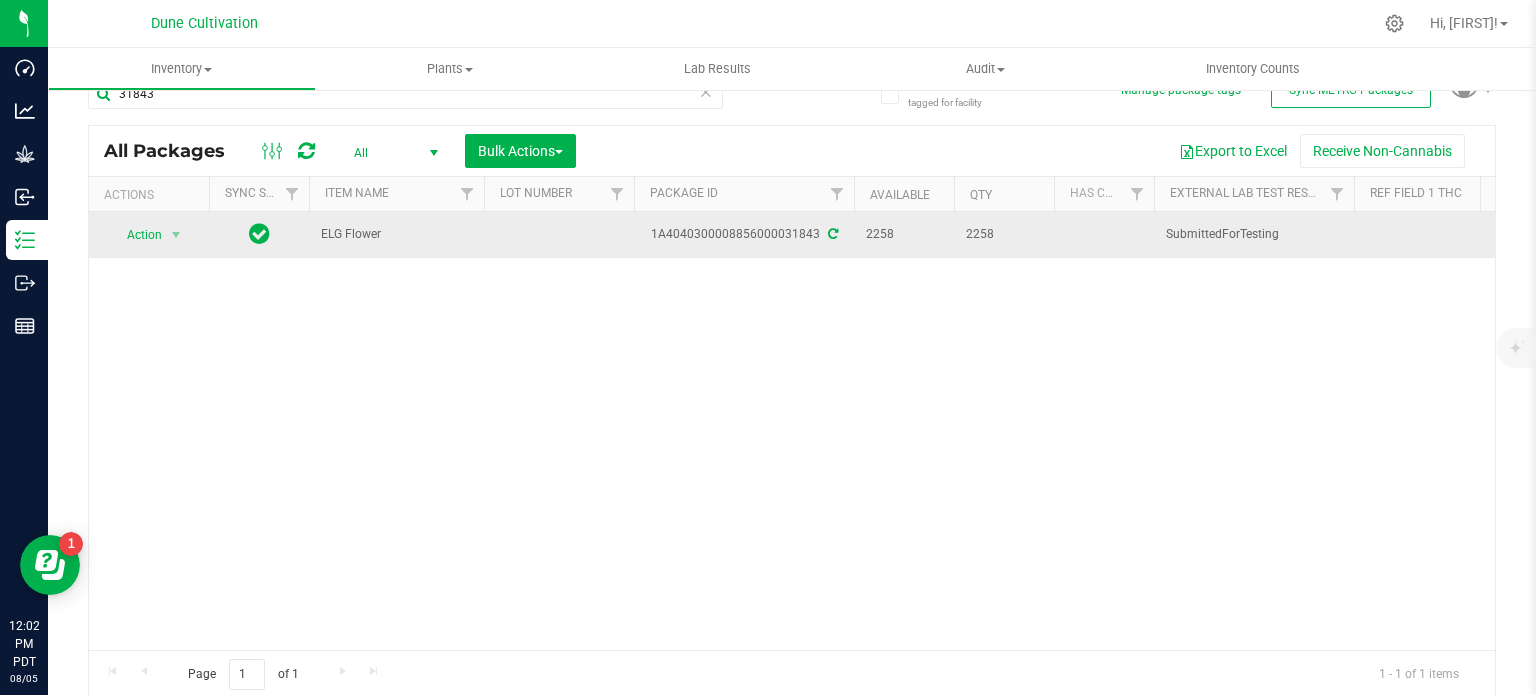 click at bounding box center (559, 235) 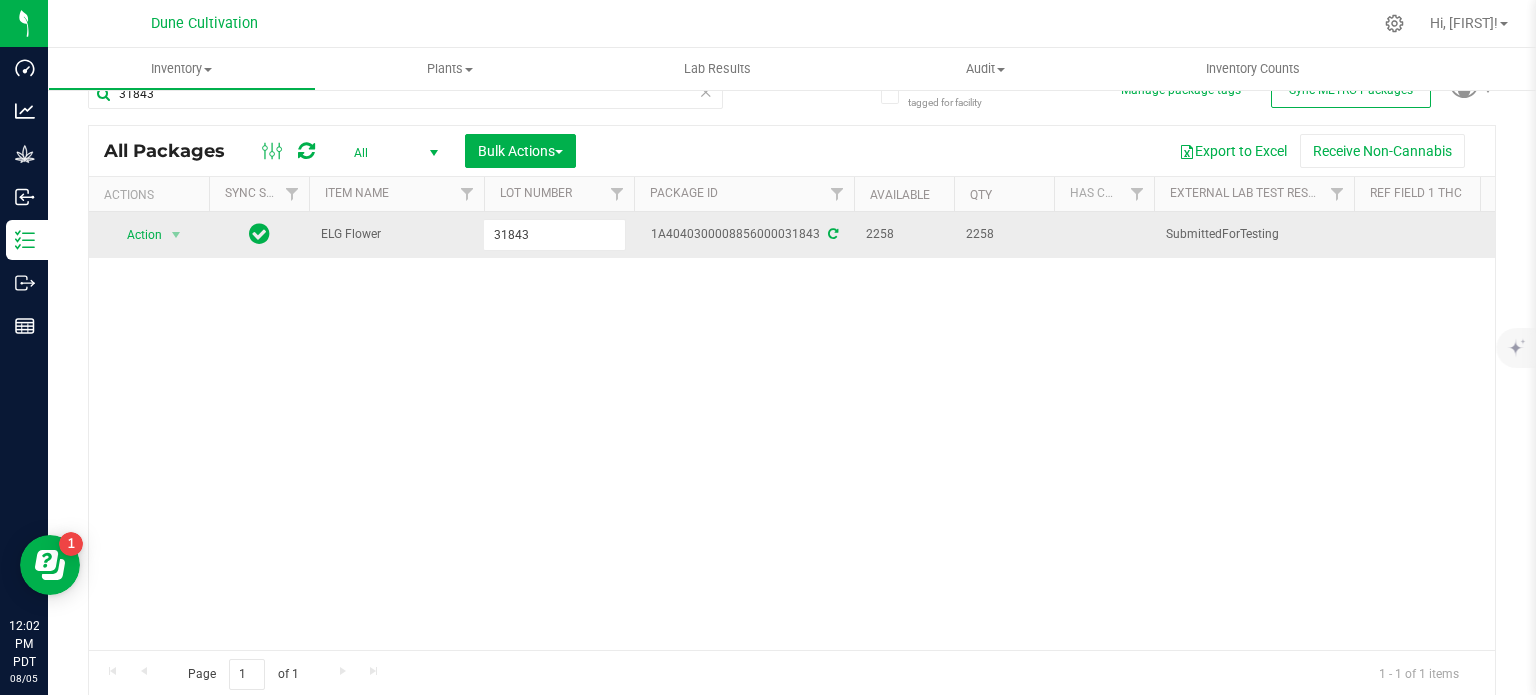 type on "31843" 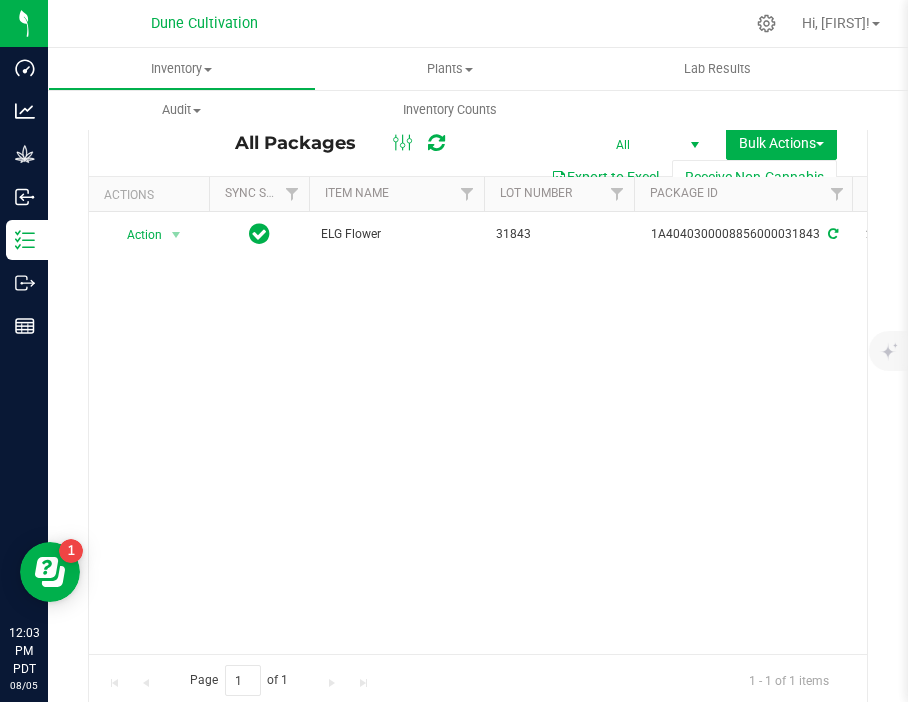 click at bounding box center [551, 23] 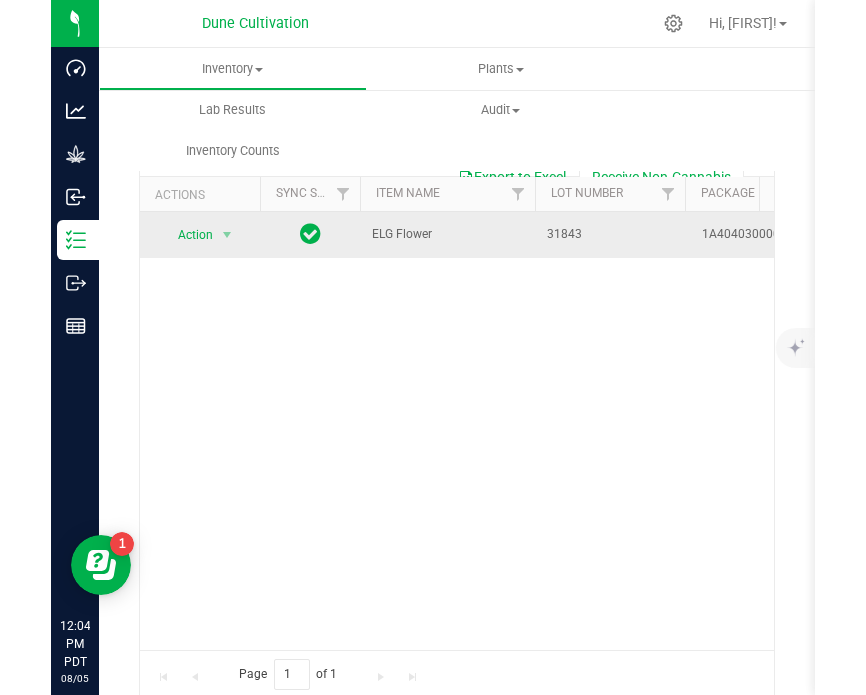 scroll, scrollTop: 0, scrollLeft: 0, axis: both 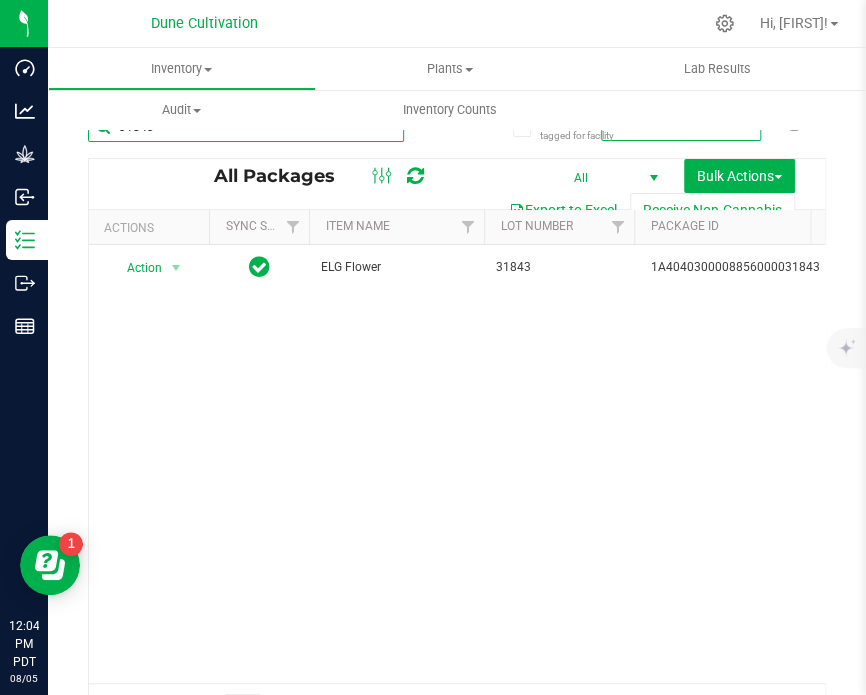 click on "31843" at bounding box center (246, 135) 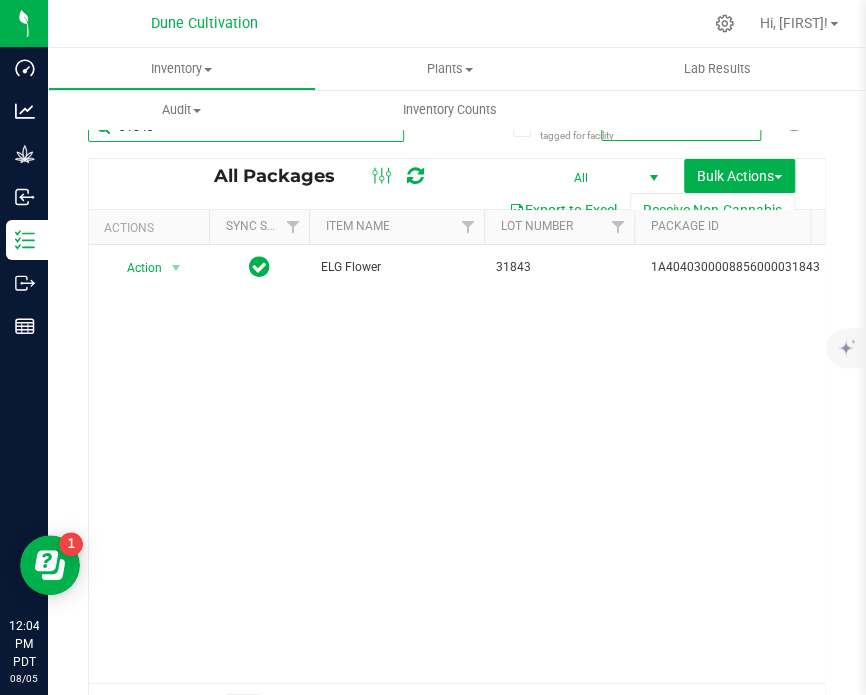 click on "31843" at bounding box center [246, 127] 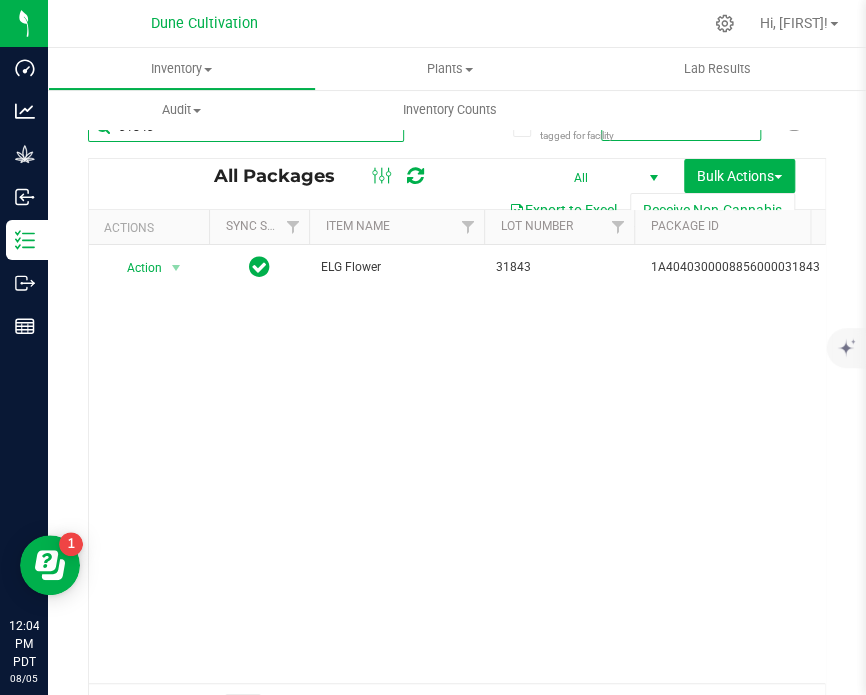click on "31843" at bounding box center (246, 127) 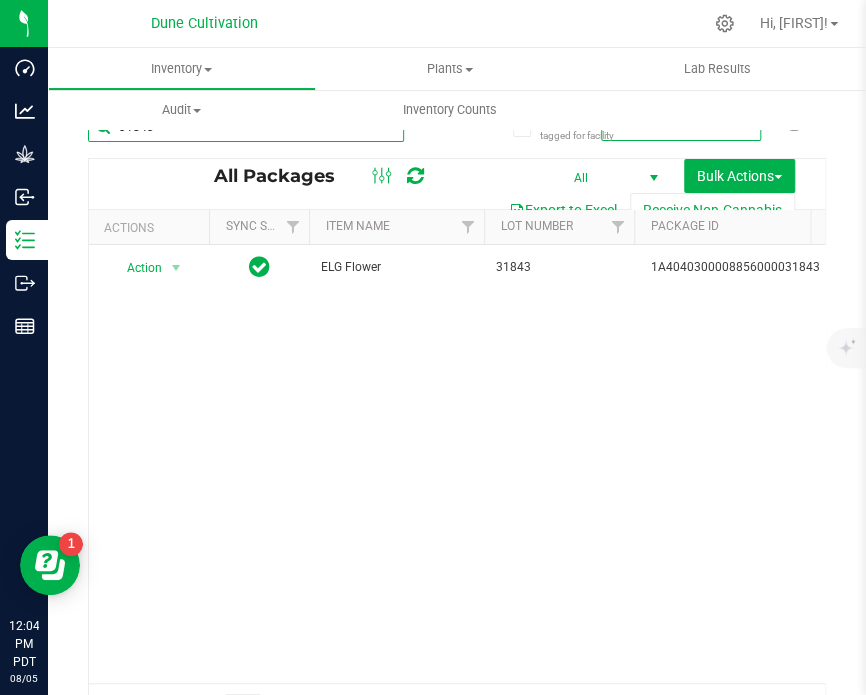 click on "31843" at bounding box center [246, 127] 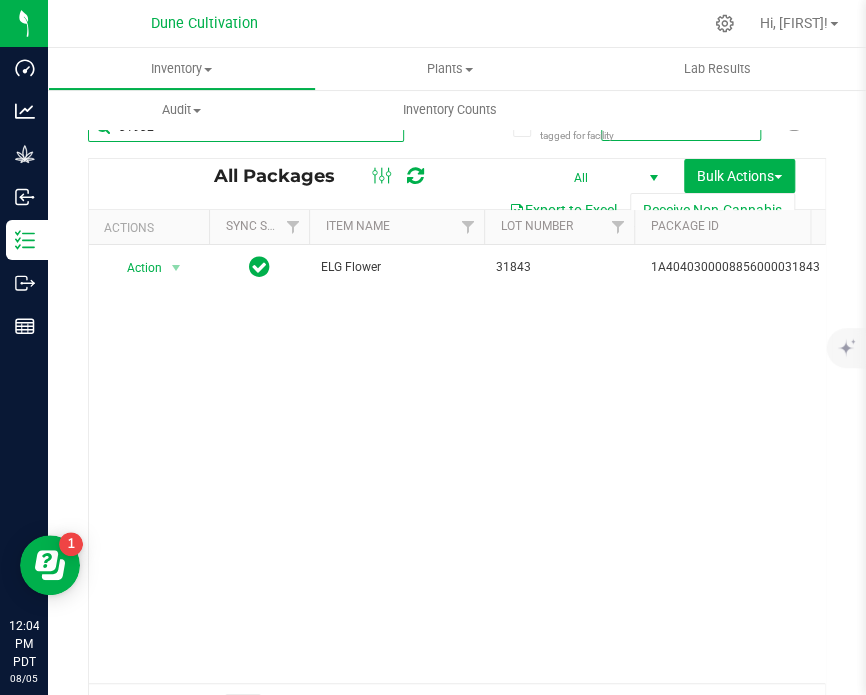 type on "31932" 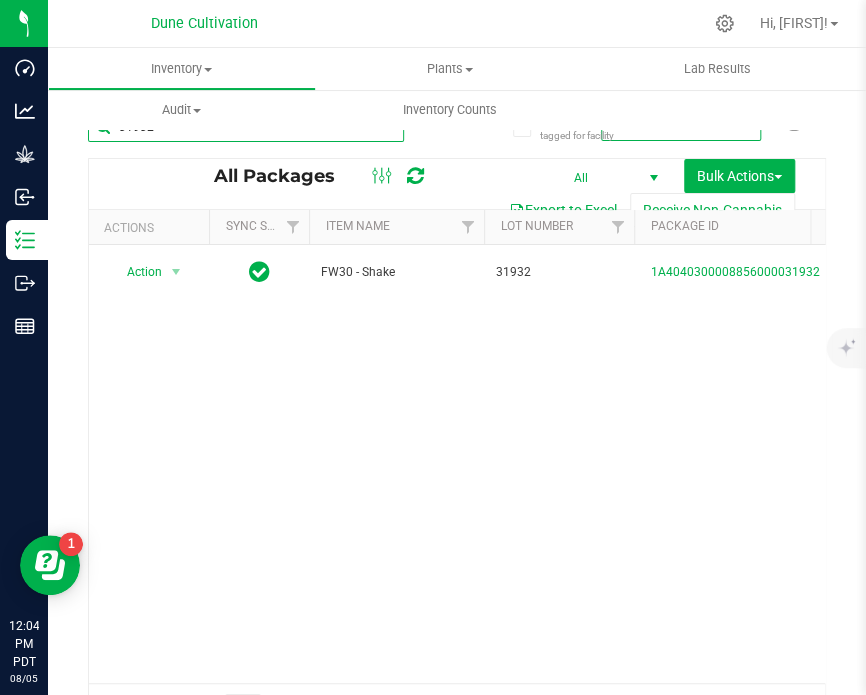 scroll, scrollTop: 0, scrollLeft: 290, axis: horizontal 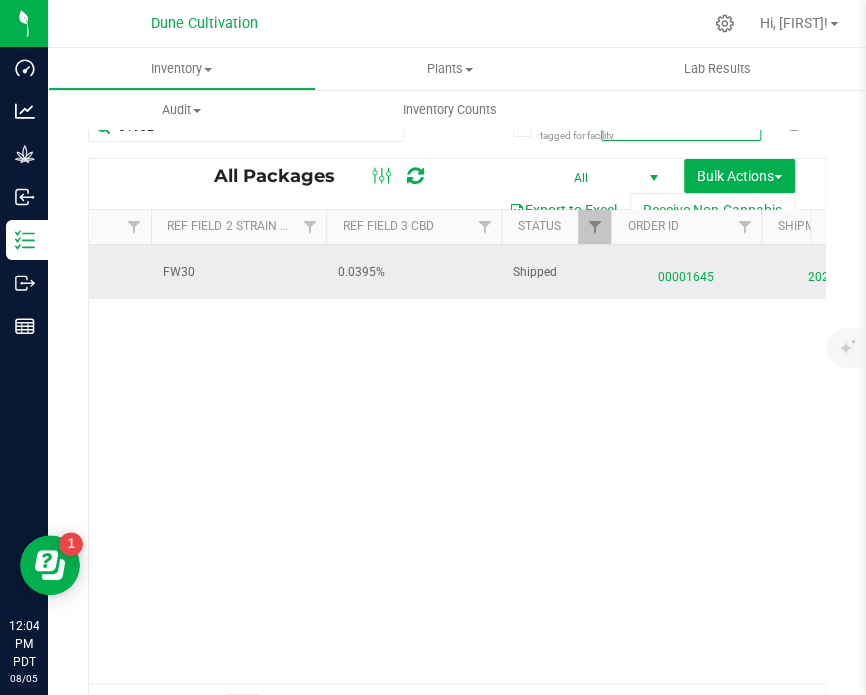 click on "00001645" at bounding box center (686, 272) 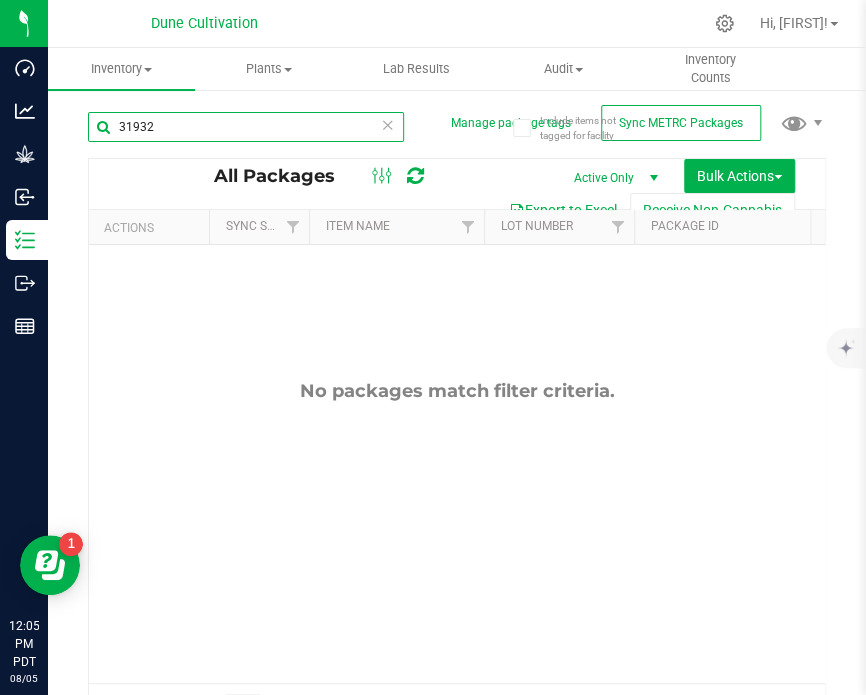 click on "31932" at bounding box center (246, 127) 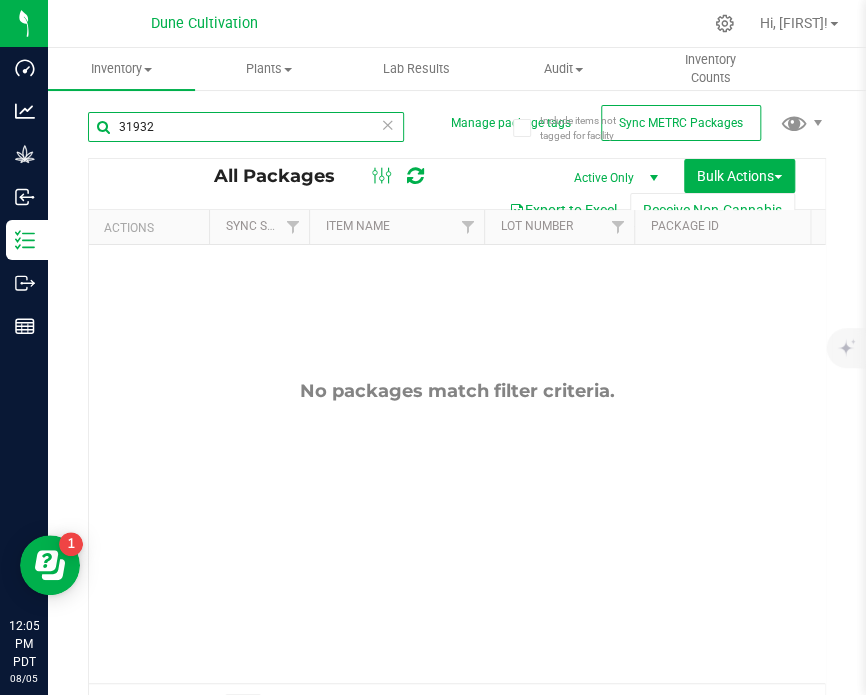 click on "31932" at bounding box center (246, 127) 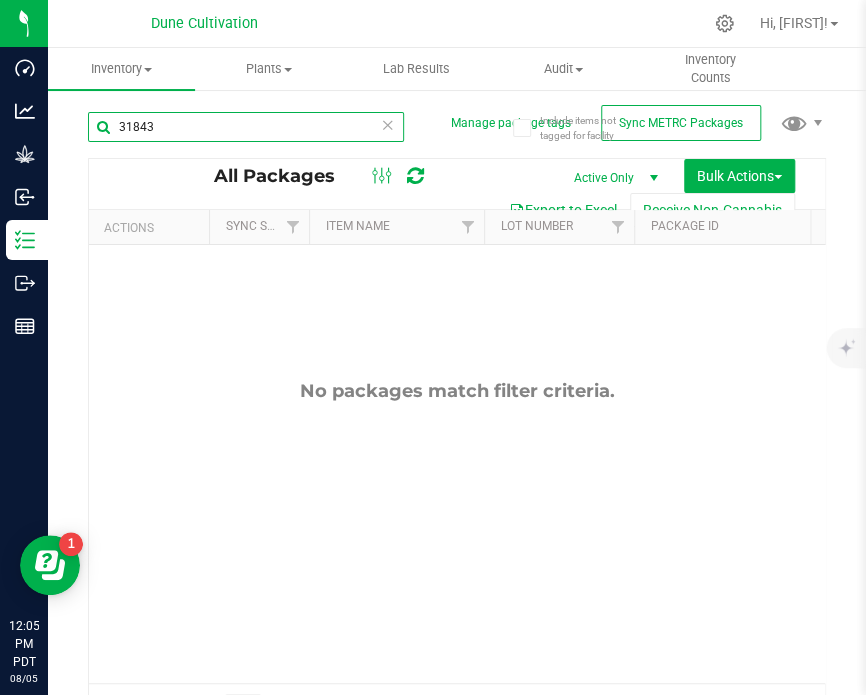 type on "31843" 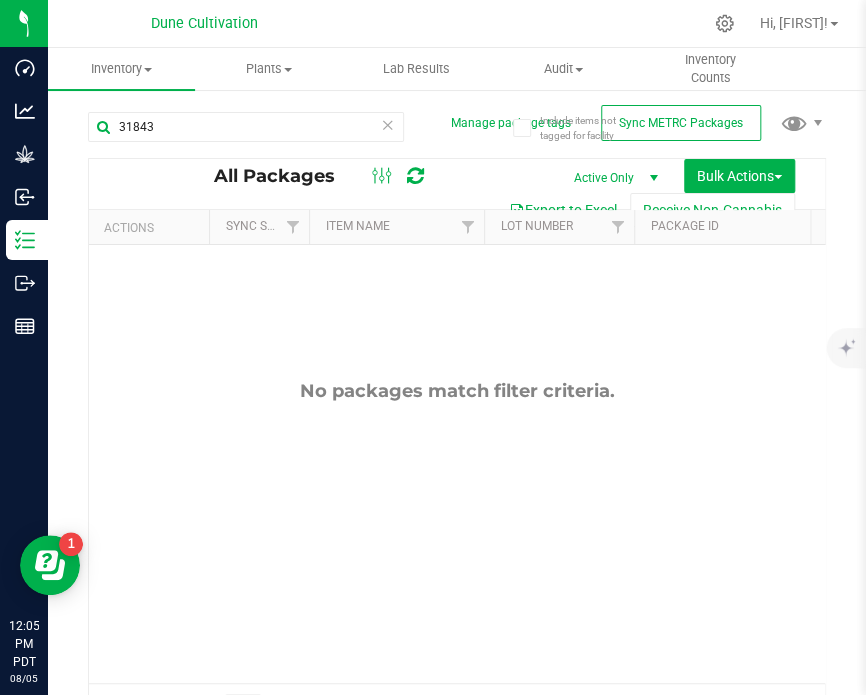 click on "Active Only" at bounding box center (611, 178) 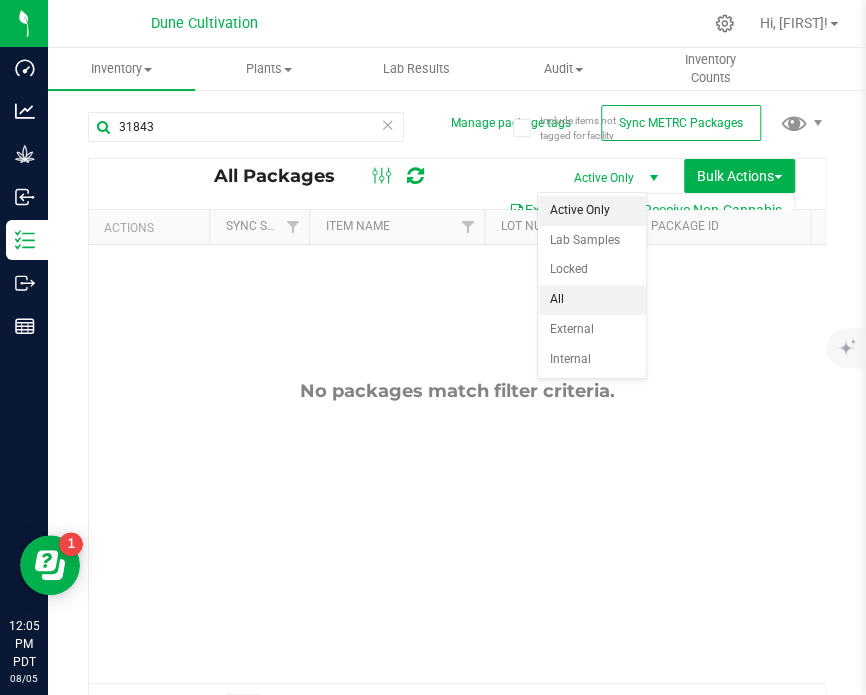 click on "All" at bounding box center [592, 300] 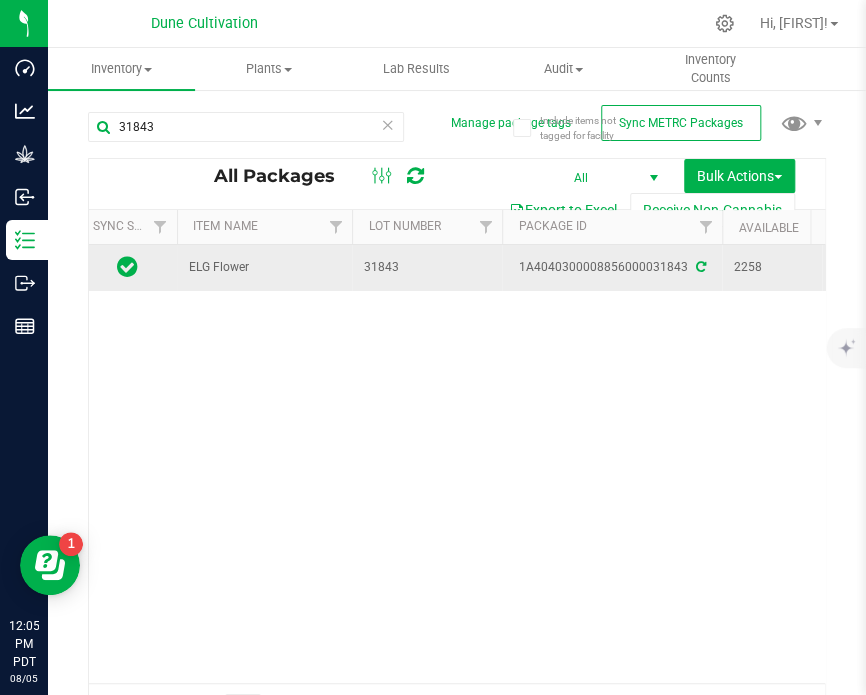 scroll, scrollTop: 0, scrollLeft: 0, axis: both 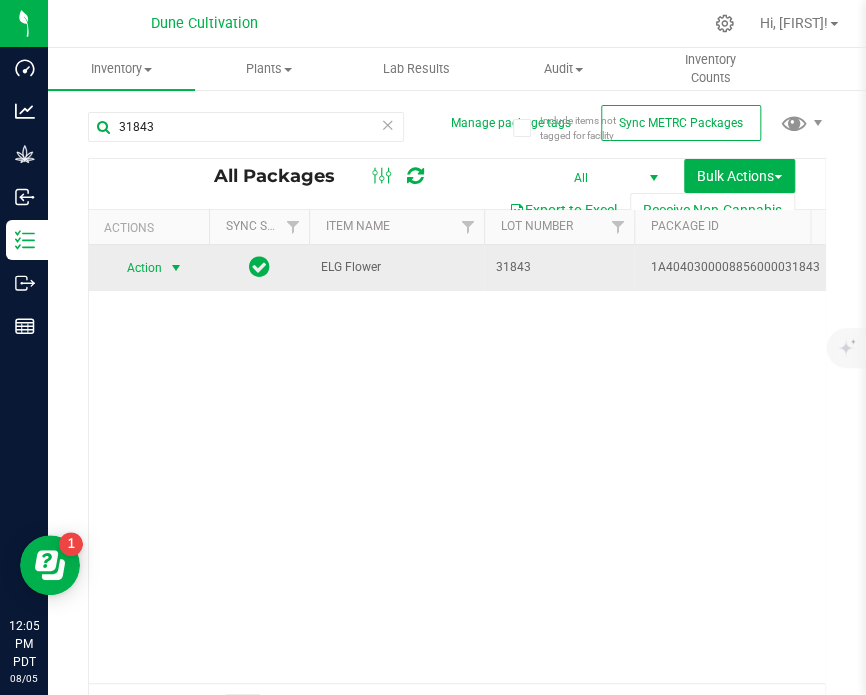 click at bounding box center (176, 268) 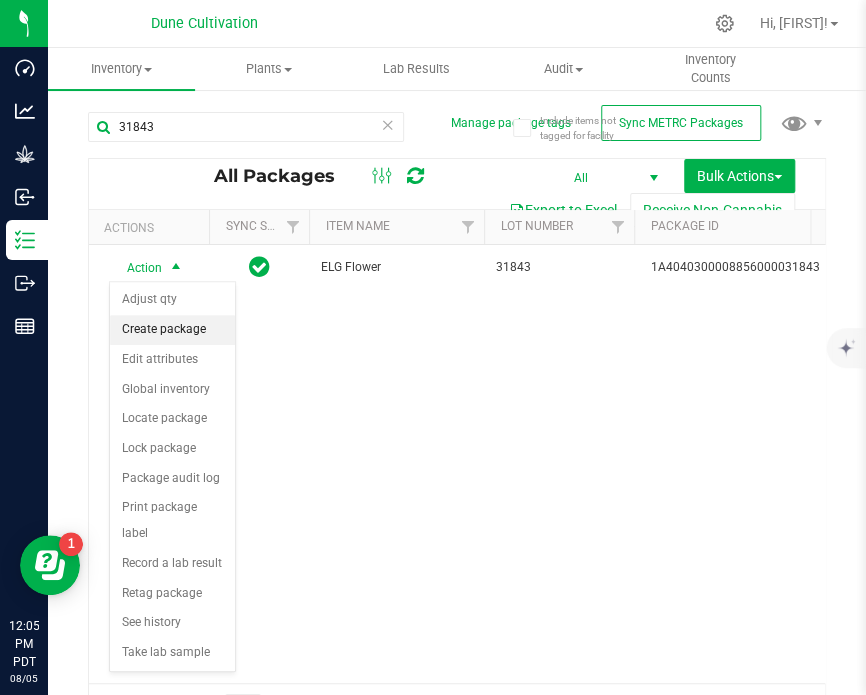 click on "Create package" at bounding box center [172, 330] 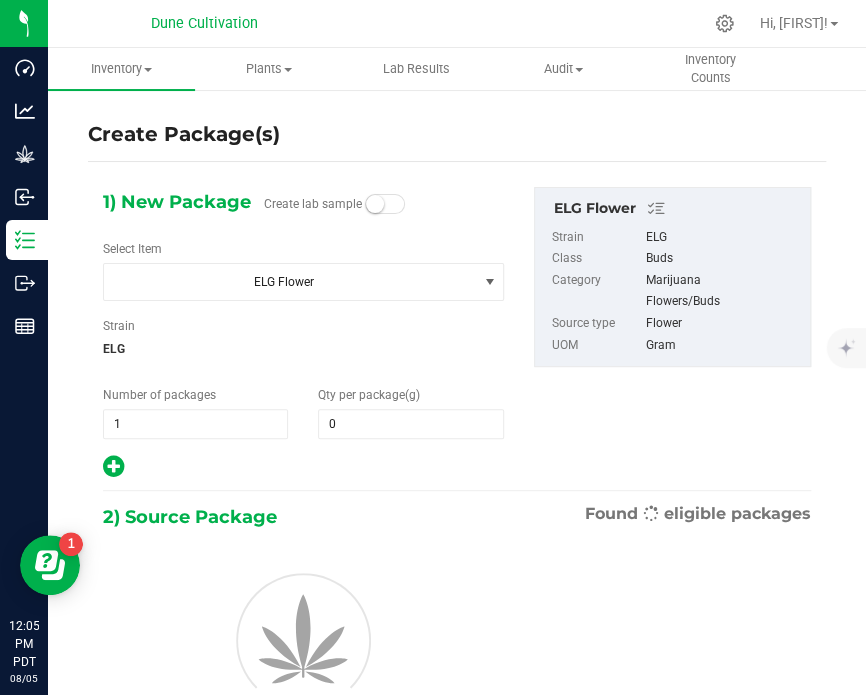 type on "0.0000" 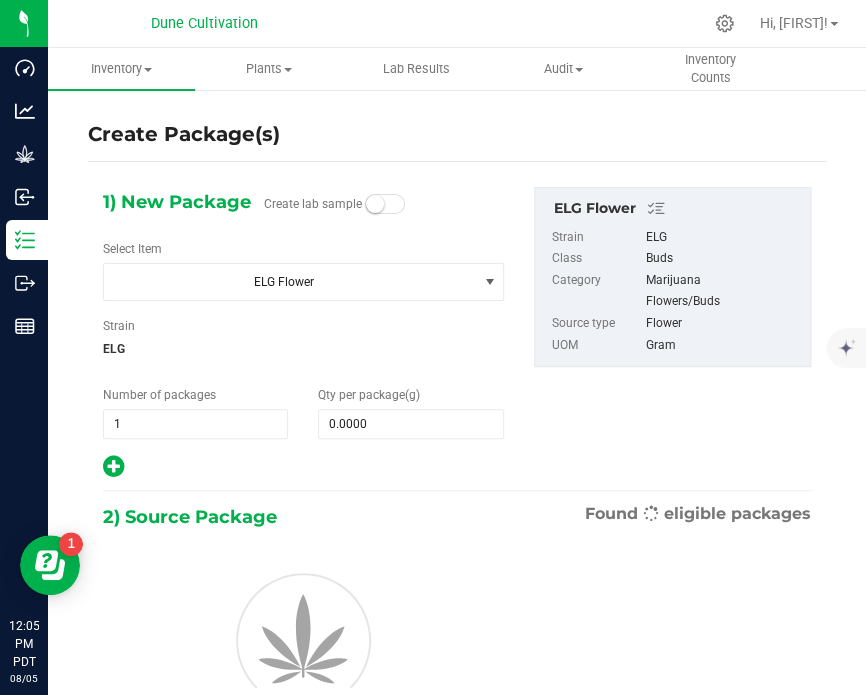 scroll, scrollTop: 0, scrollLeft: 0, axis: both 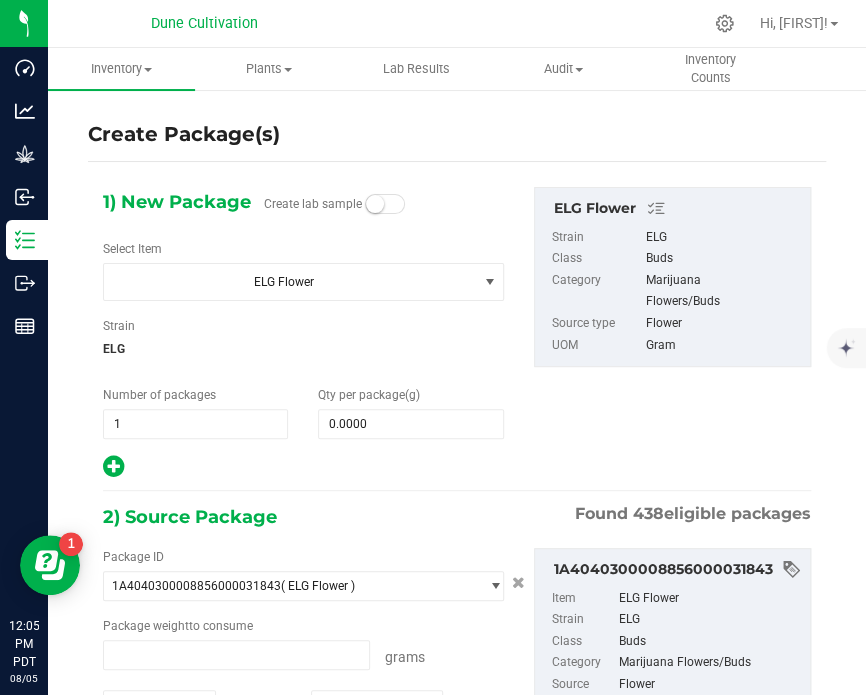 type on "0.0000 g" 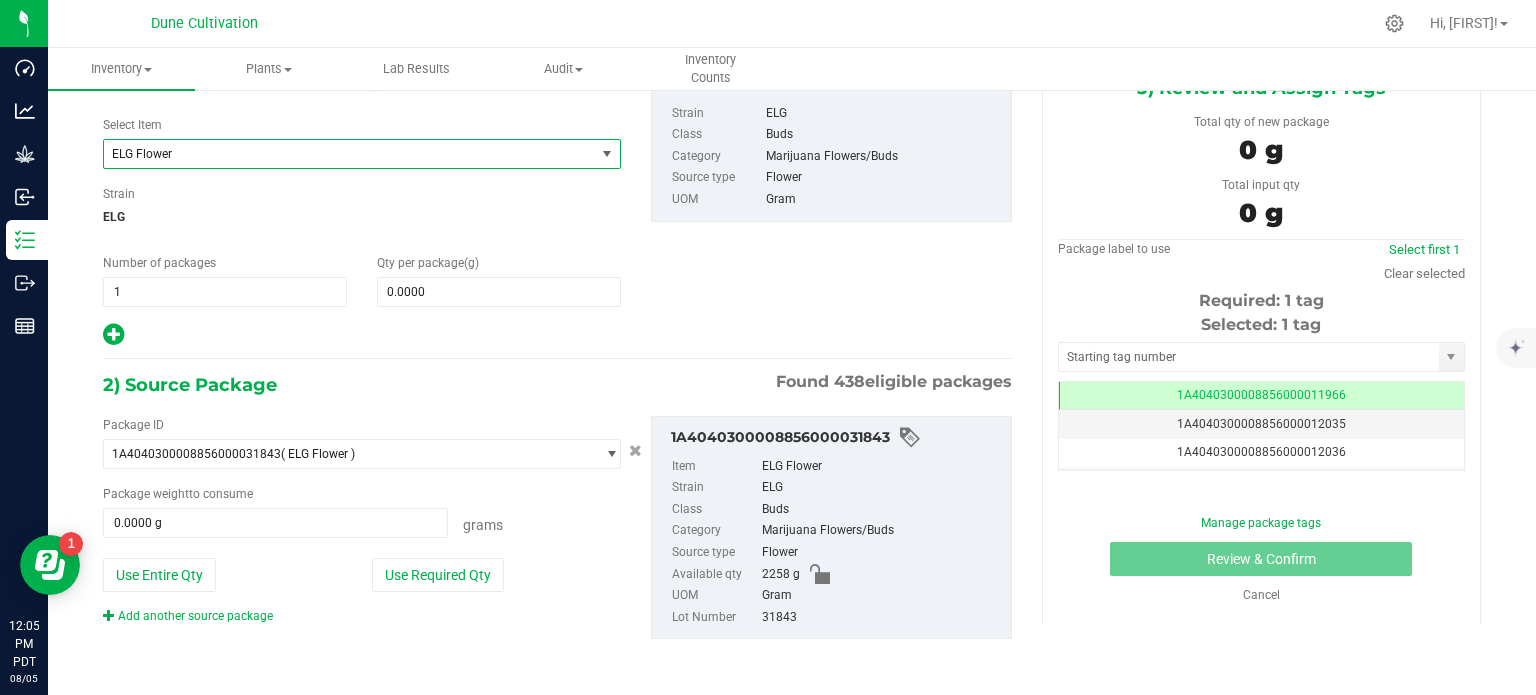 click on "ELG Flower" at bounding box center (340, 154) 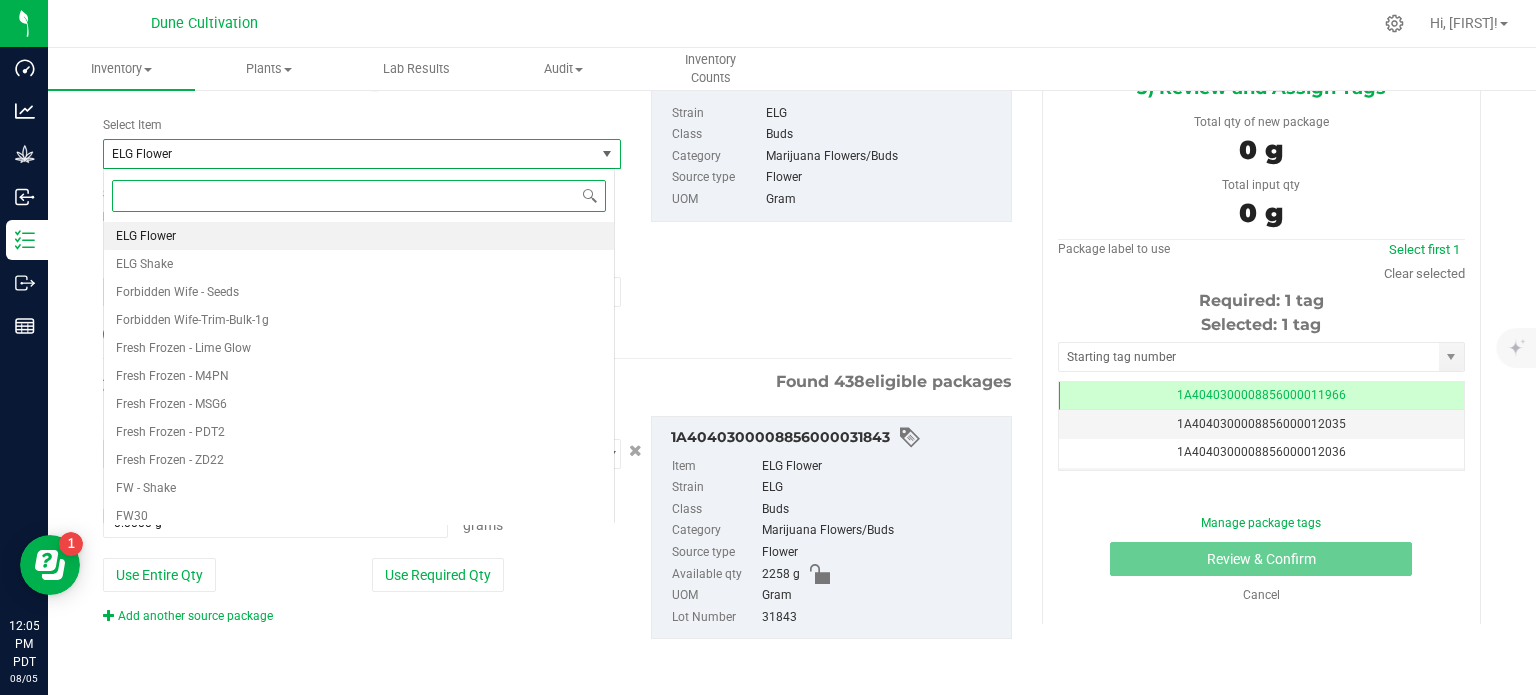 type on "i" 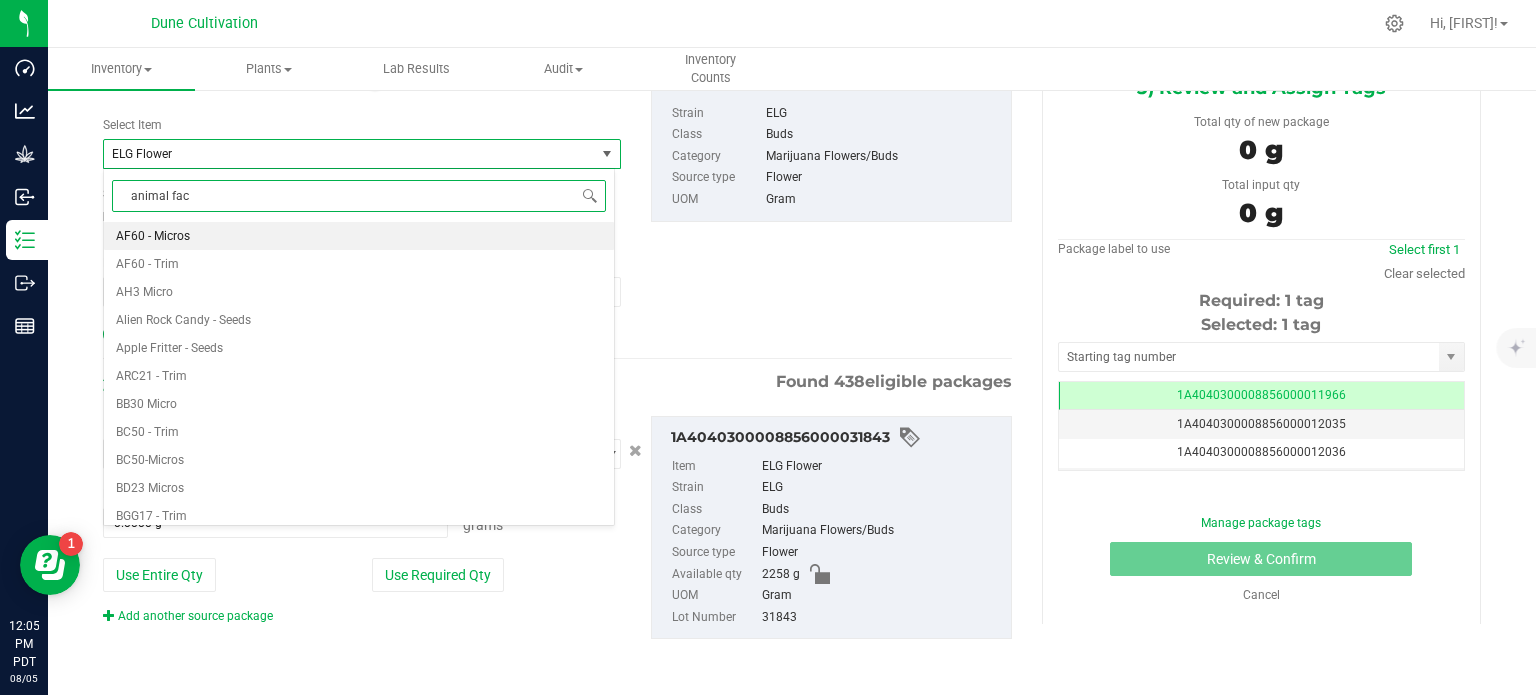 type on "animal face" 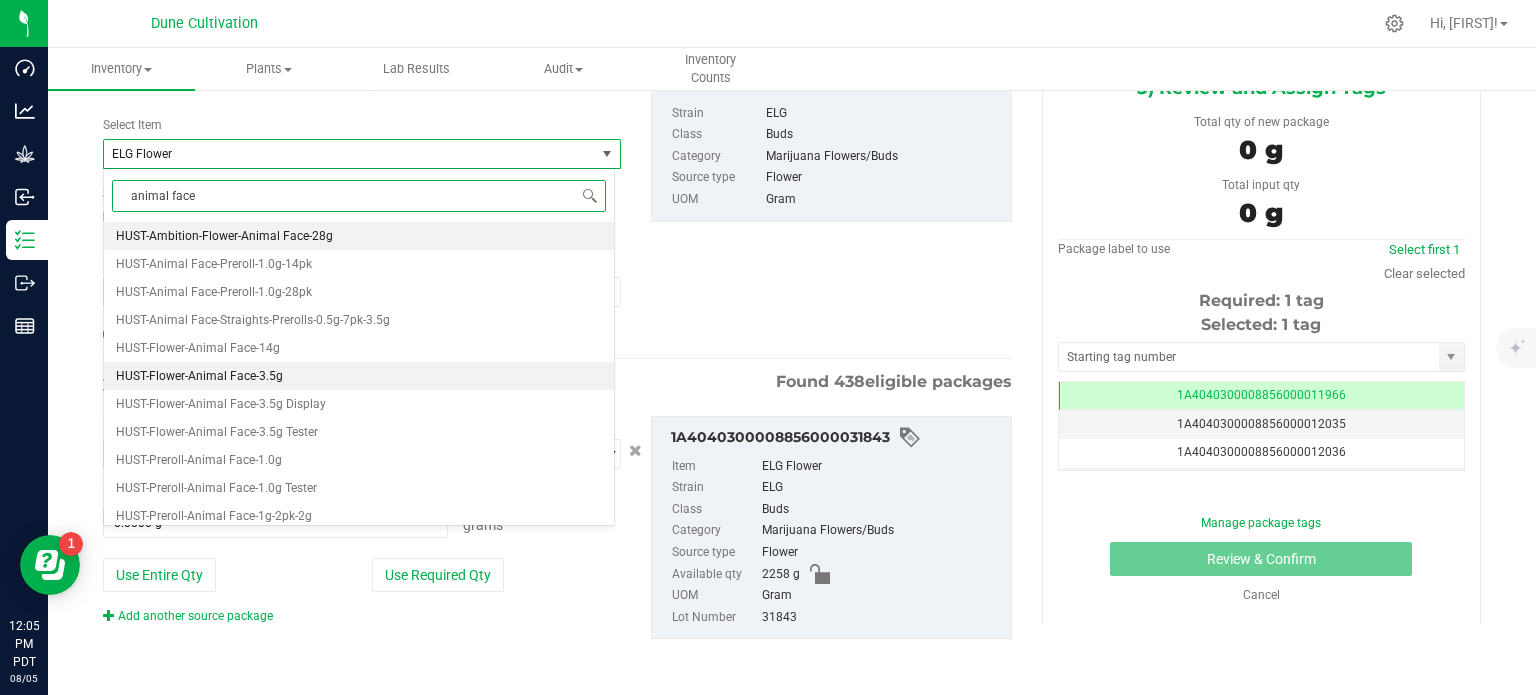 click on "HUST-Flower-Animal Face-3.5g" at bounding box center (359, 376) 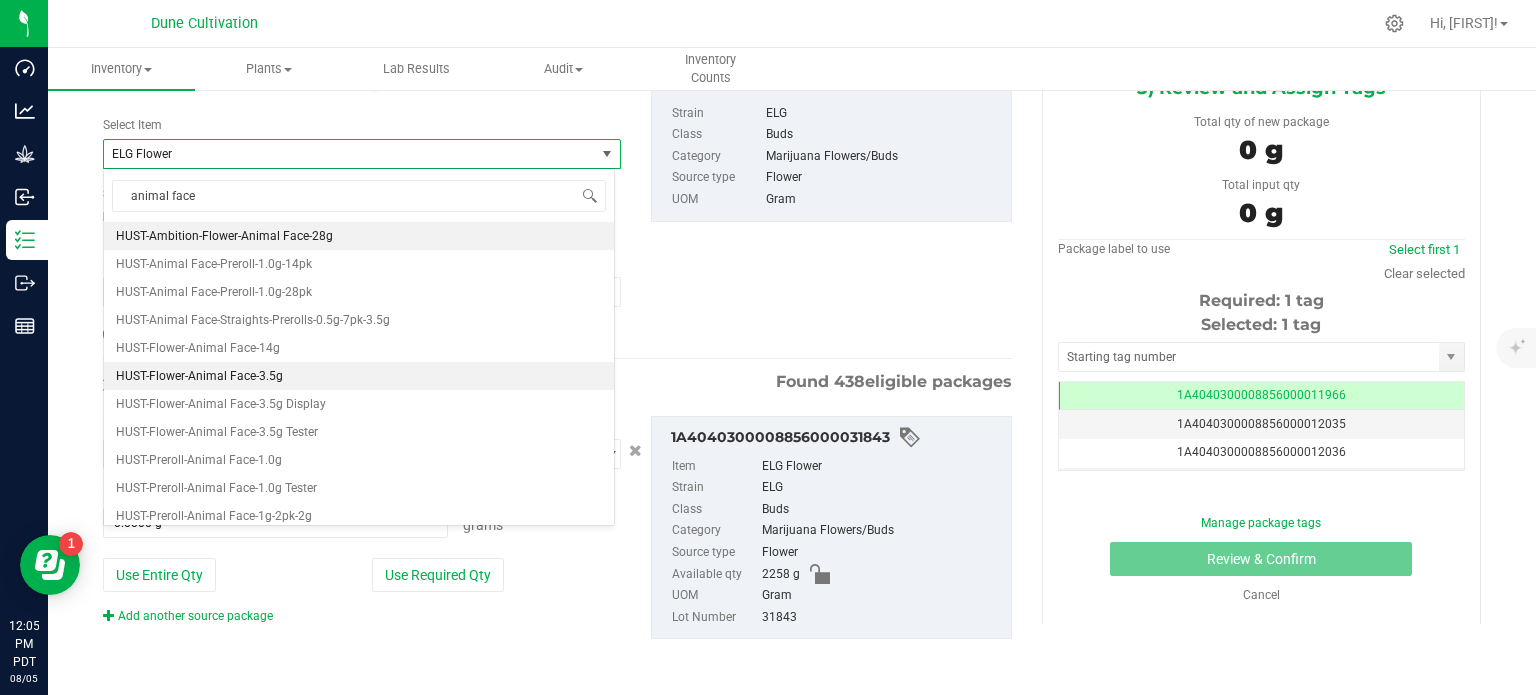 type 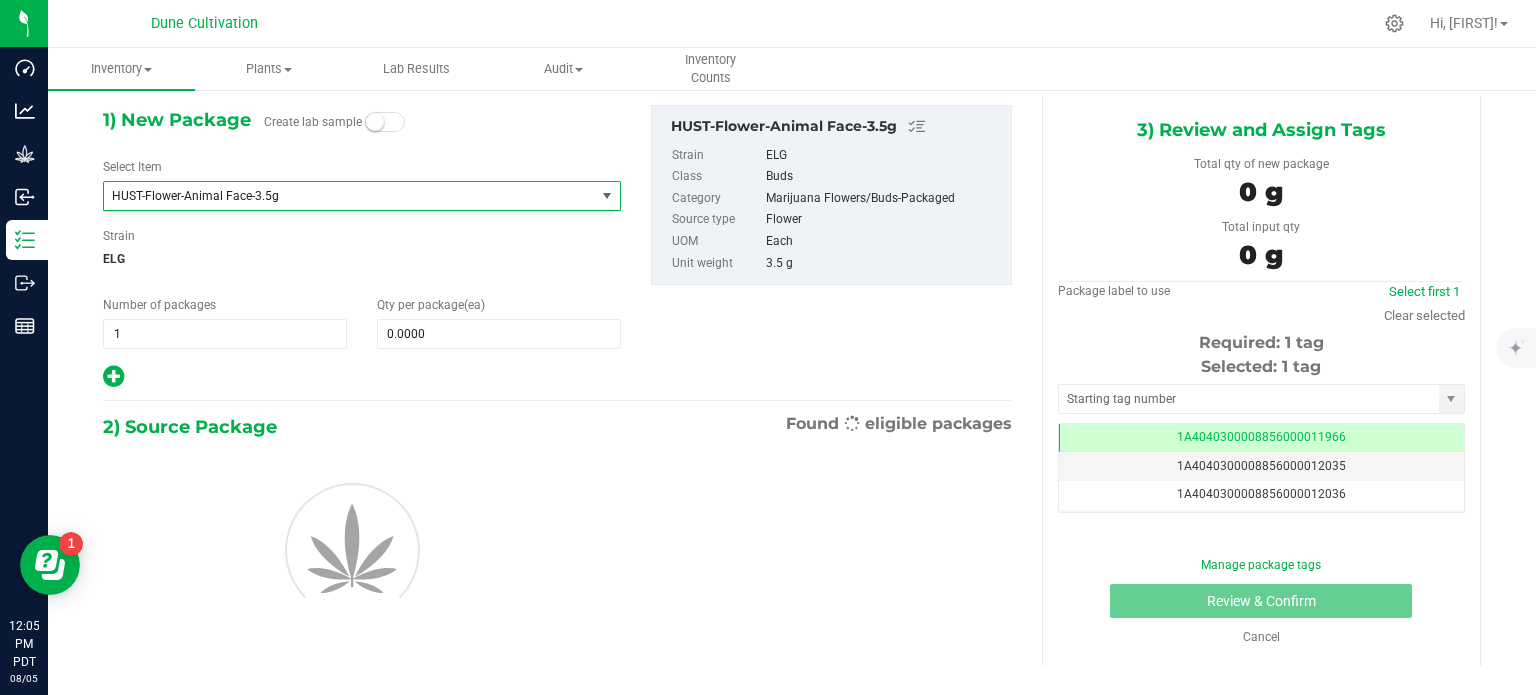 type on "0" 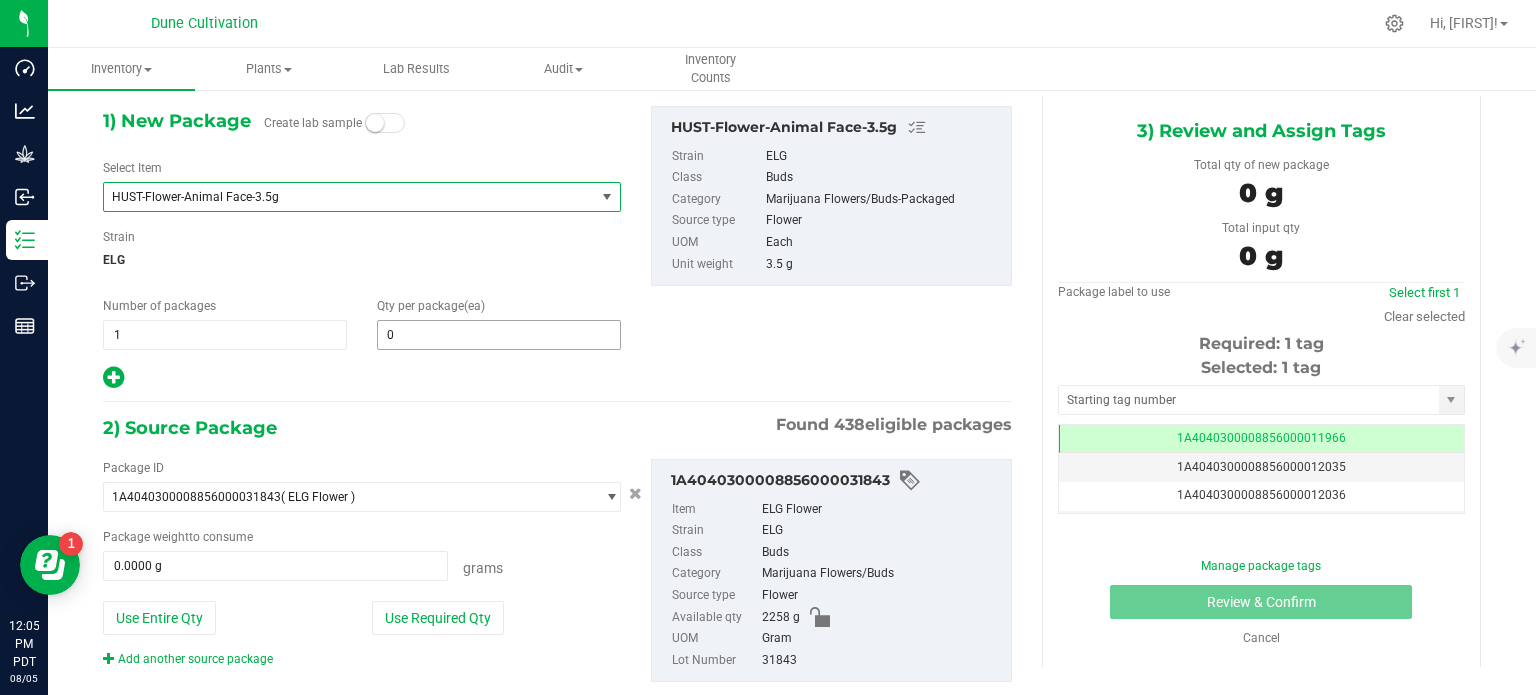 type 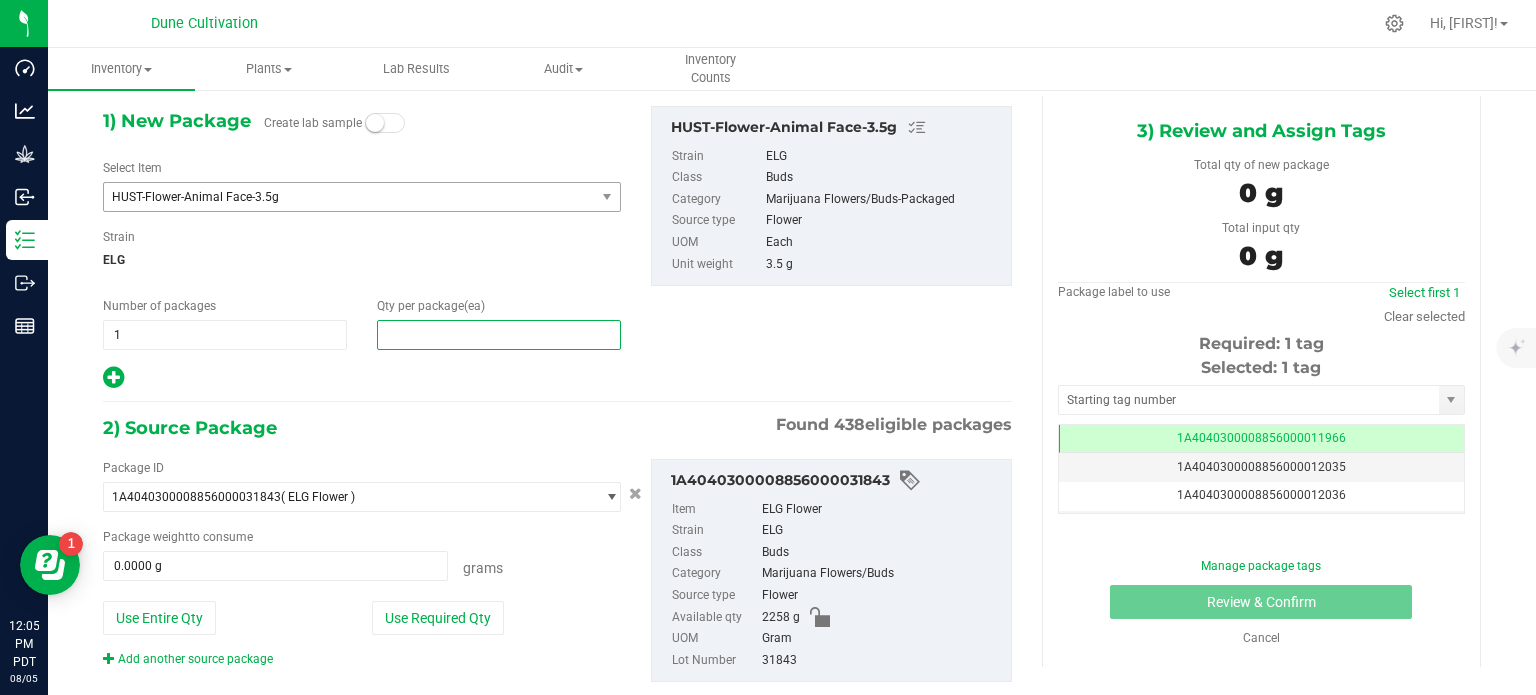click at bounding box center [499, 335] 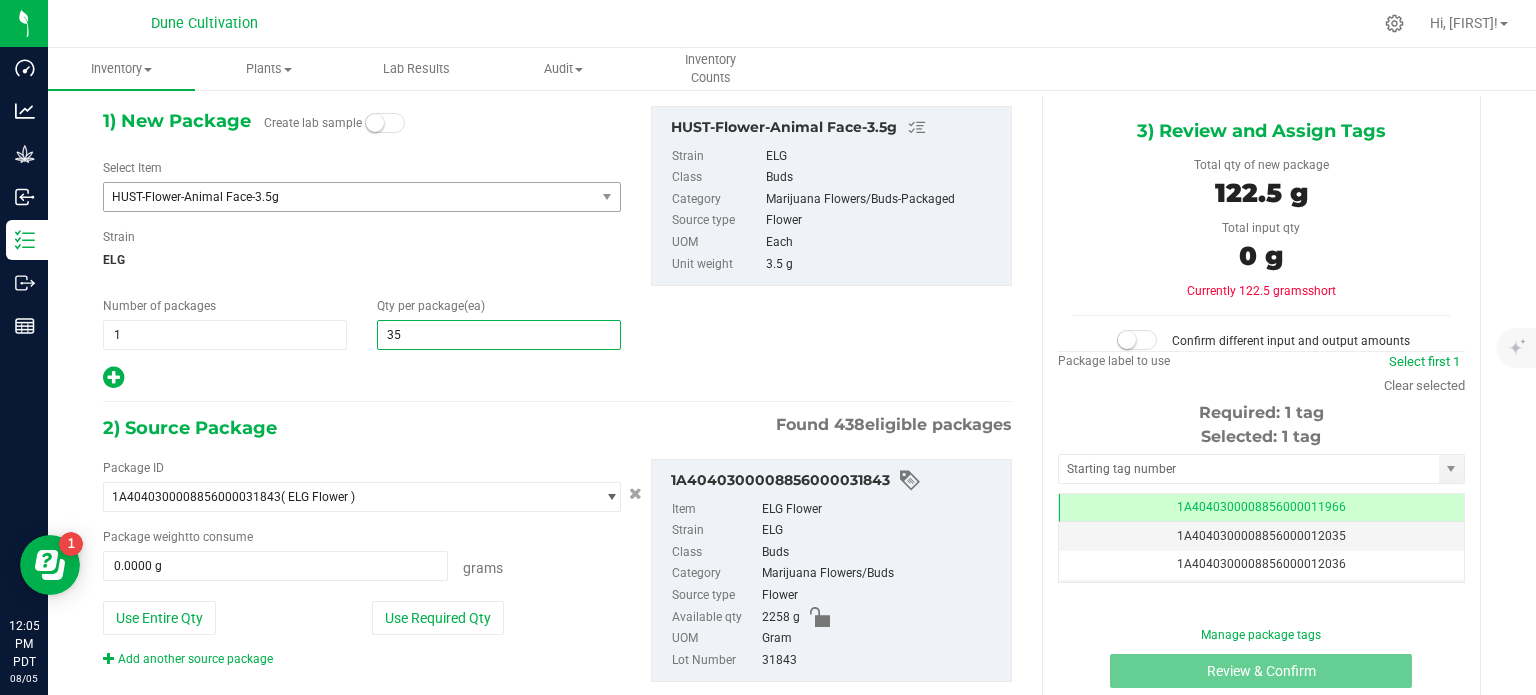 type on "350" 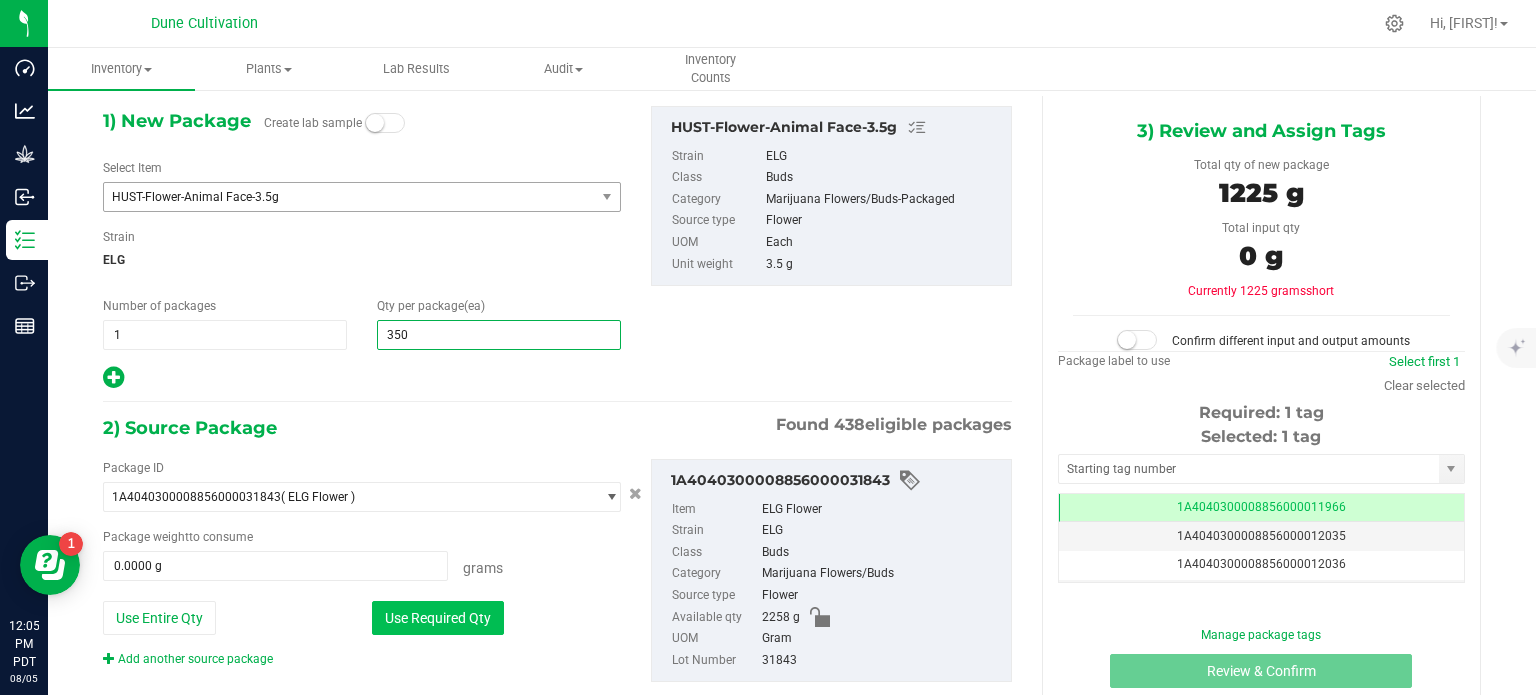 type on "350" 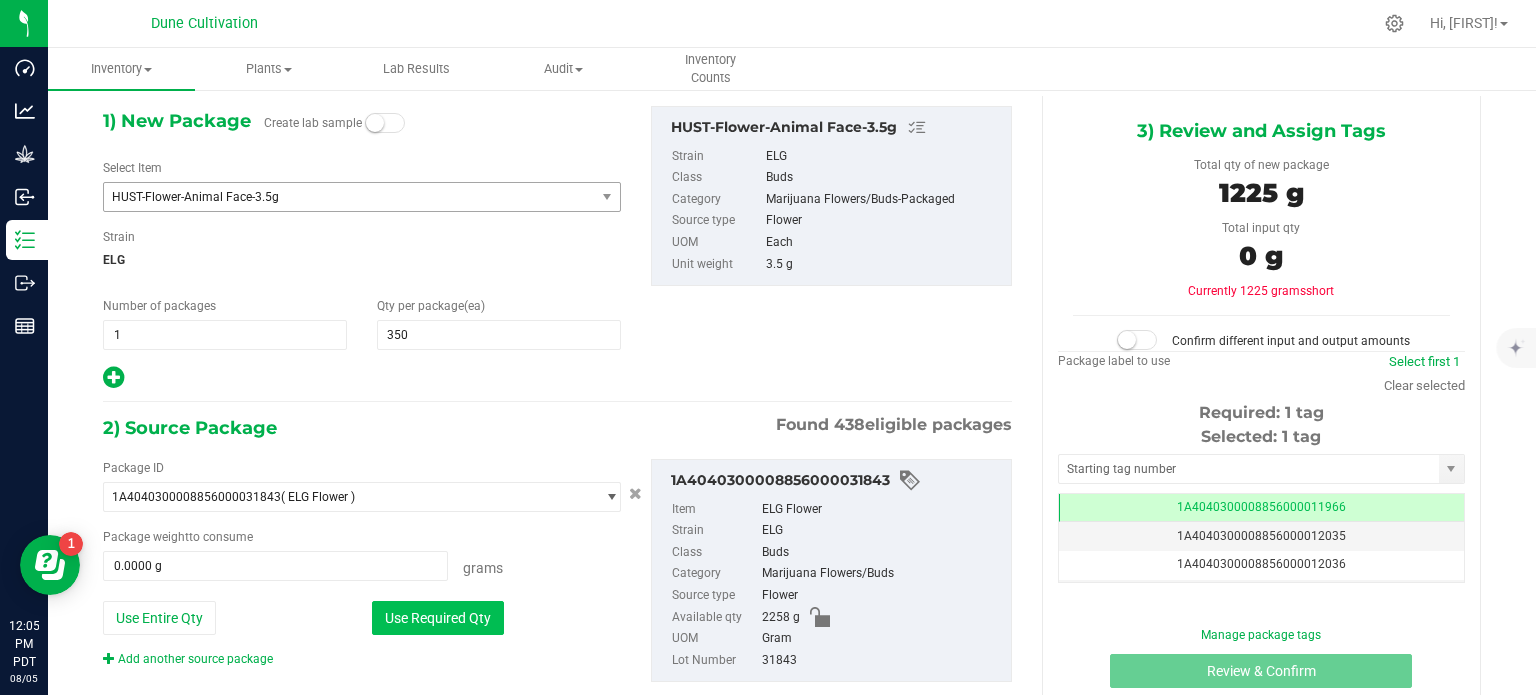 click on "Use Required Qty" at bounding box center (438, 618) 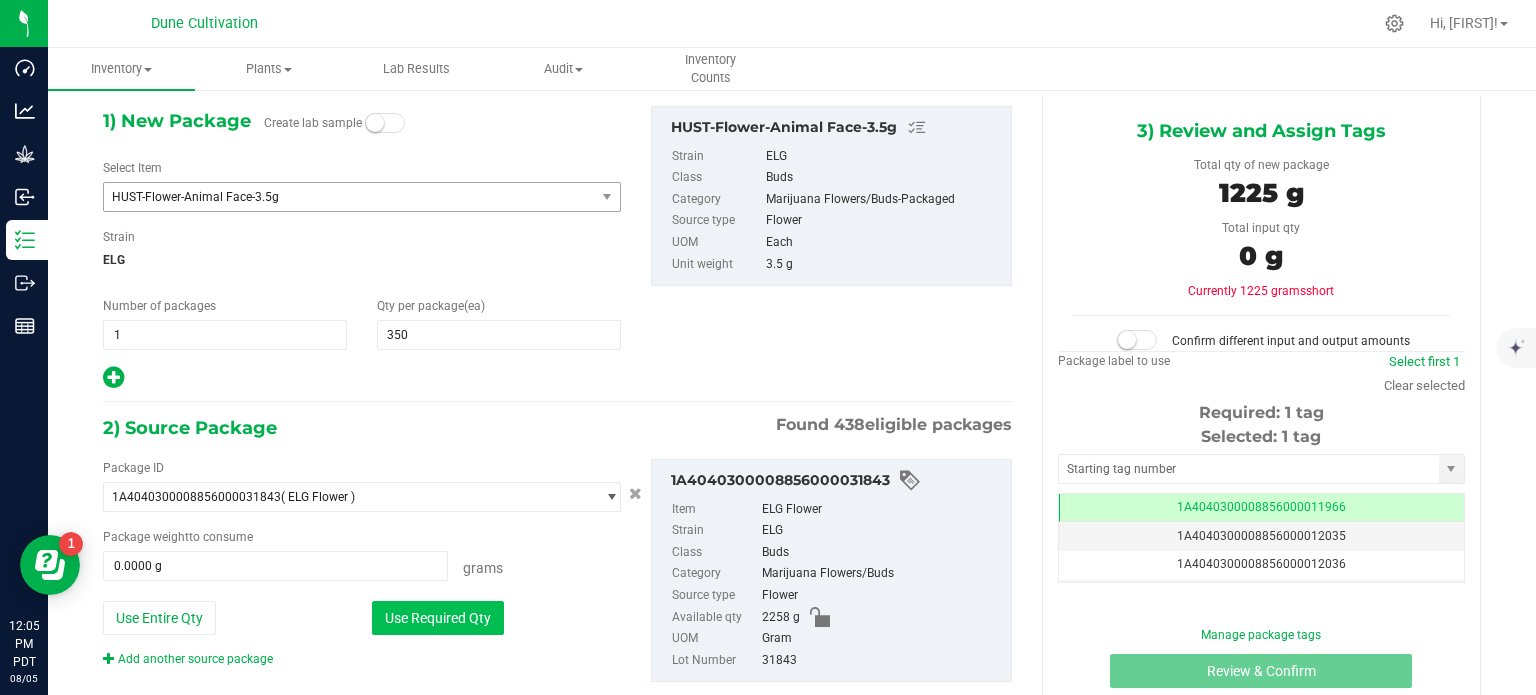 type on "1225.0000 g" 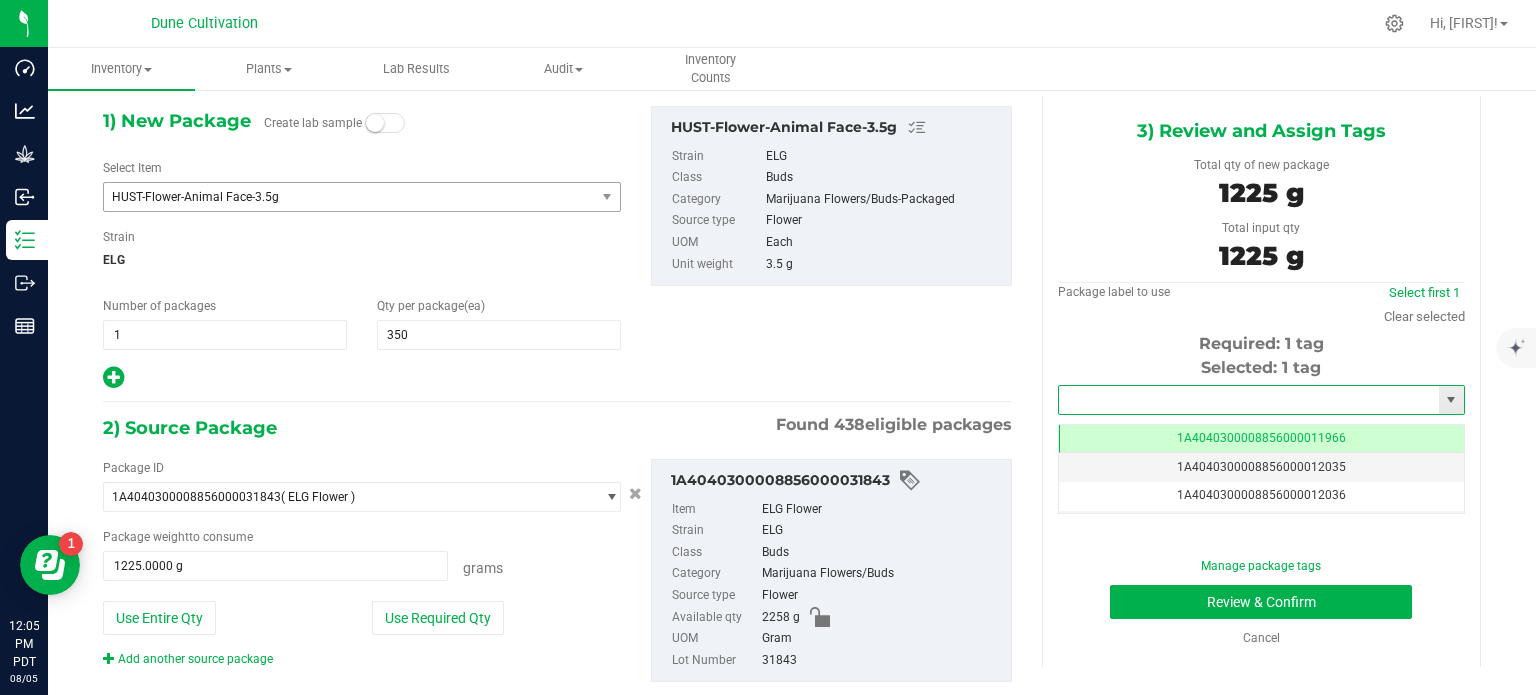 click at bounding box center [1249, 400] 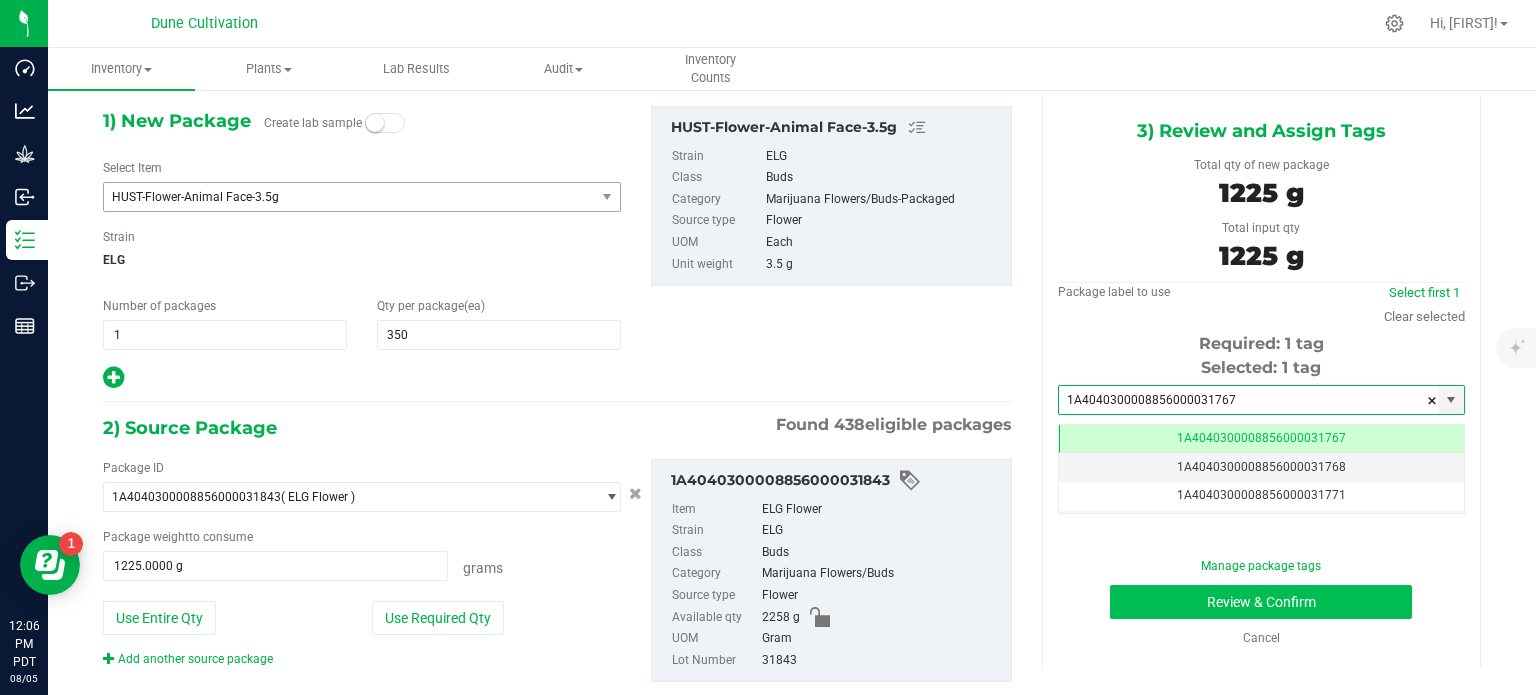 type on "1A4040300008856000031767" 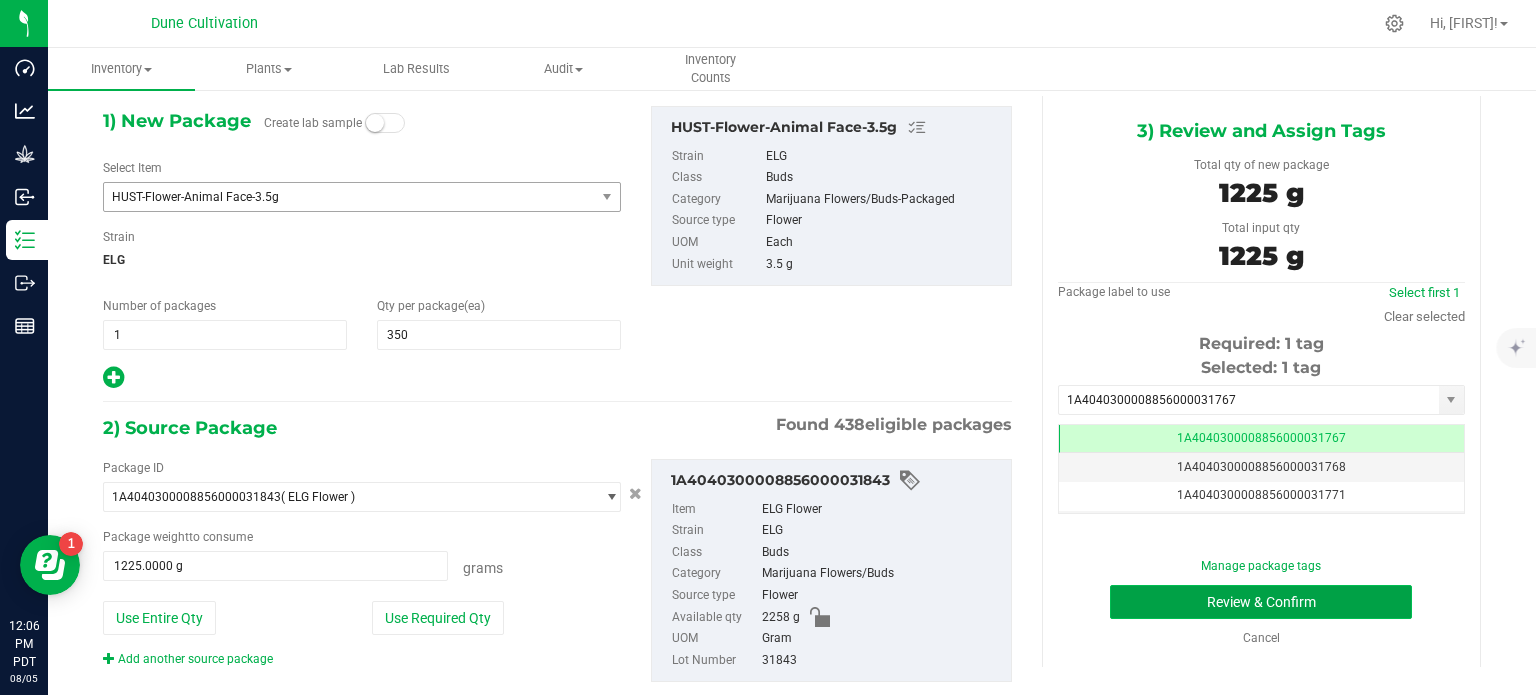 click on "Review & Confirm" at bounding box center (1261, 602) 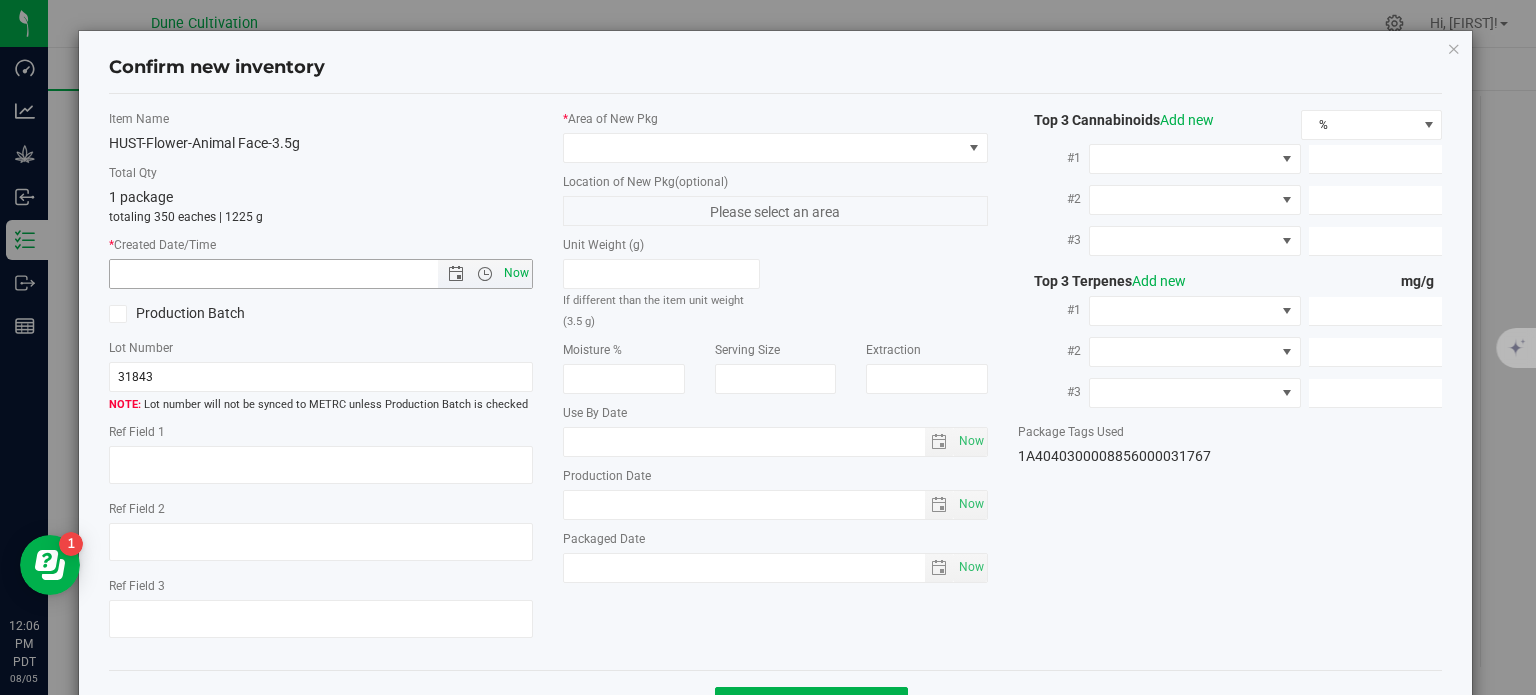 click on "Now" at bounding box center [517, 273] 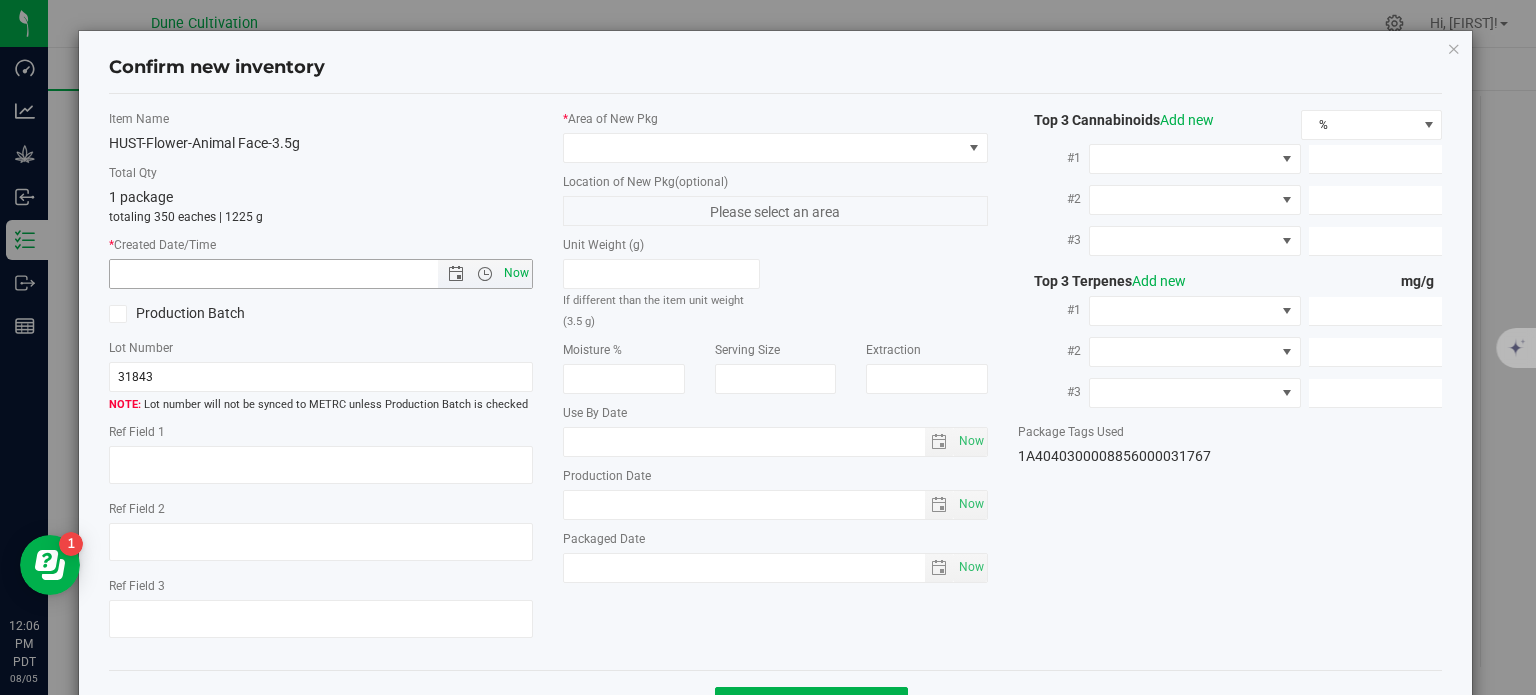 type on "8/5/2025 12:06 PM" 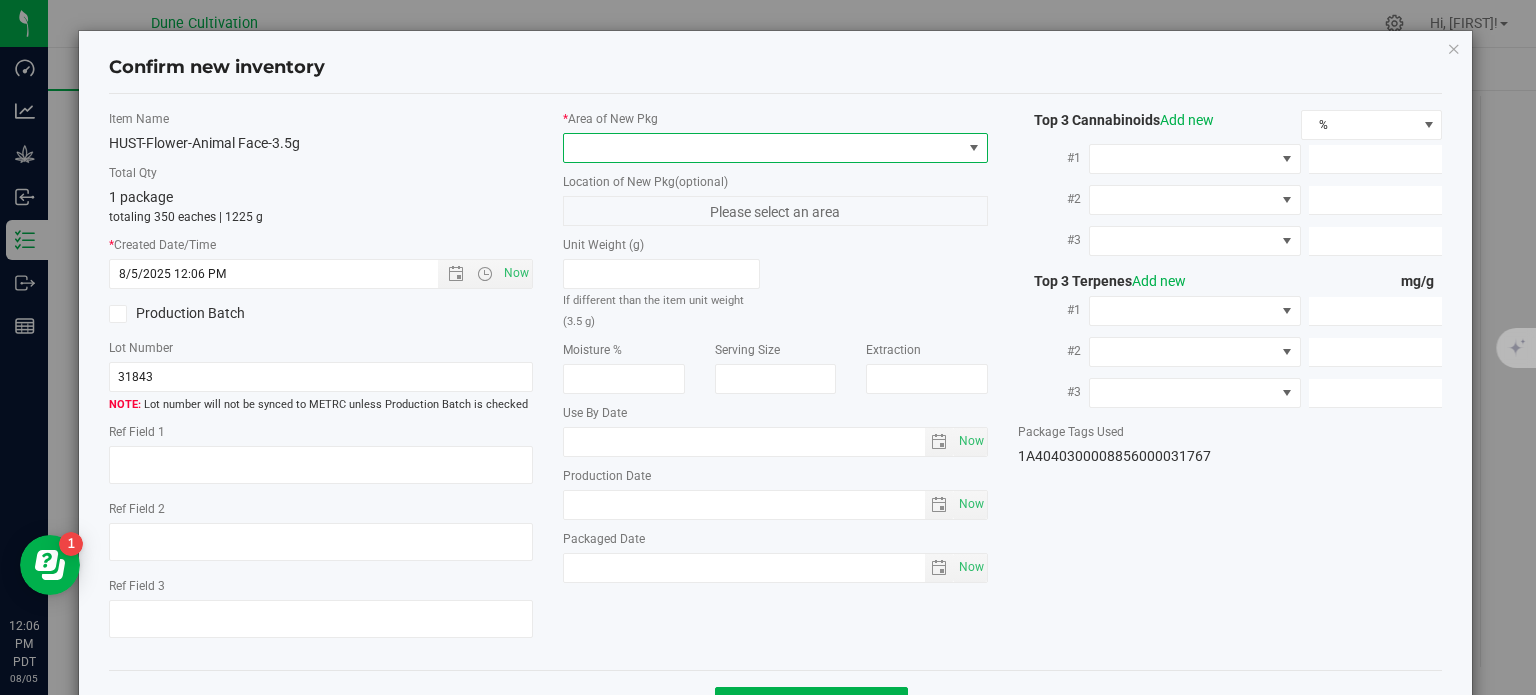 click at bounding box center [763, 148] 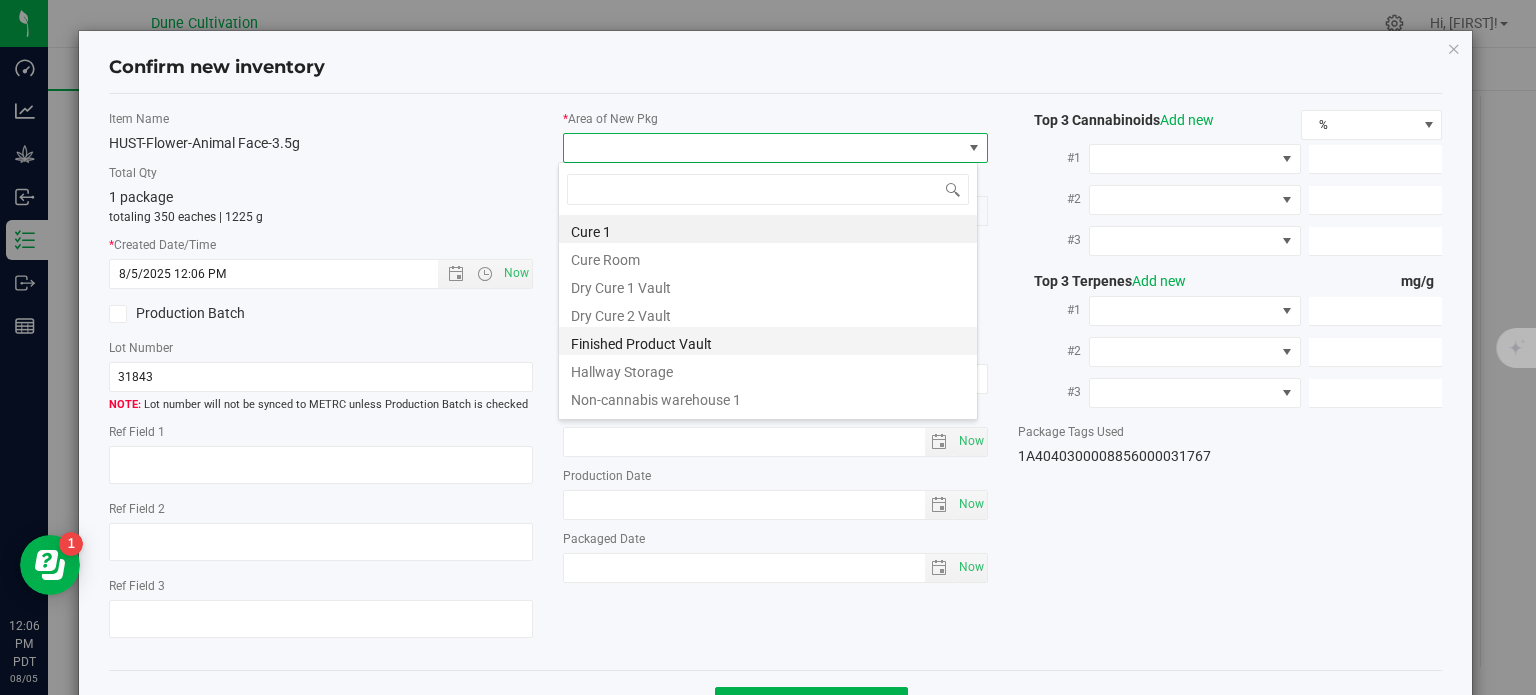 click on "Finished Product Vault" at bounding box center (768, 341) 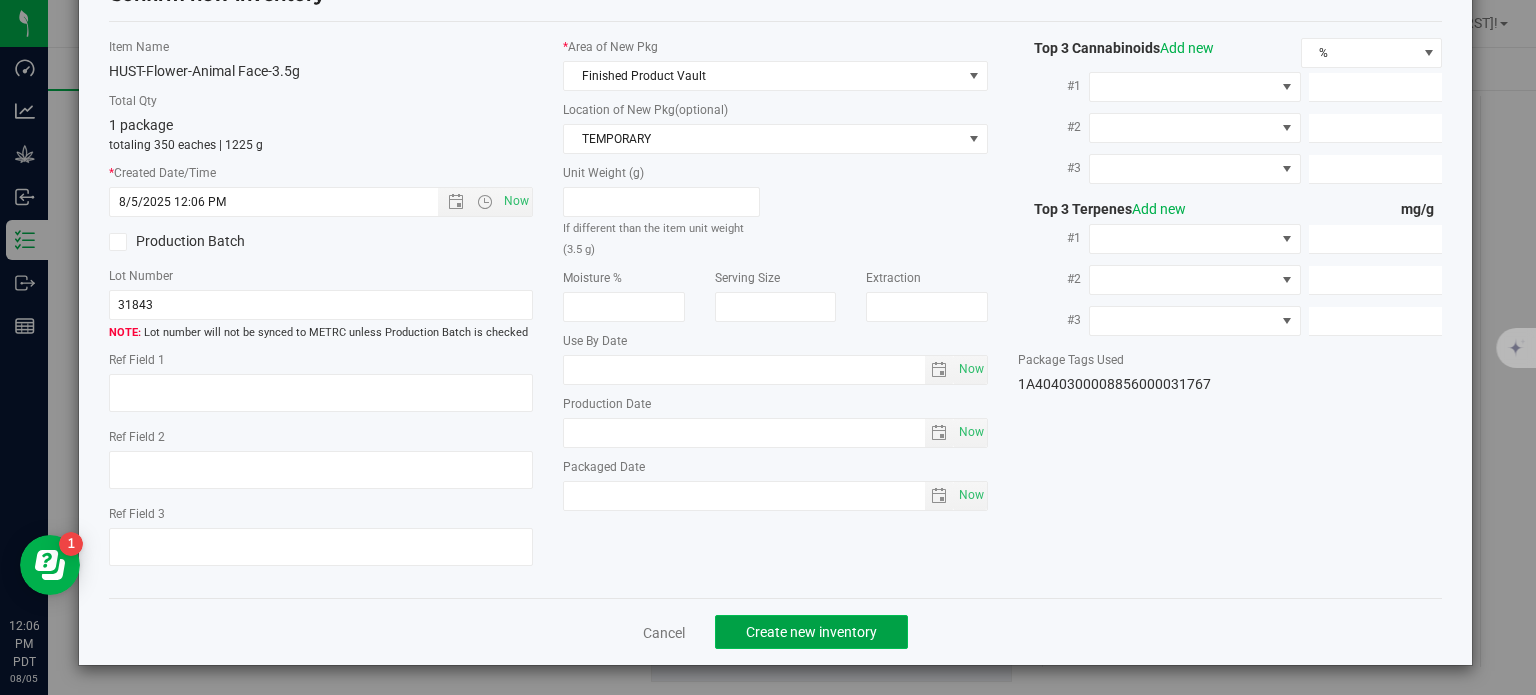 click on "Create new inventory" 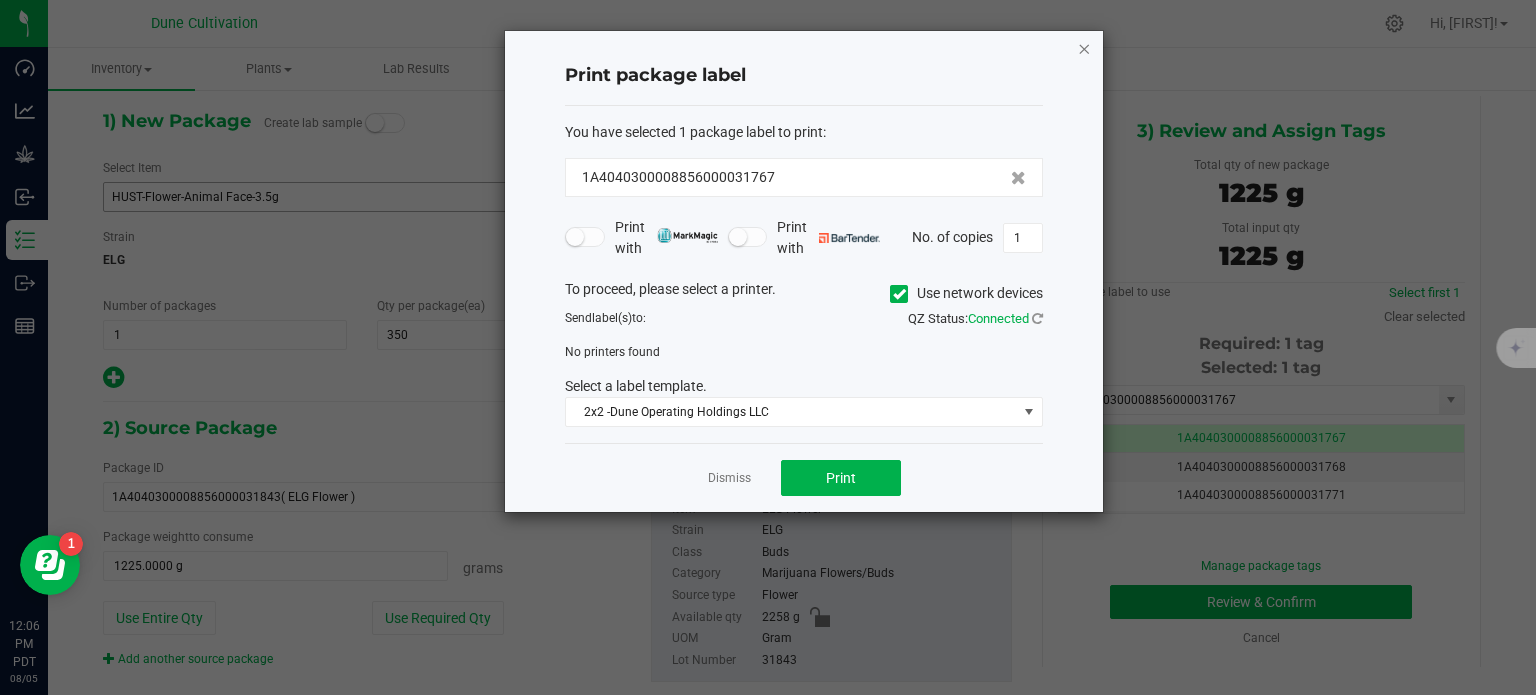 click 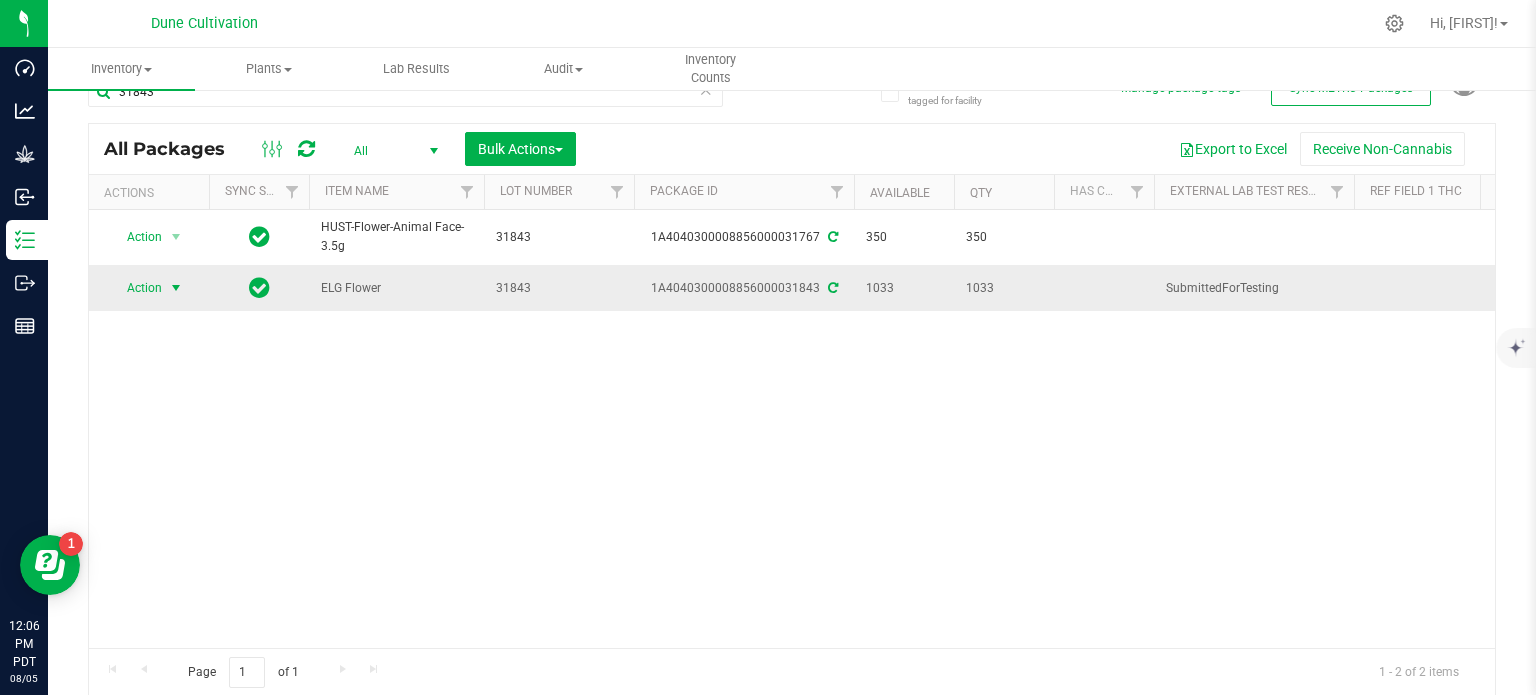click at bounding box center (176, 288) 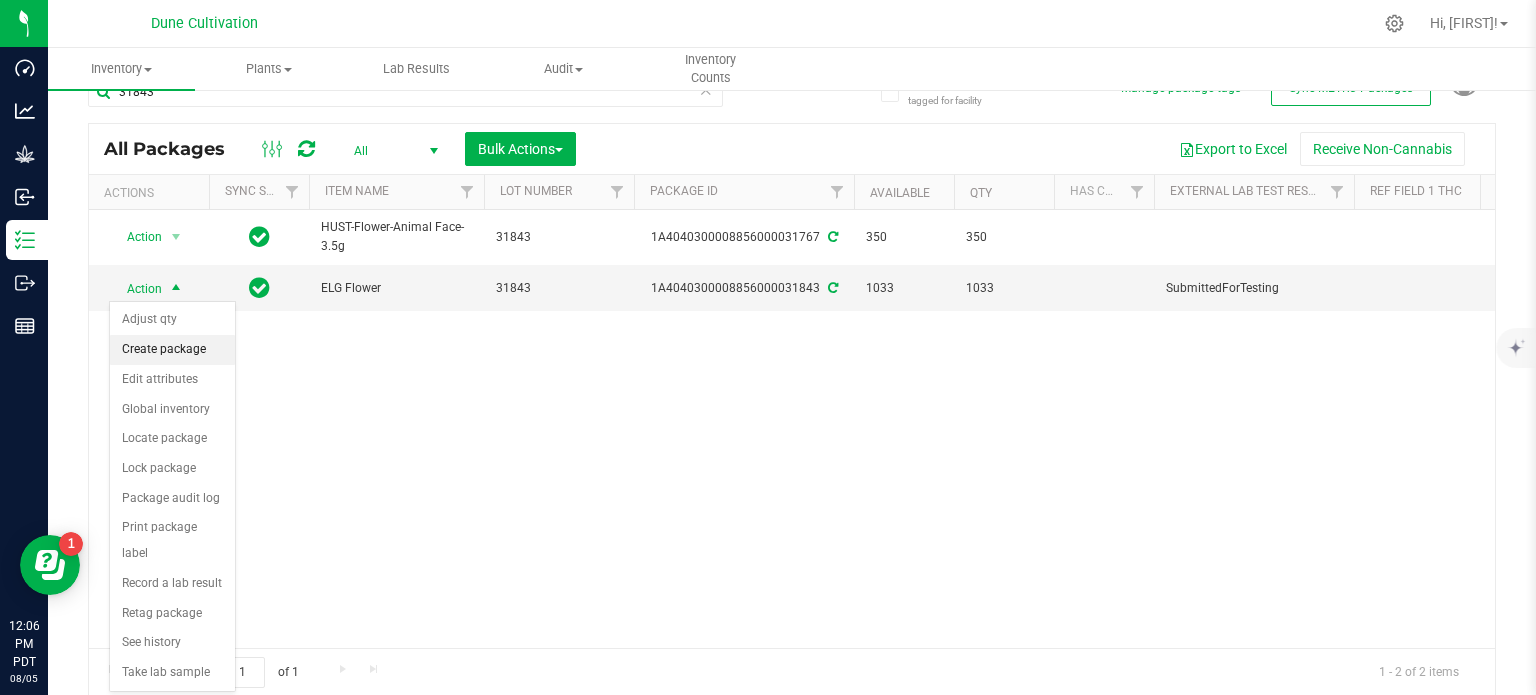 click on "Create package" at bounding box center (172, 350) 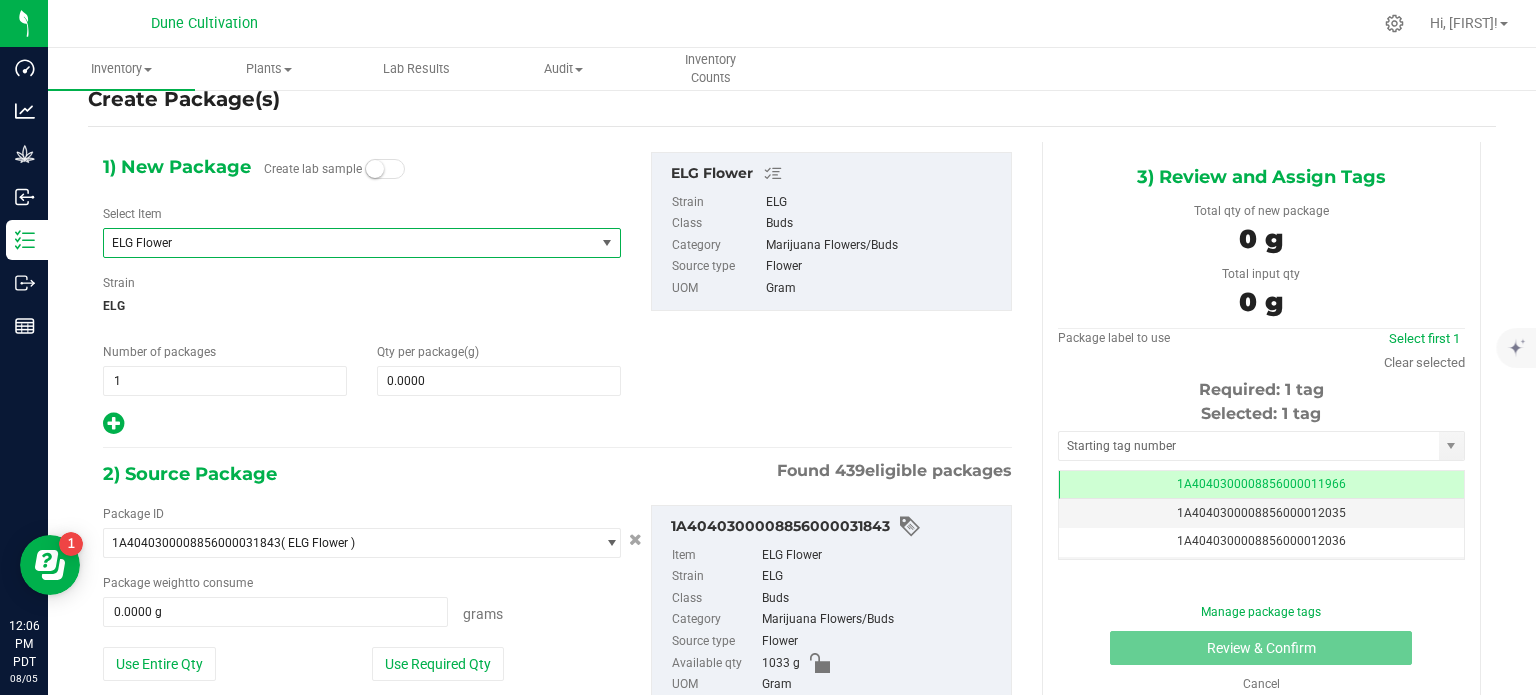 click on "ELG Flower" at bounding box center [340, 243] 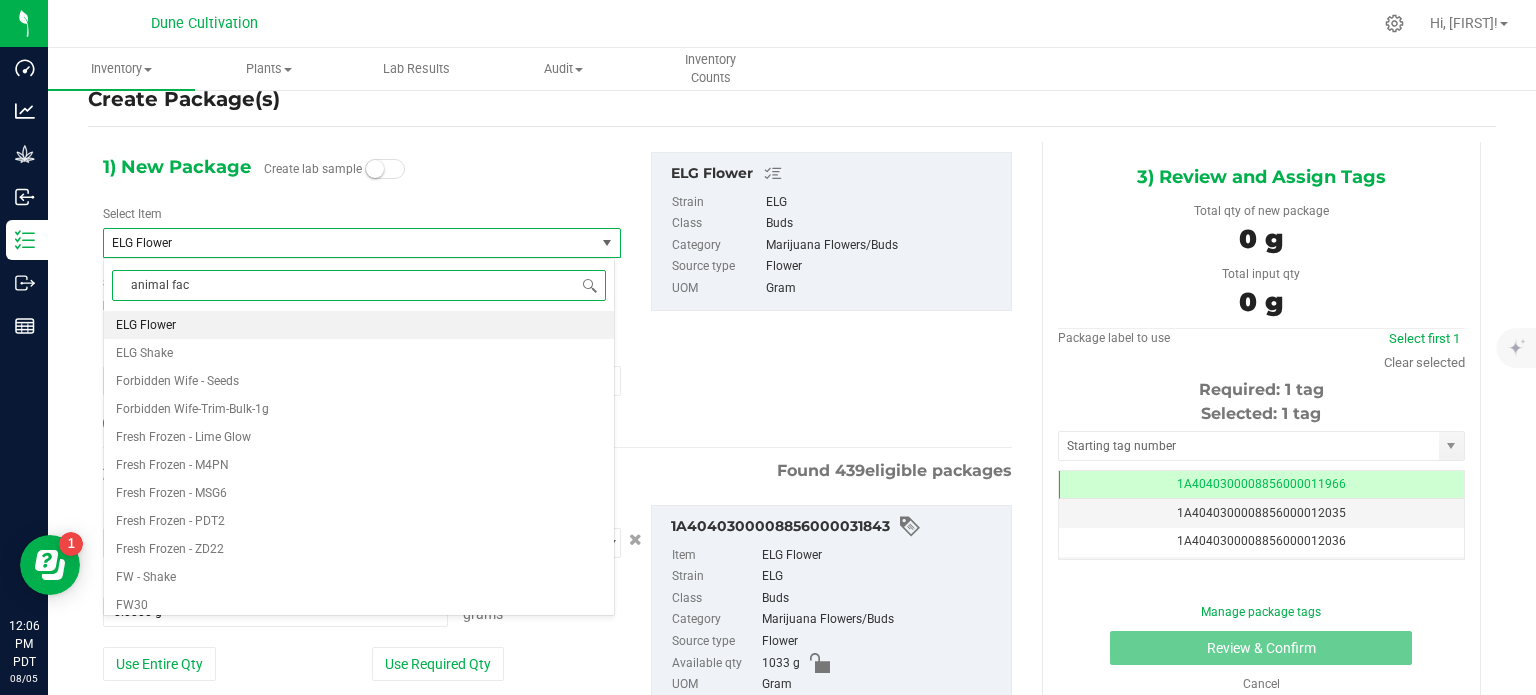 type on "animal face" 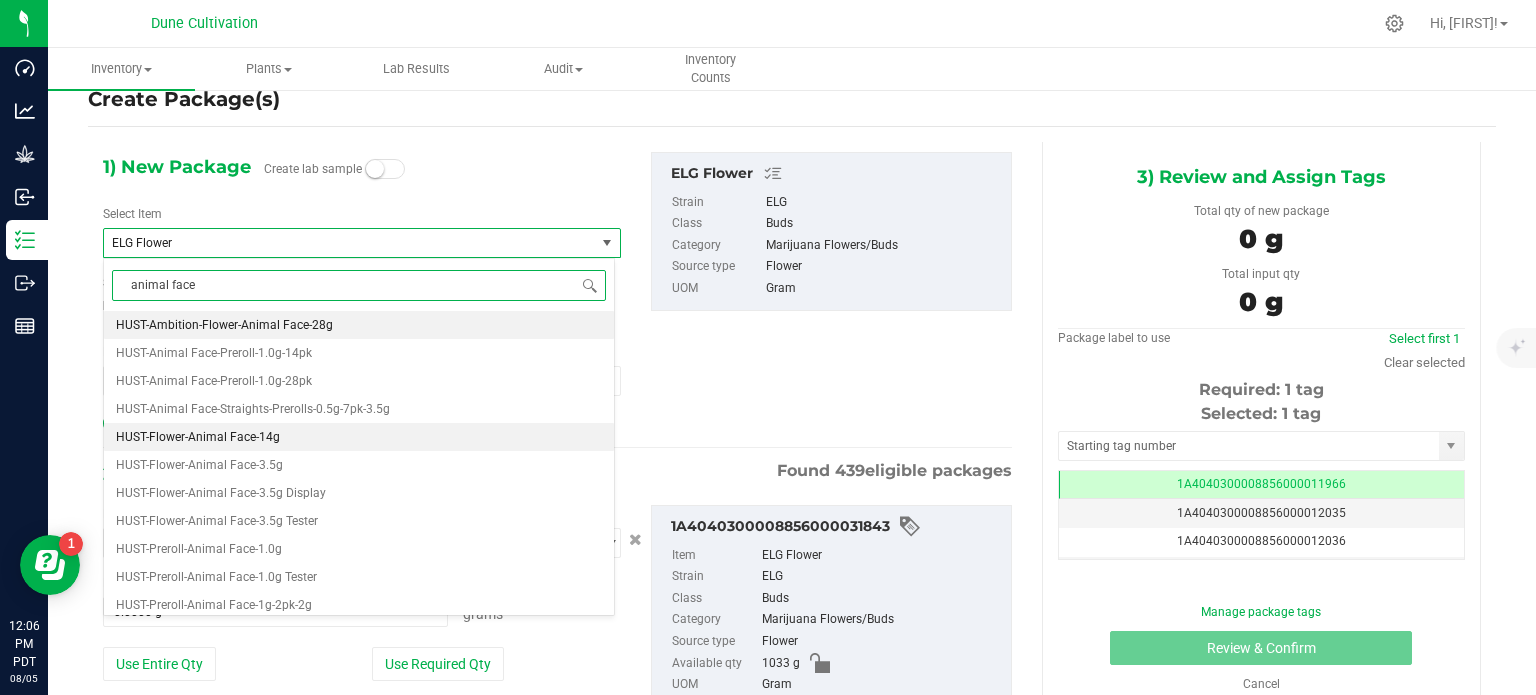 click on "HUST-Flower-Animal Face-14g" at bounding box center [359, 437] 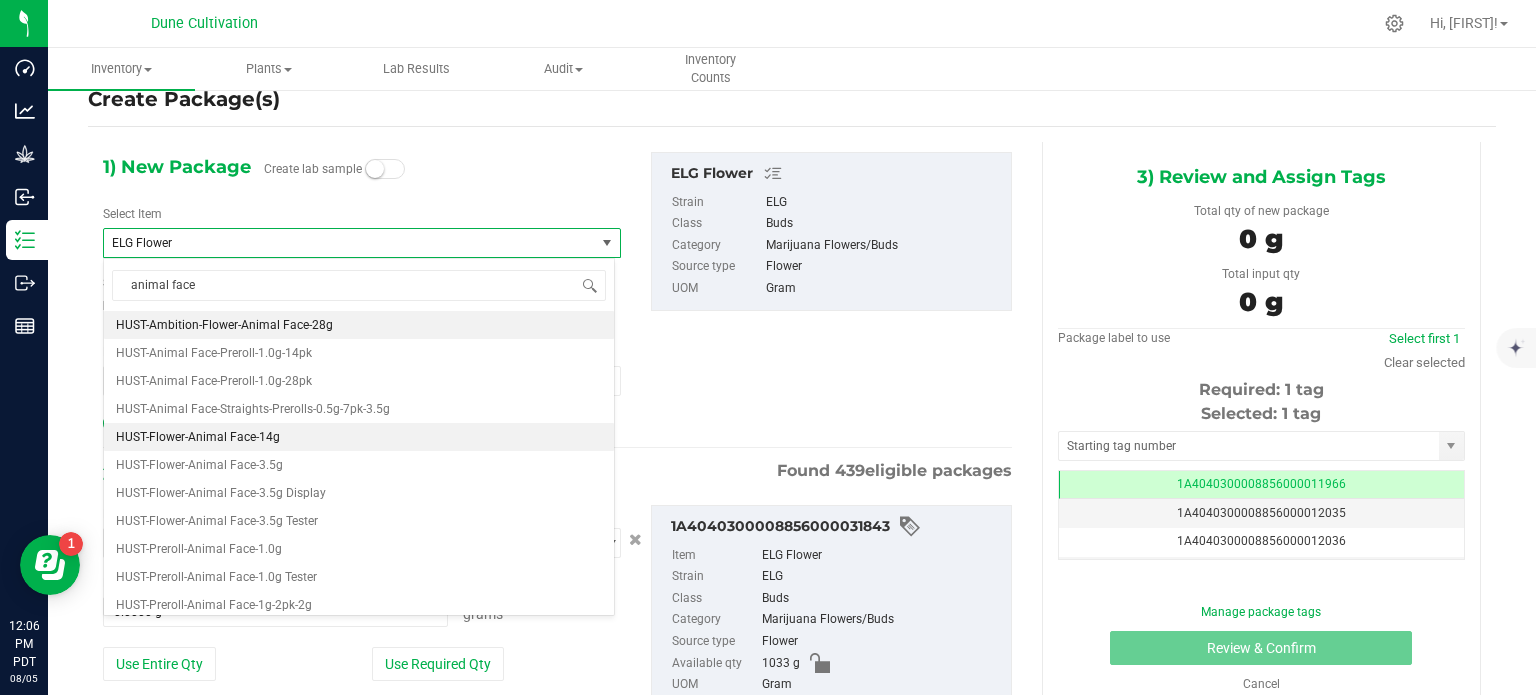 type 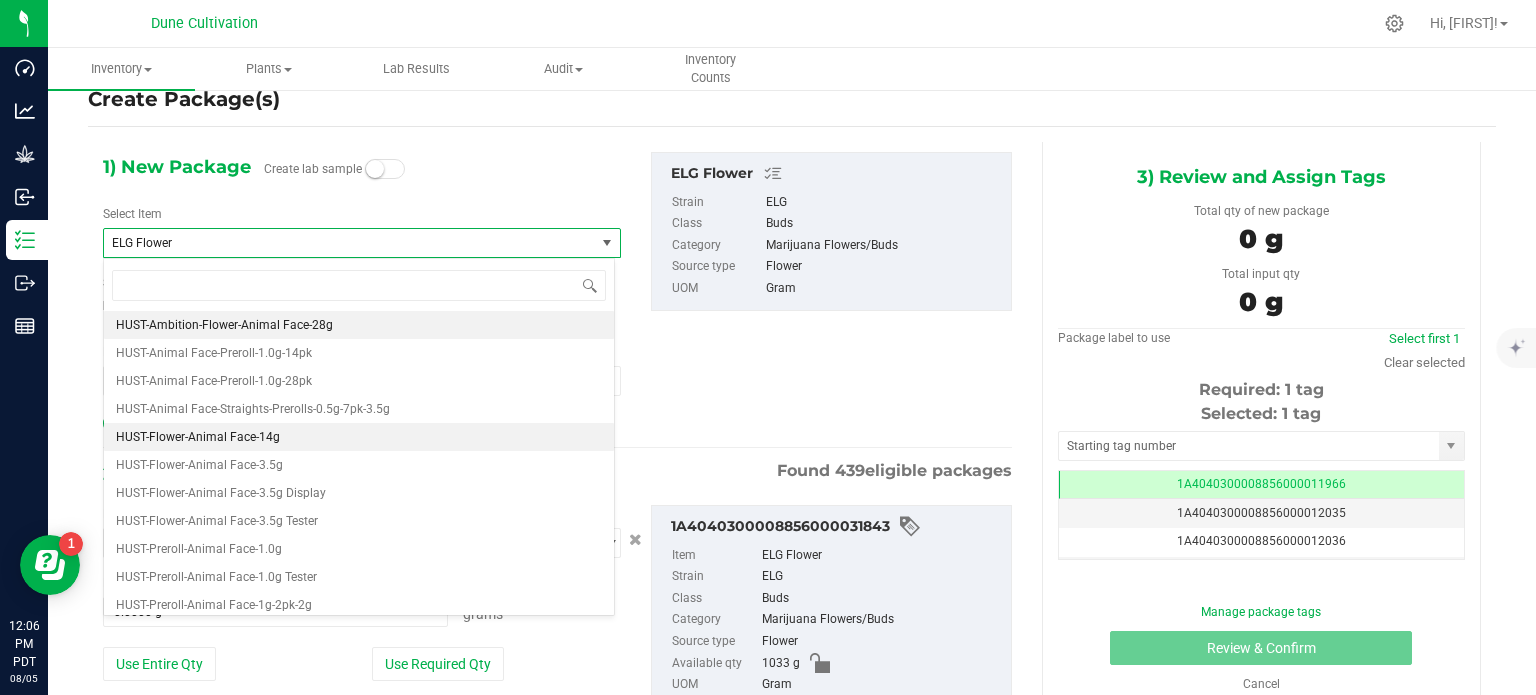 type on "0" 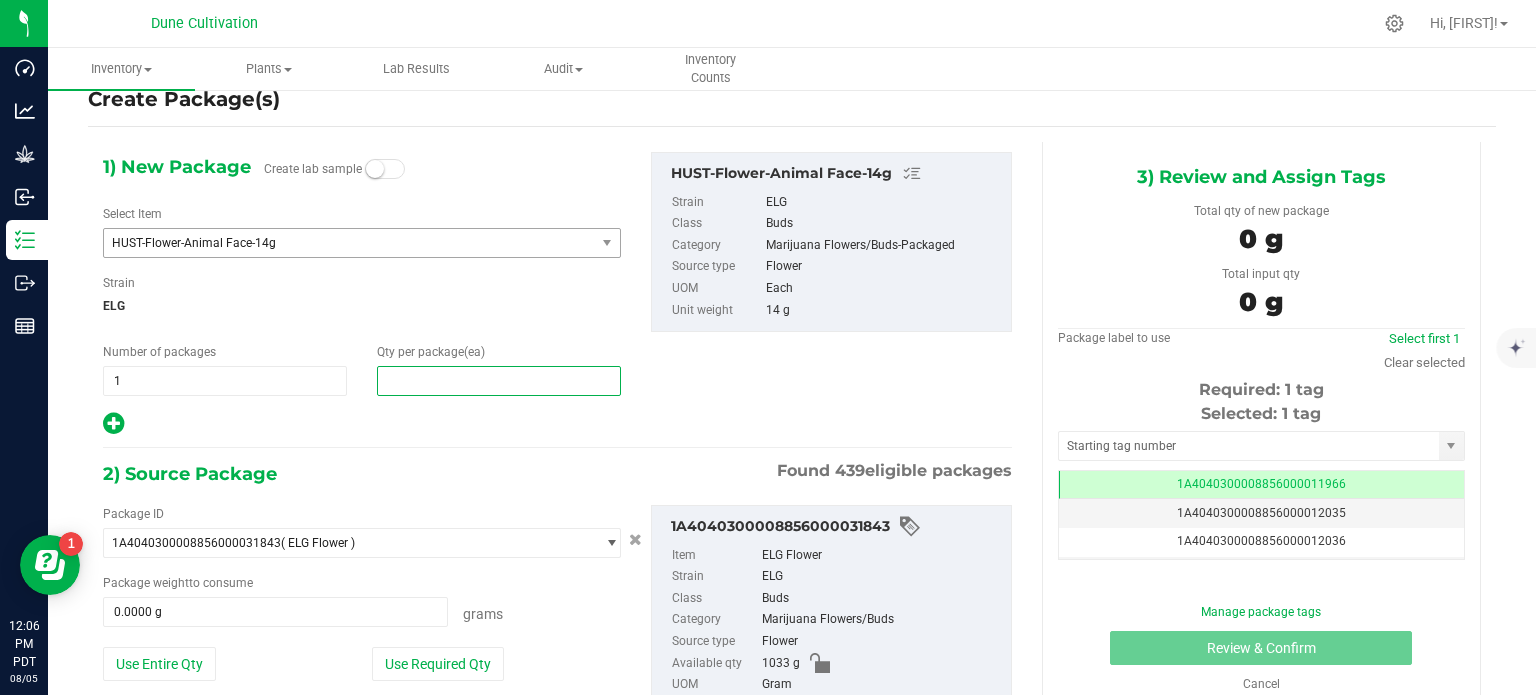 click at bounding box center [499, 381] 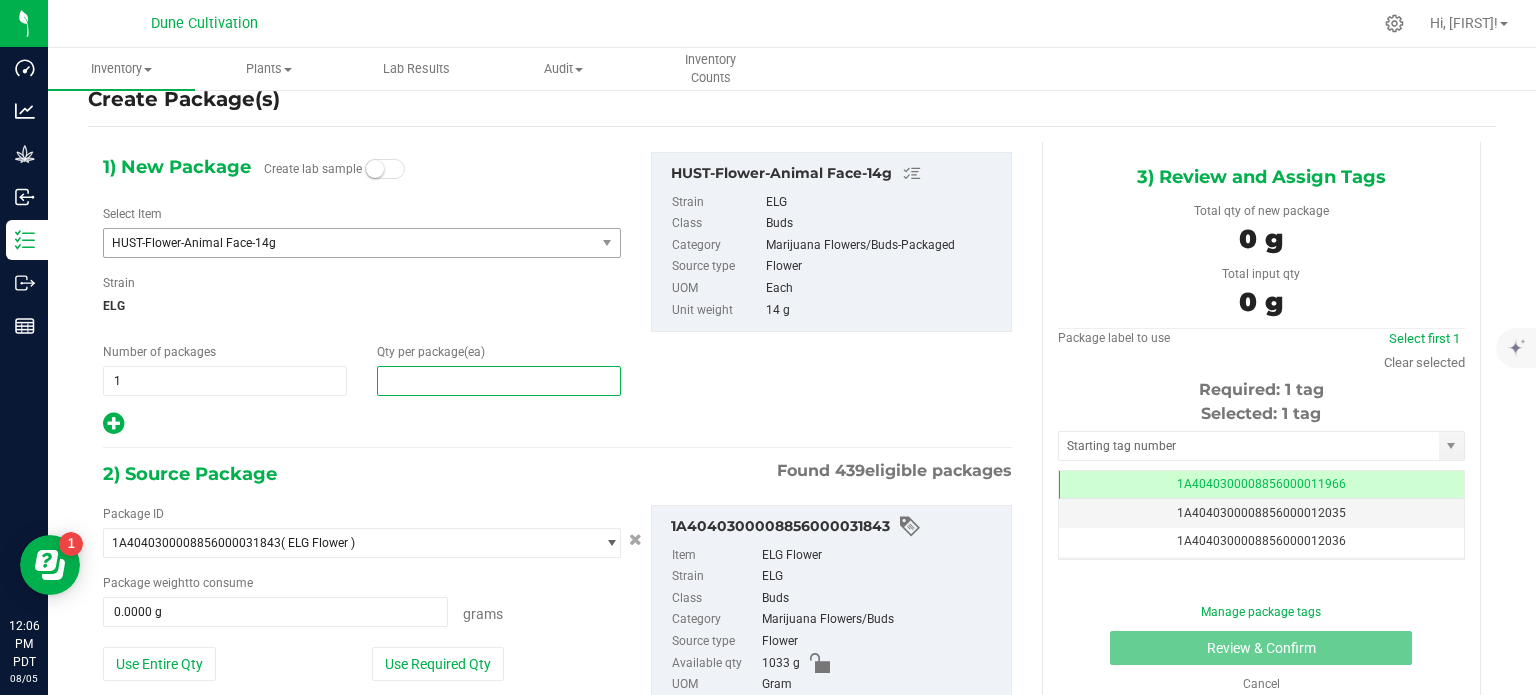 type on "6" 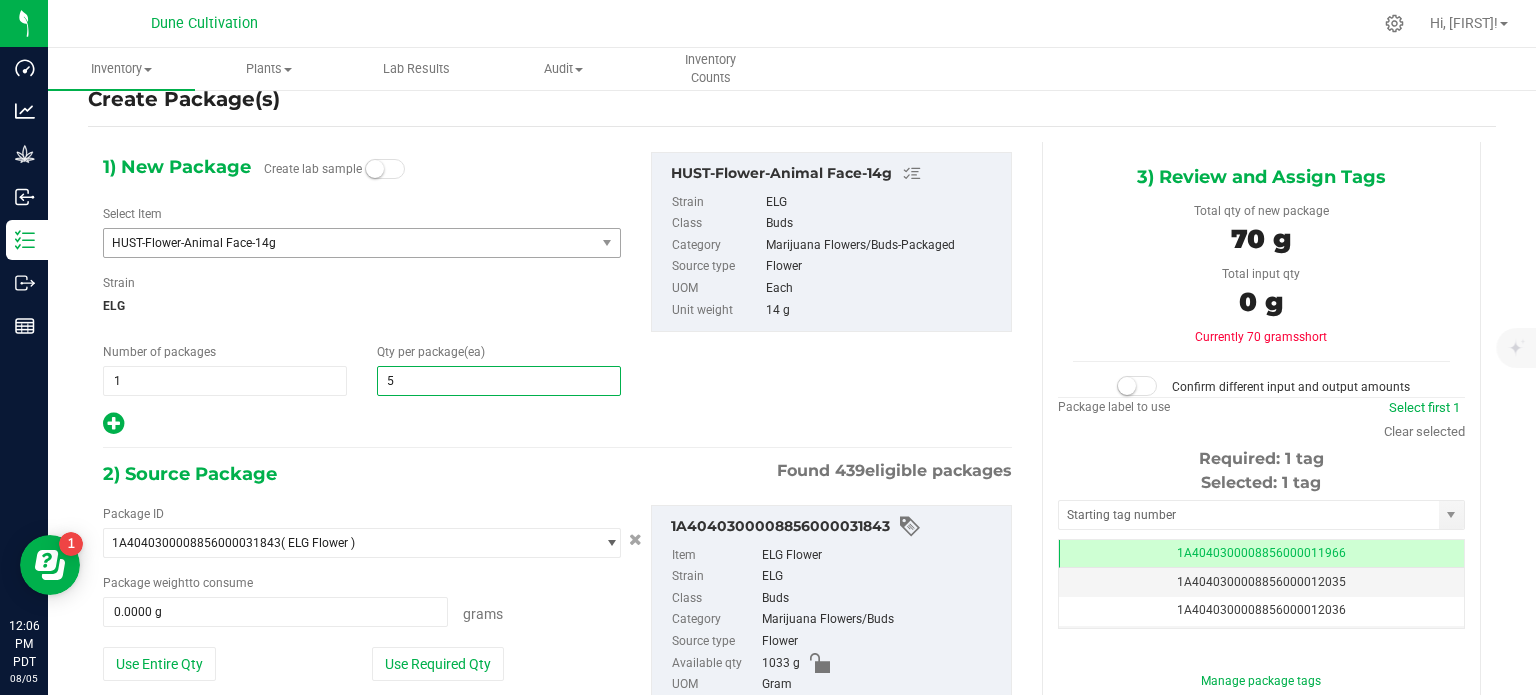 type on "56" 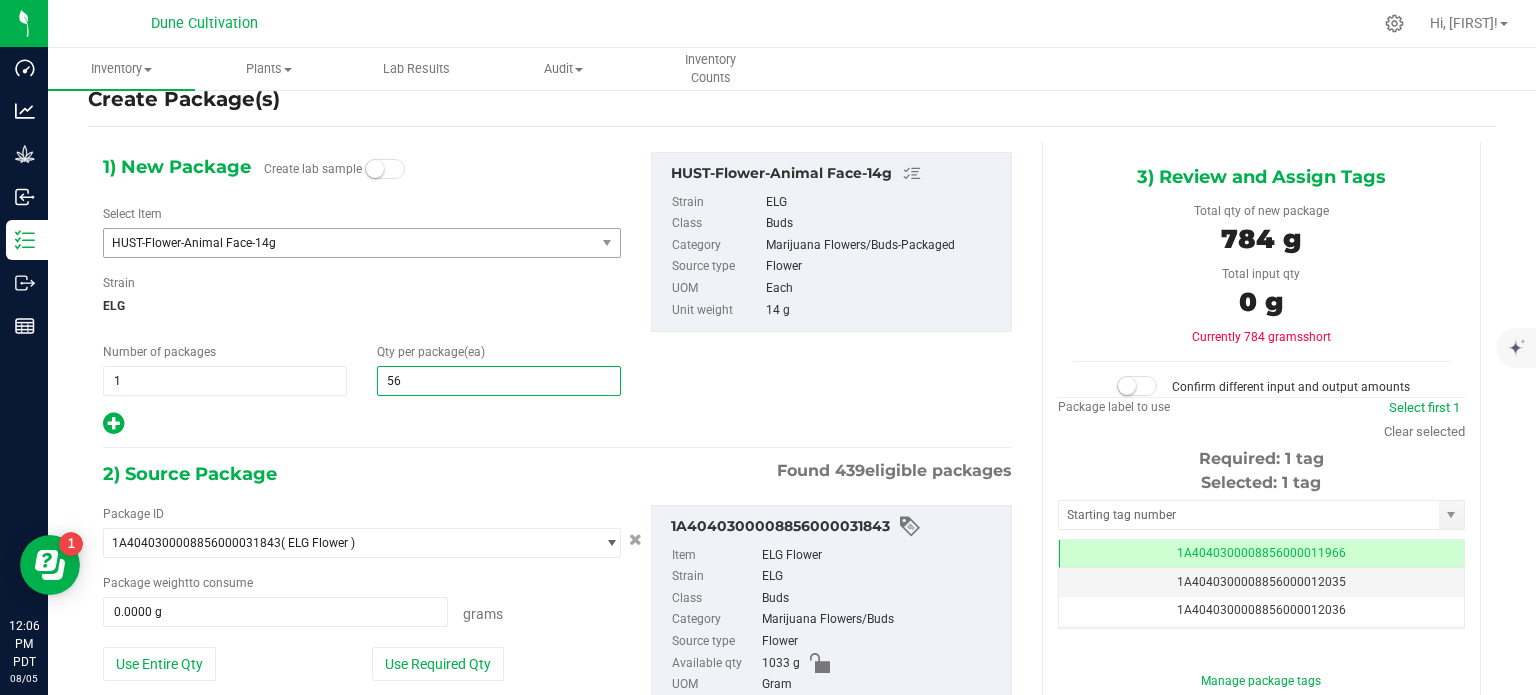 type on "56" 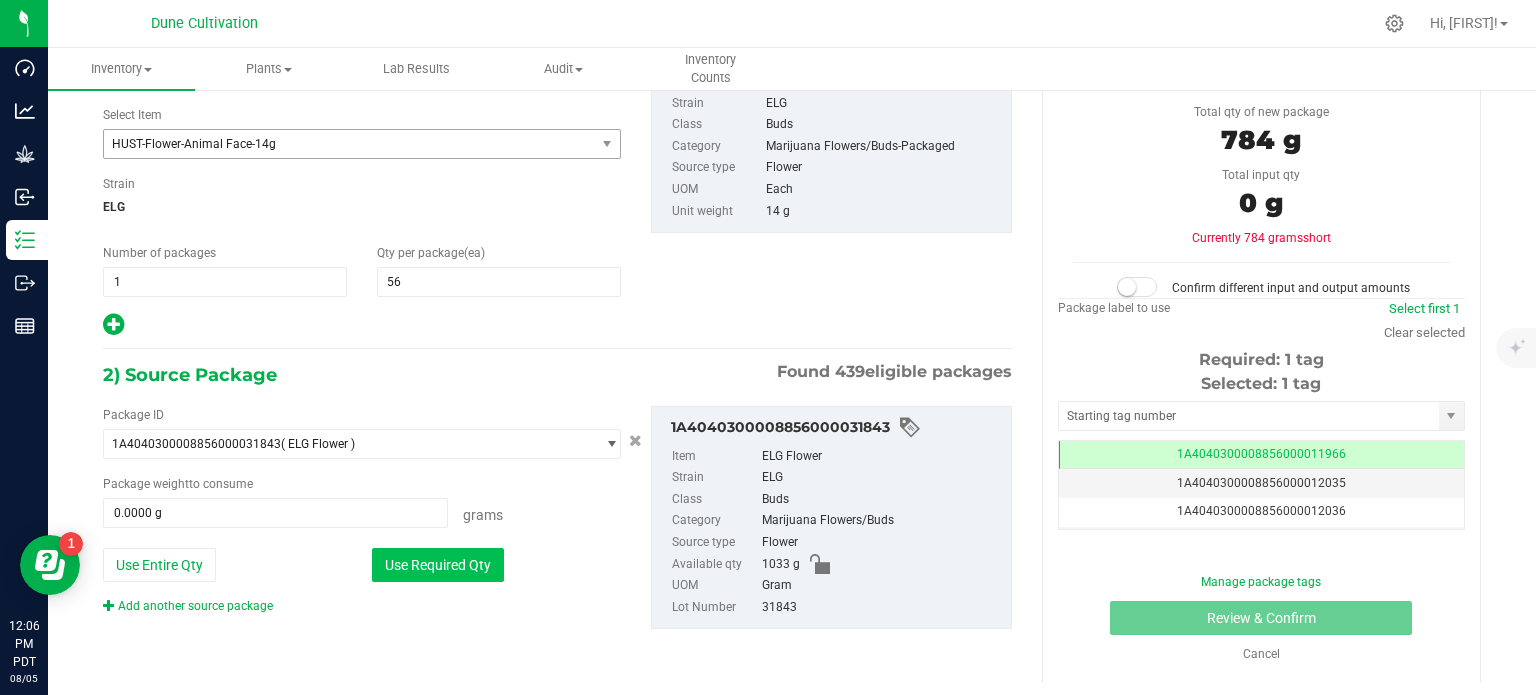 click on "Use Required Qty" at bounding box center (438, 565) 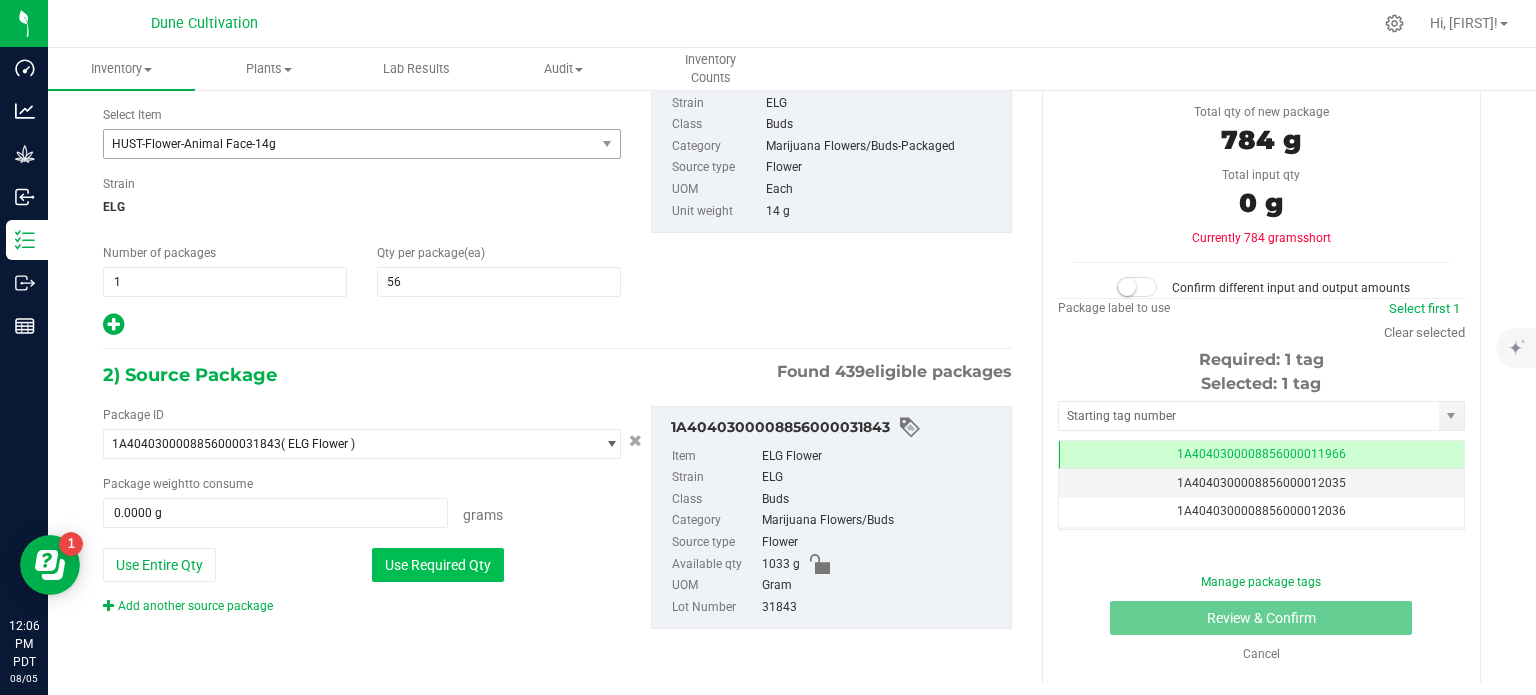type on "784.0000 g" 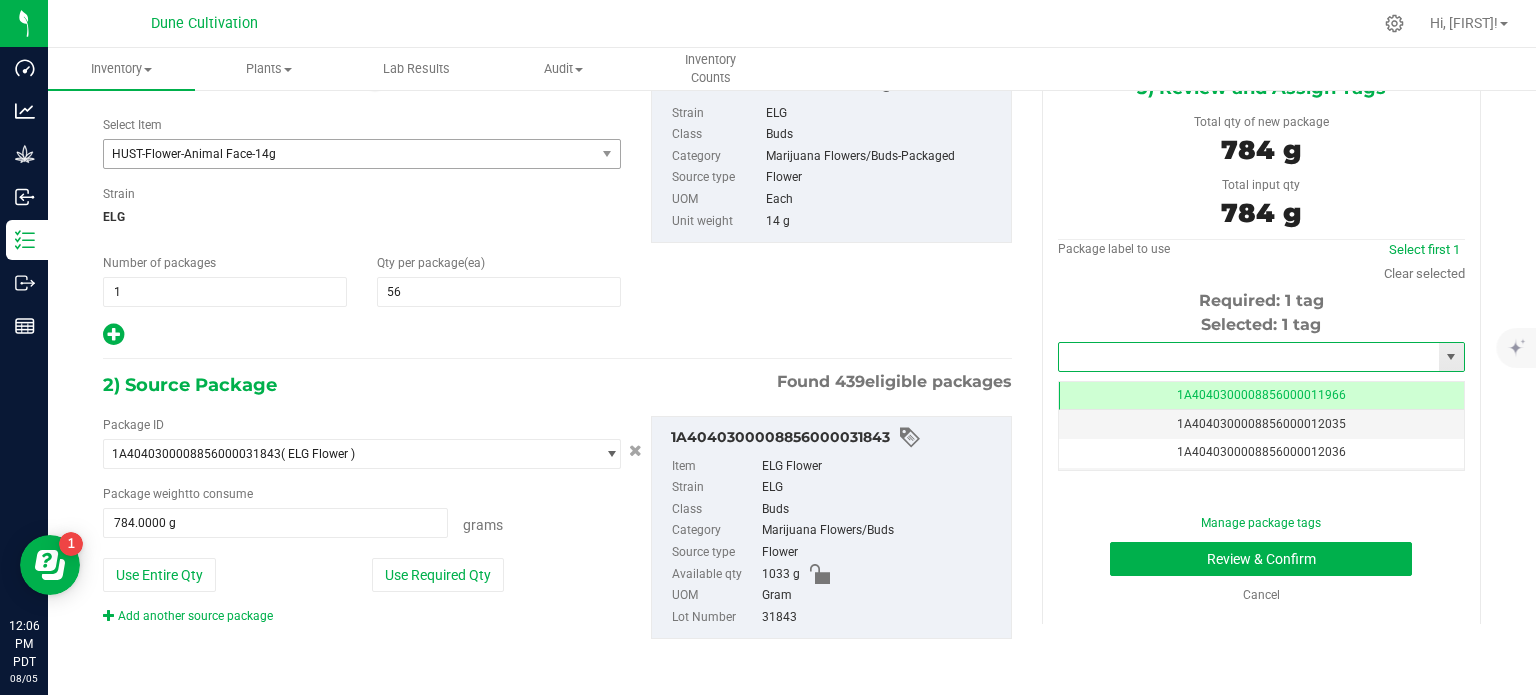 click at bounding box center (1249, 357) 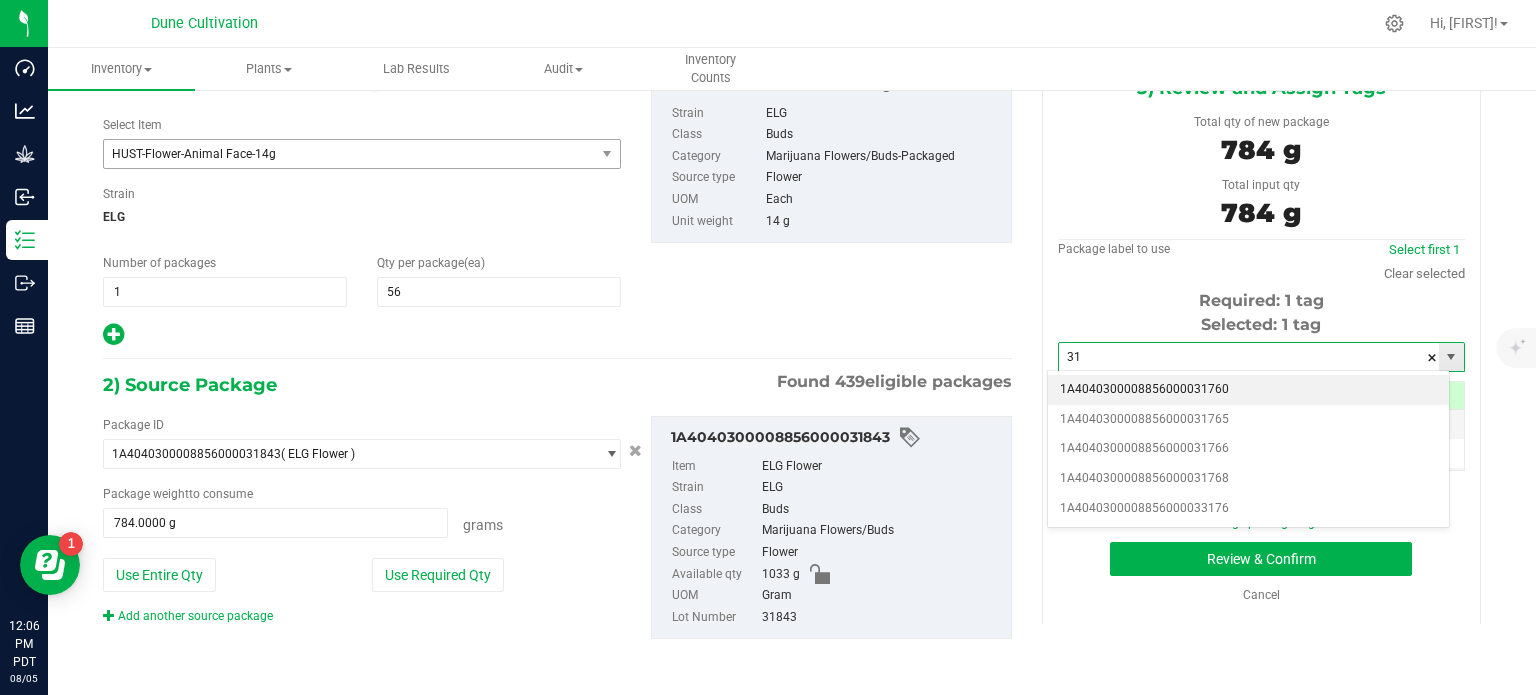 type on "3" 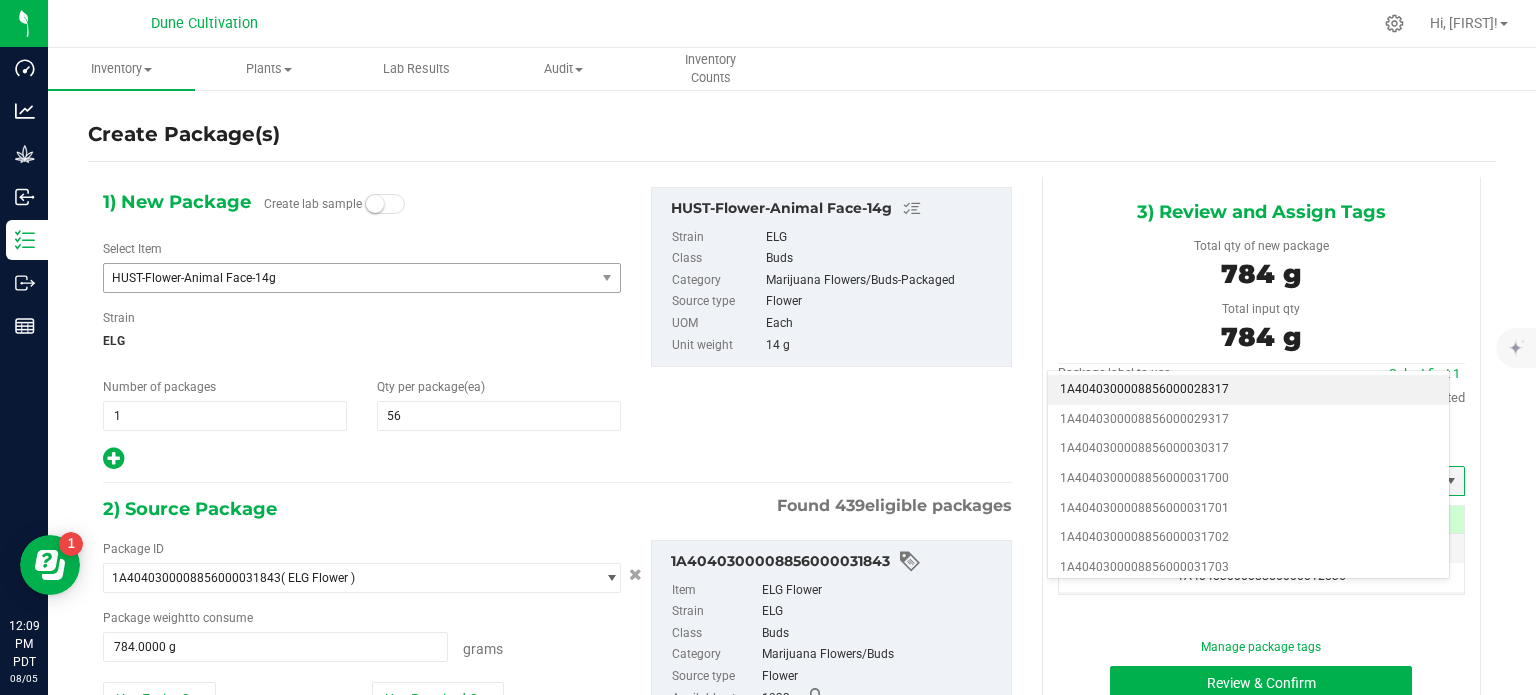 scroll, scrollTop: 124, scrollLeft: 0, axis: vertical 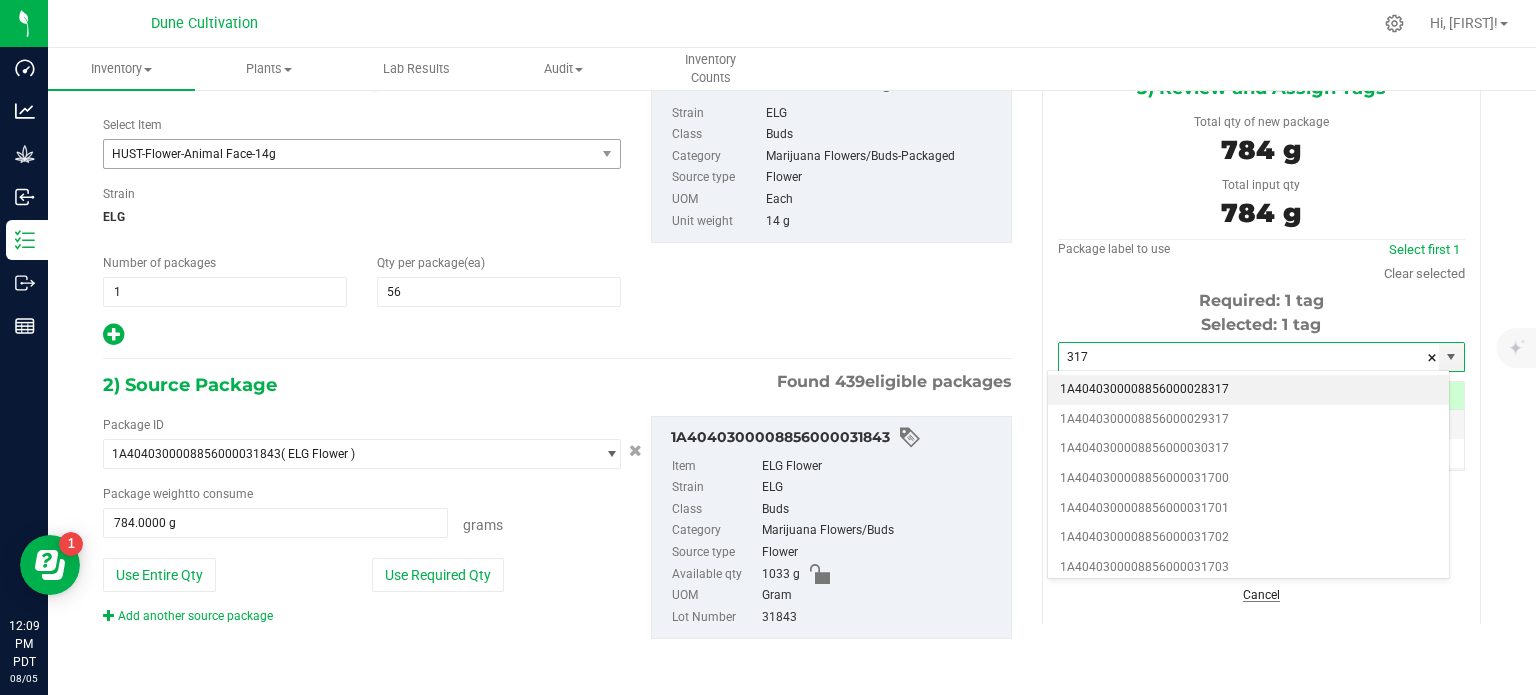 type on "317" 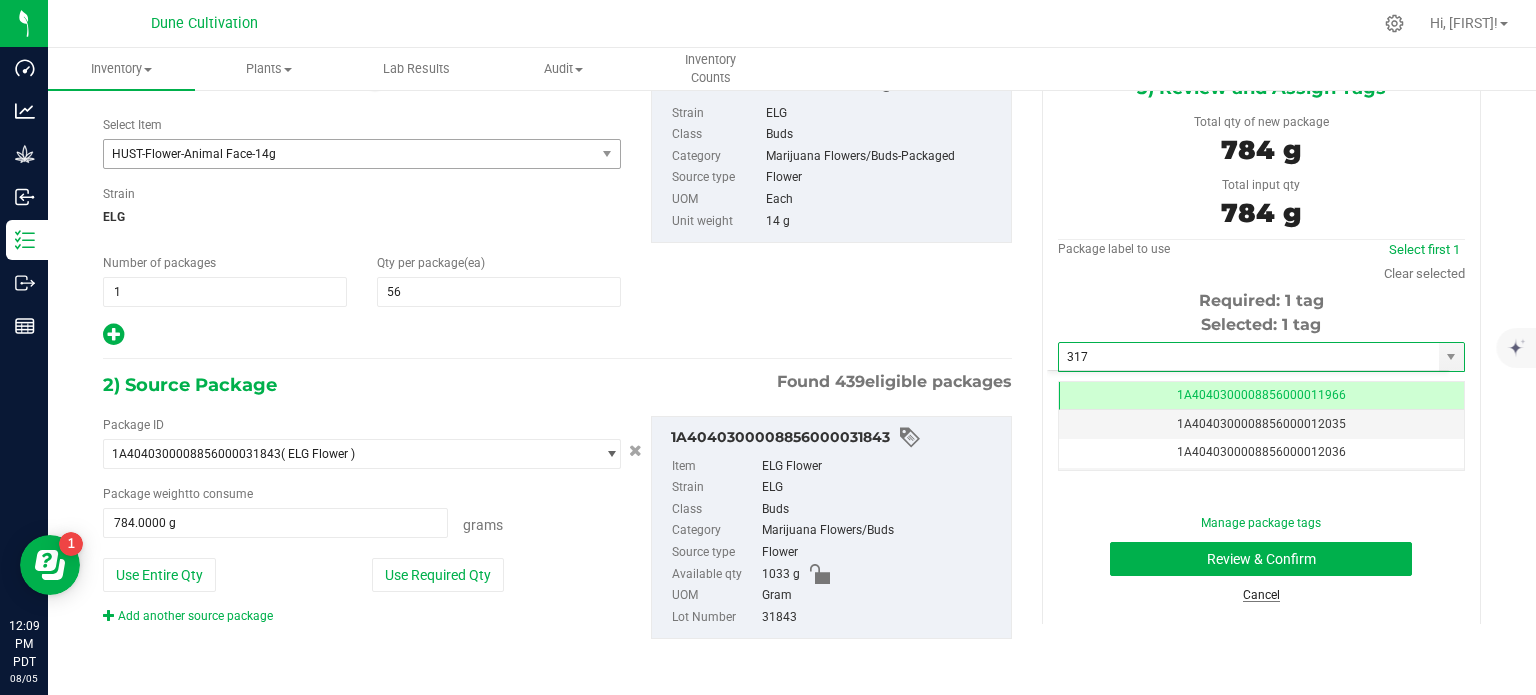 click on "Cancel" at bounding box center (1261, 595) 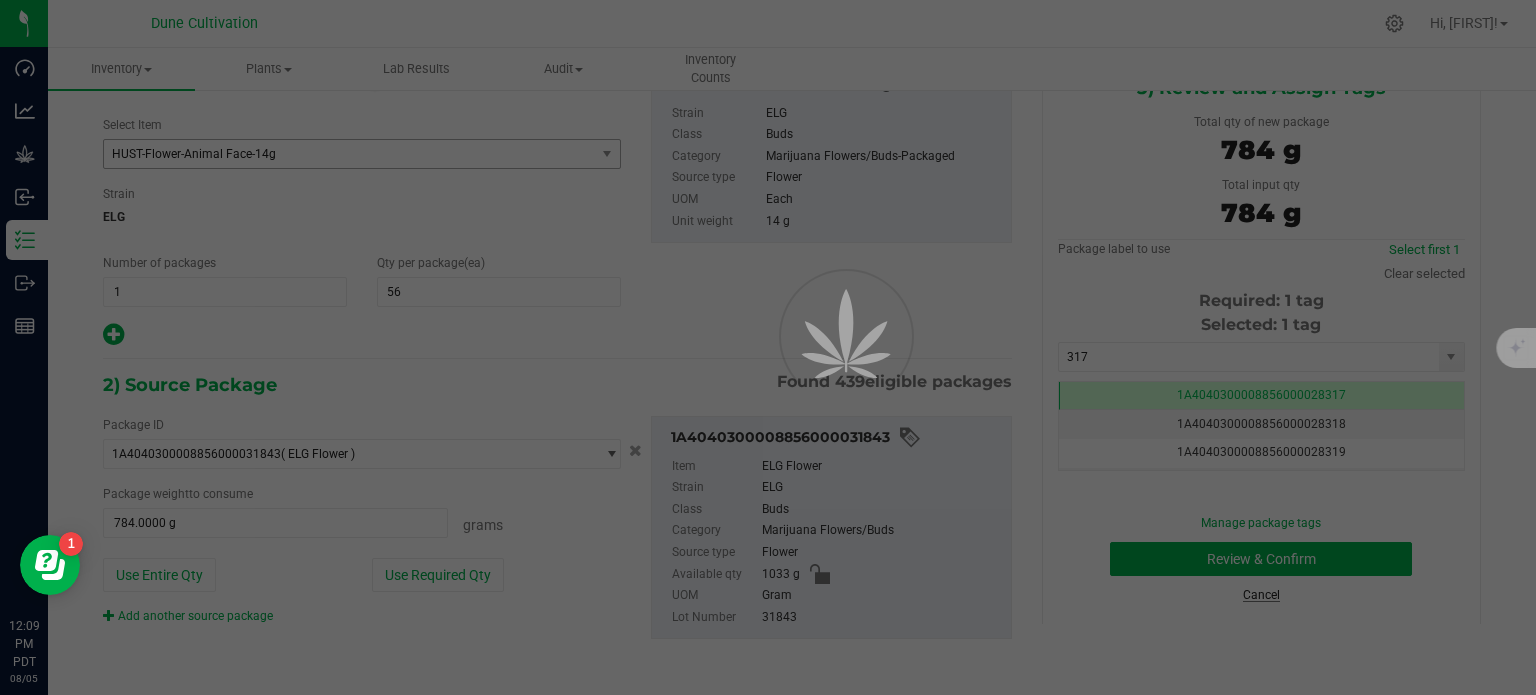 scroll, scrollTop: 0, scrollLeft: 0, axis: both 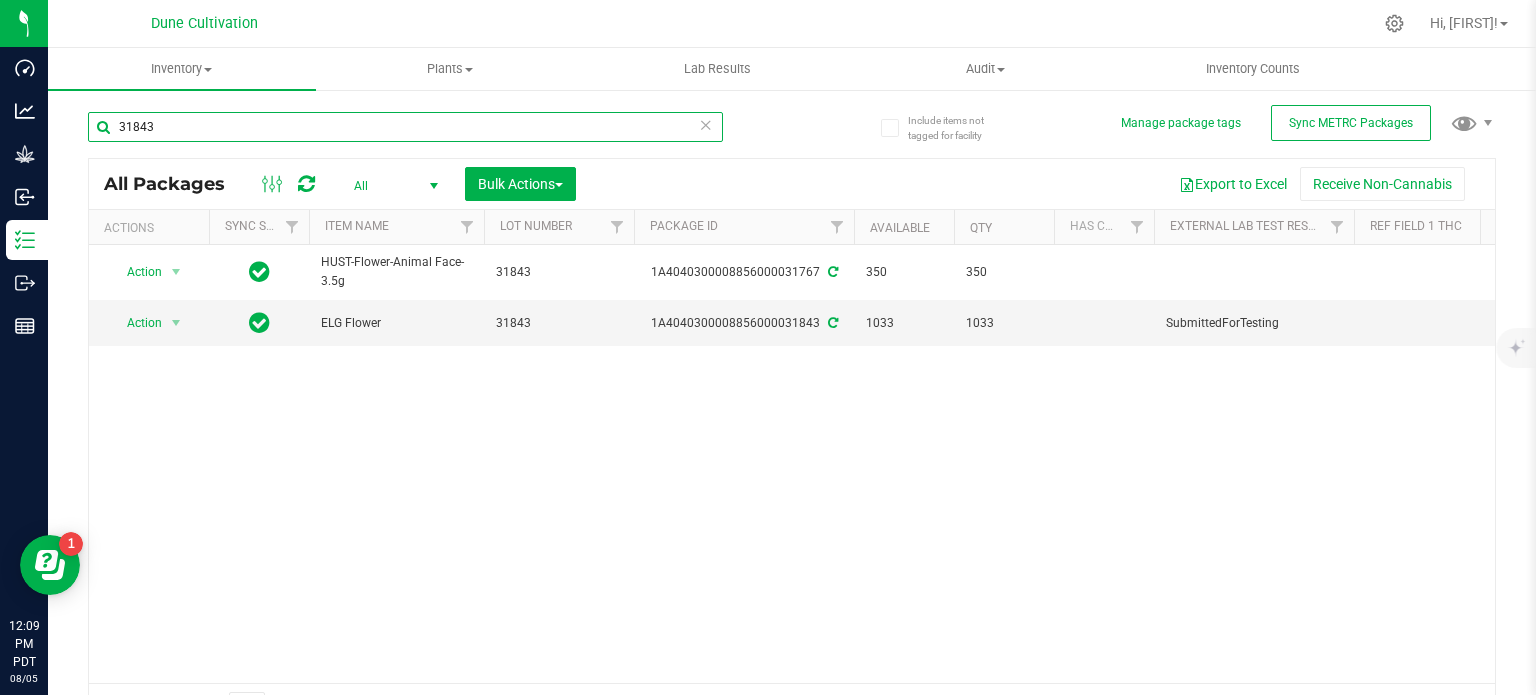 click on "31843" at bounding box center (405, 127) 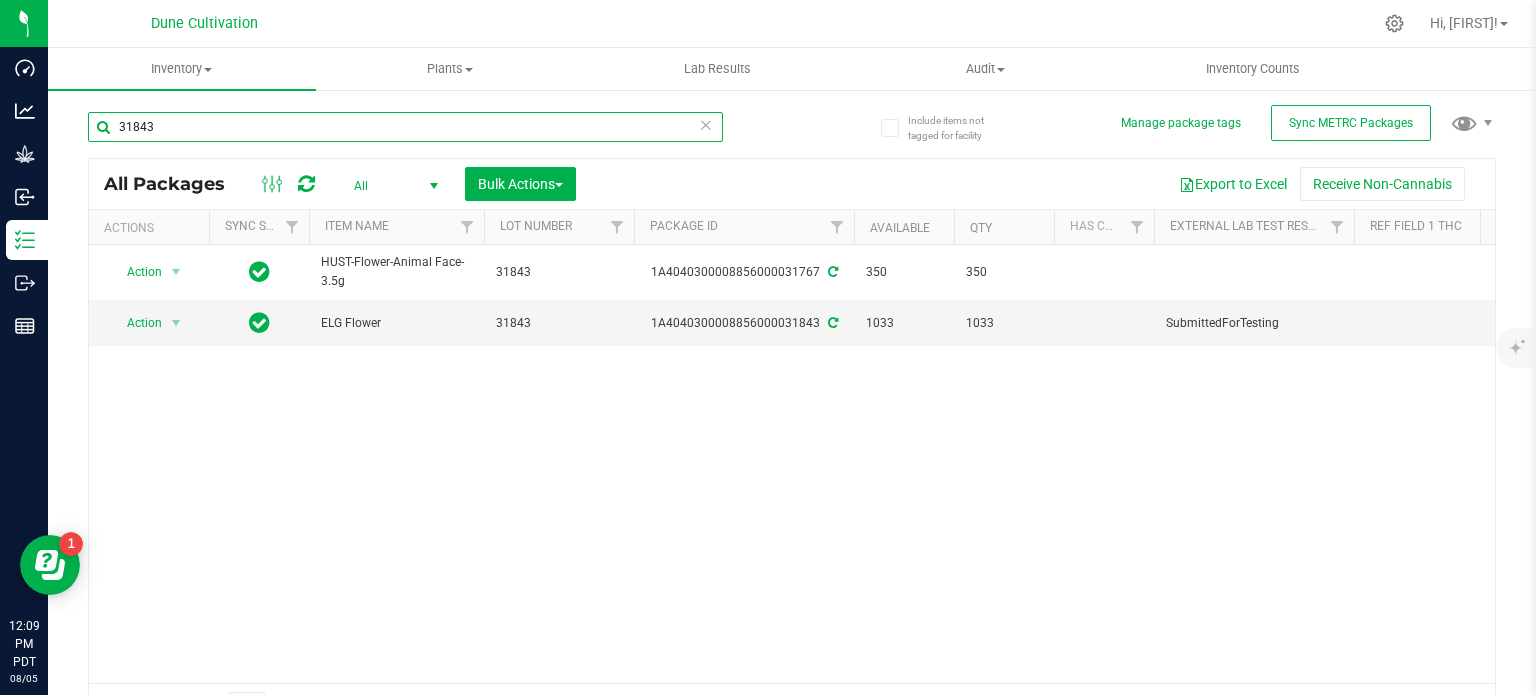click on "31843" at bounding box center [405, 127] 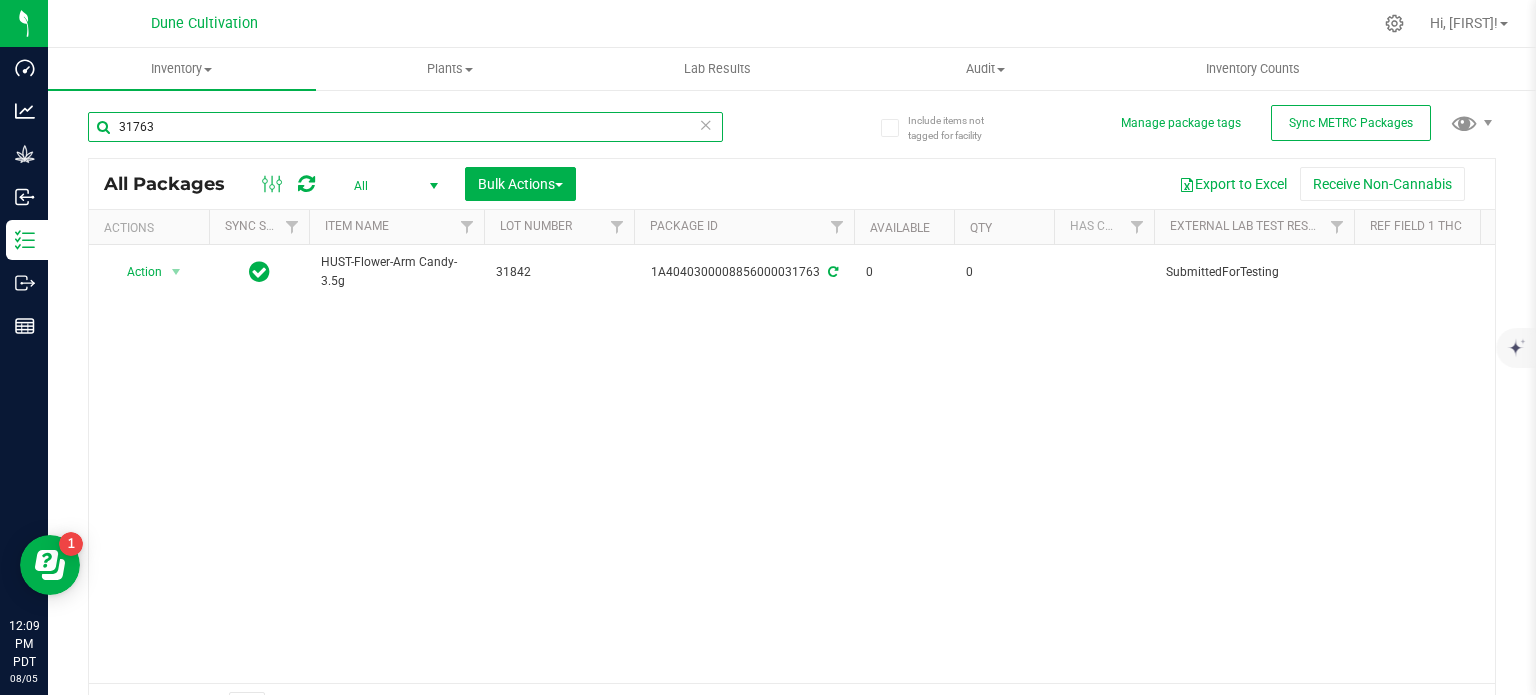 click on "31763" at bounding box center (405, 127) 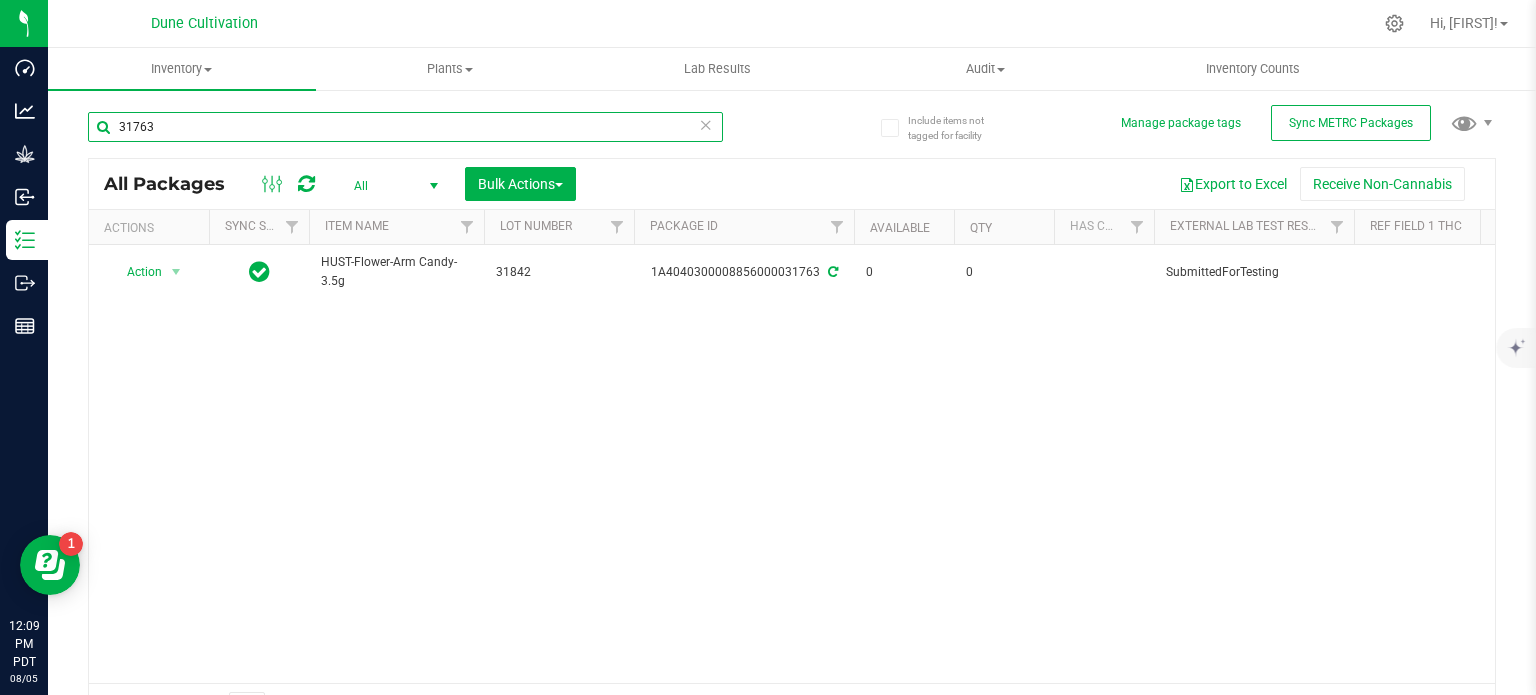 click on "31763" at bounding box center [405, 127] 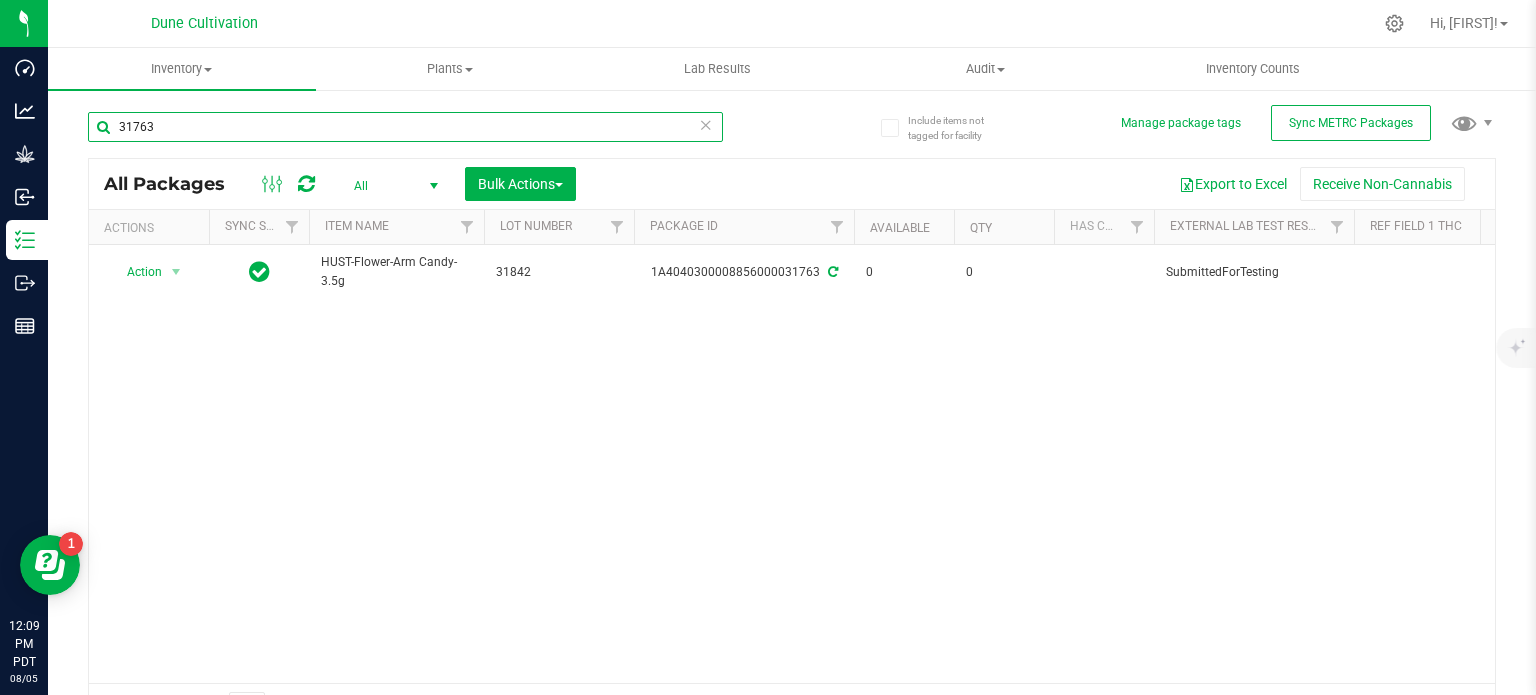 click on "31763" at bounding box center [405, 127] 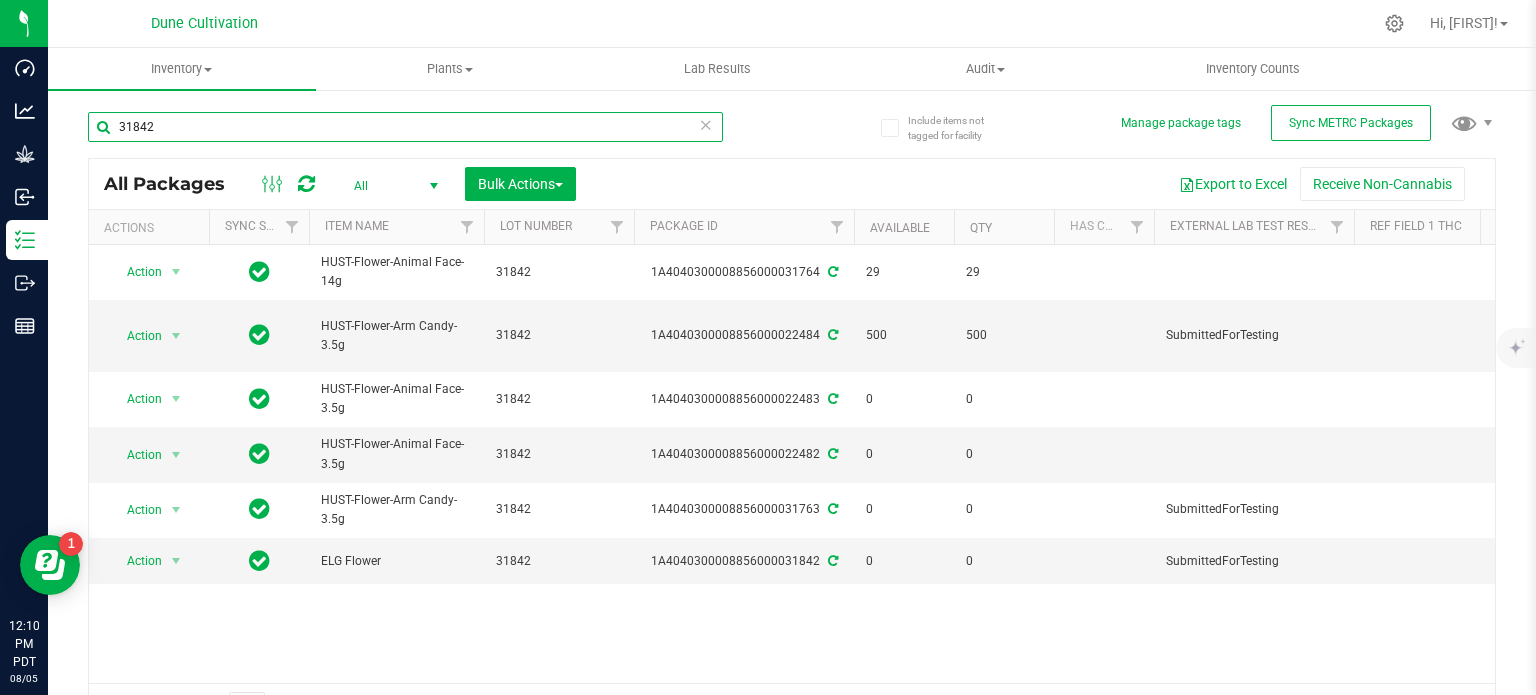 click on "31842" at bounding box center (405, 127) 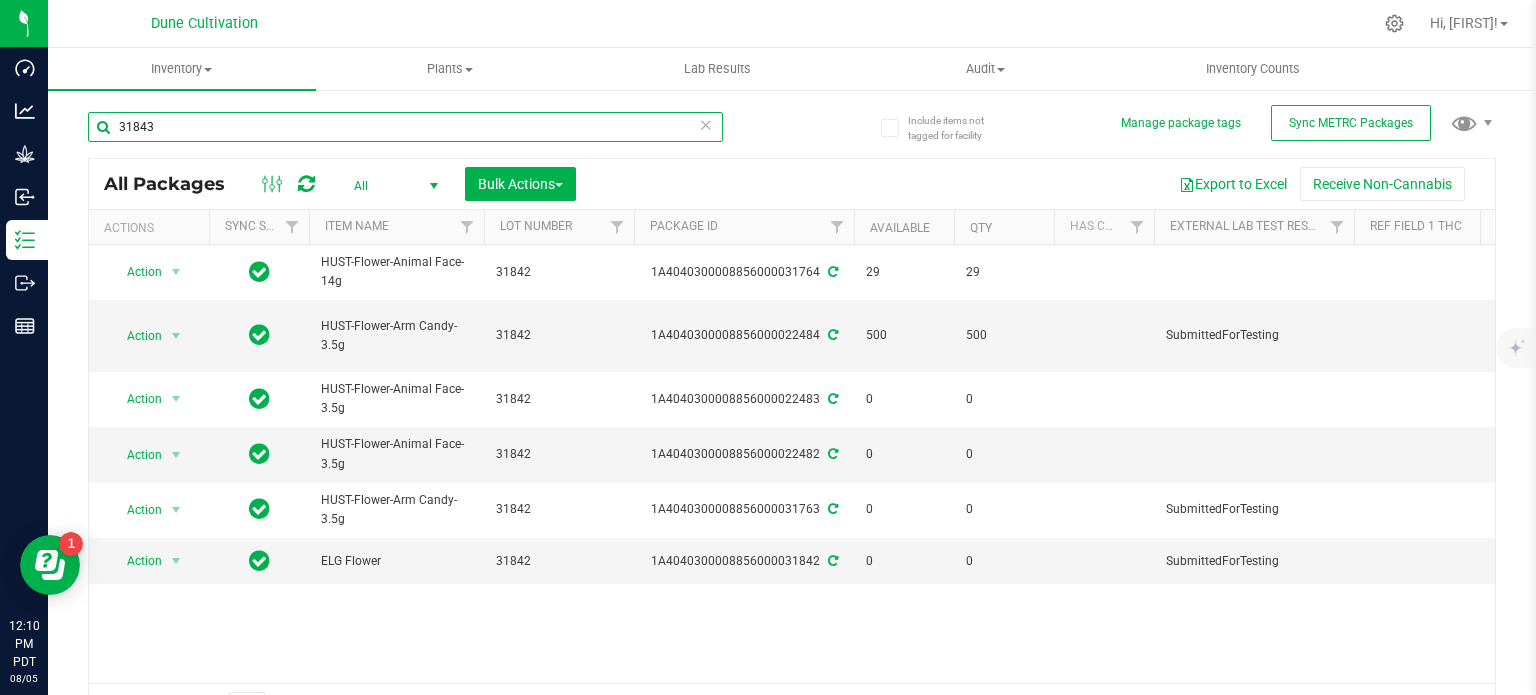 type on "31843" 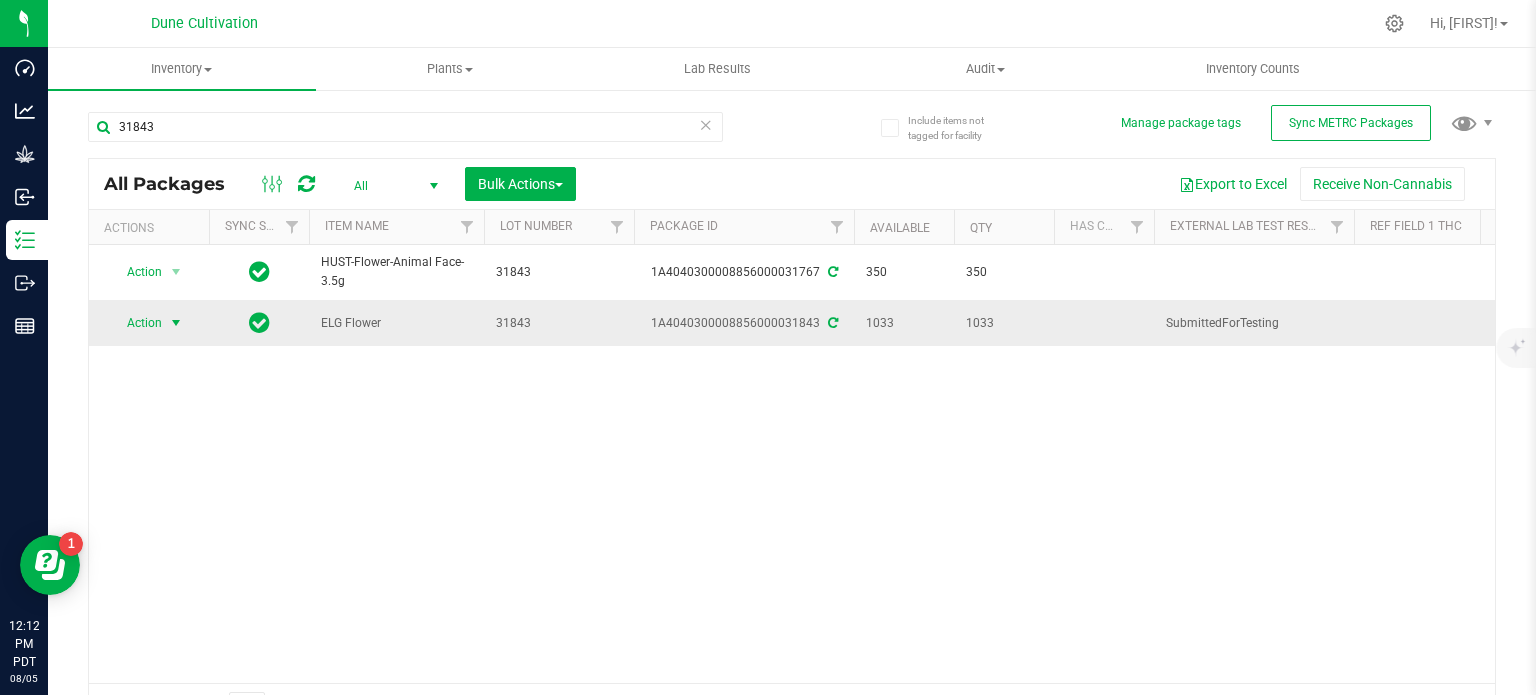 click at bounding box center [176, 323] 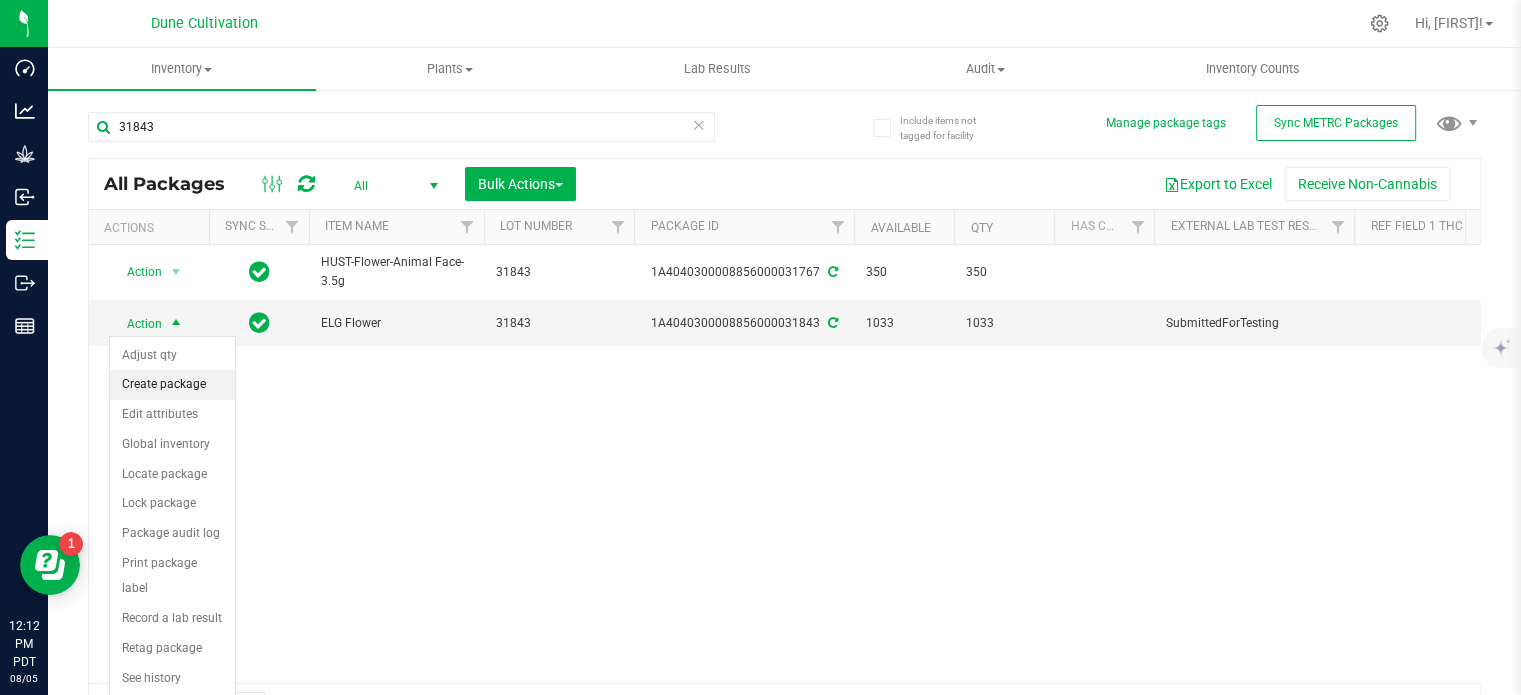 click on "Create package" at bounding box center [172, 385] 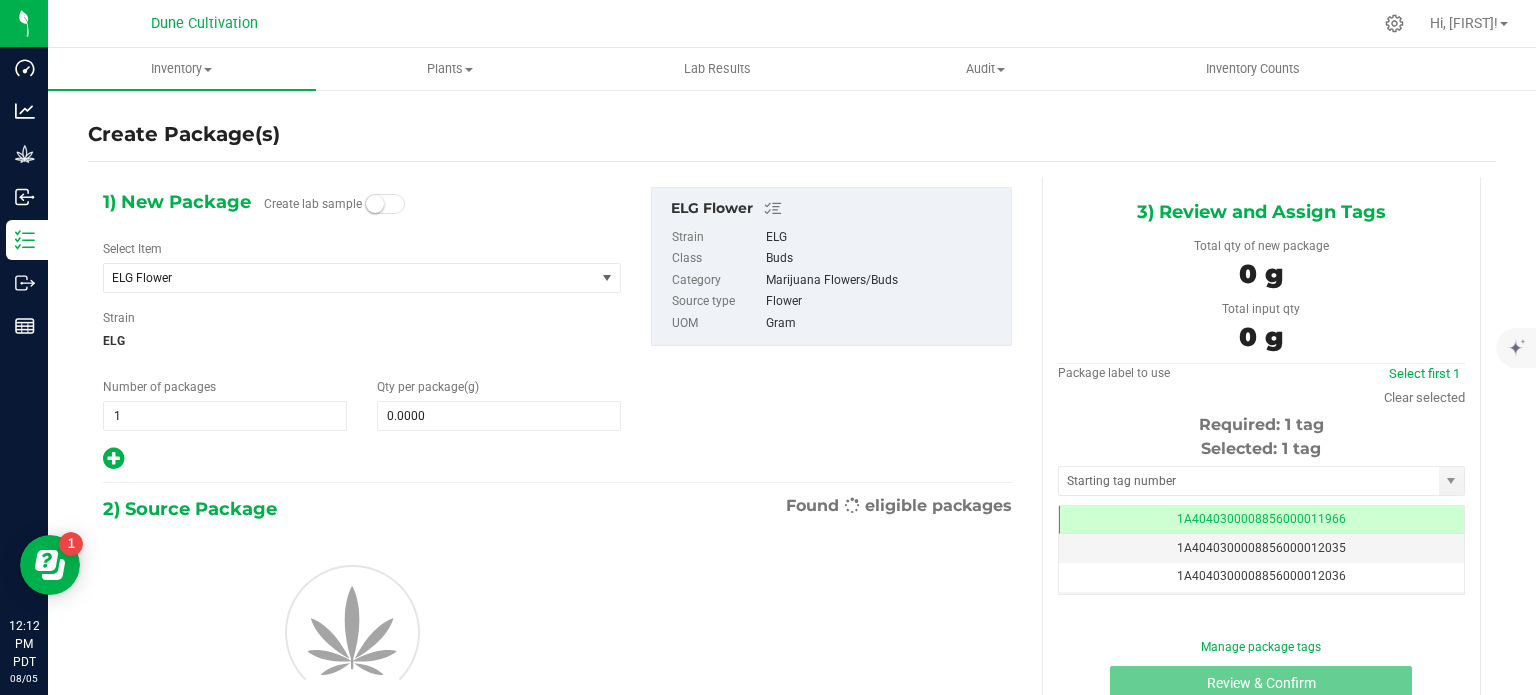 scroll, scrollTop: 0, scrollLeft: 0, axis: both 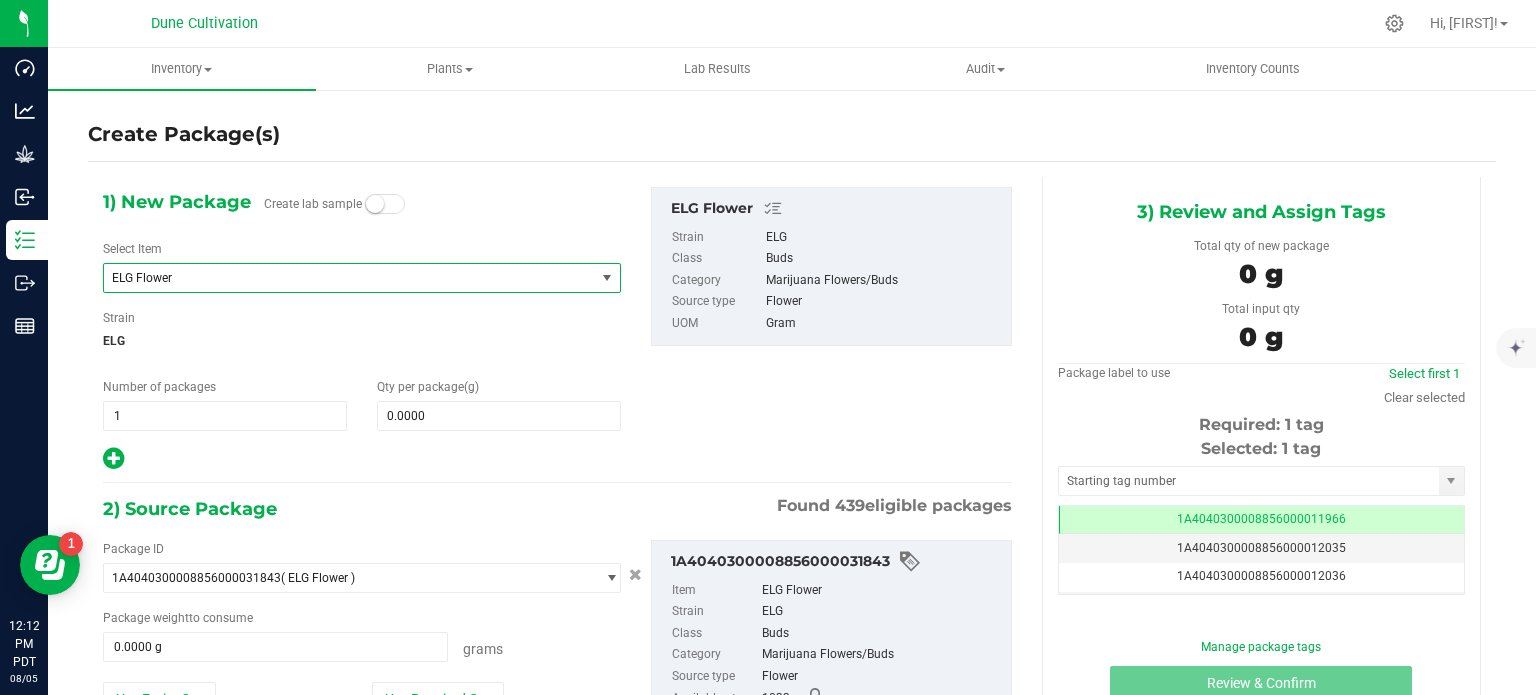 click on "ELG Flower" at bounding box center [349, 278] 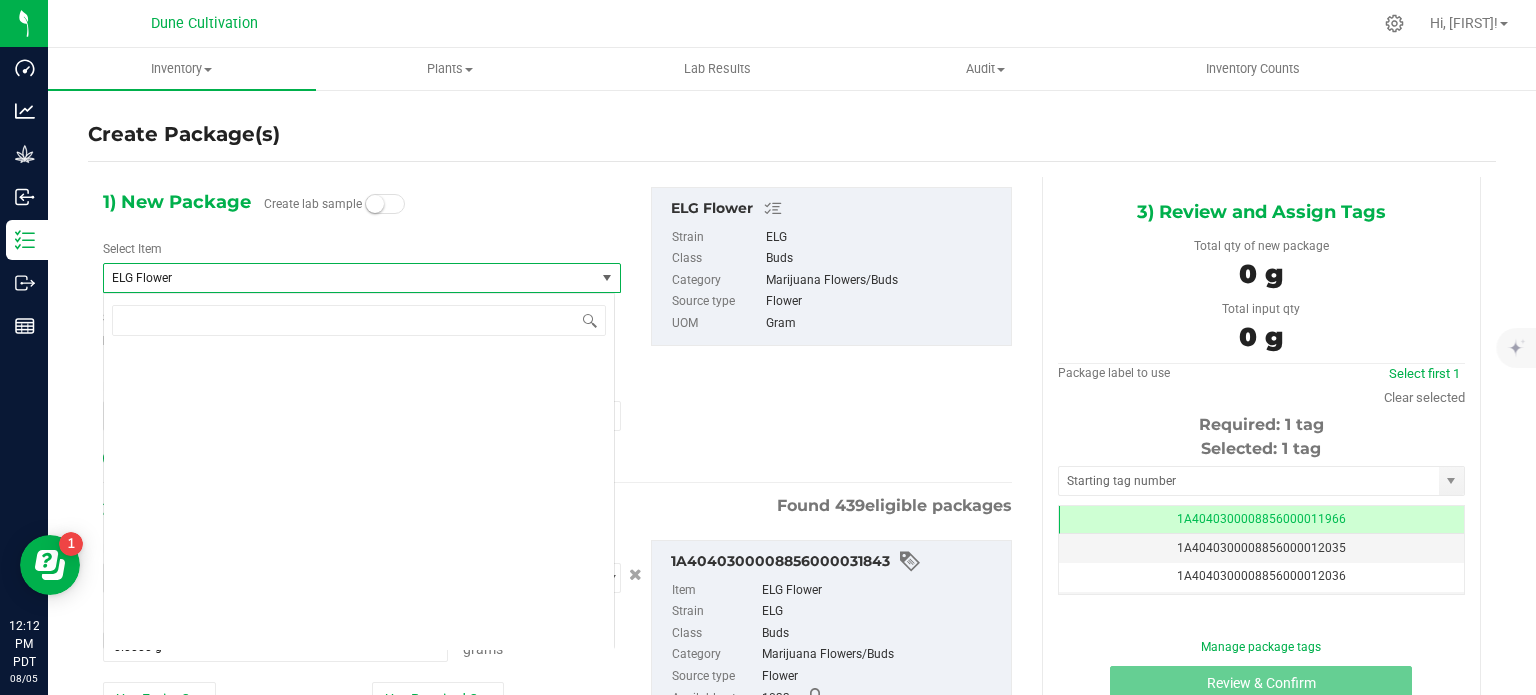 scroll, scrollTop: 16072, scrollLeft: 0, axis: vertical 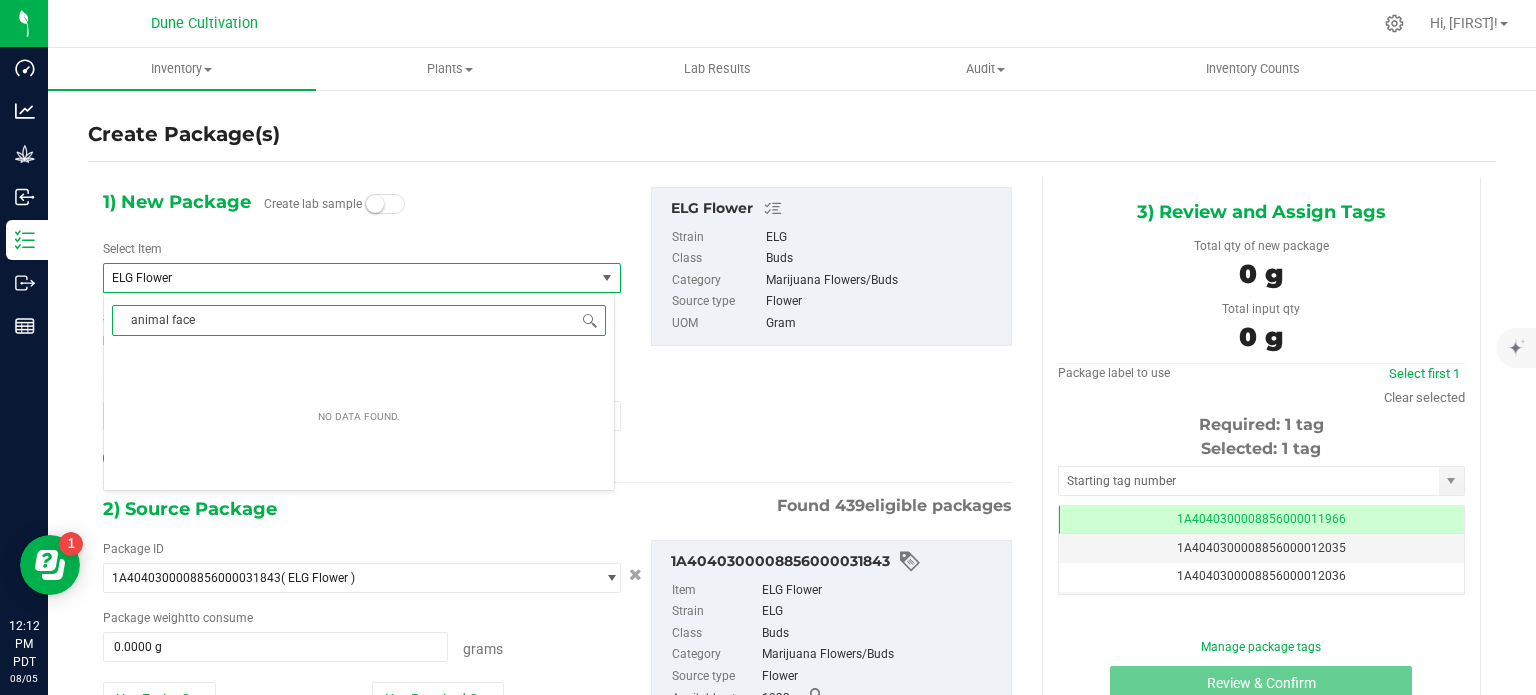 type on "animal face" 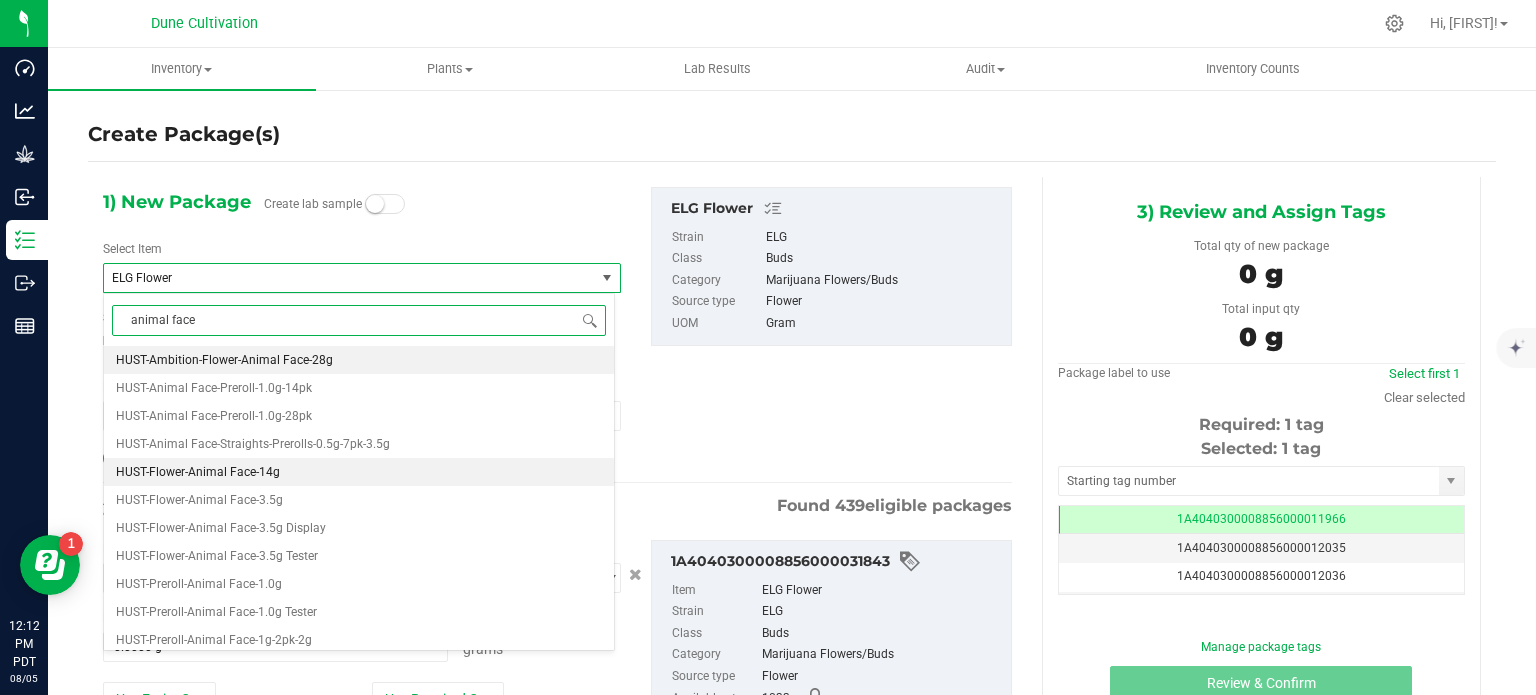 click on "HUST-Flower-Animal Face-14g" at bounding box center [359, 472] 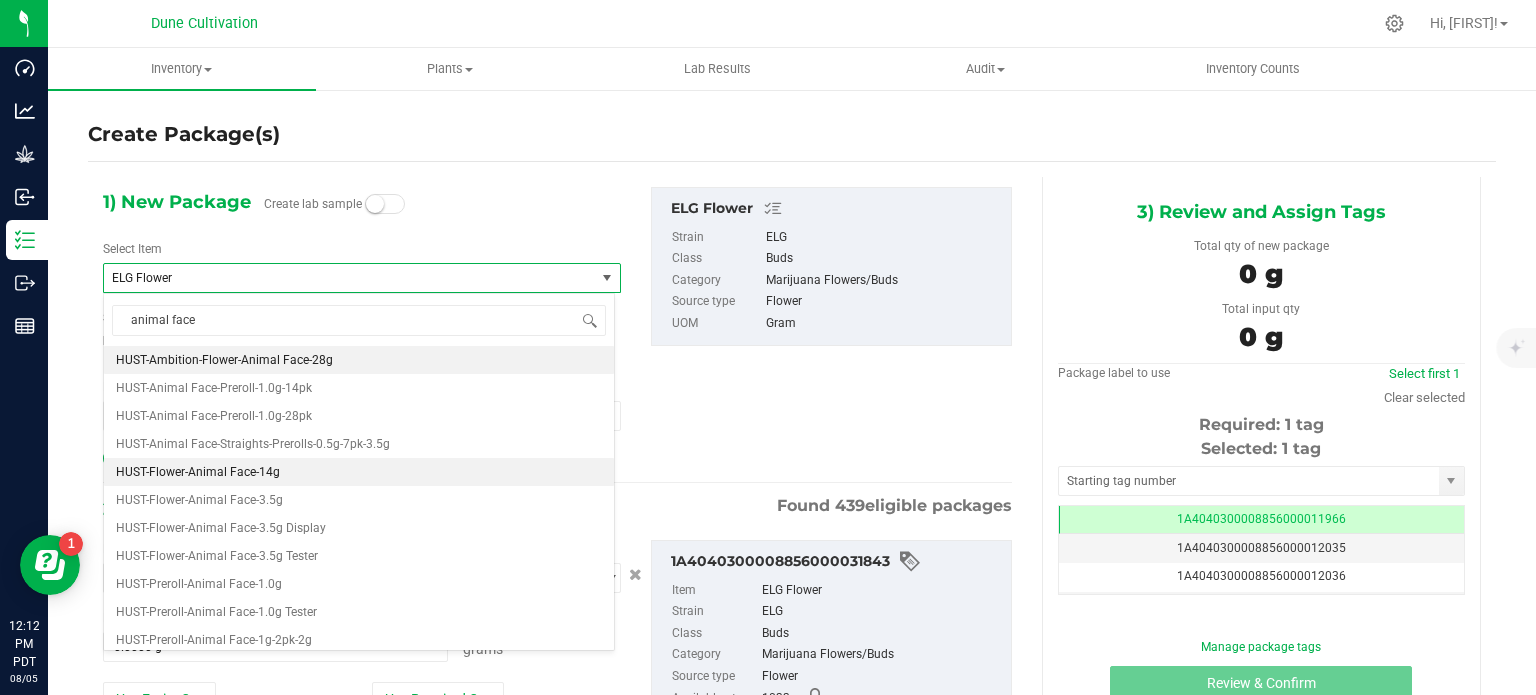 type 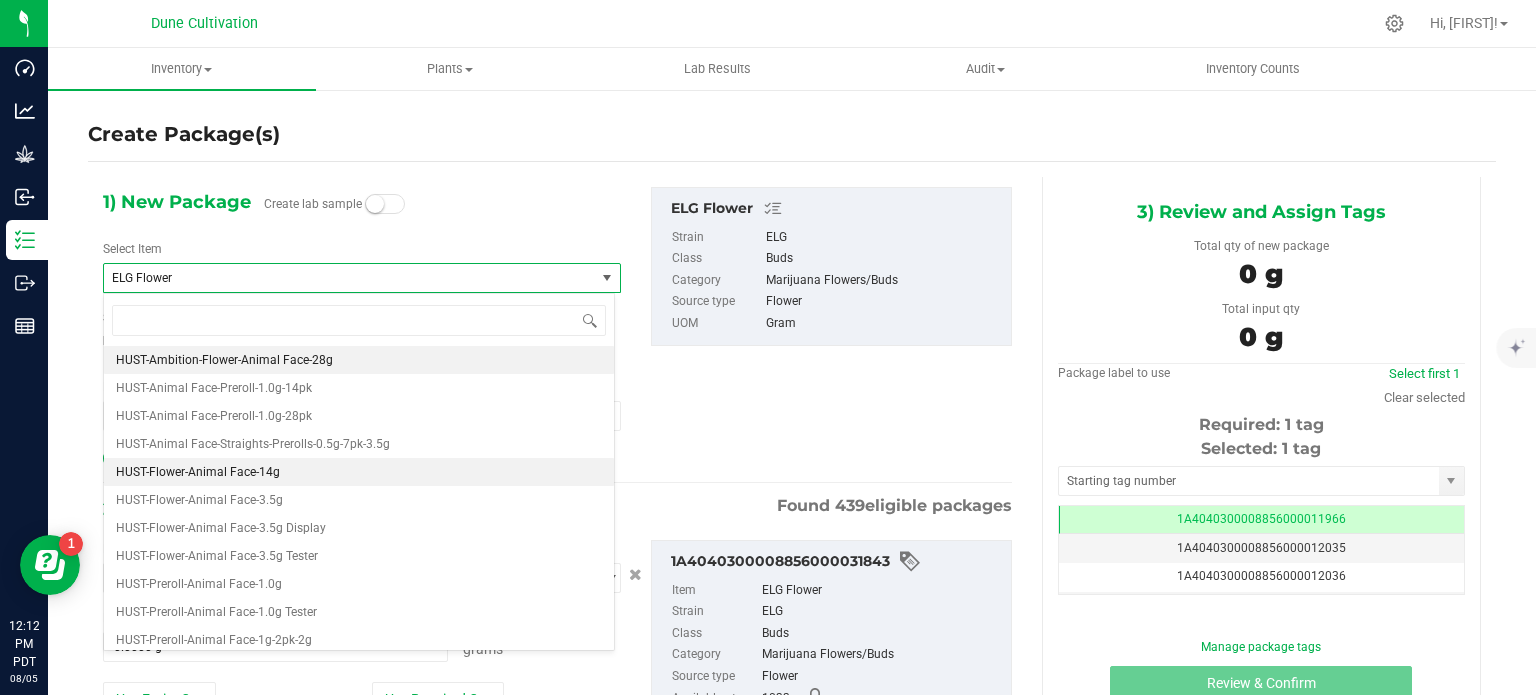 type on "0" 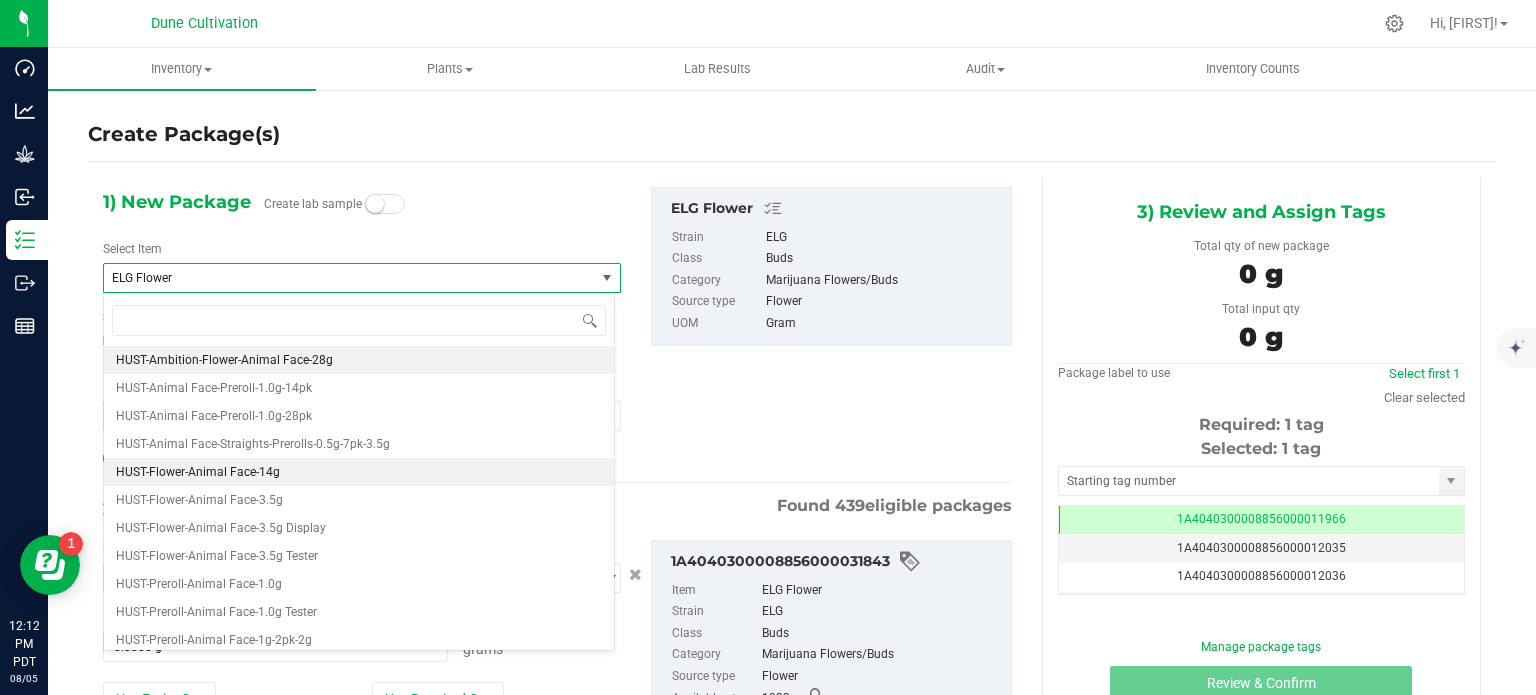 scroll, scrollTop: 19208, scrollLeft: 0, axis: vertical 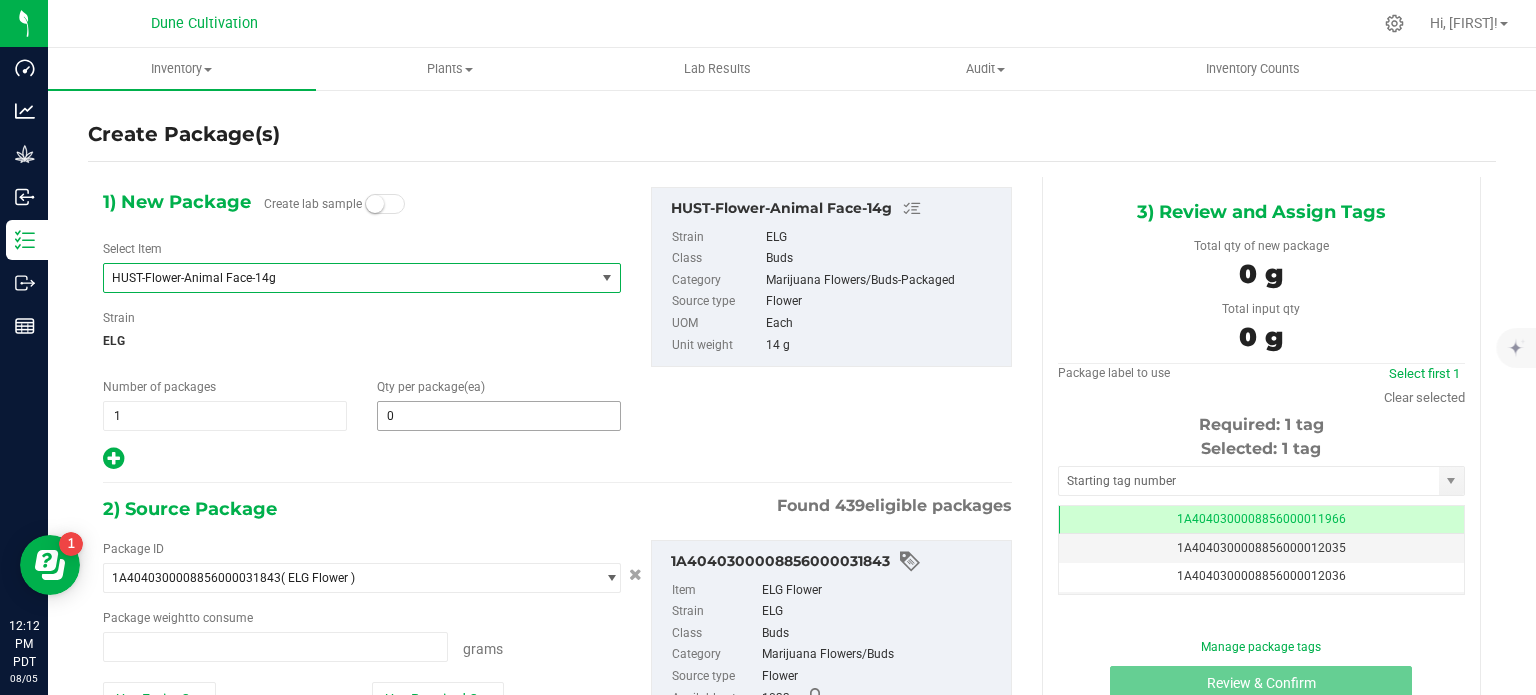 type on "0.0000 g" 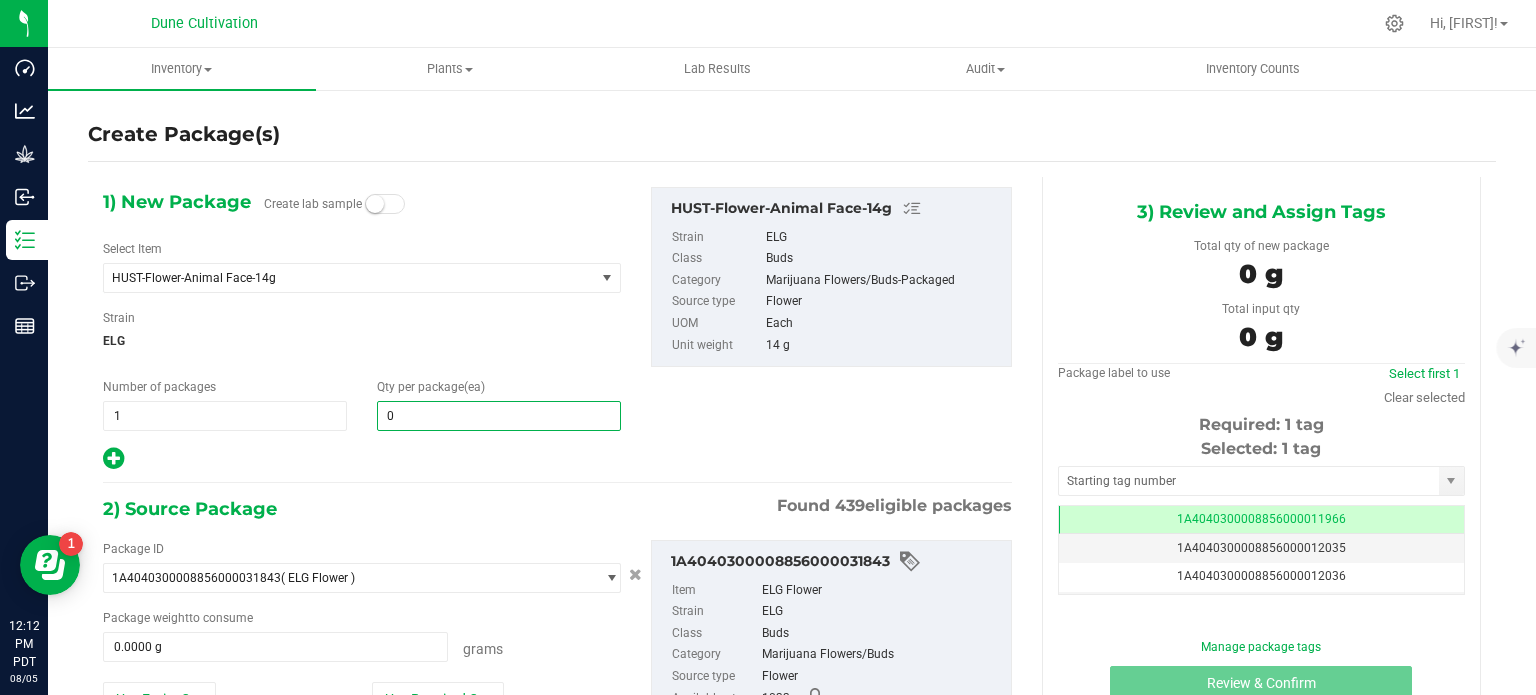 type 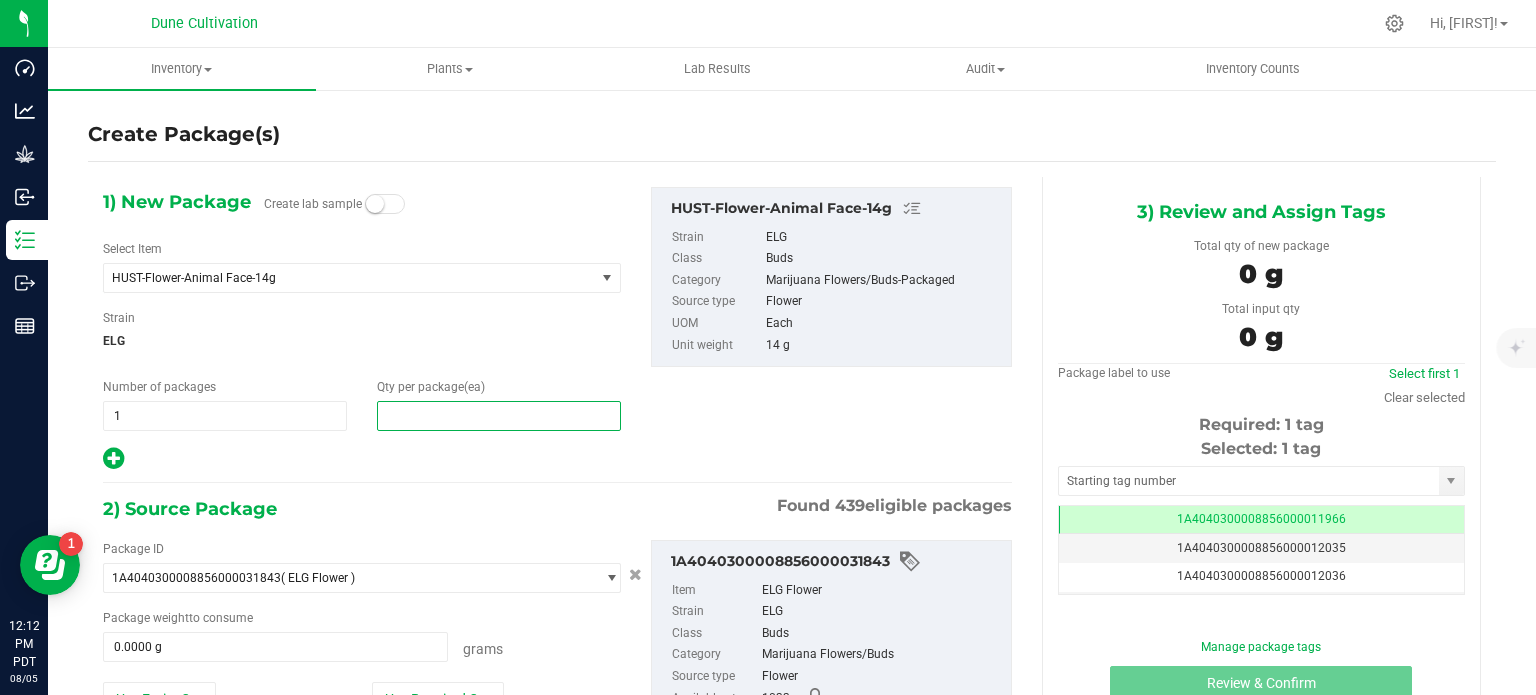 click at bounding box center [499, 416] 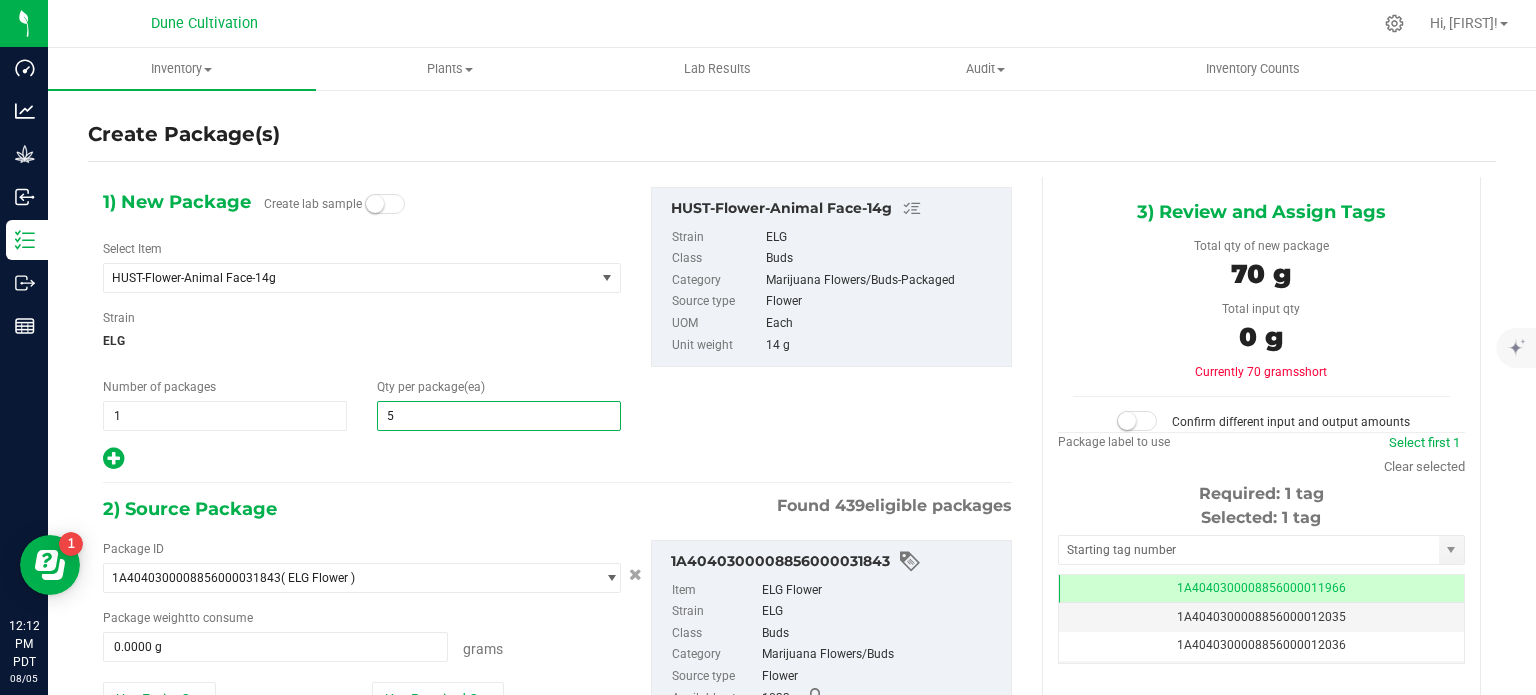 type on "56" 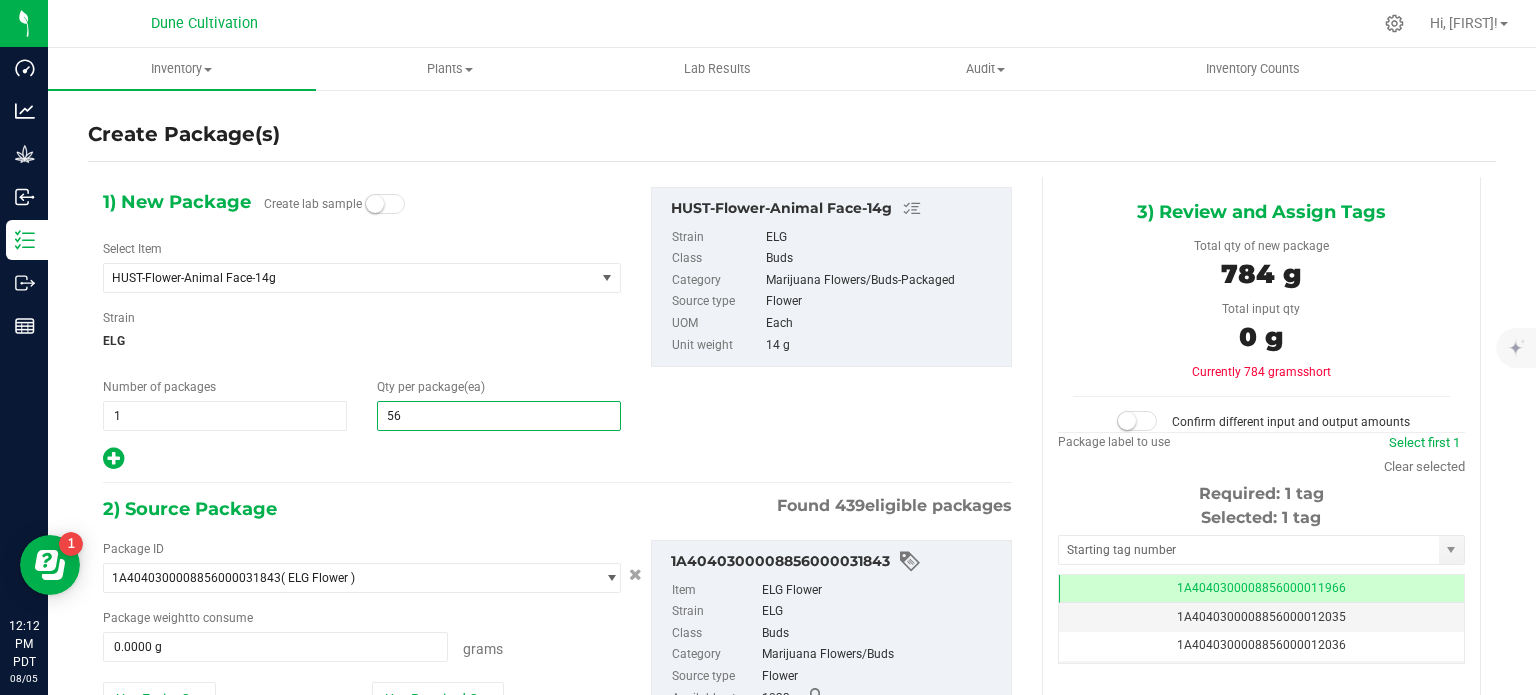 type on "56" 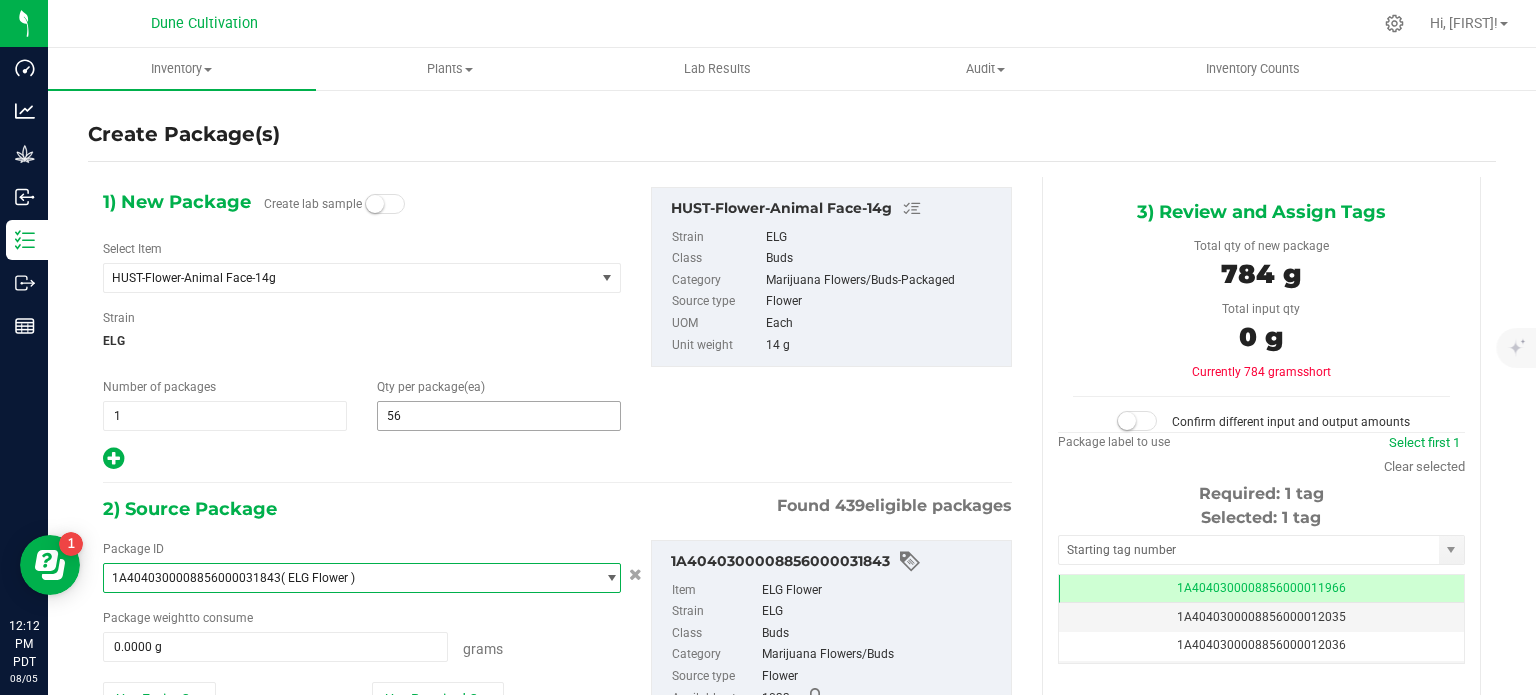 scroll, scrollTop: 134, scrollLeft: 0, axis: vertical 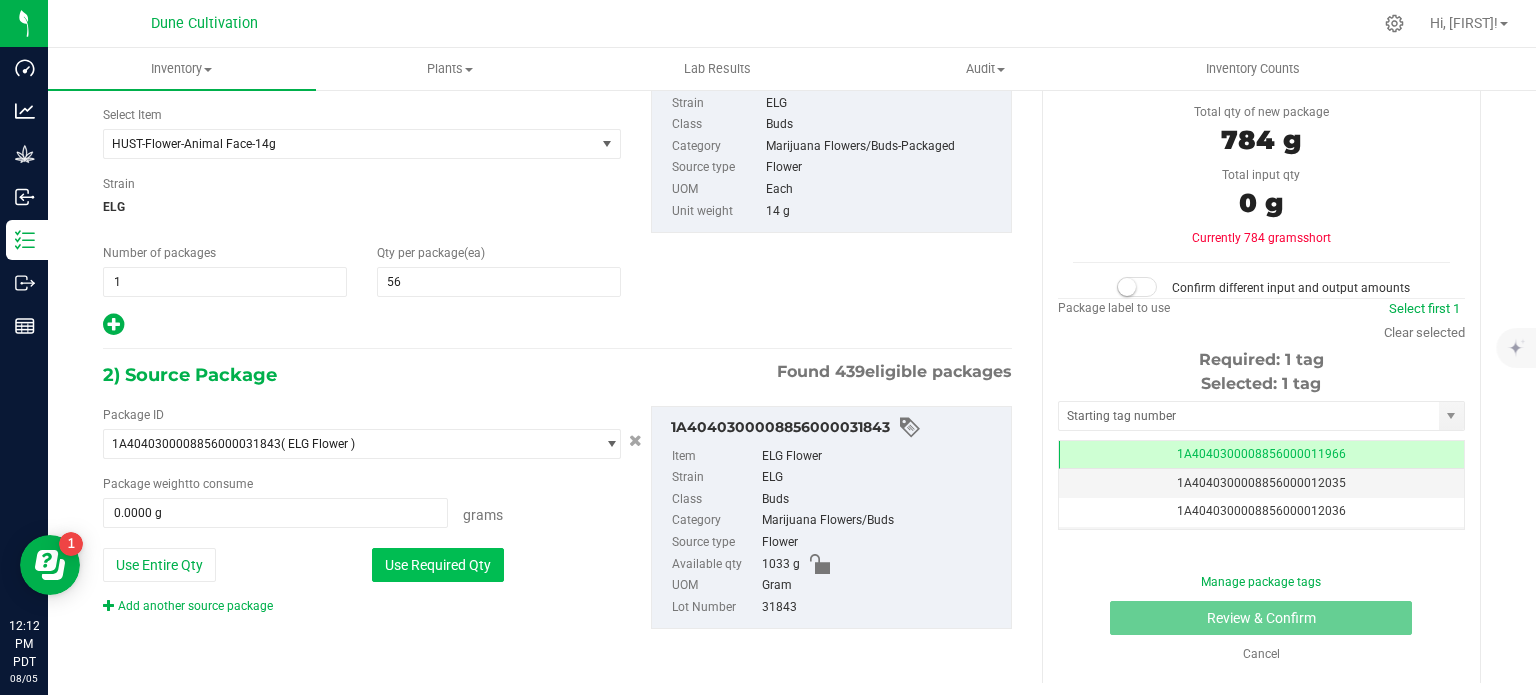 click on "Use Required Qty" at bounding box center (438, 565) 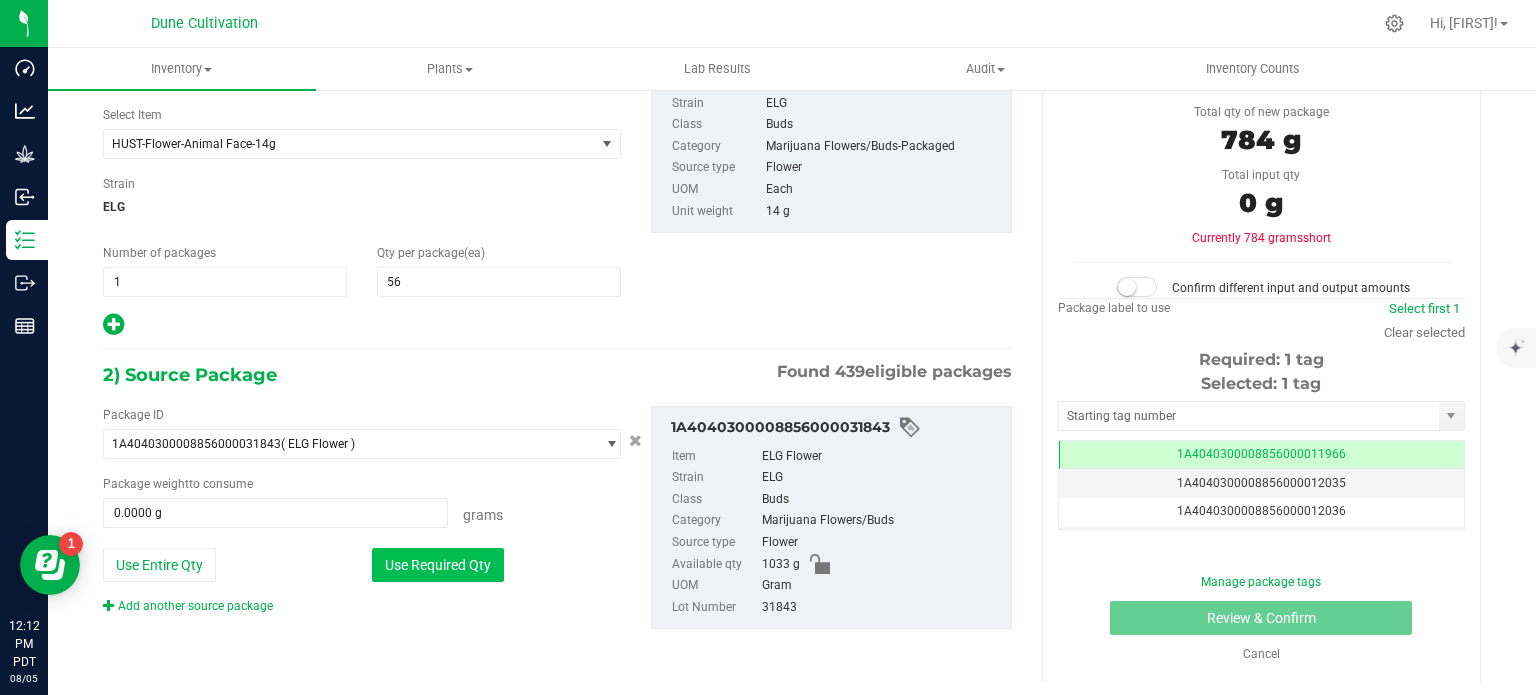 type on "784.0000 g" 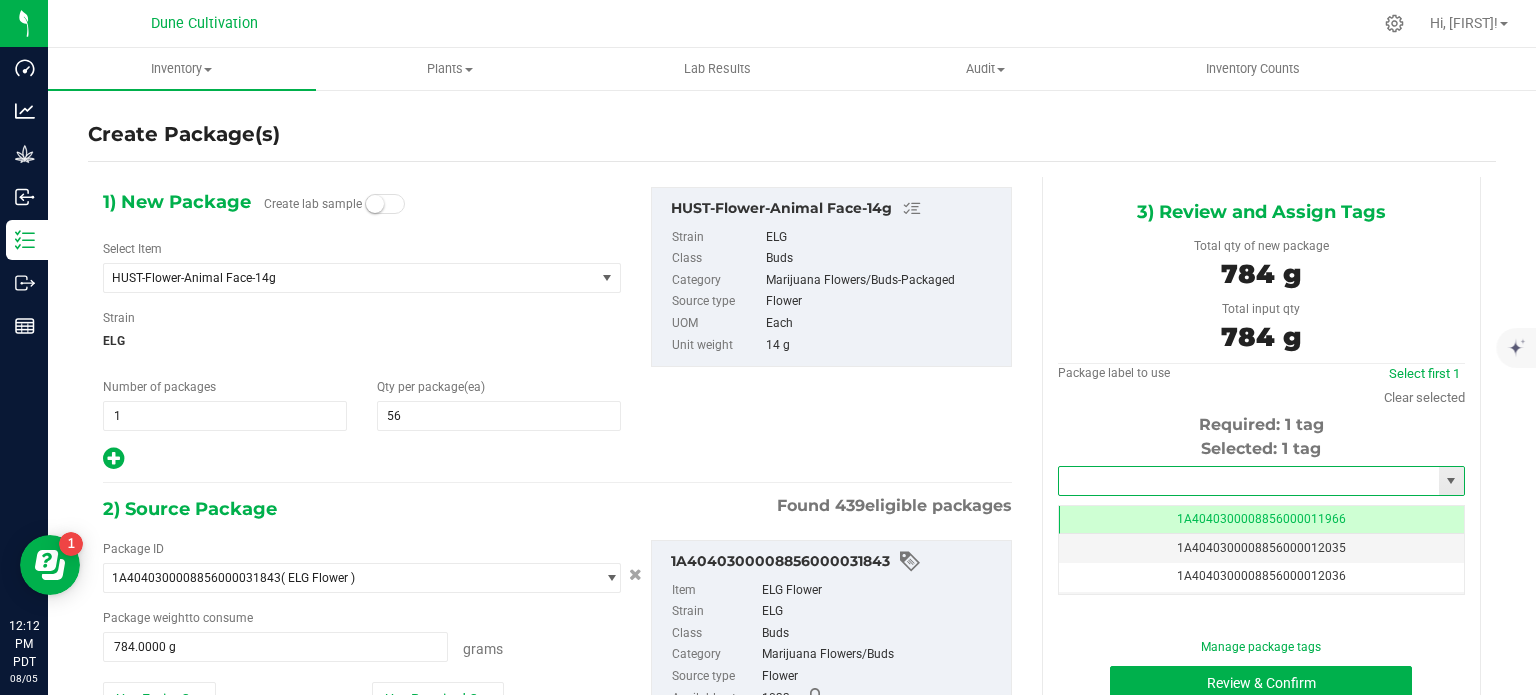 click at bounding box center [1249, 481] 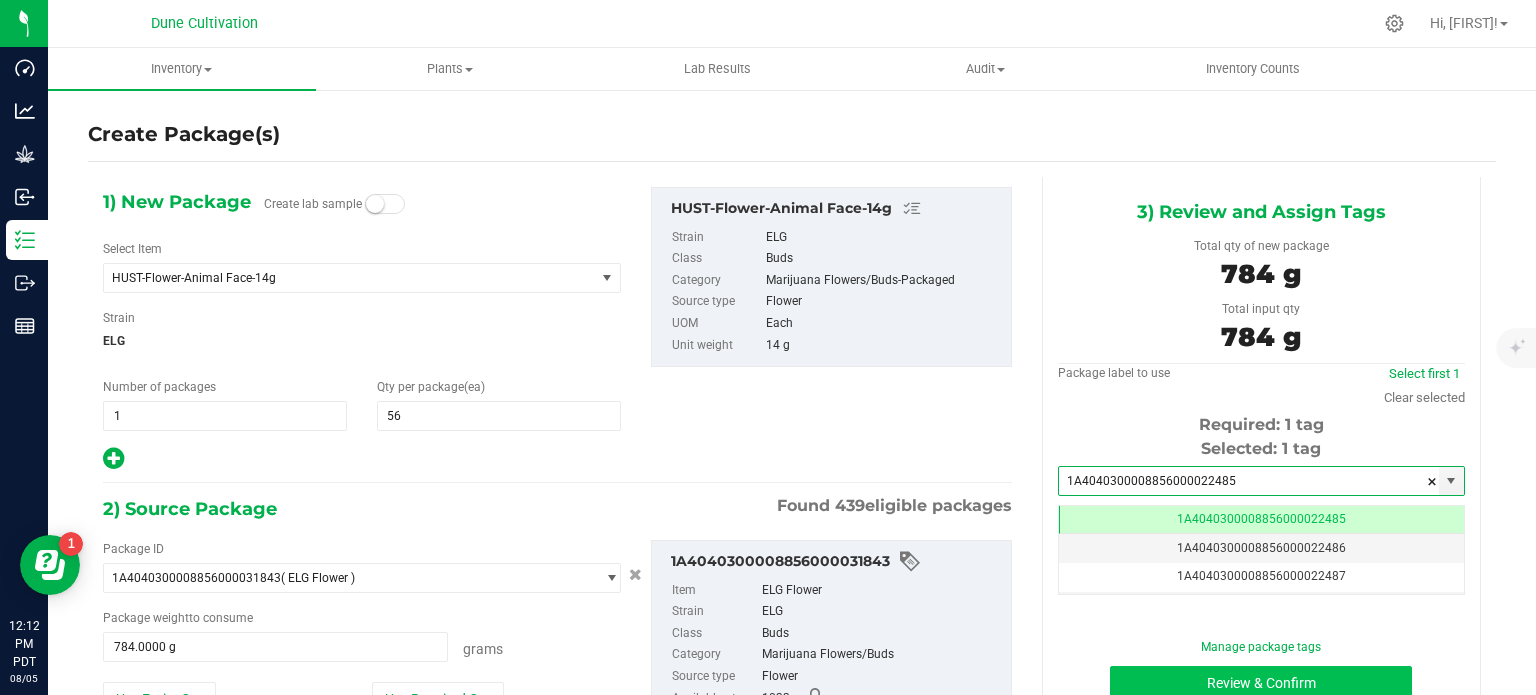 type on "1A4040300008856000022485" 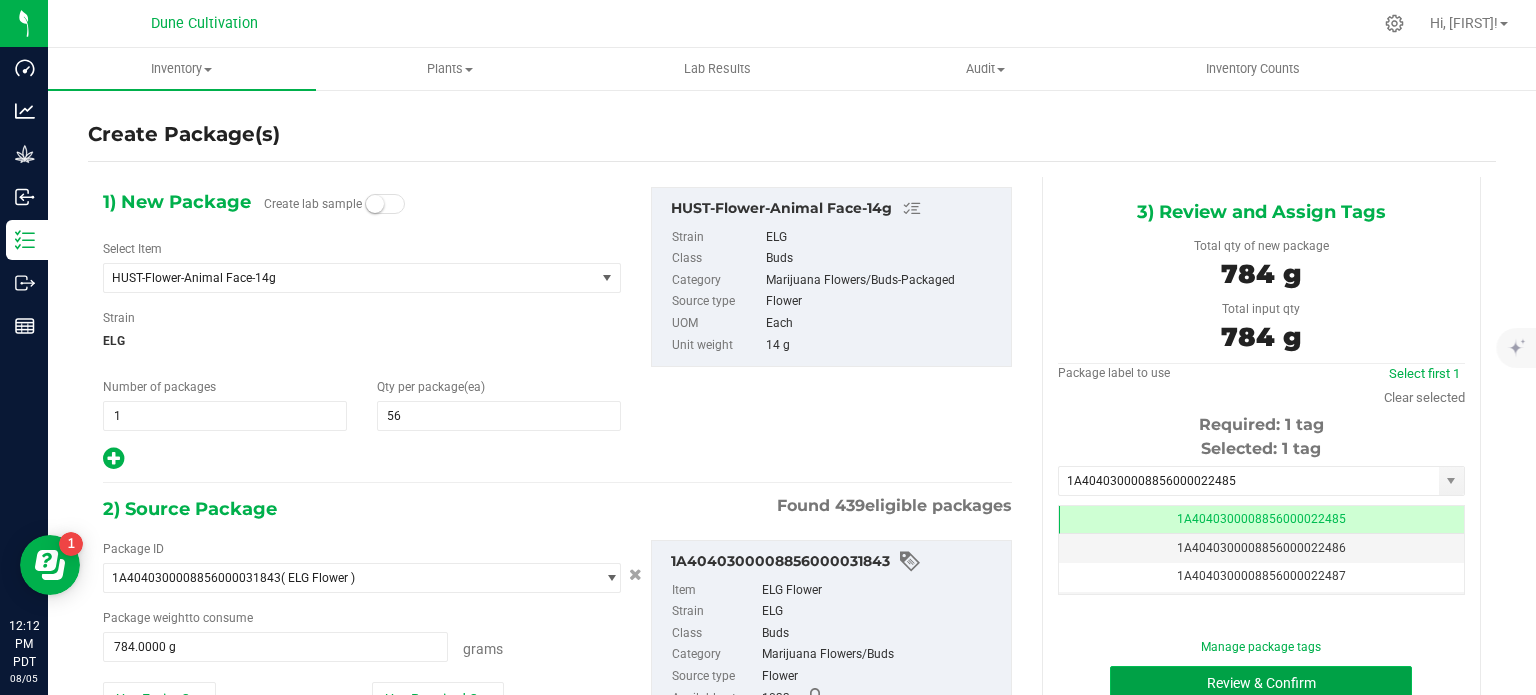 click on "Review & Confirm" at bounding box center (1261, 683) 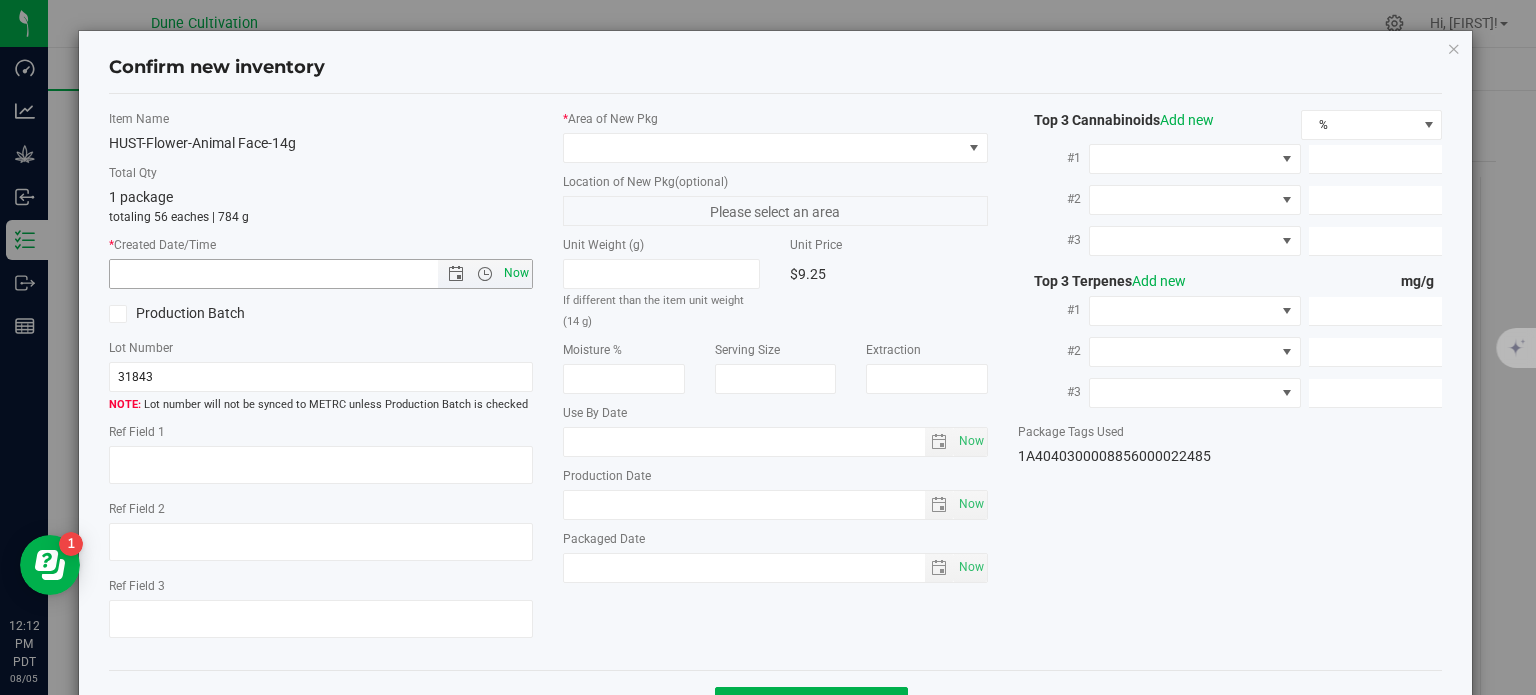 click on "Now" at bounding box center [517, 273] 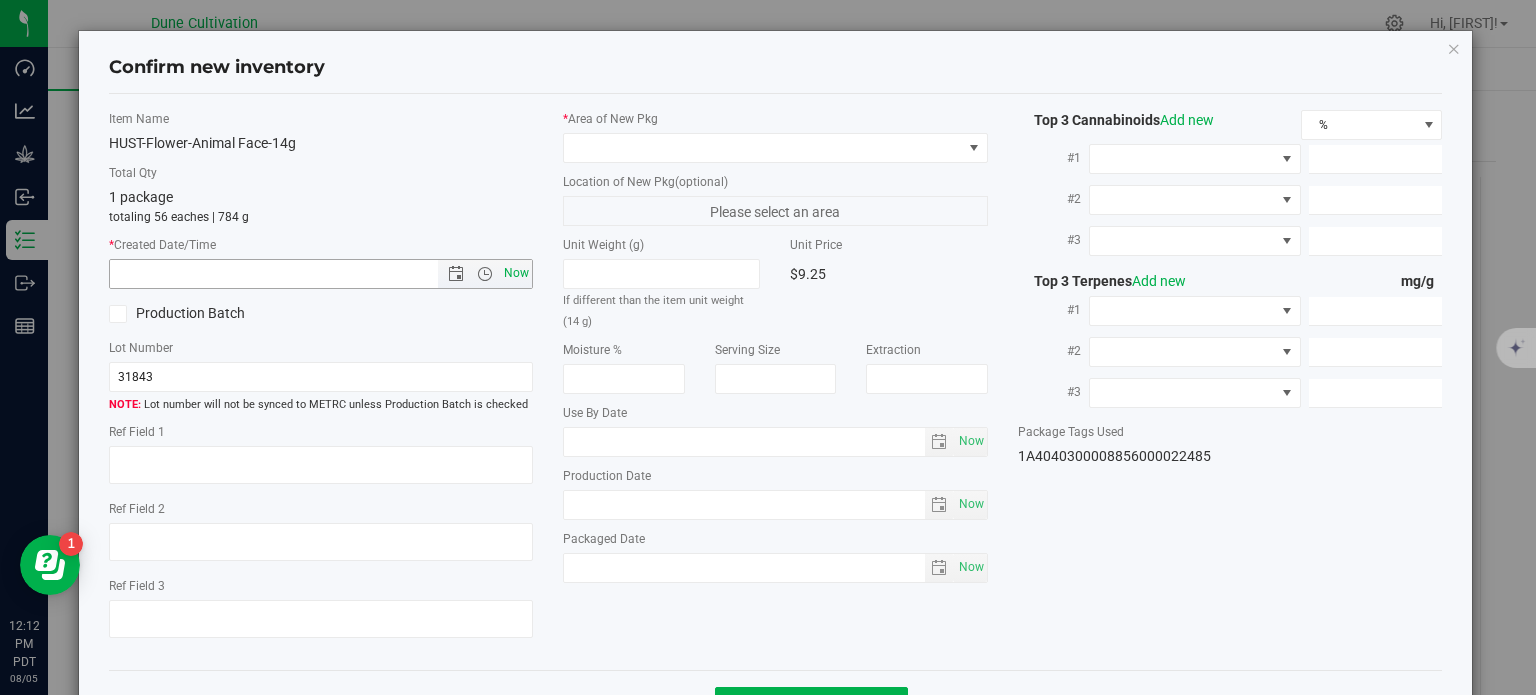 type on "8/5/2025 12:12 PM" 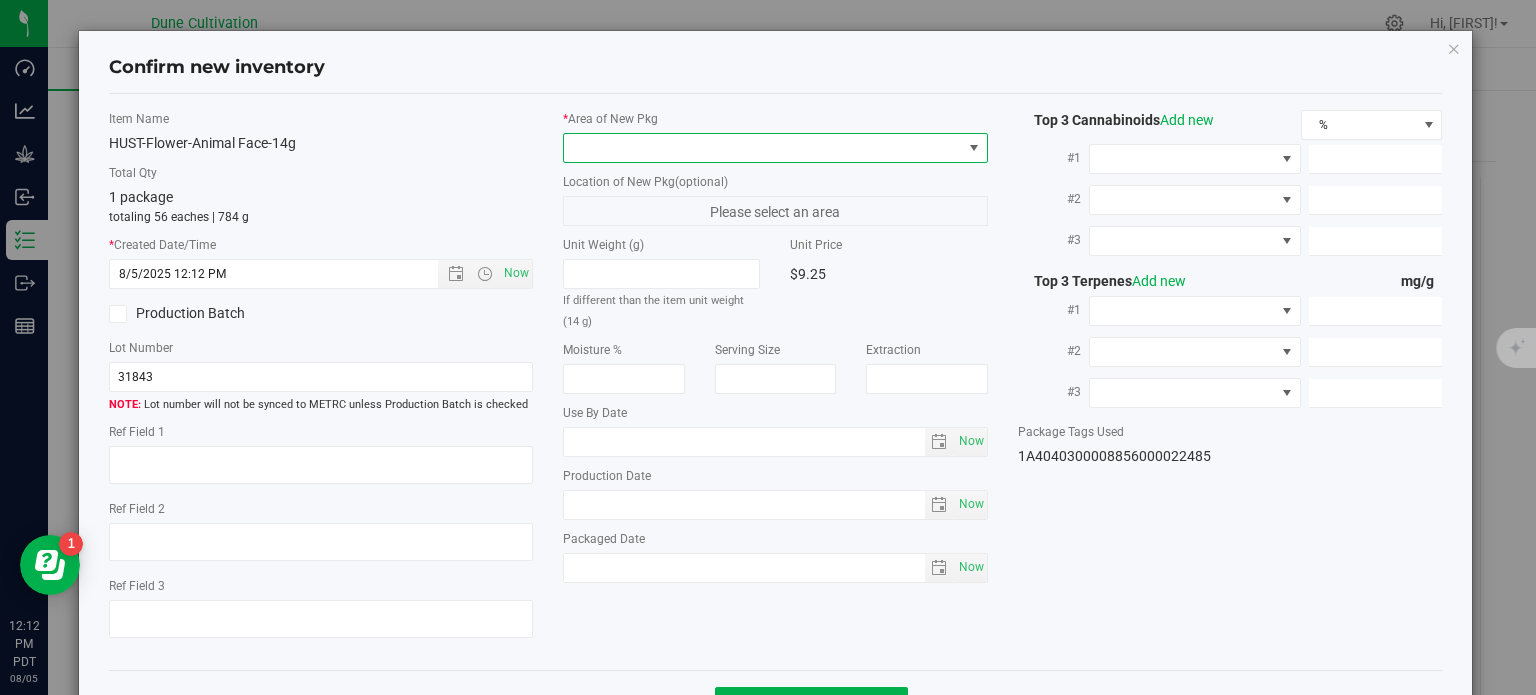 click at bounding box center (763, 148) 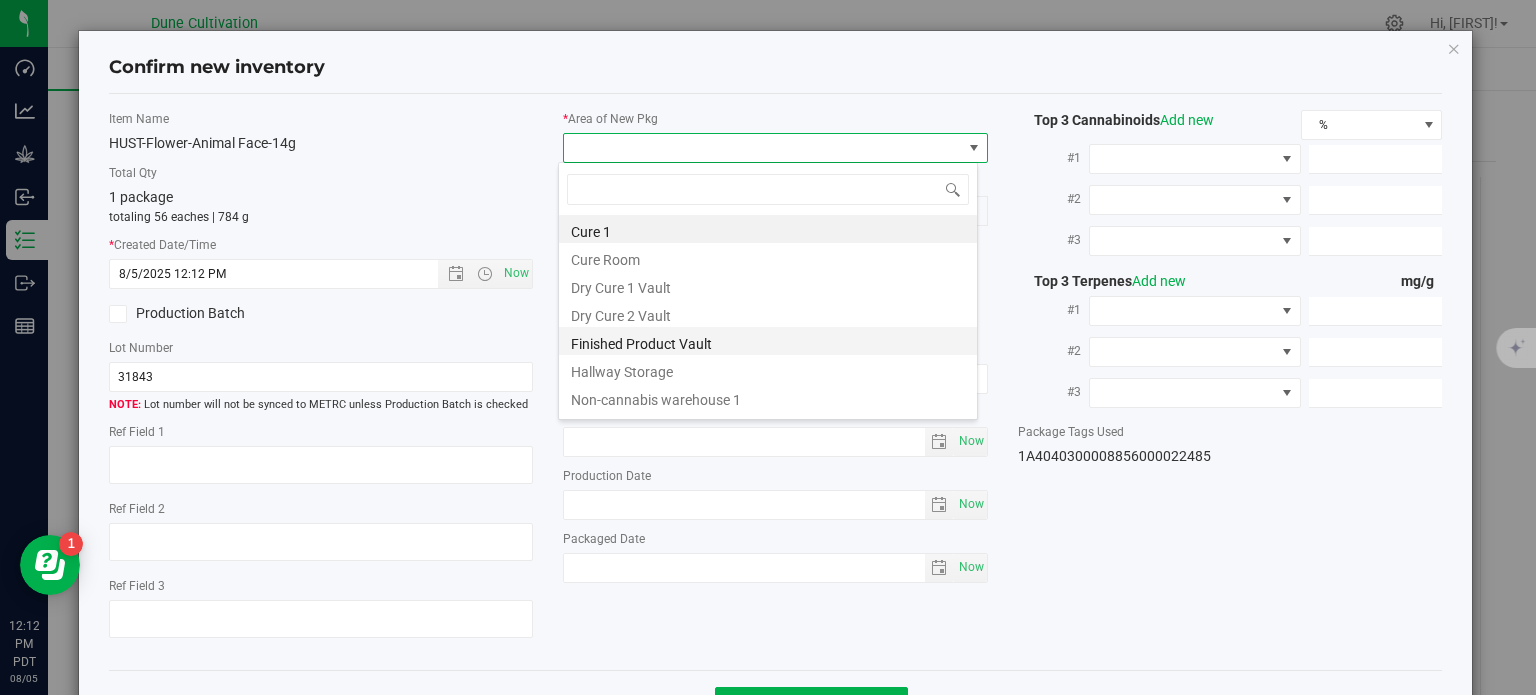click on "Finished Product Vault" at bounding box center (768, 341) 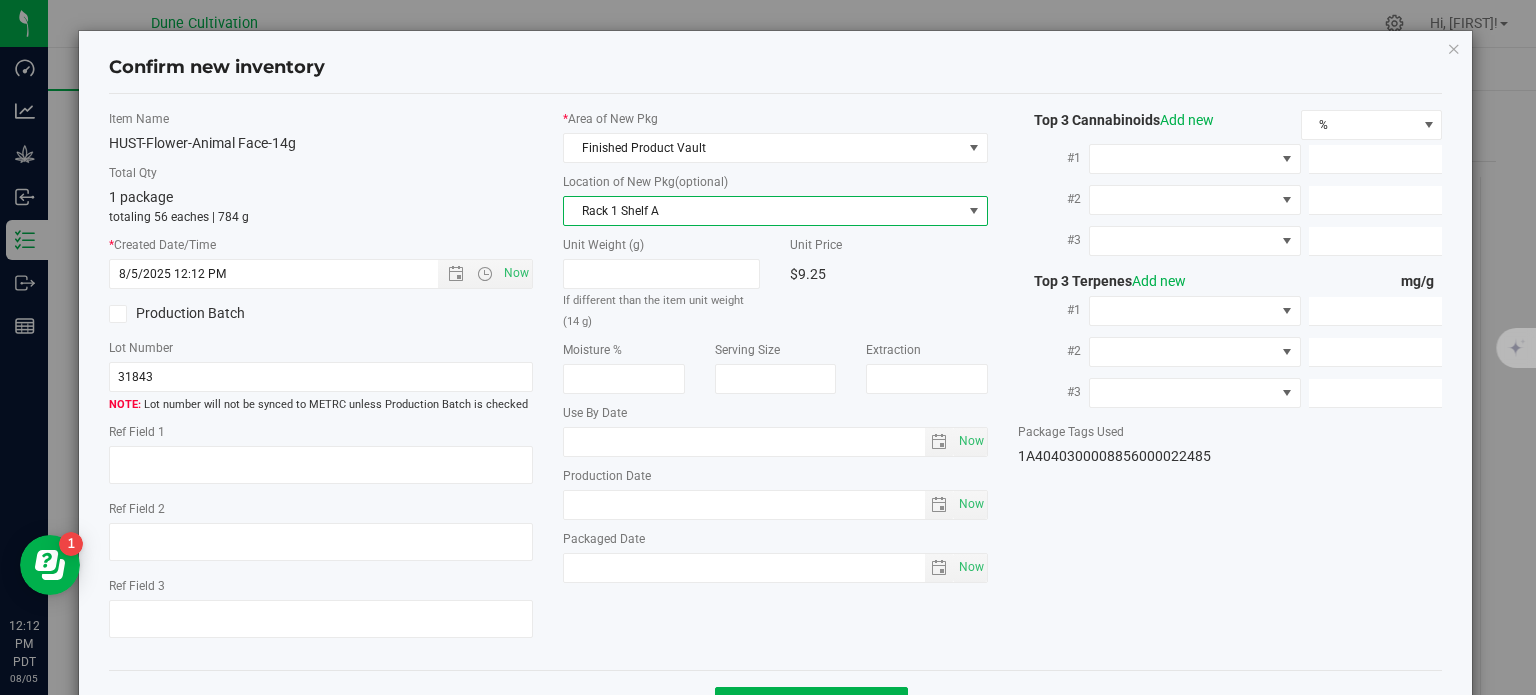 click on "Rack 1 Shelf A" at bounding box center (763, 211) 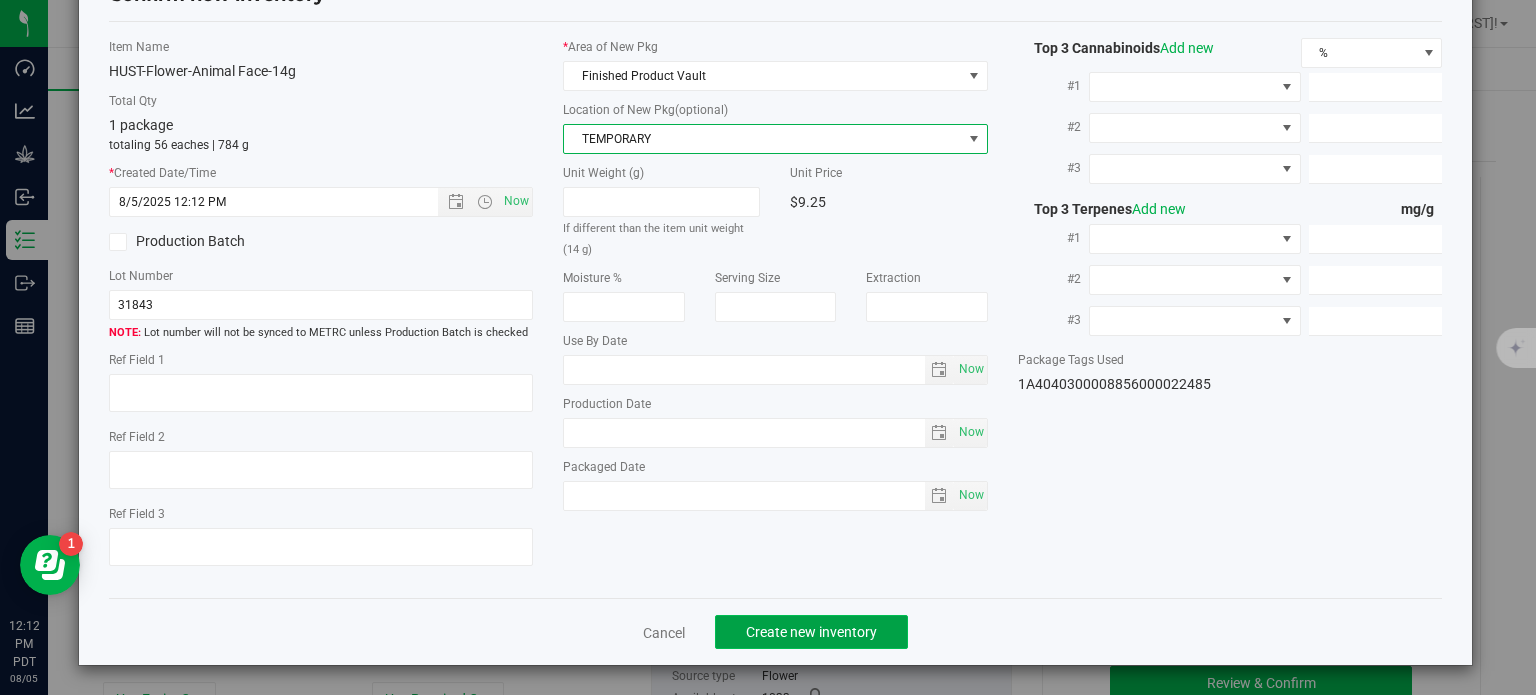 click on "Create new inventory" 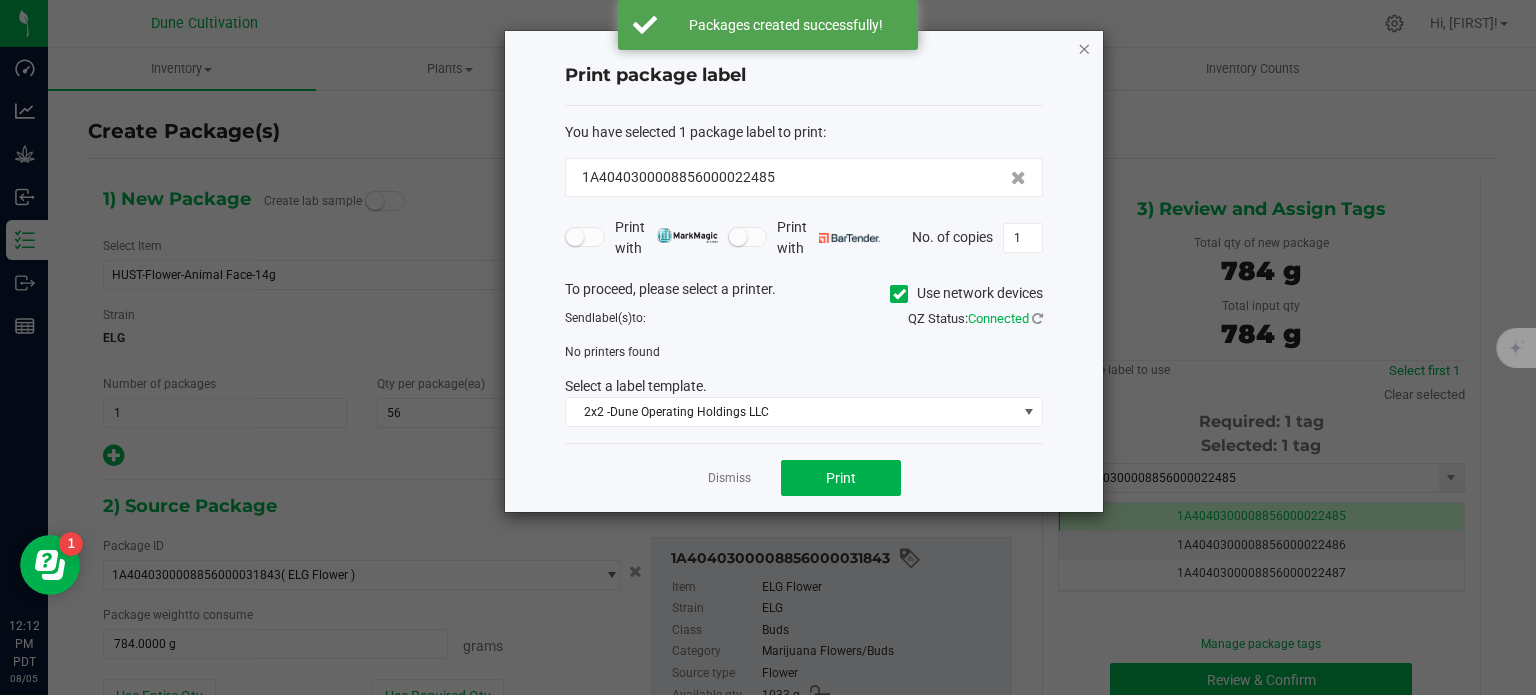 click 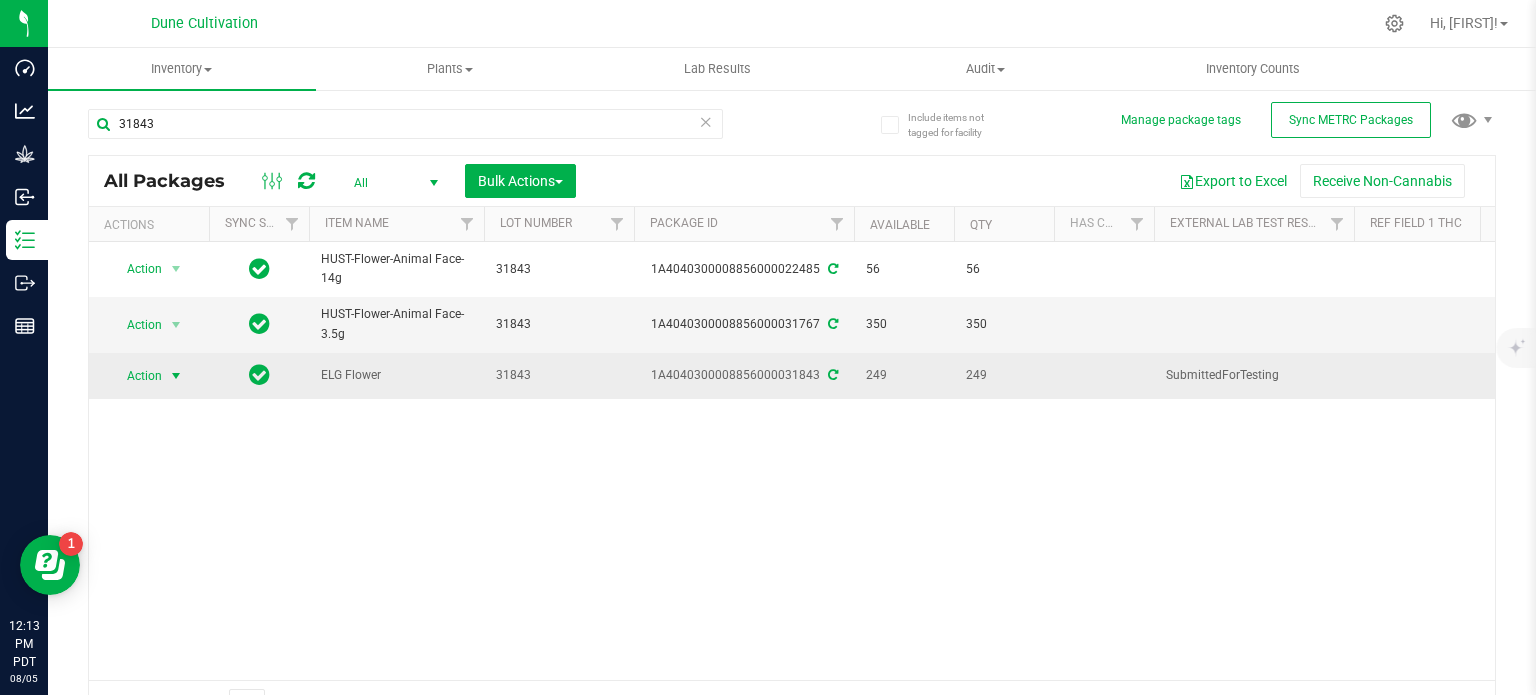 click at bounding box center (176, 376) 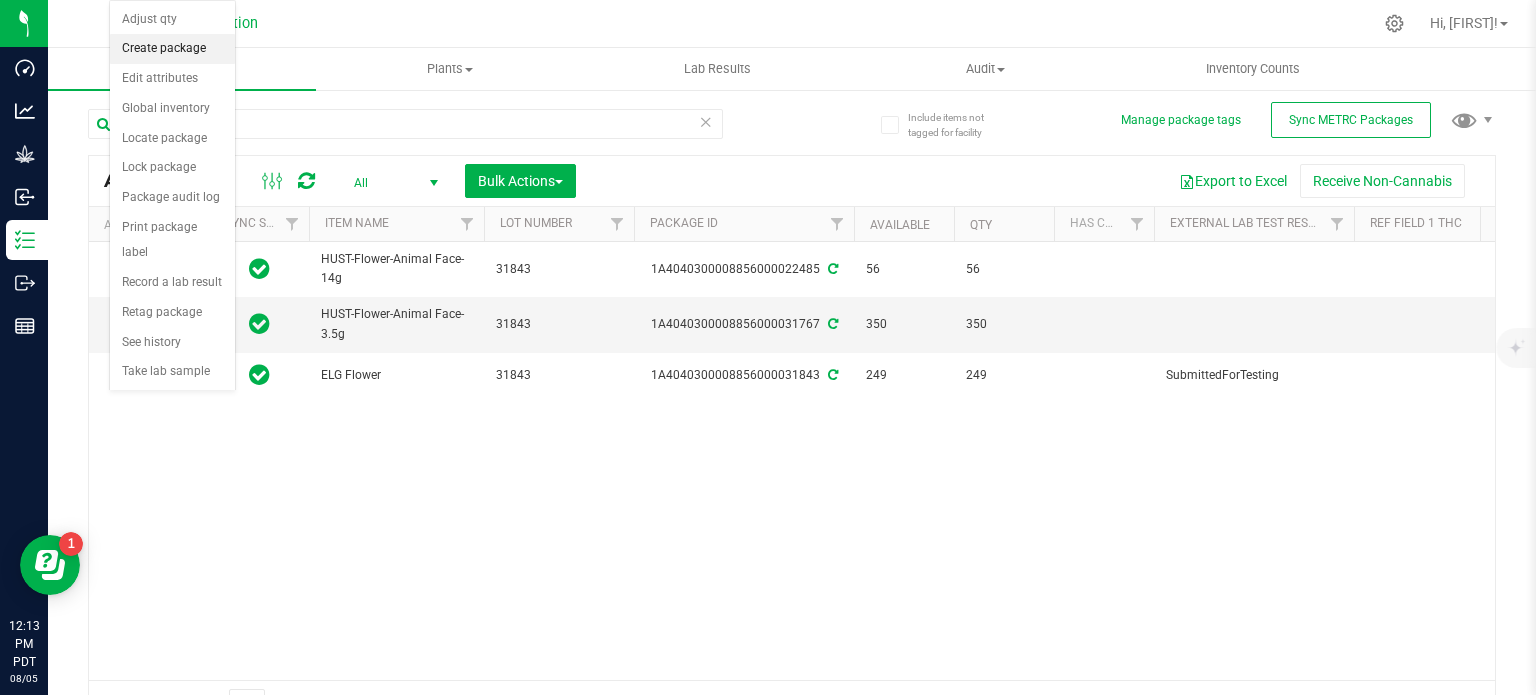click on "Create package" at bounding box center (172, 49) 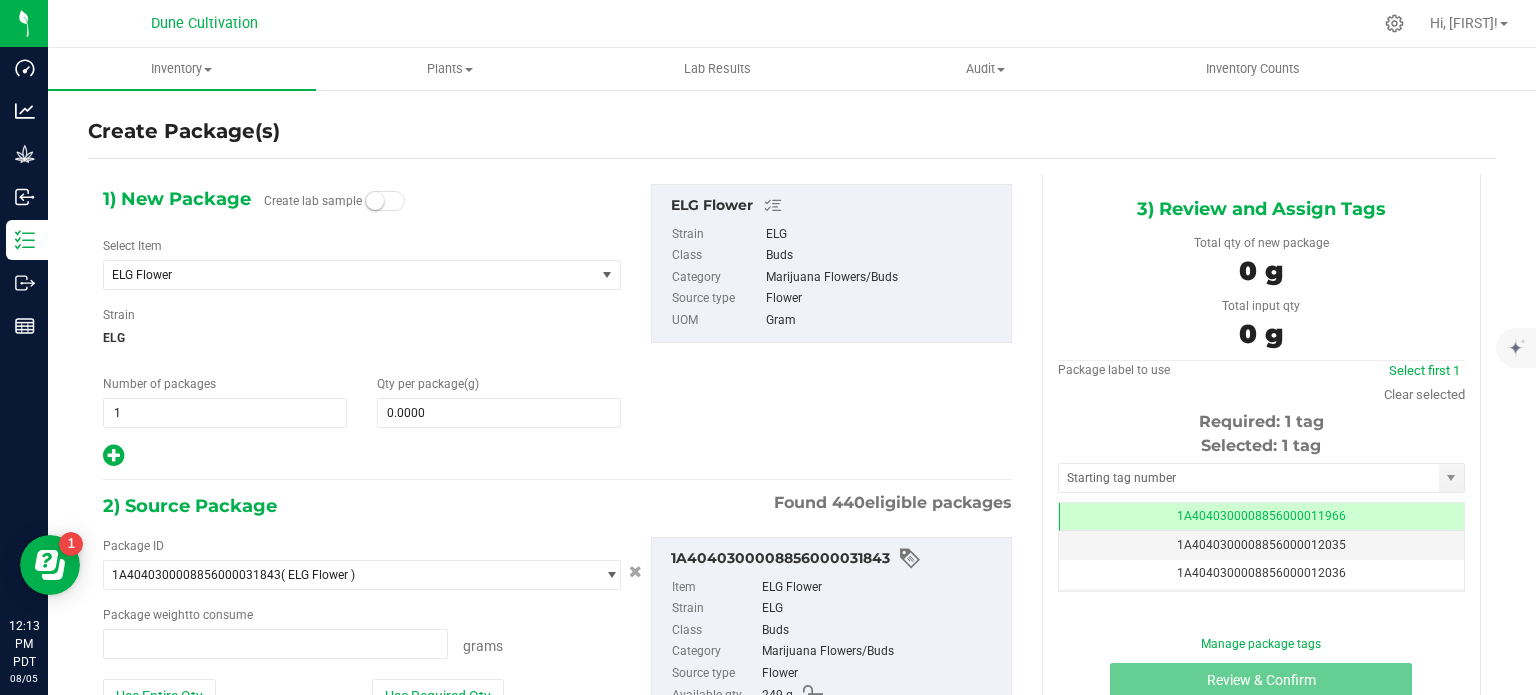 type on "0.0000 g" 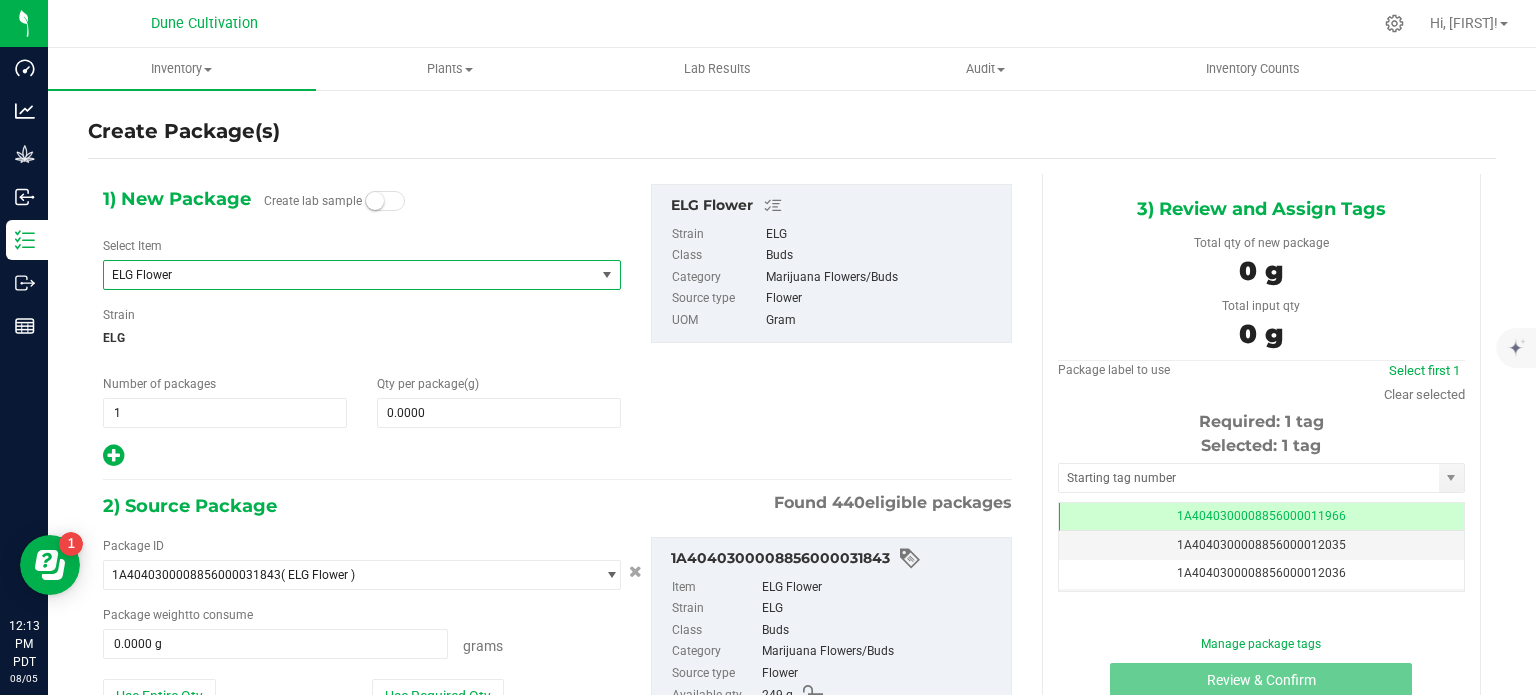 click on "ELG Flower" at bounding box center [340, 275] 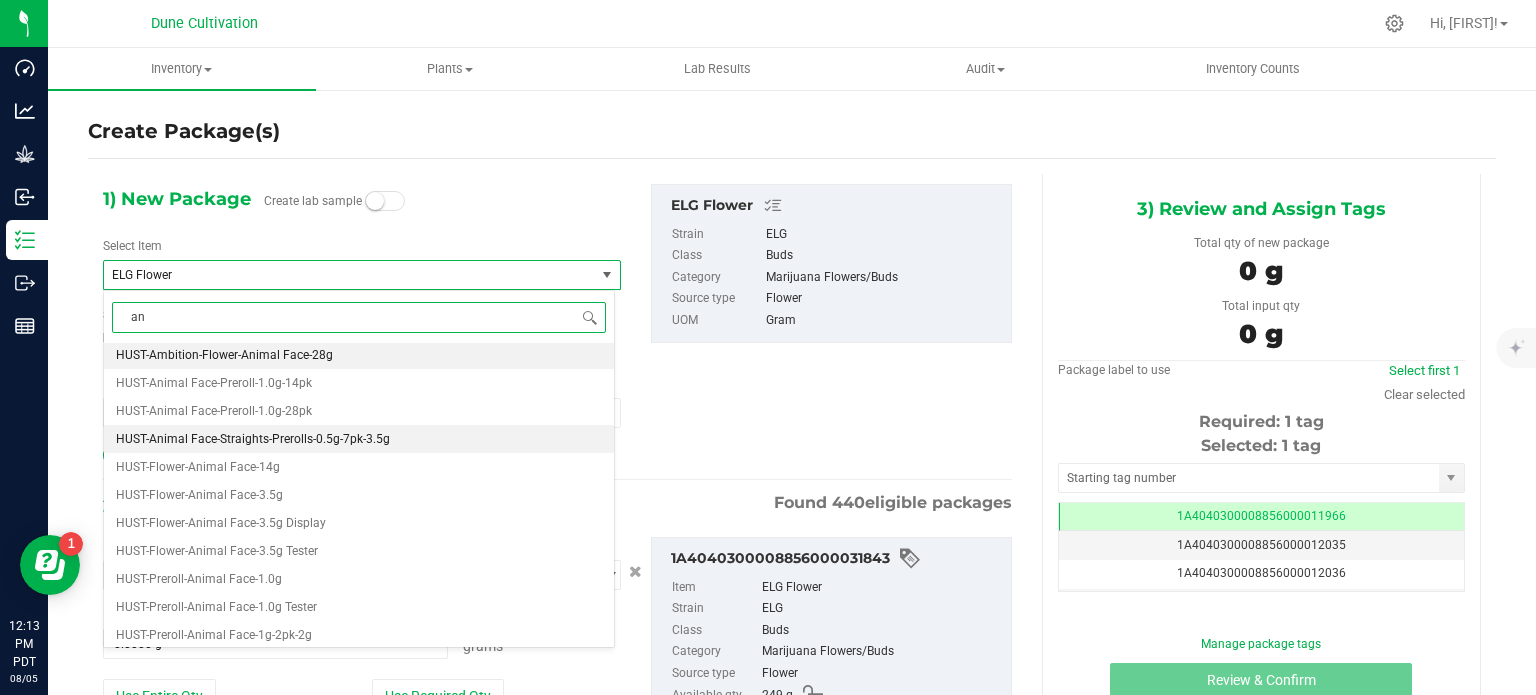 type on "a" 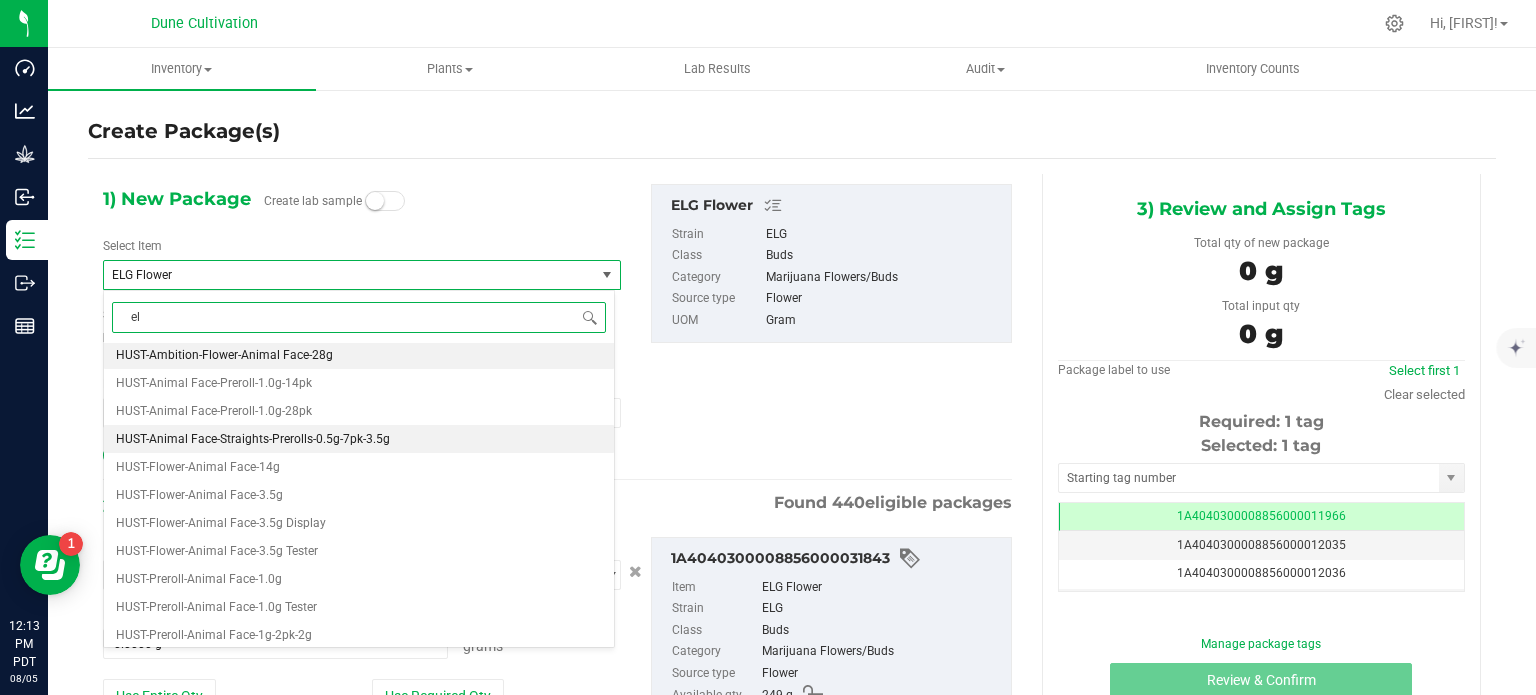 type on "elg" 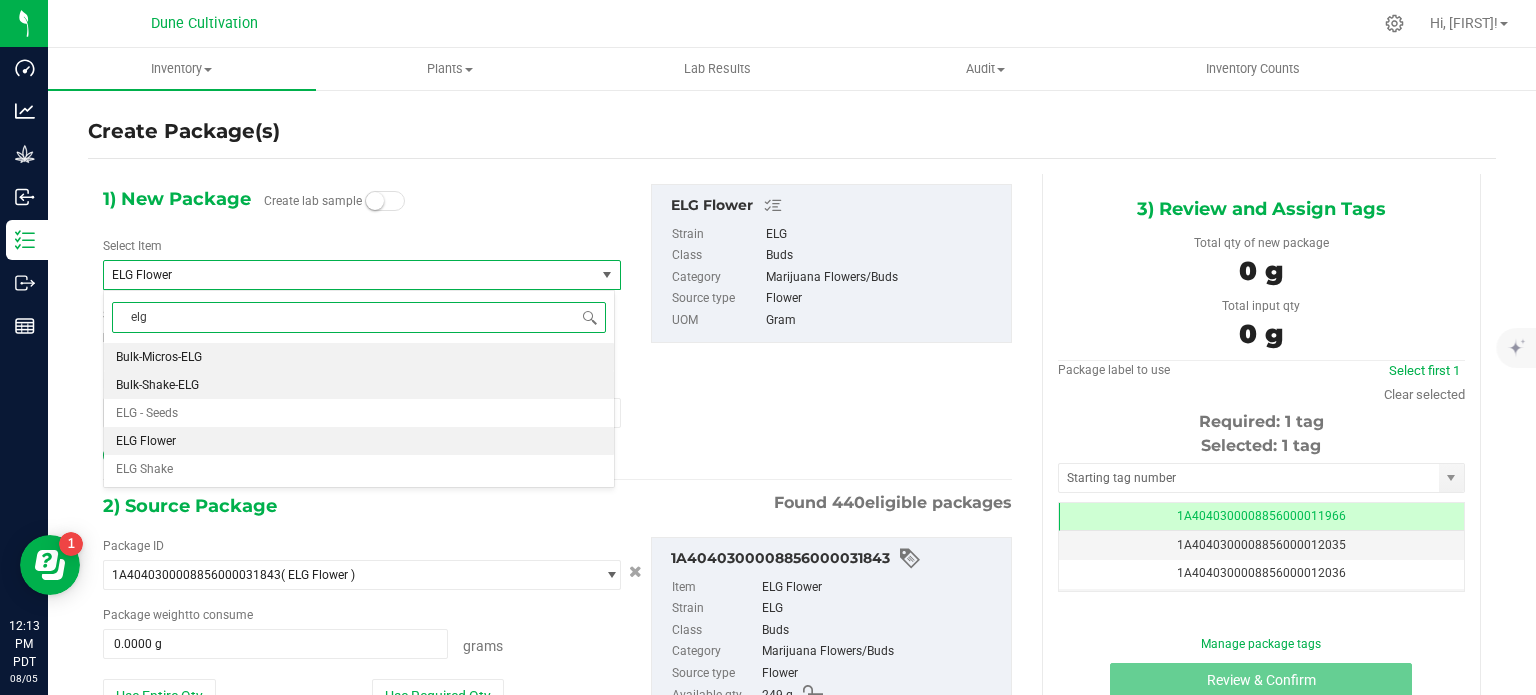 click on "Bulk-Shake-ELG" at bounding box center (359, 385) 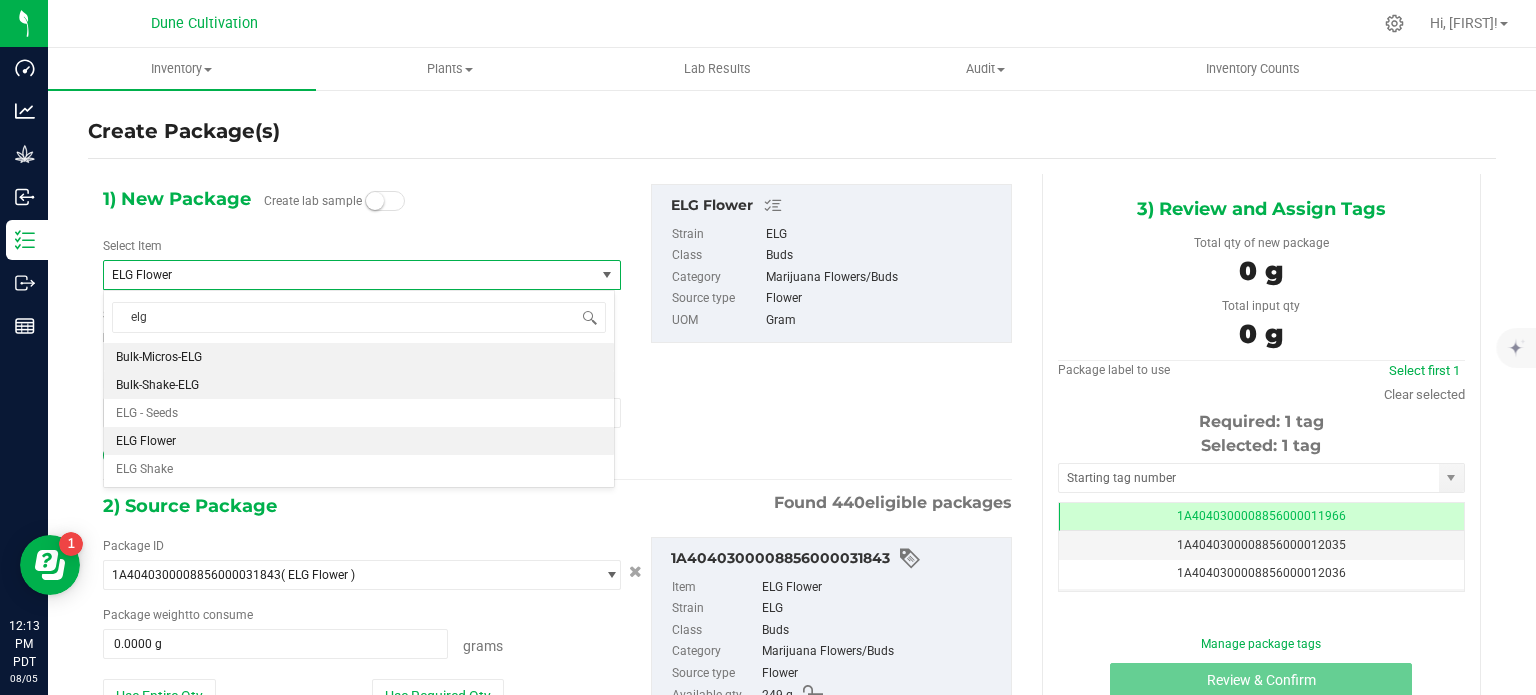 type 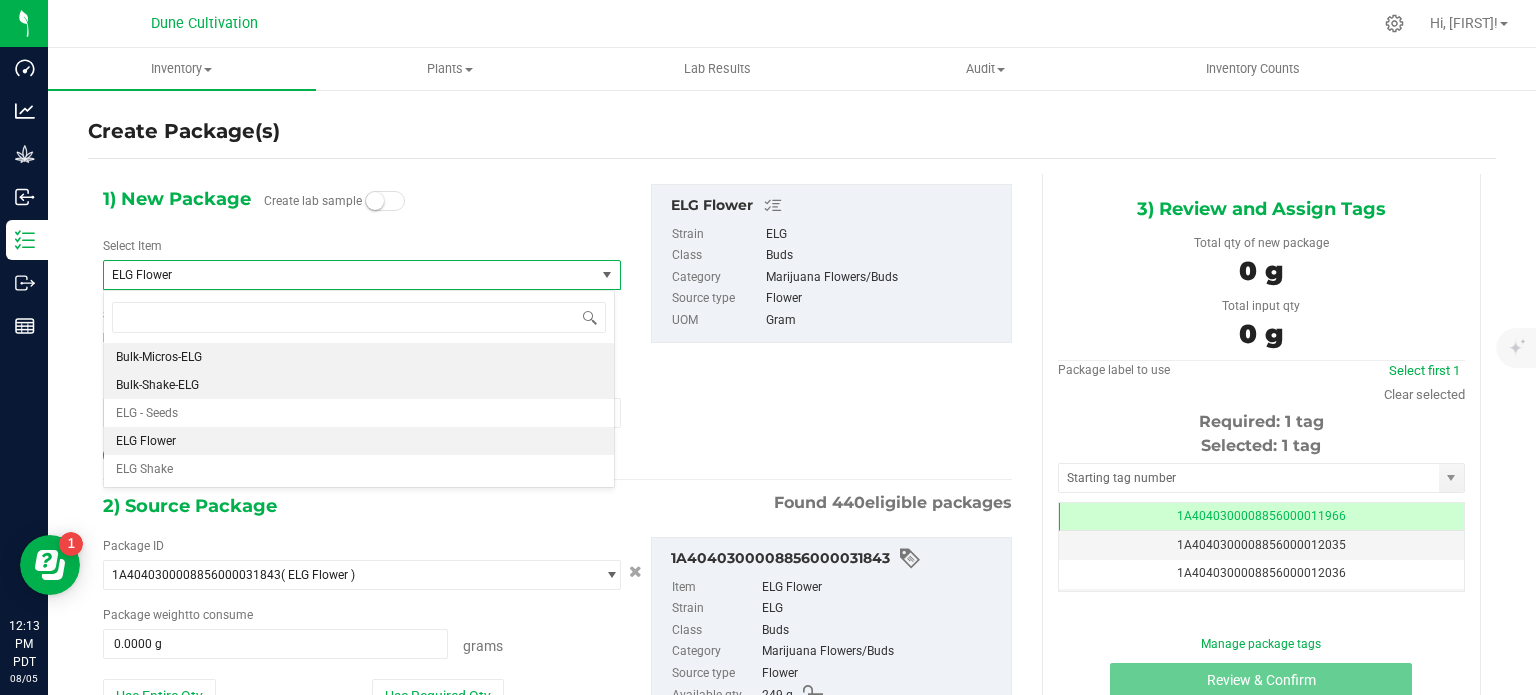type on "0.0000" 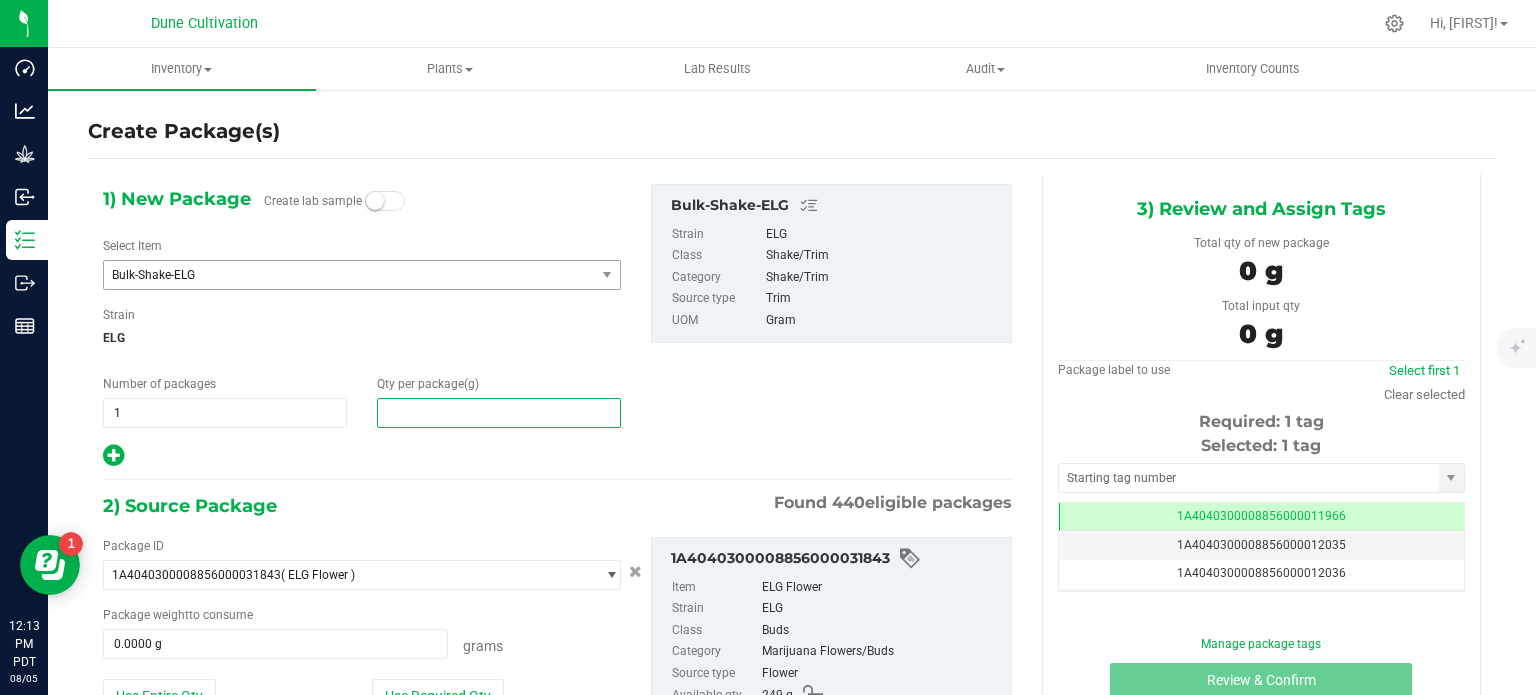 click at bounding box center [499, 413] 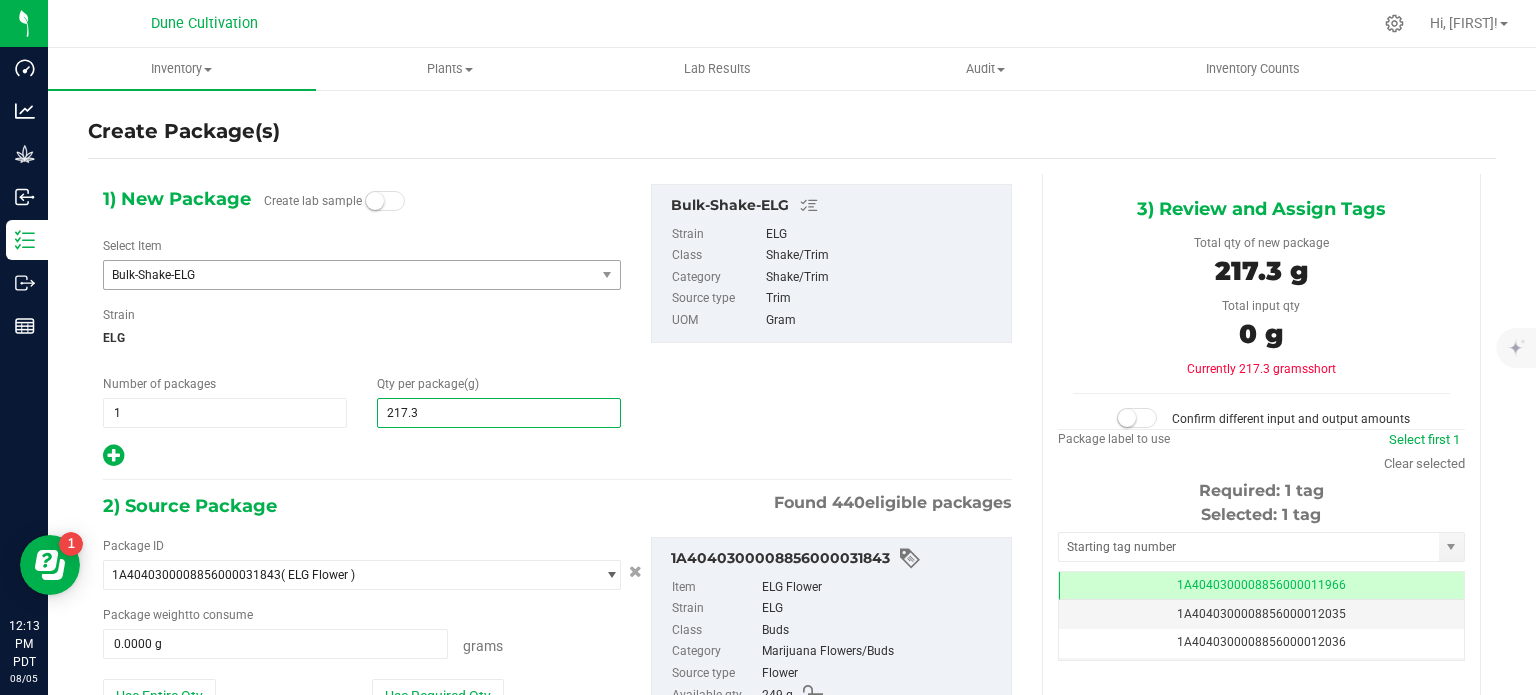 type on "217.34" 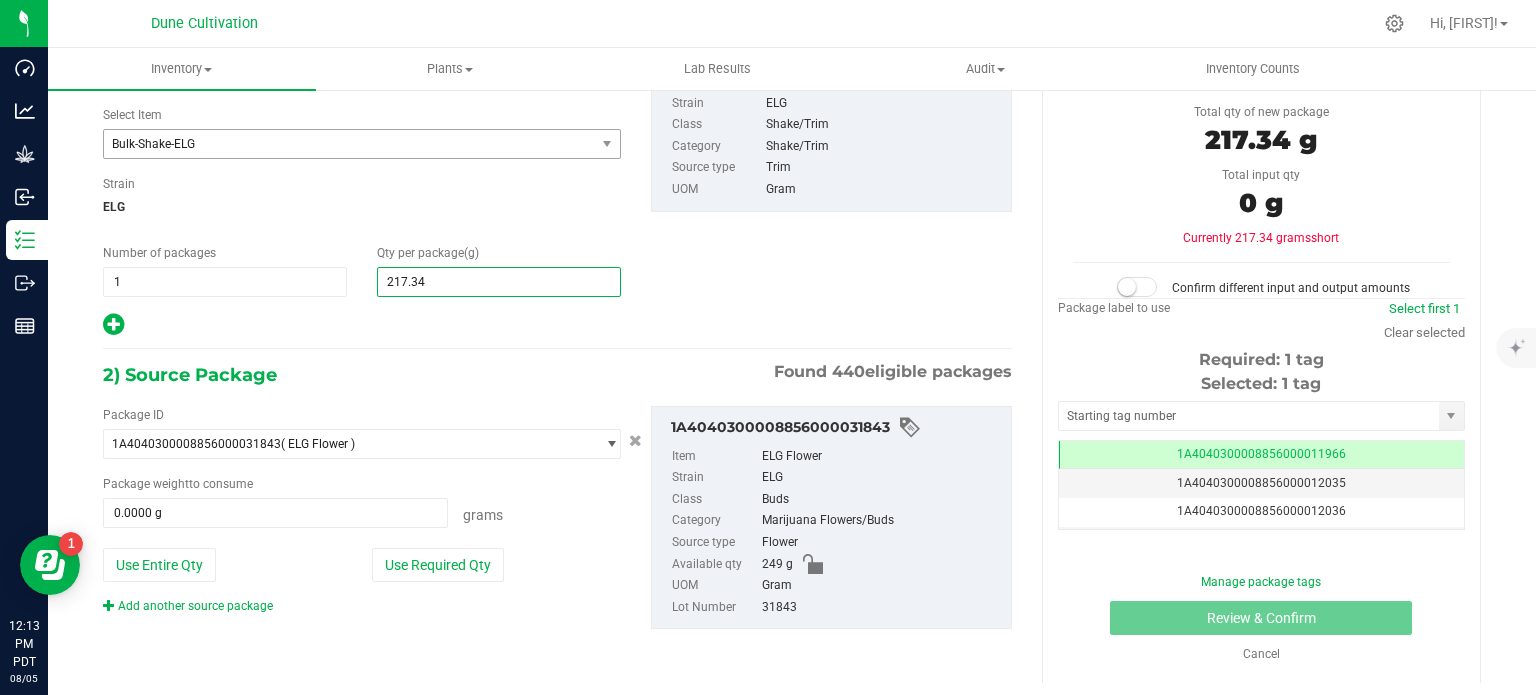 type on "217.3400" 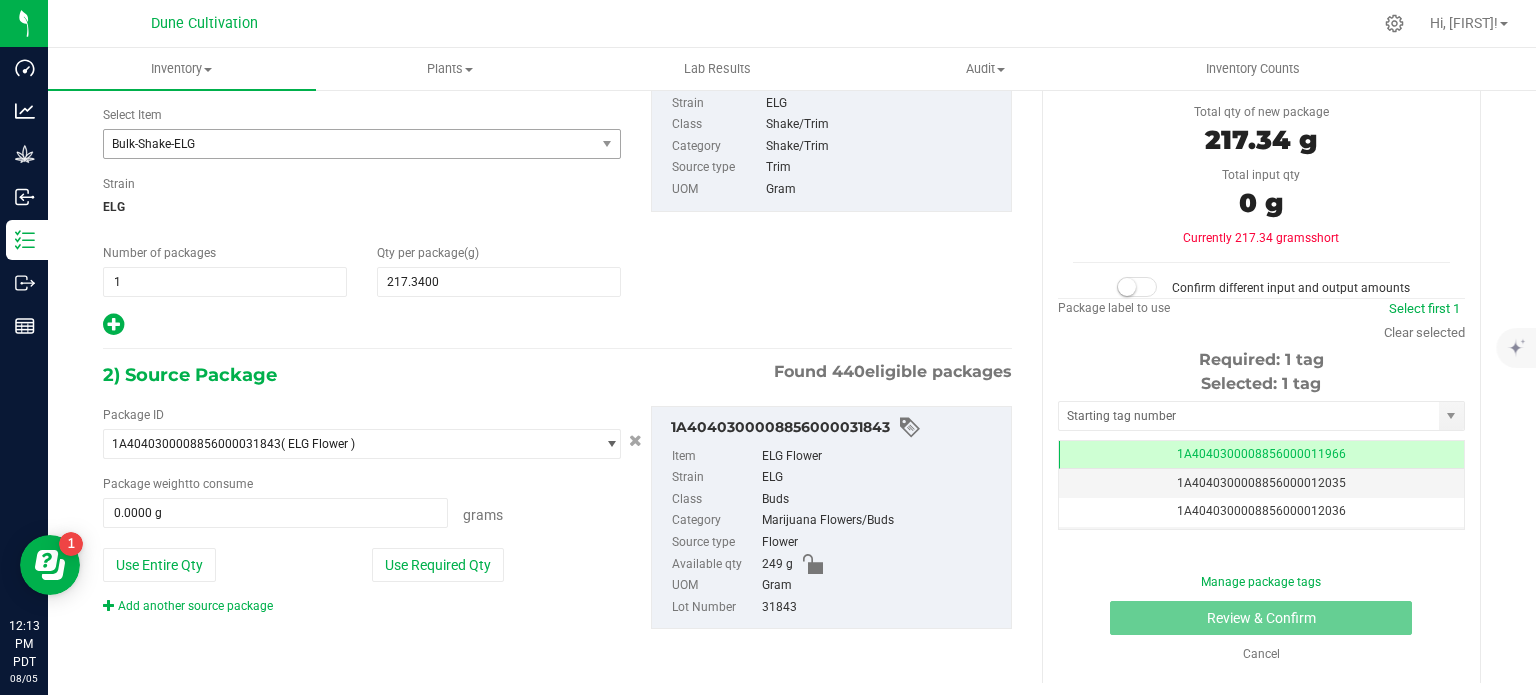click on "Package ID
1A4040300008856000031843
(
ELG Flower
)
1A40403000004B6000012017 1A40403000004B6000013470 1A4040300008856000000103 1A4040300008856000000164 1A4040300008856000000167 1A4040300008856000000438 1A4040300008856000000529 1A4040300008856000000532 1A4040300008856000001123 1A4040300008856000002149 1A4040300008856000002150 1A4040300008856000002151 1A4040300008856000002208 1A4040300008856000002344 1A4040300008856000002399 1A4040300008856000002889 1A4040300008856000003505 1A4040300008856000003506 1A4040300008856000003868 1A4040300008856000004234 1A4040300008856000004304 1A4040300008856000004864 1A4040300008856000004910 1A4040300008856000005147 1A4040300008856000007389 1A4040300008856000007390 1A4040300008856000007391 1A4040300008856000007771 1A4040300008856000007986 1A4040300008856000008845 1A4040300008856000008848" at bounding box center [362, 510] 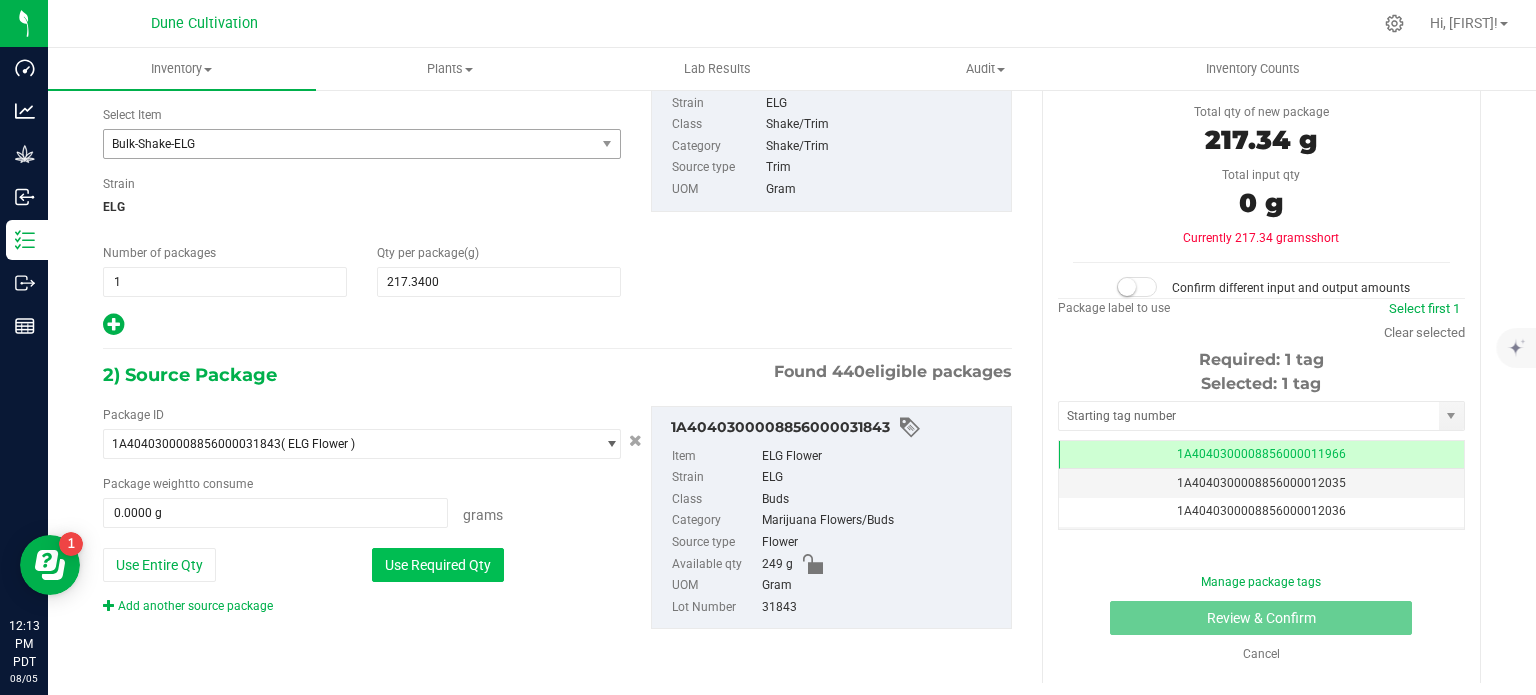 click on "Use Required Qty" at bounding box center [438, 565] 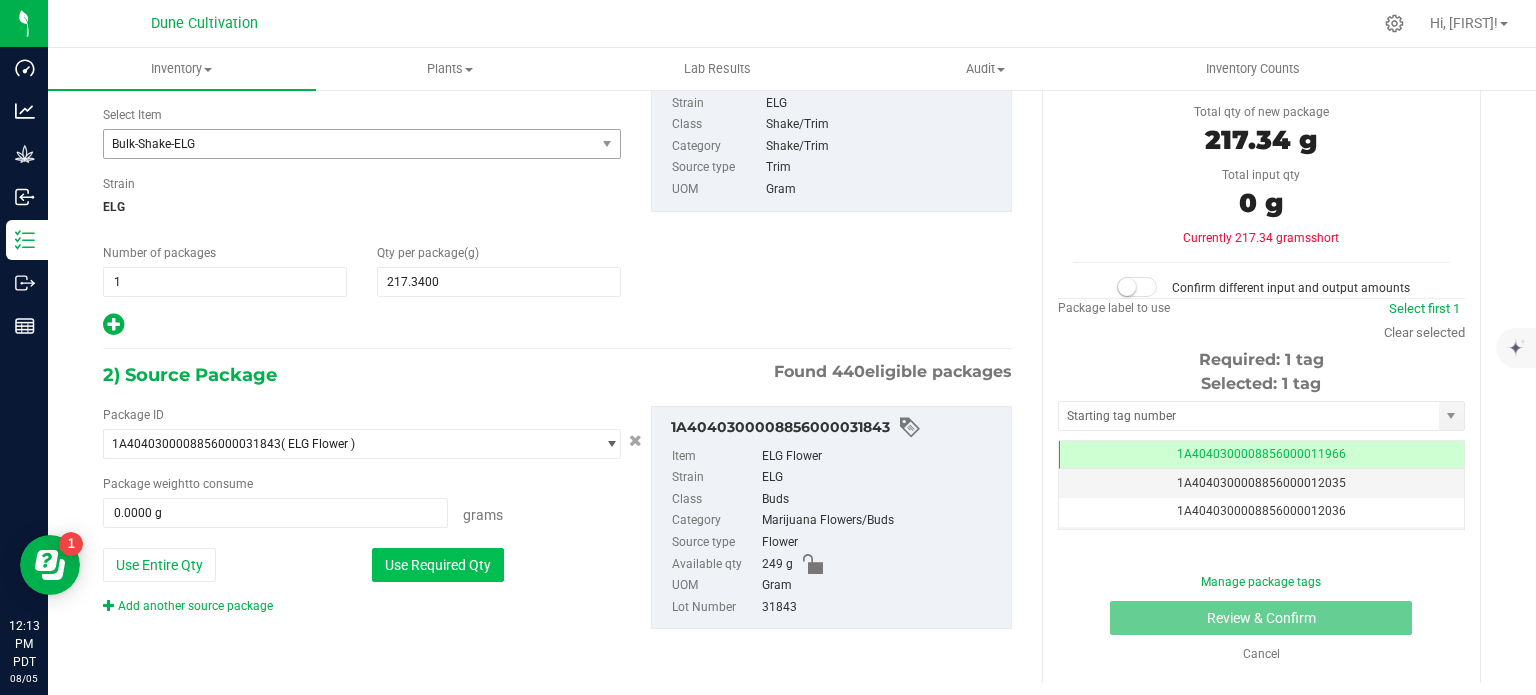 type on "217.3400 g" 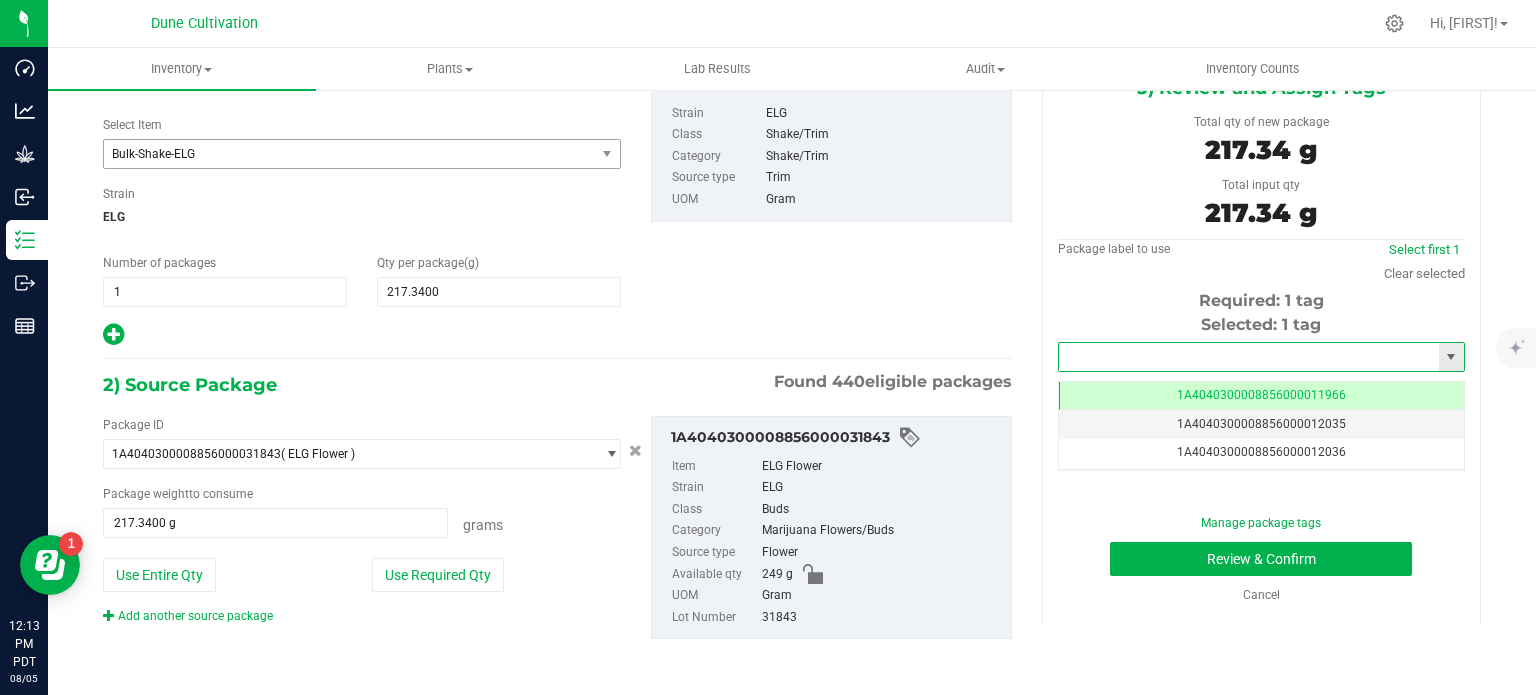 click at bounding box center (1249, 357) 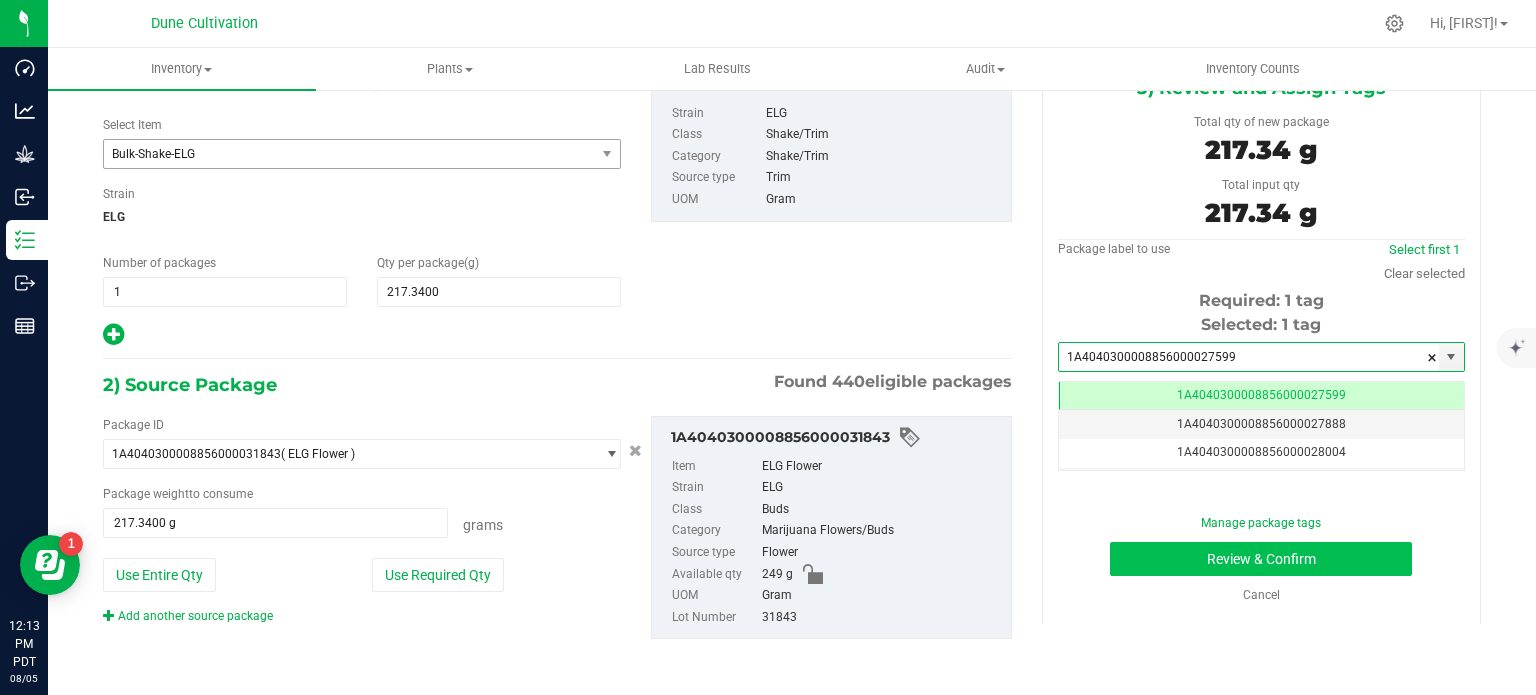 type on "1A4040300008856000027599" 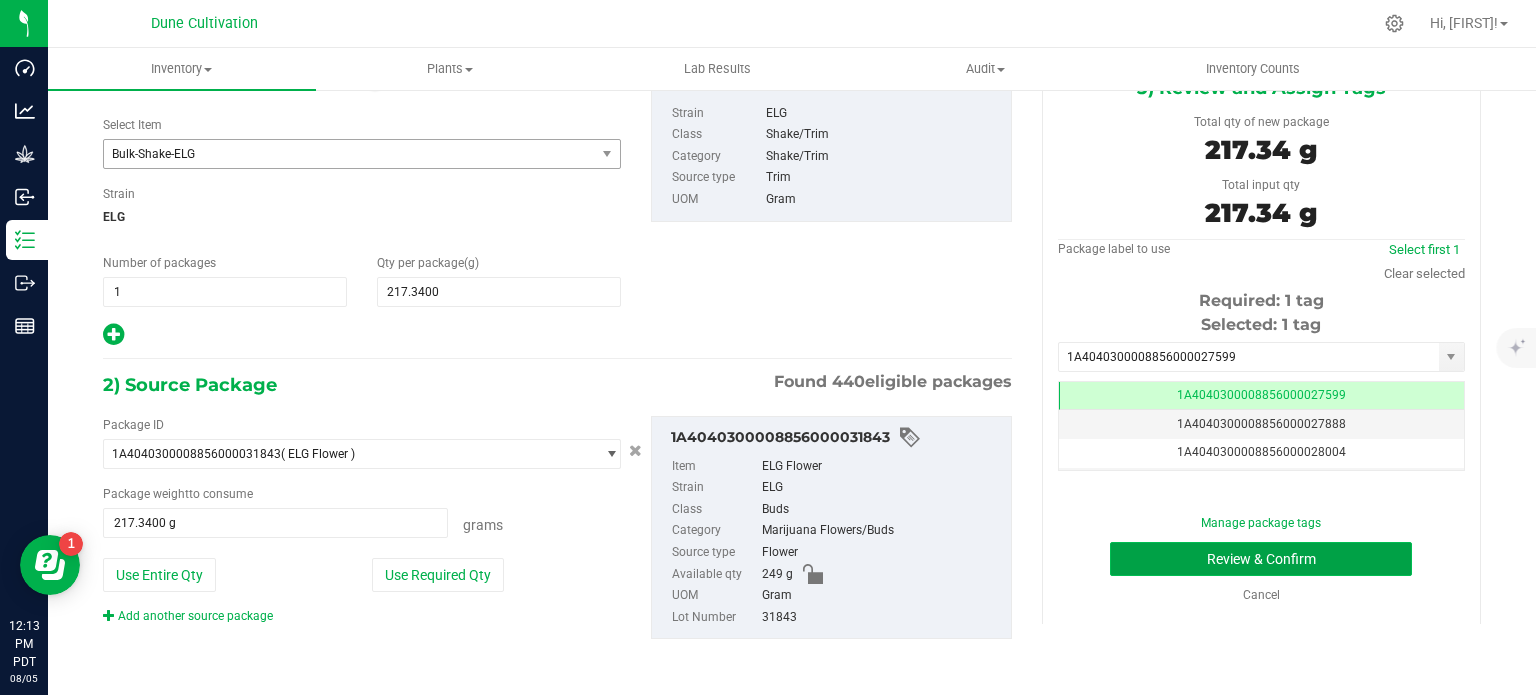 click on "Review & Confirm" at bounding box center (1261, 559) 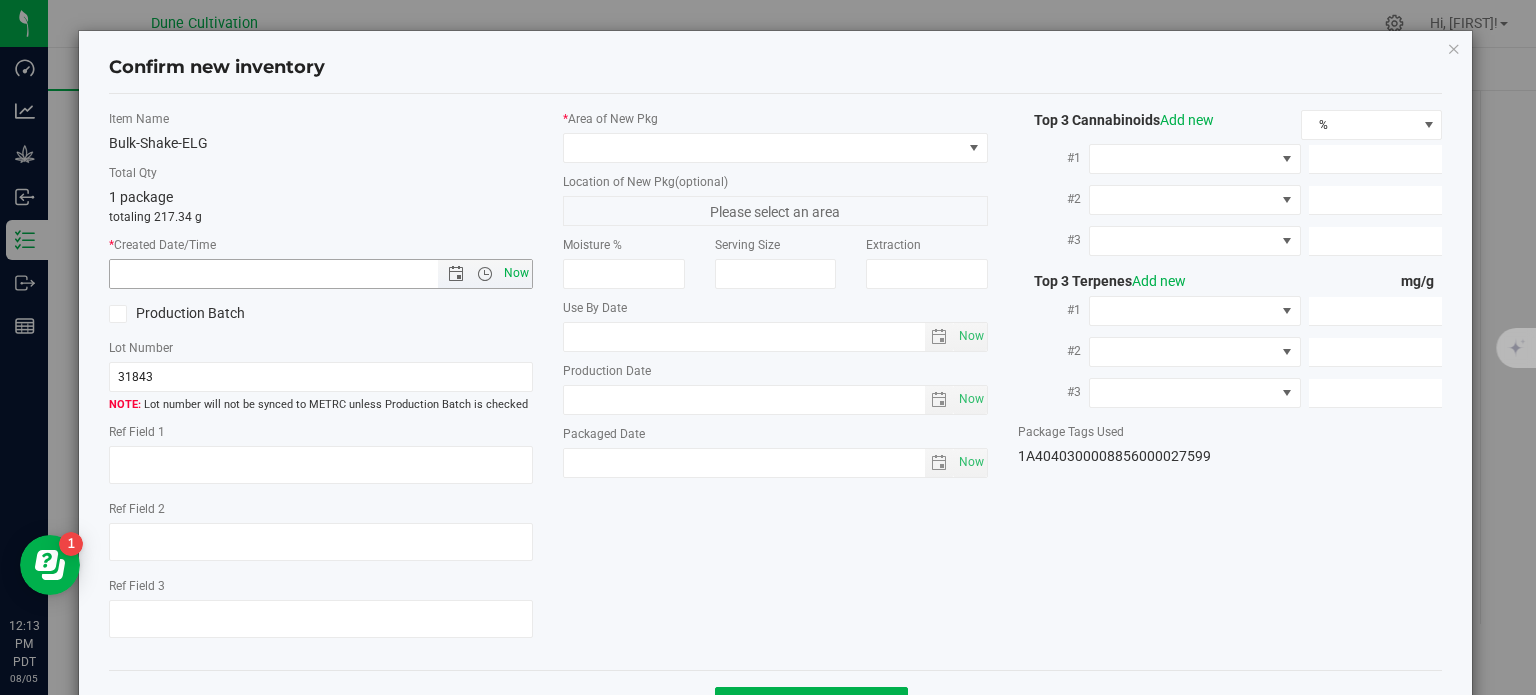 click on "Now" at bounding box center (517, 273) 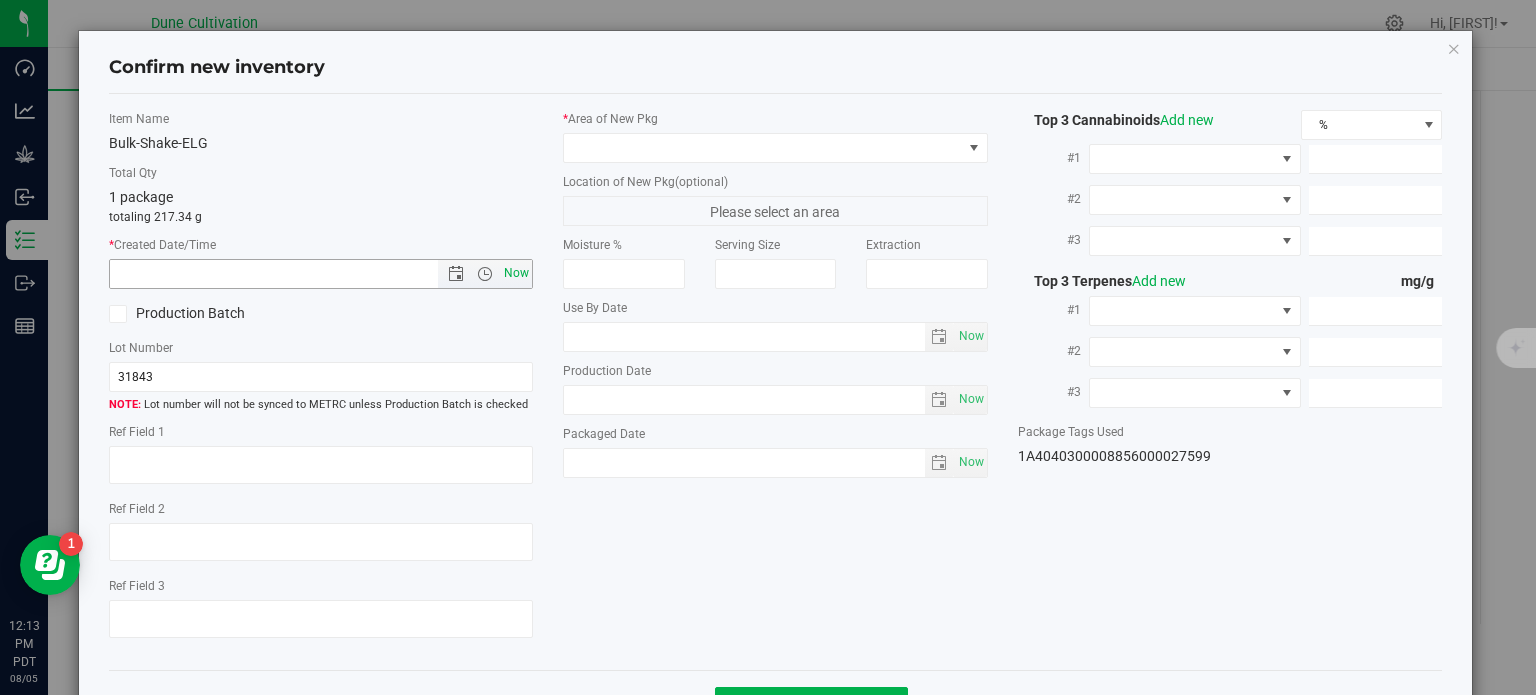 type on "8/5/2025 12:13 PM" 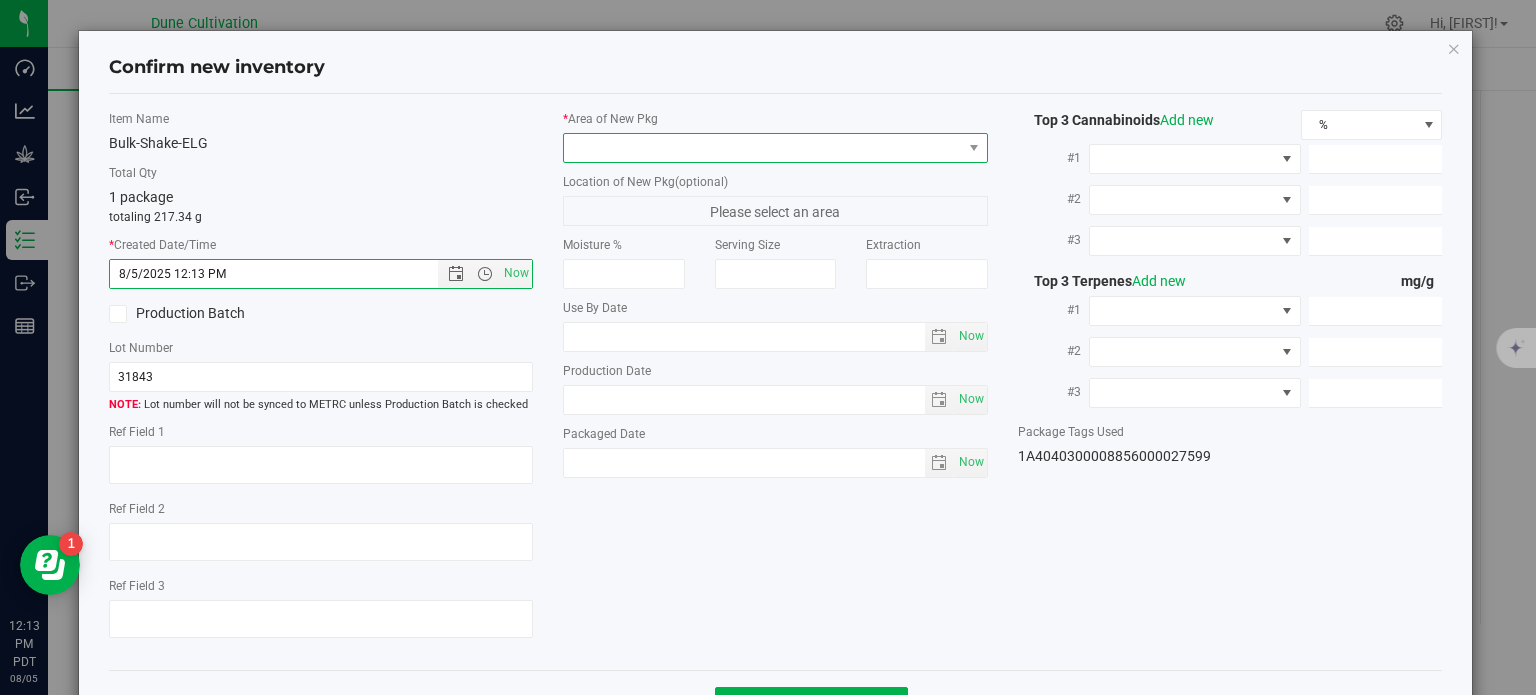 click at bounding box center (763, 148) 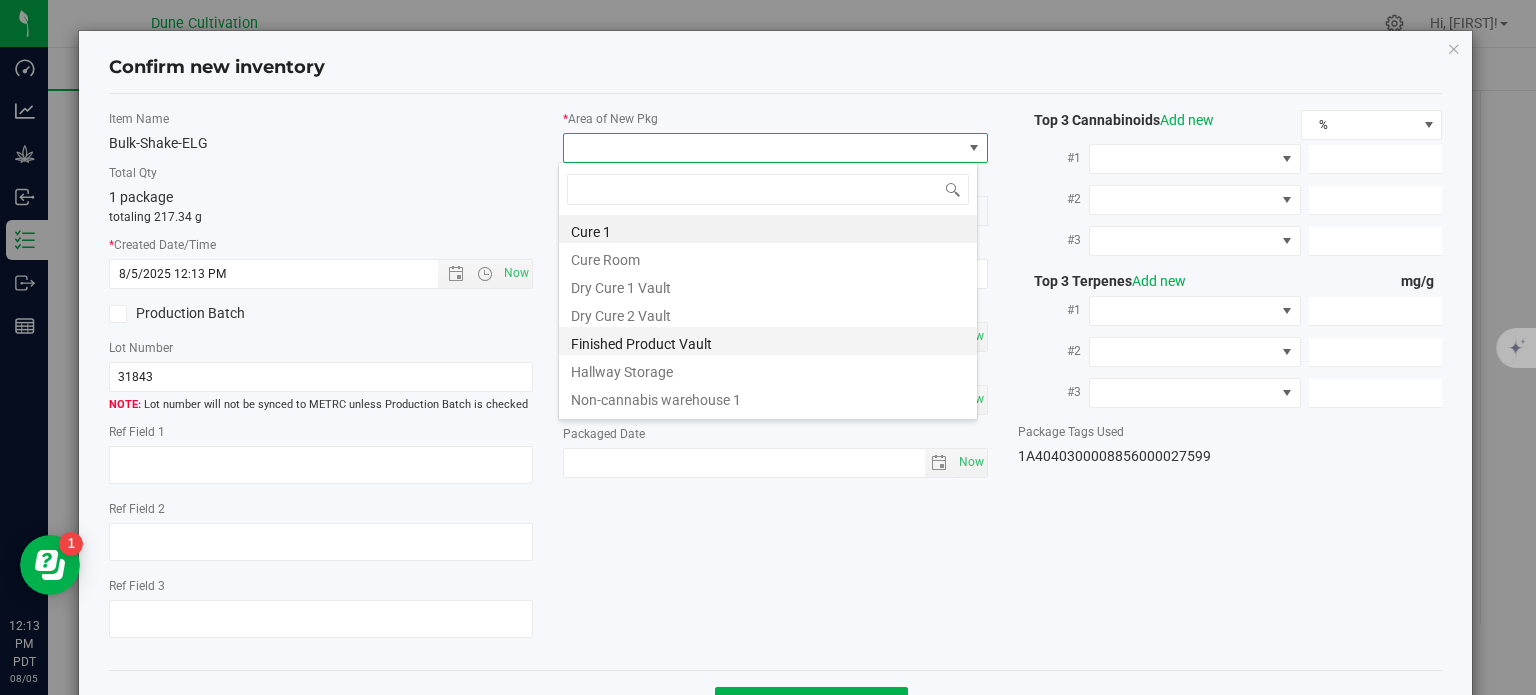 click on "Finished Product Vault" at bounding box center (768, 341) 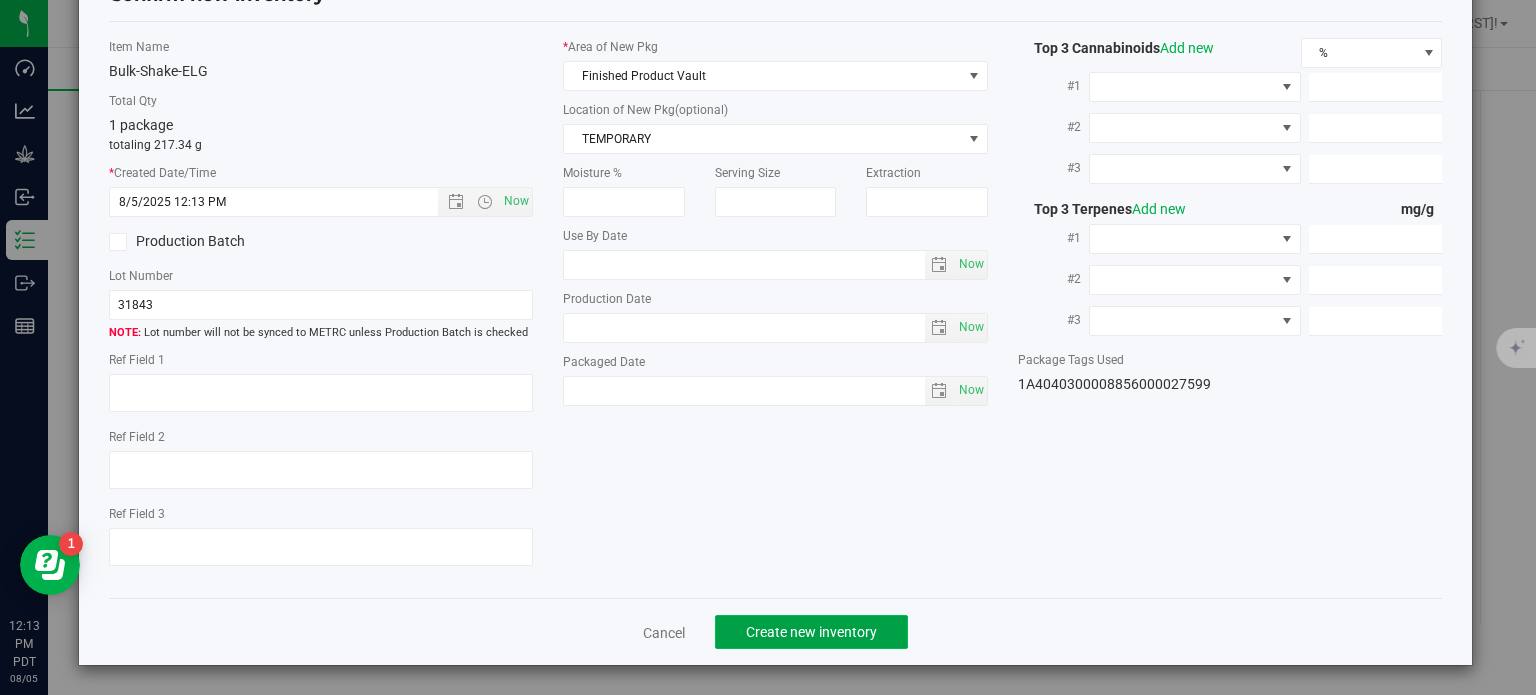 click on "Create new inventory" 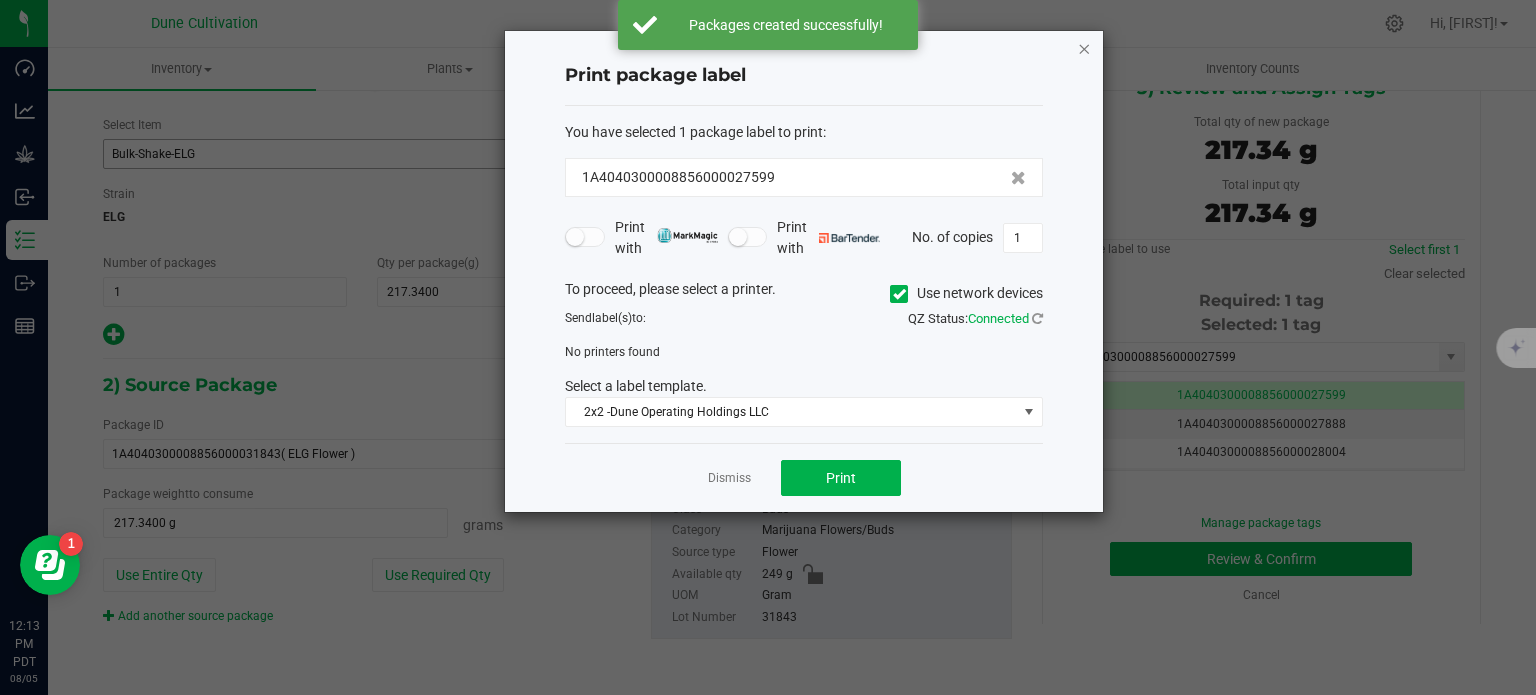 click 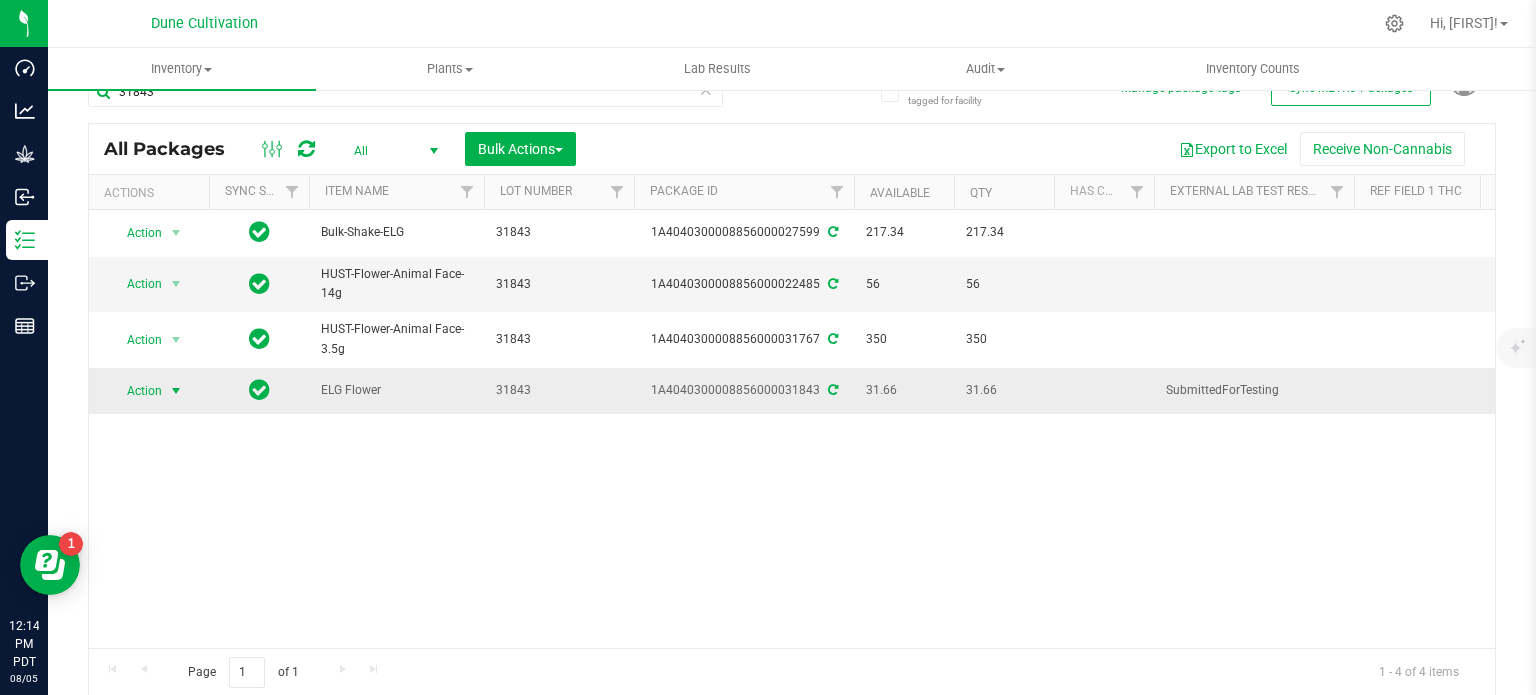 click at bounding box center [176, 391] 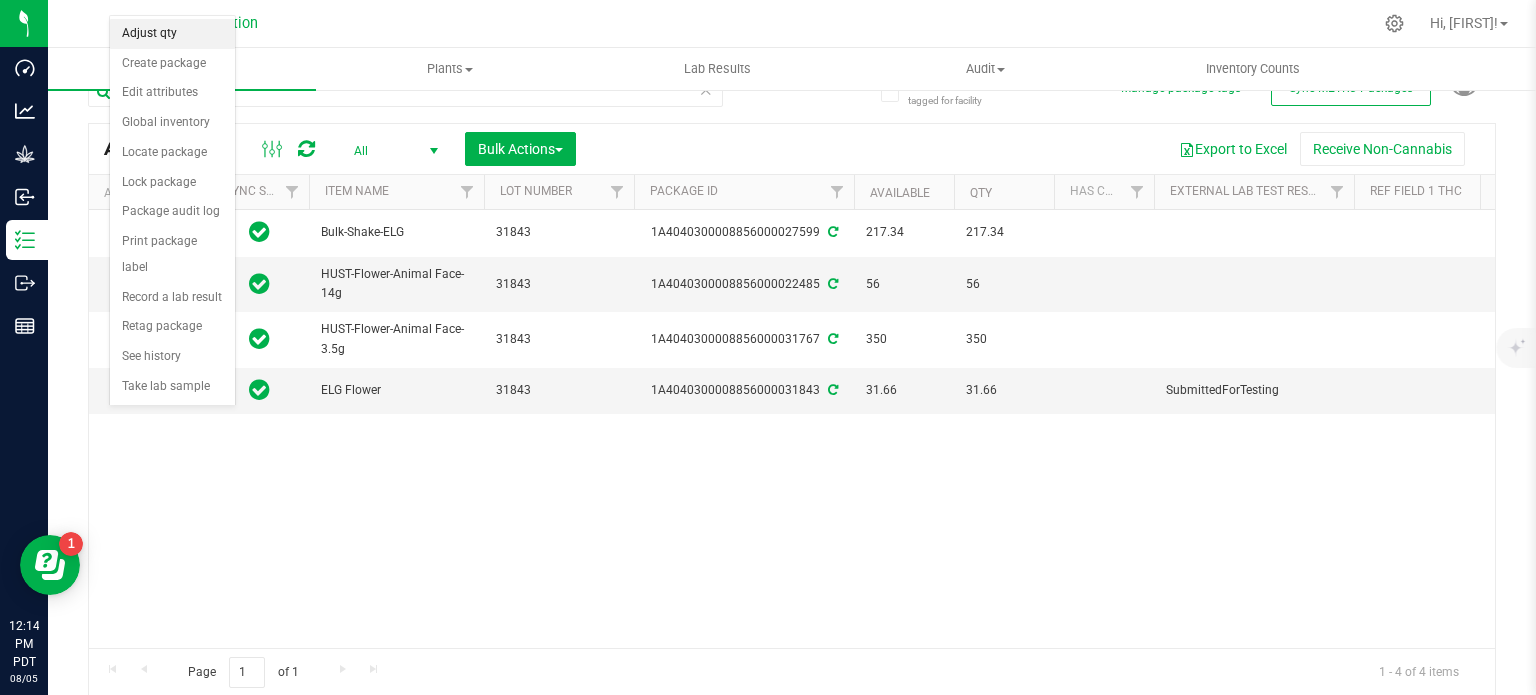click on "Adjust qty" at bounding box center [172, 34] 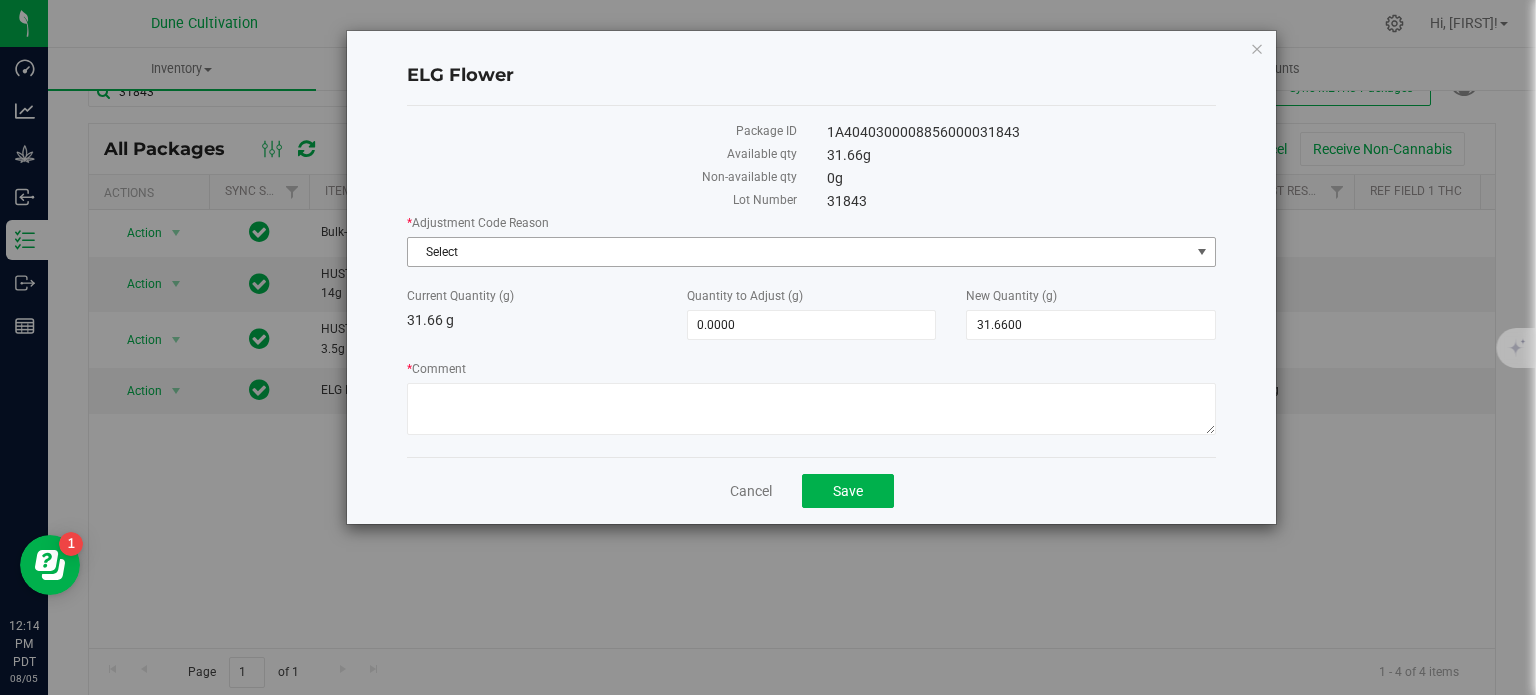 click on "Select" at bounding box center [799, 252] 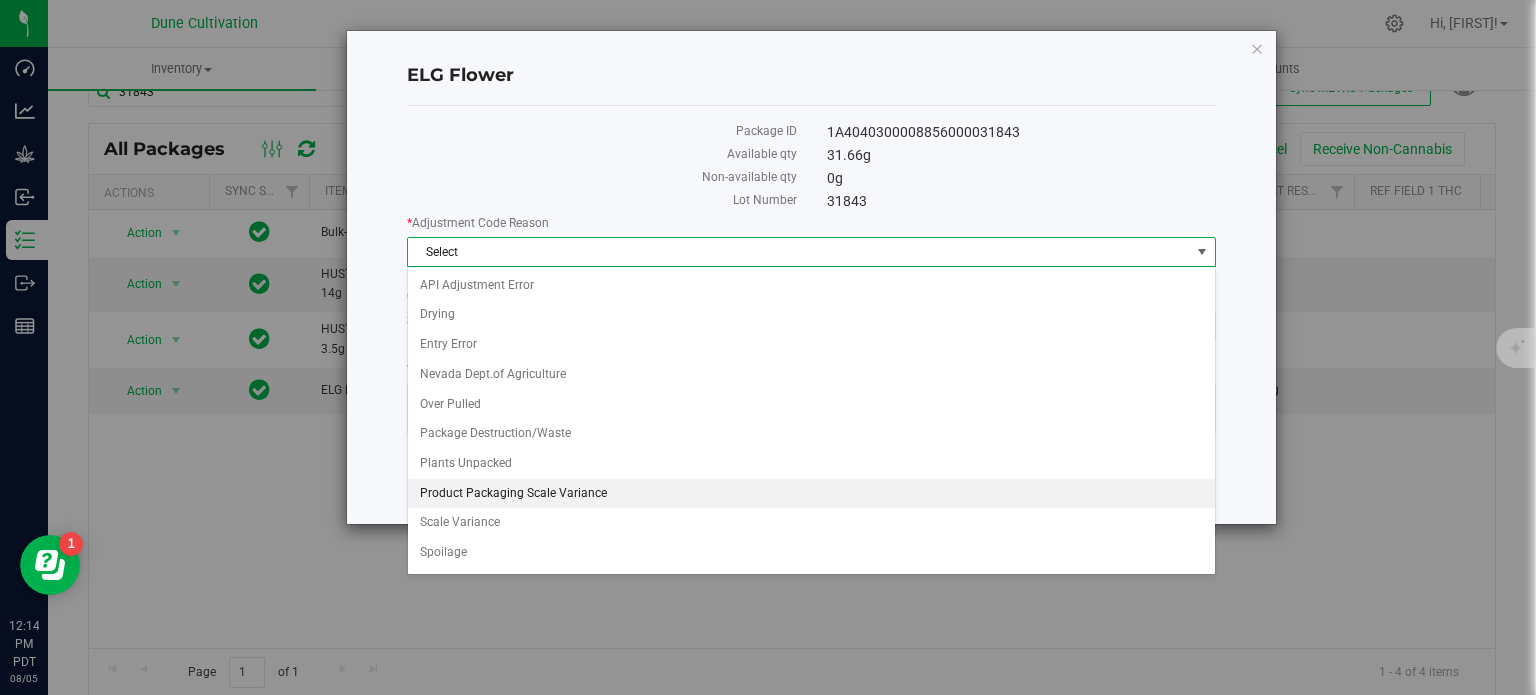 click on "Product Packaging Scale Variance" at bounding box center [811, 494] 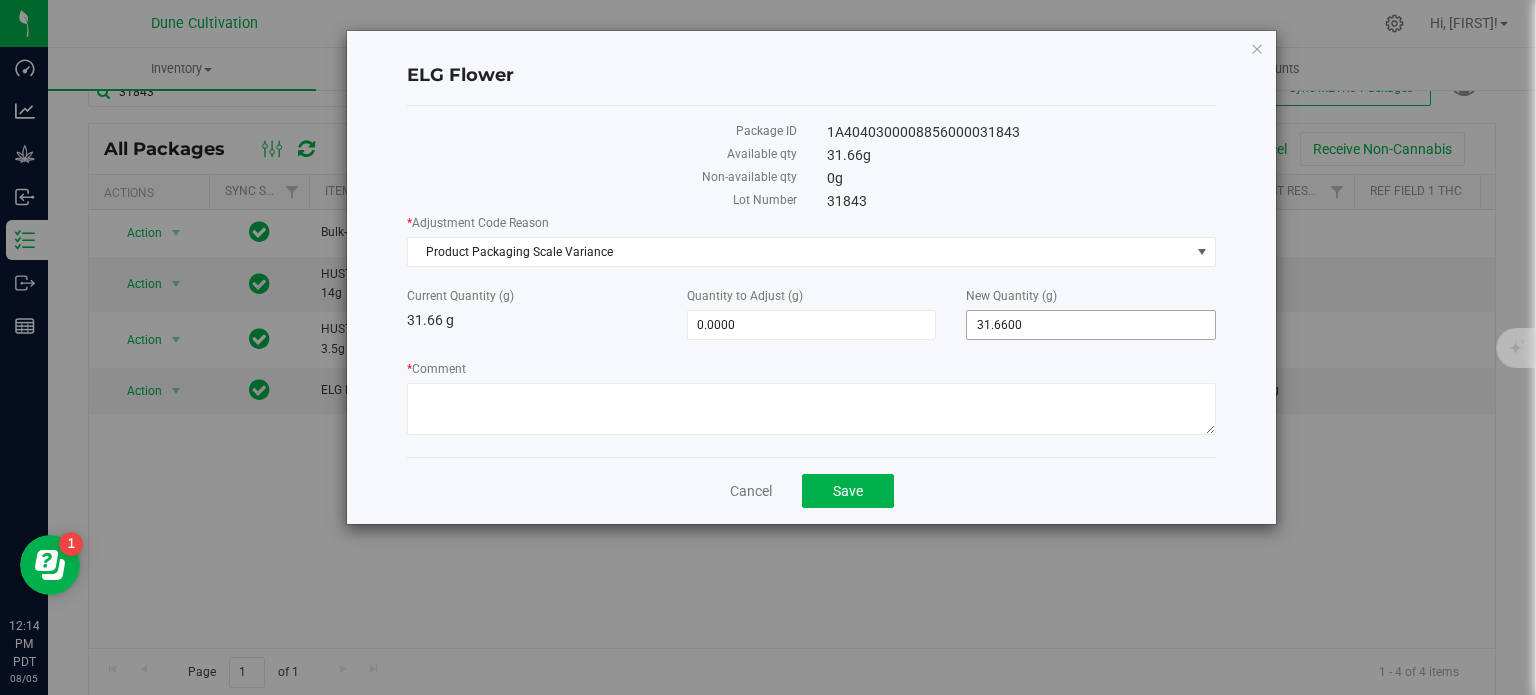 click on "31.6600 31.66" at bounding box center (1091, 325) 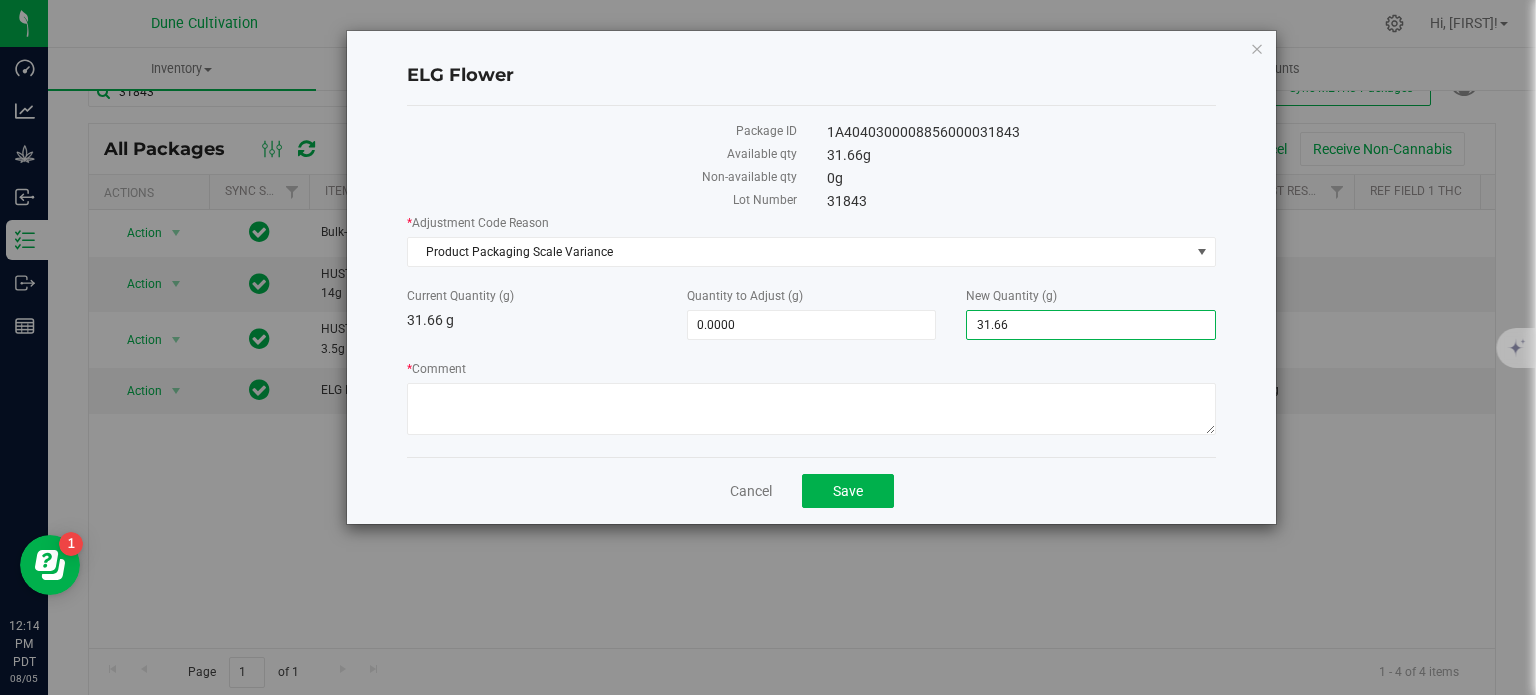 click on "31.66" at bounding box center (1091, 325) 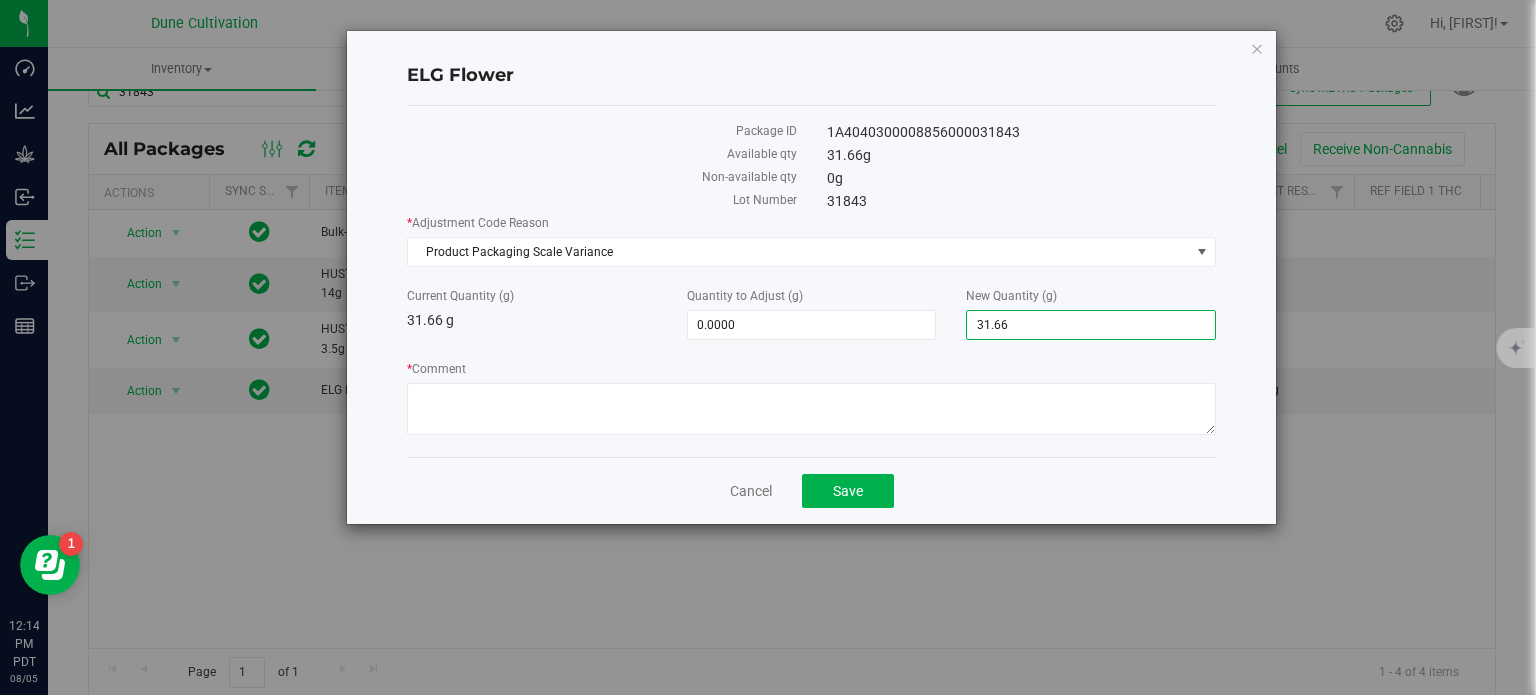 type on "0" 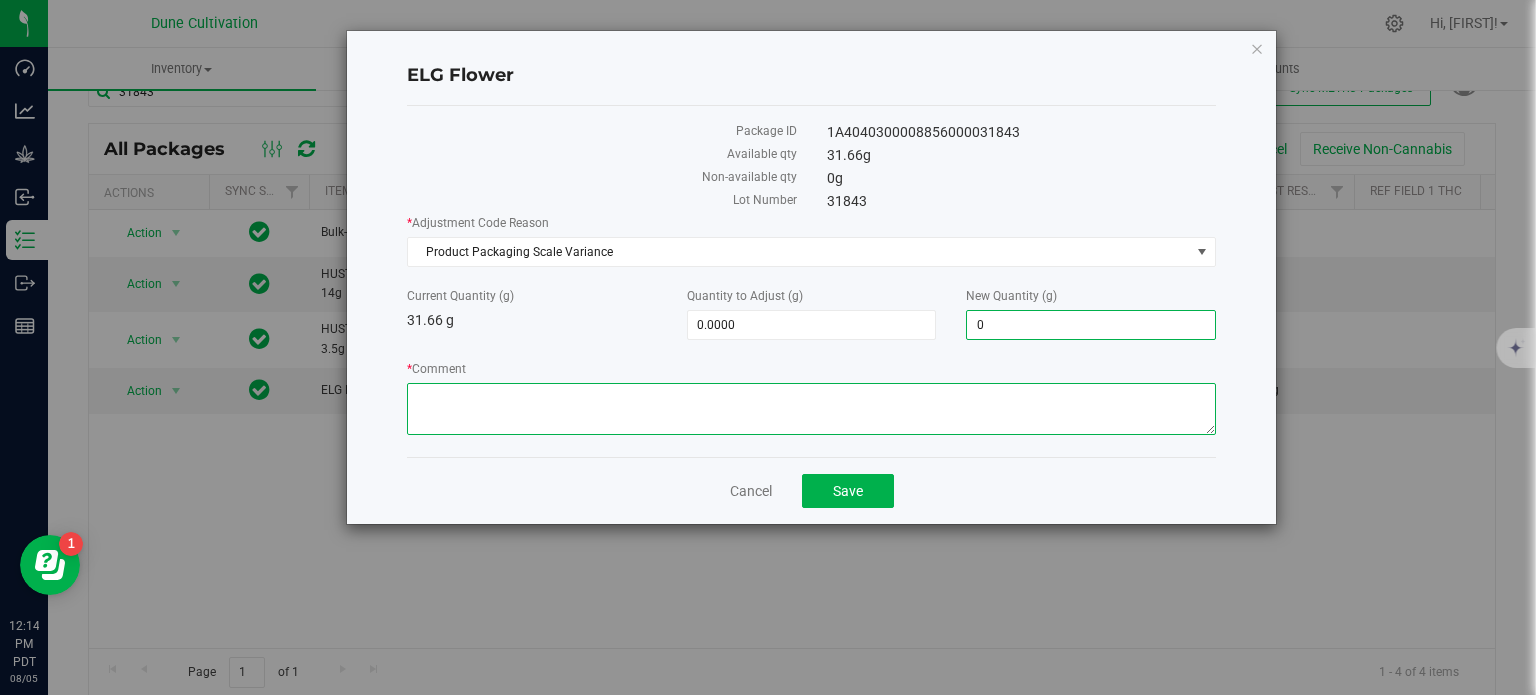 type on "-31.6600" 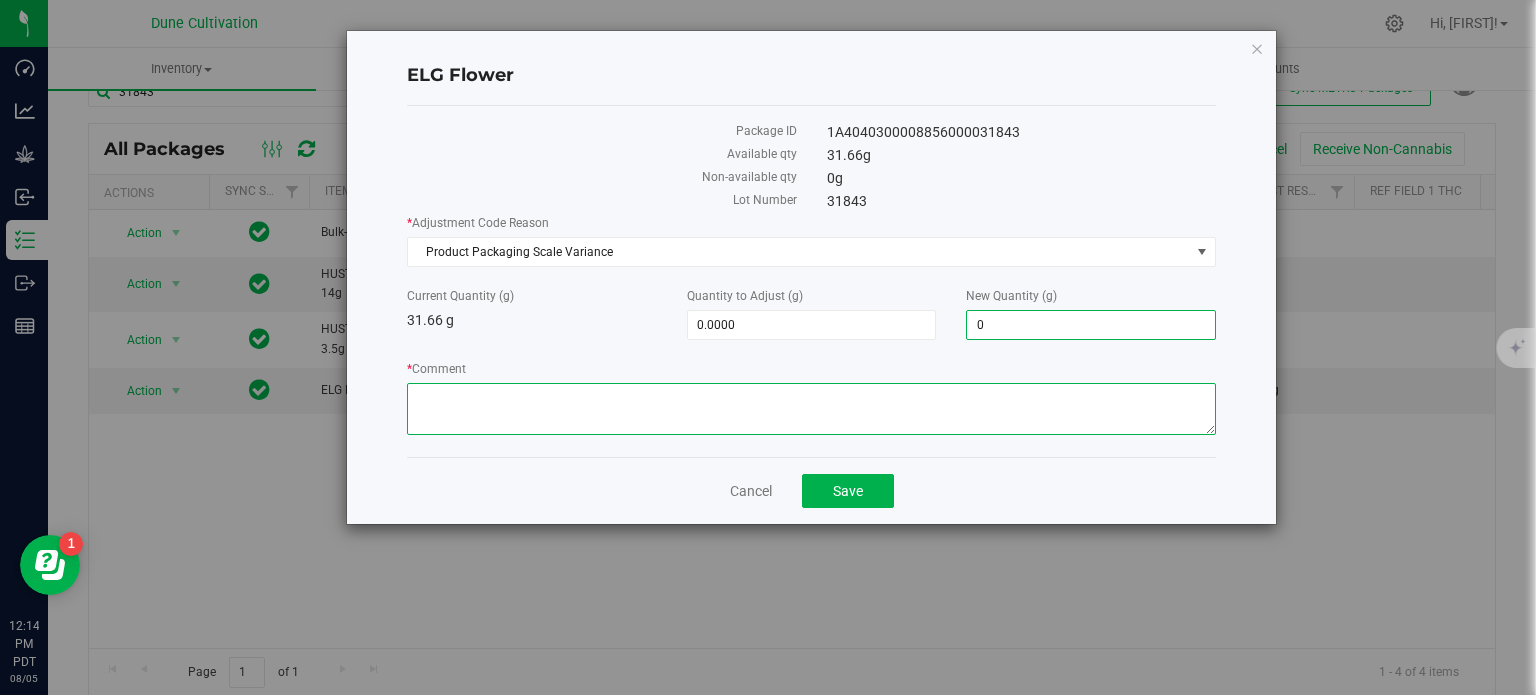 type on "0.0000" 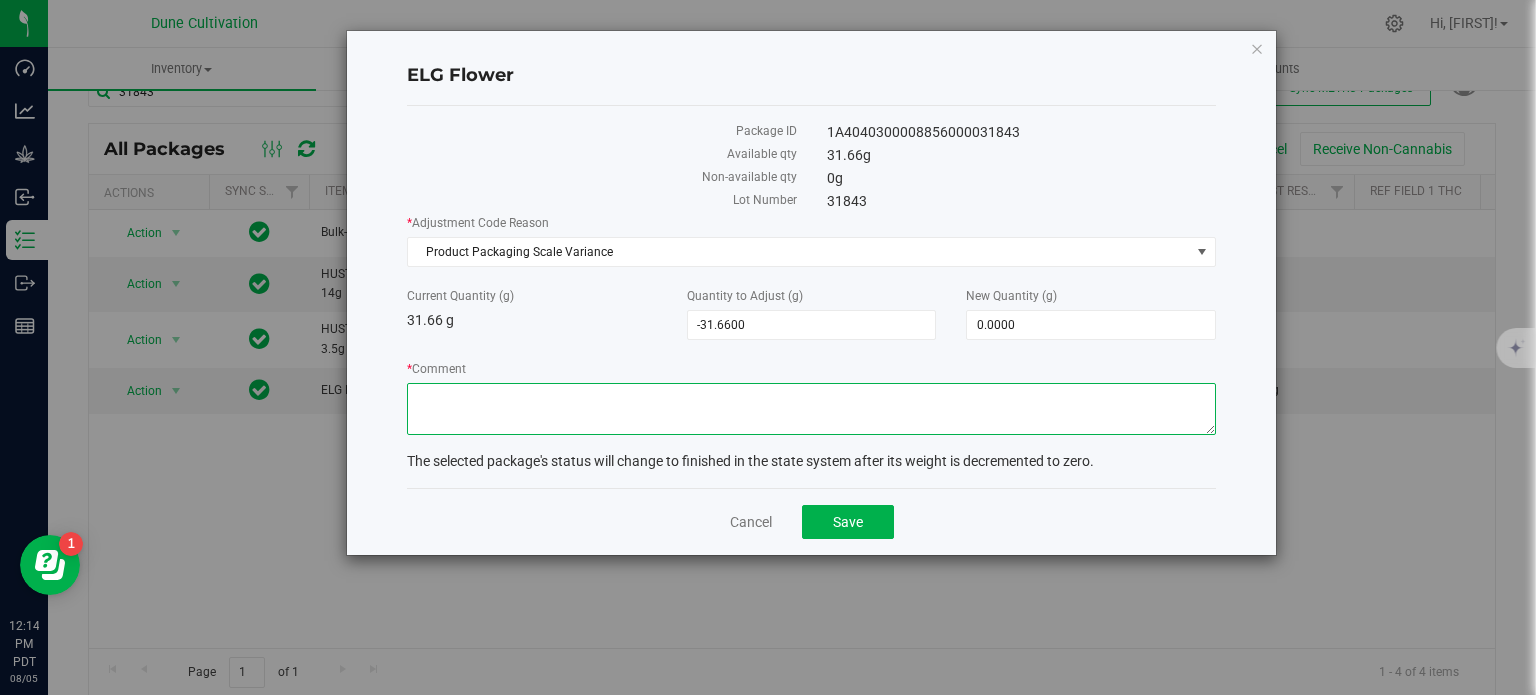 click on "*
Comment" at bounding box center [811, 409] 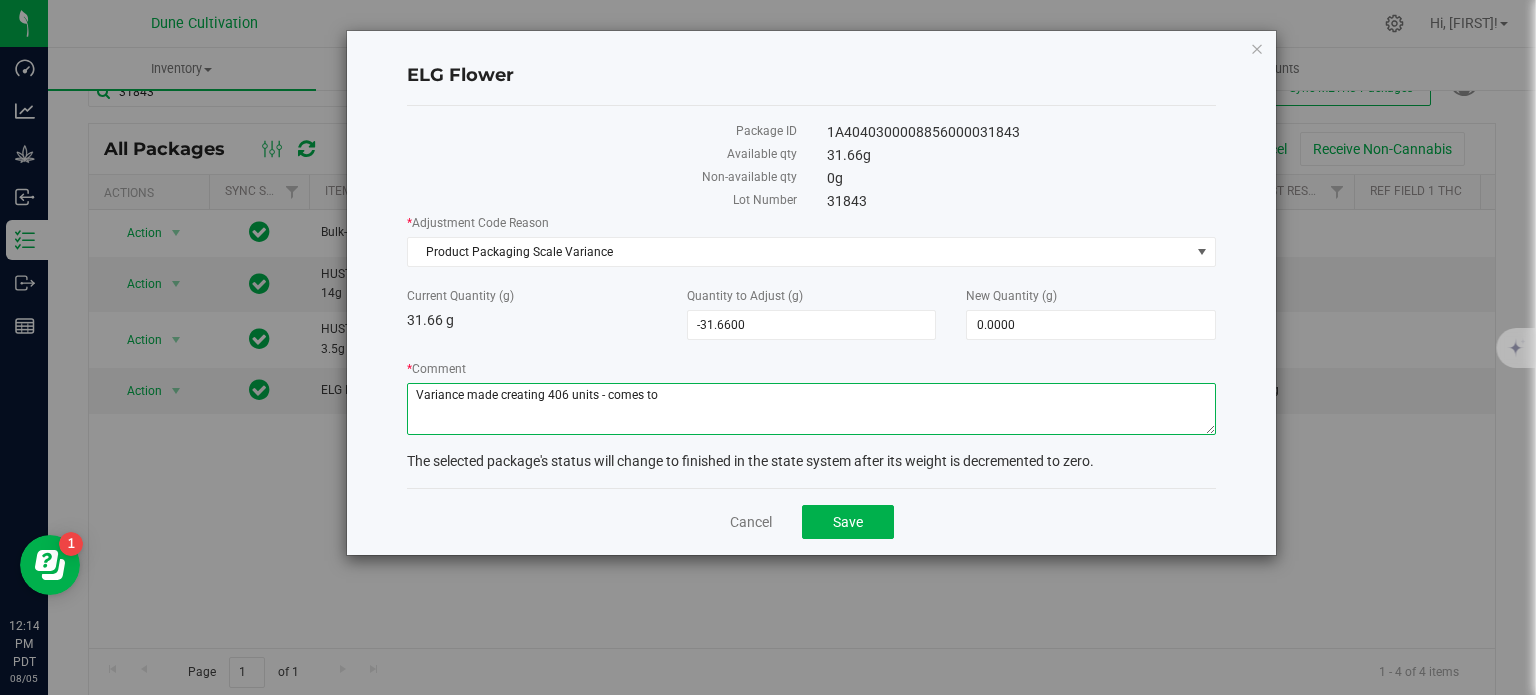click on "*
Comment" at bounding box center (811, 409) 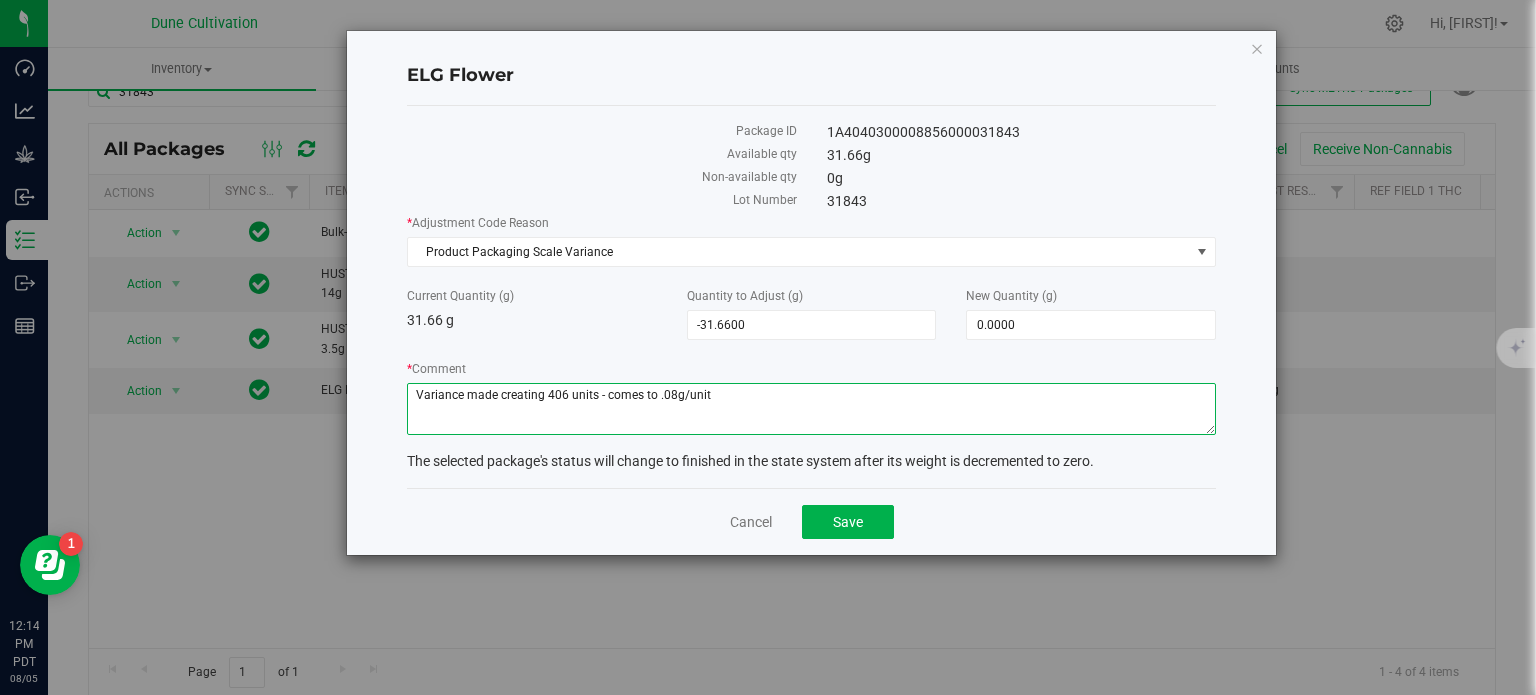 type on "Variance made creating 406 units - comes to .08g/unit" 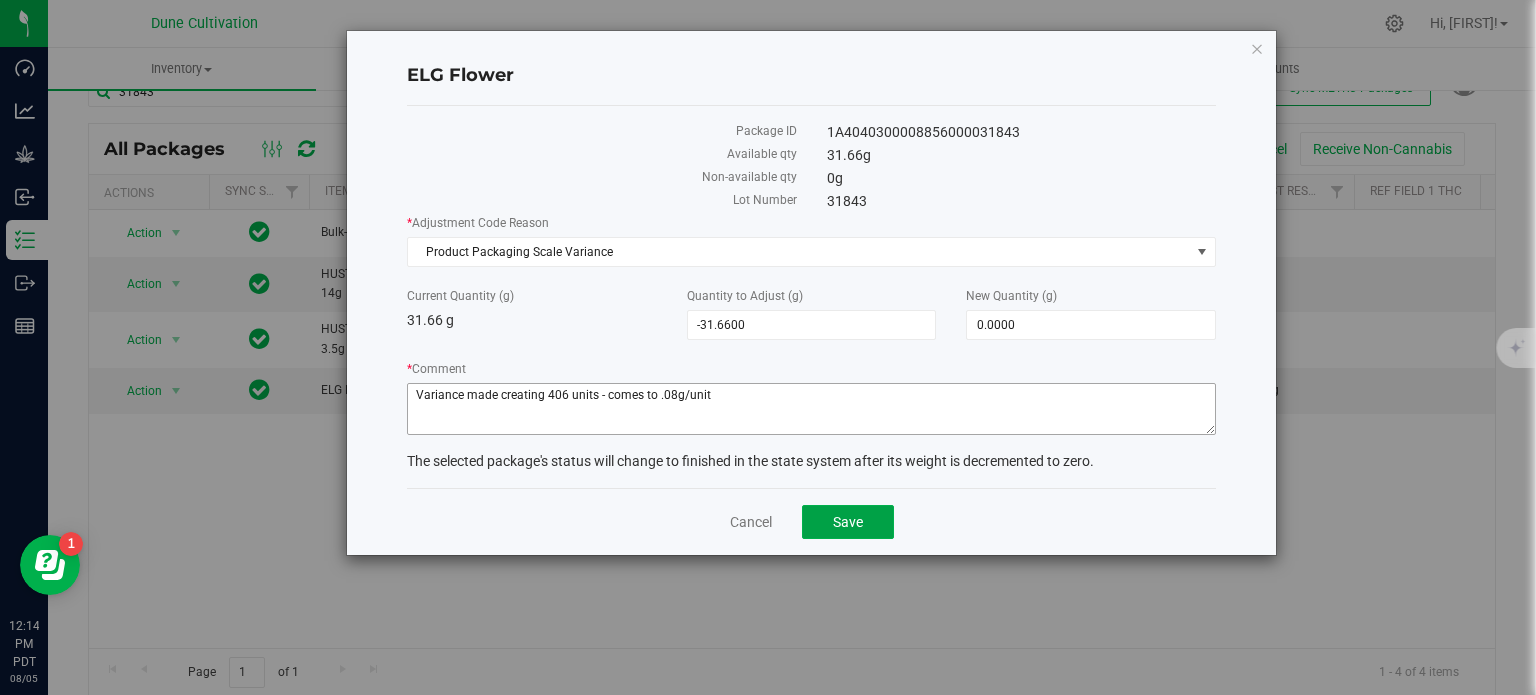 type 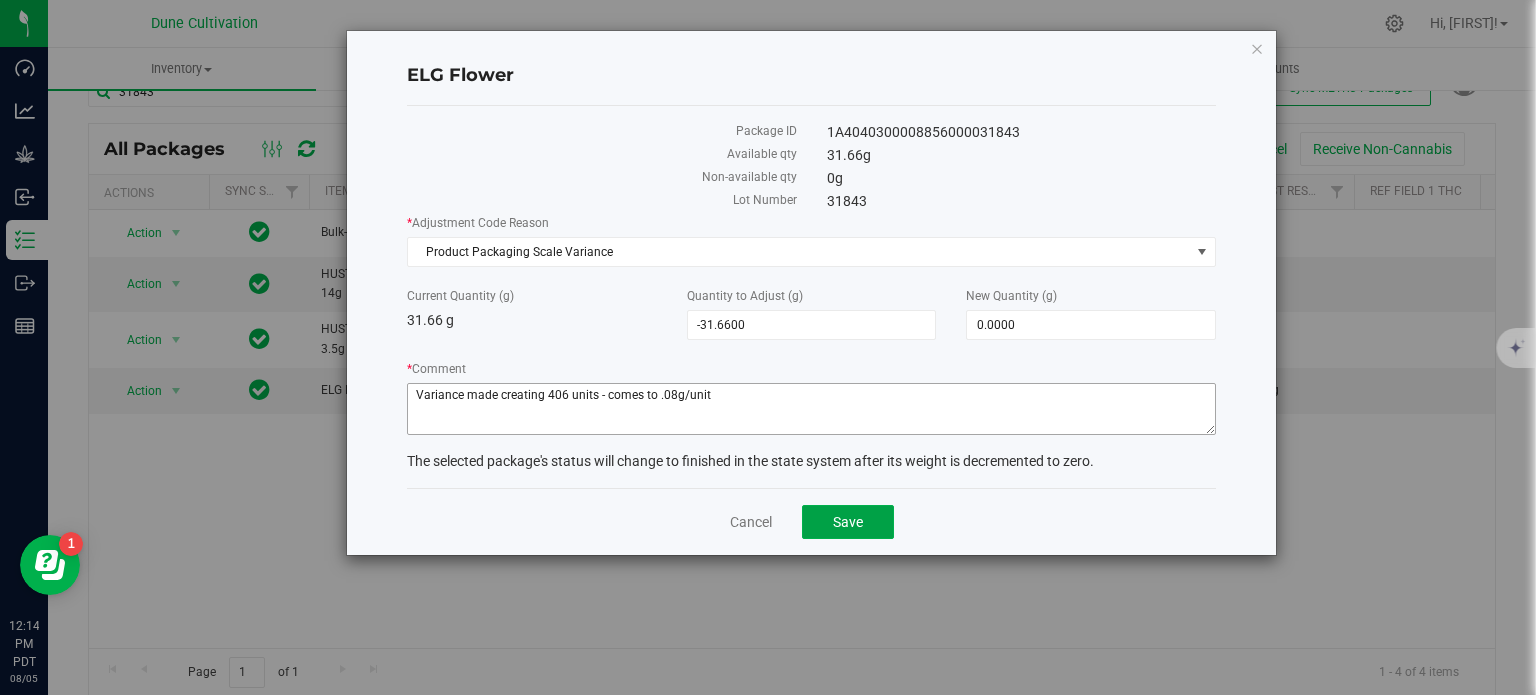click on "Save" 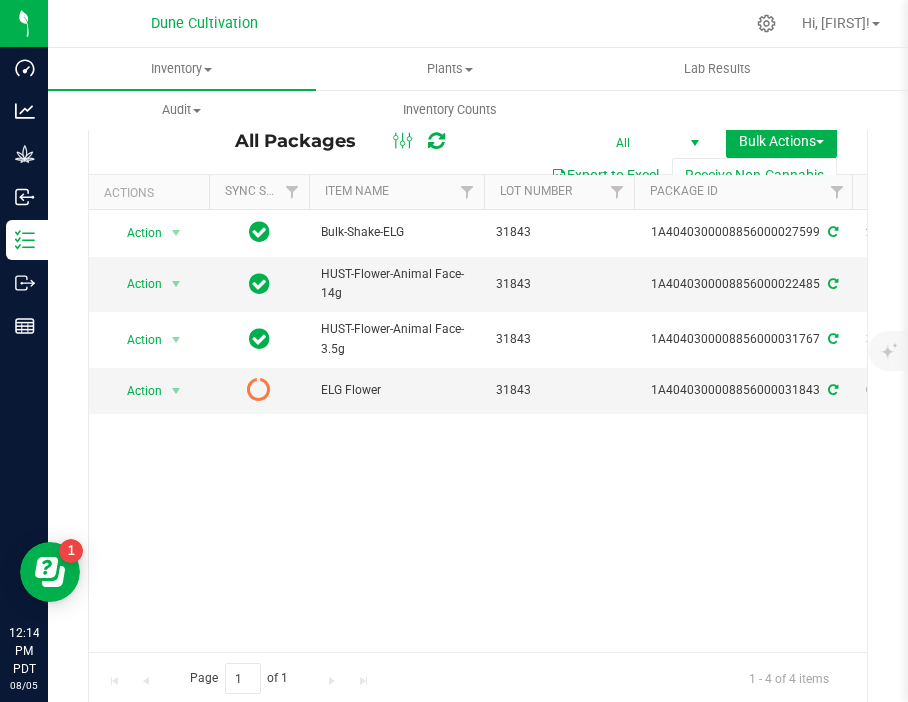 scroll, scrollTop: 32, scrollLeft: 0, axis: vertical 